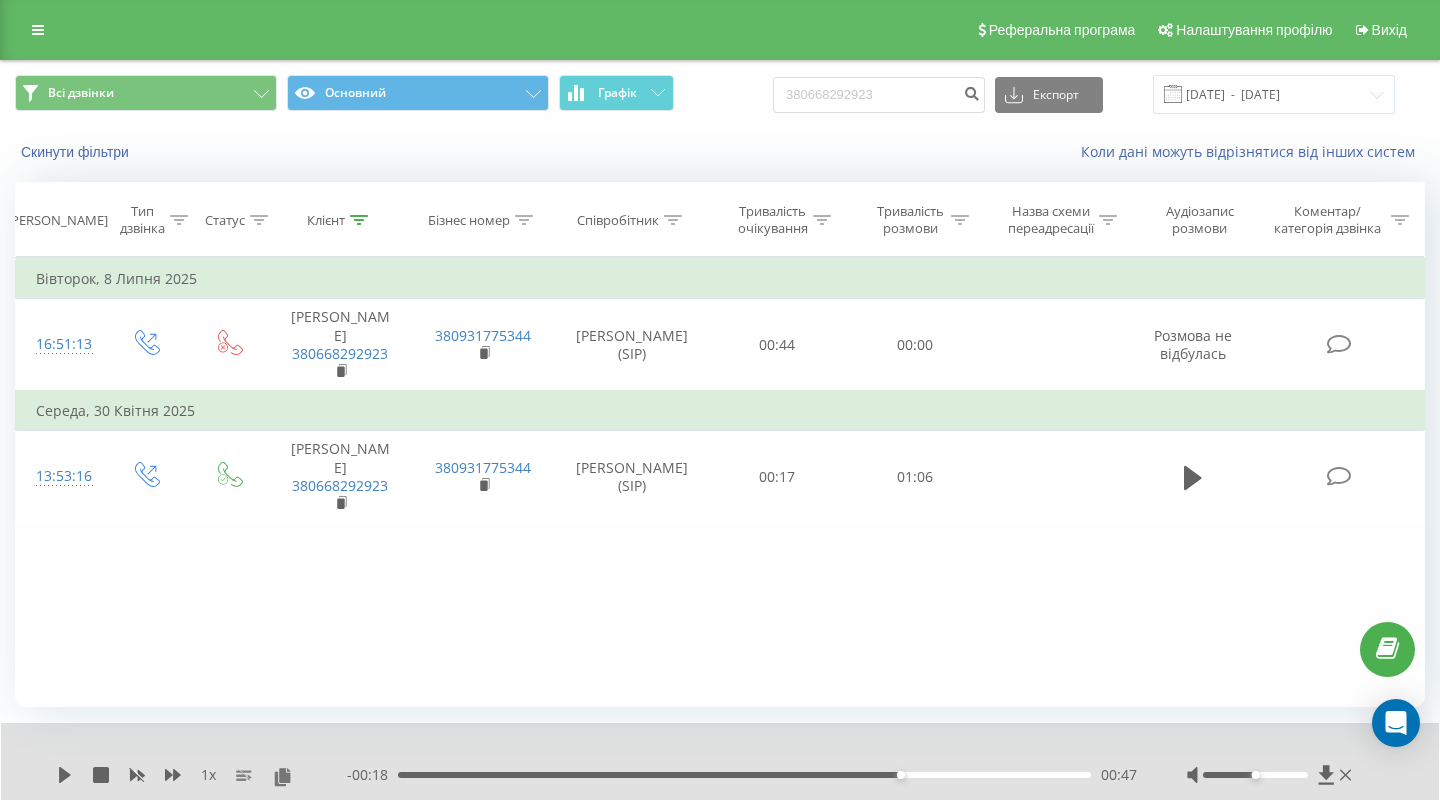 scroll, scrollTop: 0, scrollLeft: 0, axis: both 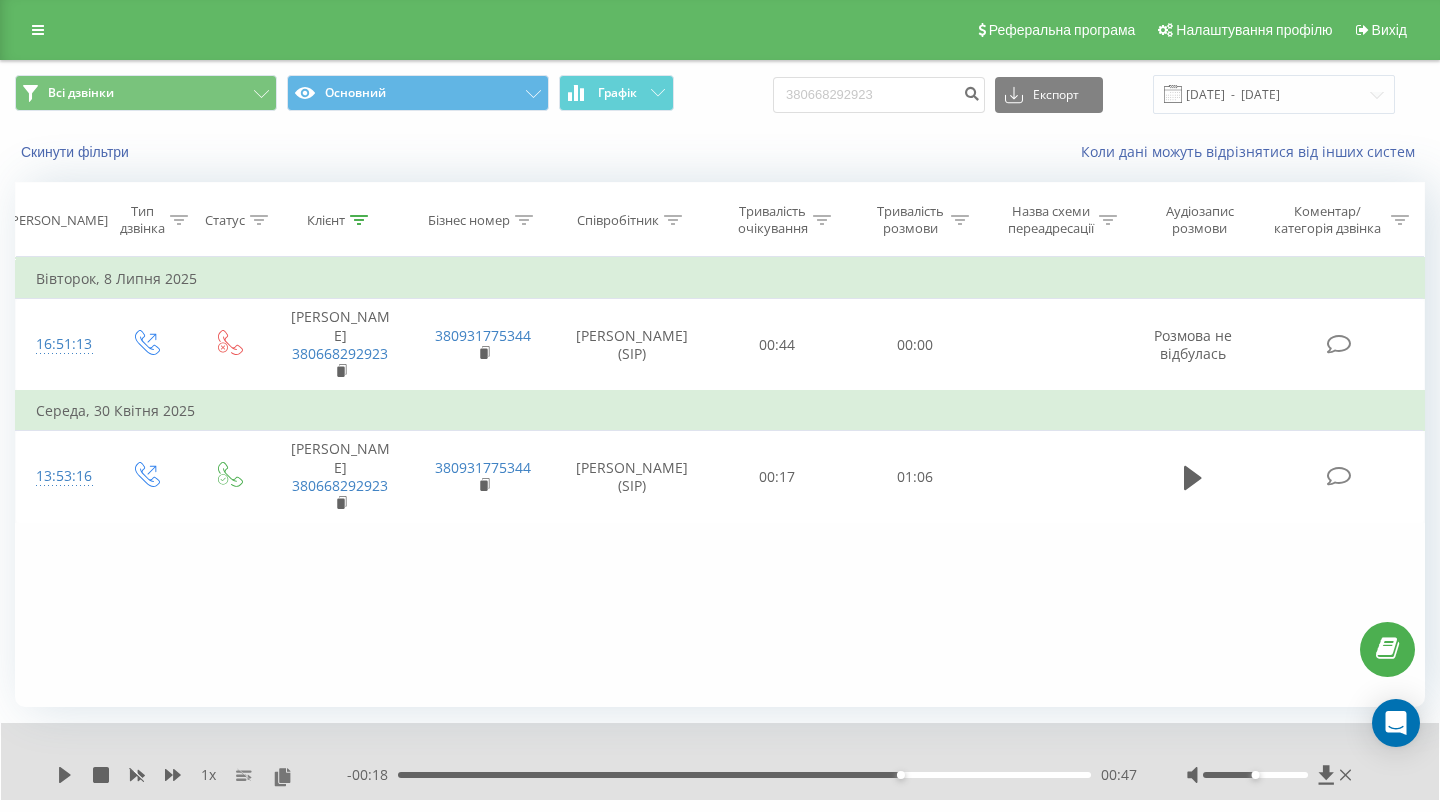 click on "Реферальна програма Налаштування профілю Вихід" at bounding box center [720, 30] 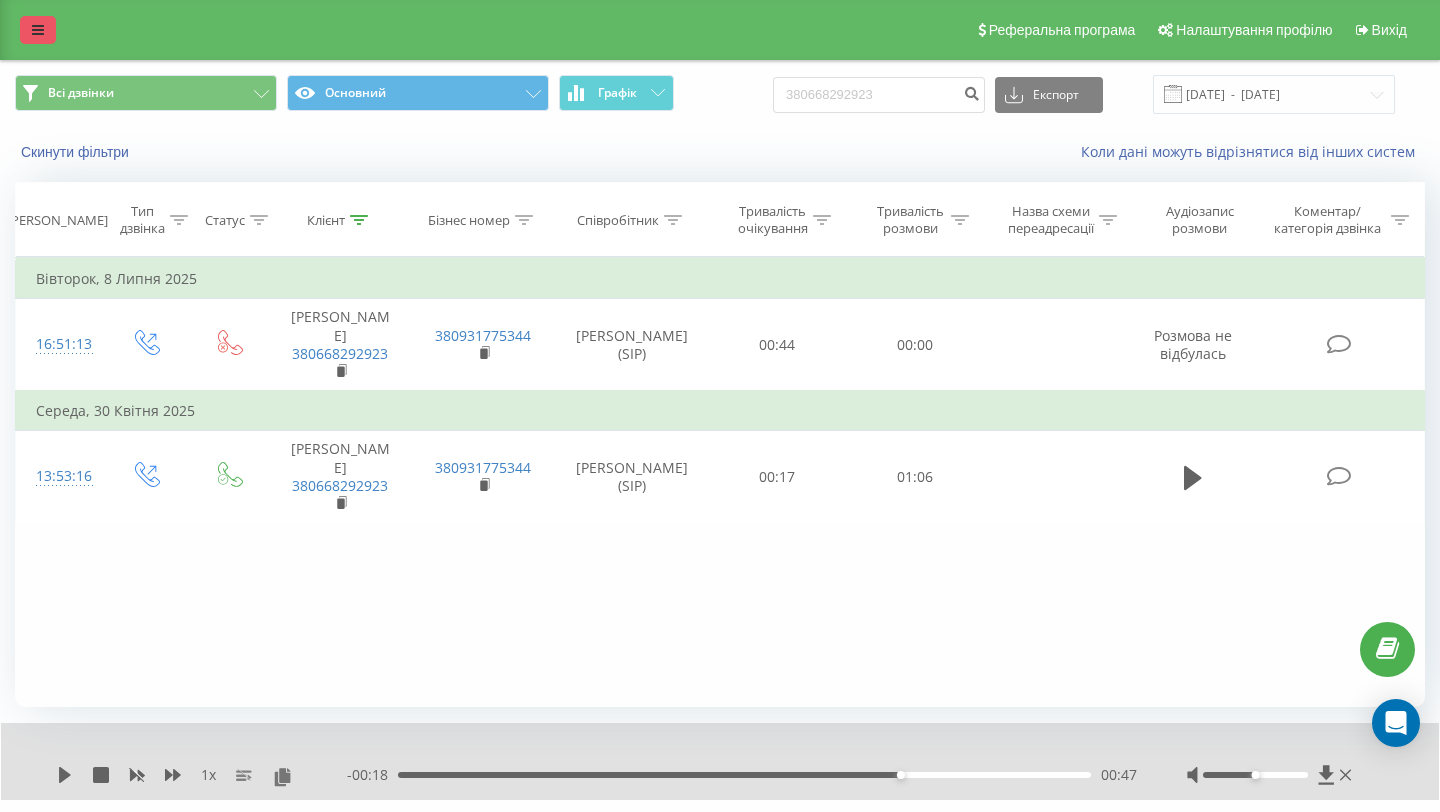 click at bounding box center [38, 30] 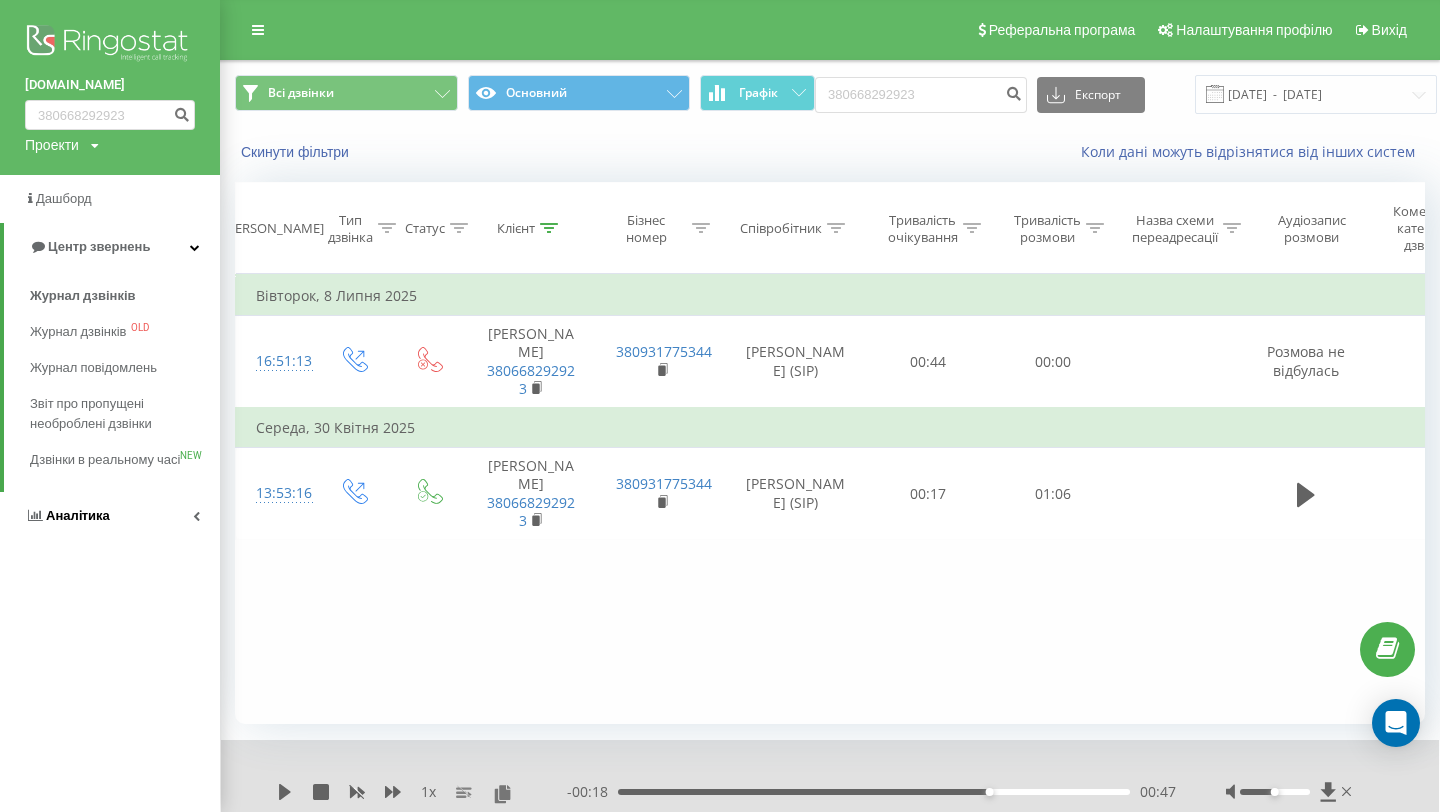 click on "Аналiтика" at bounding box center [78, 515] 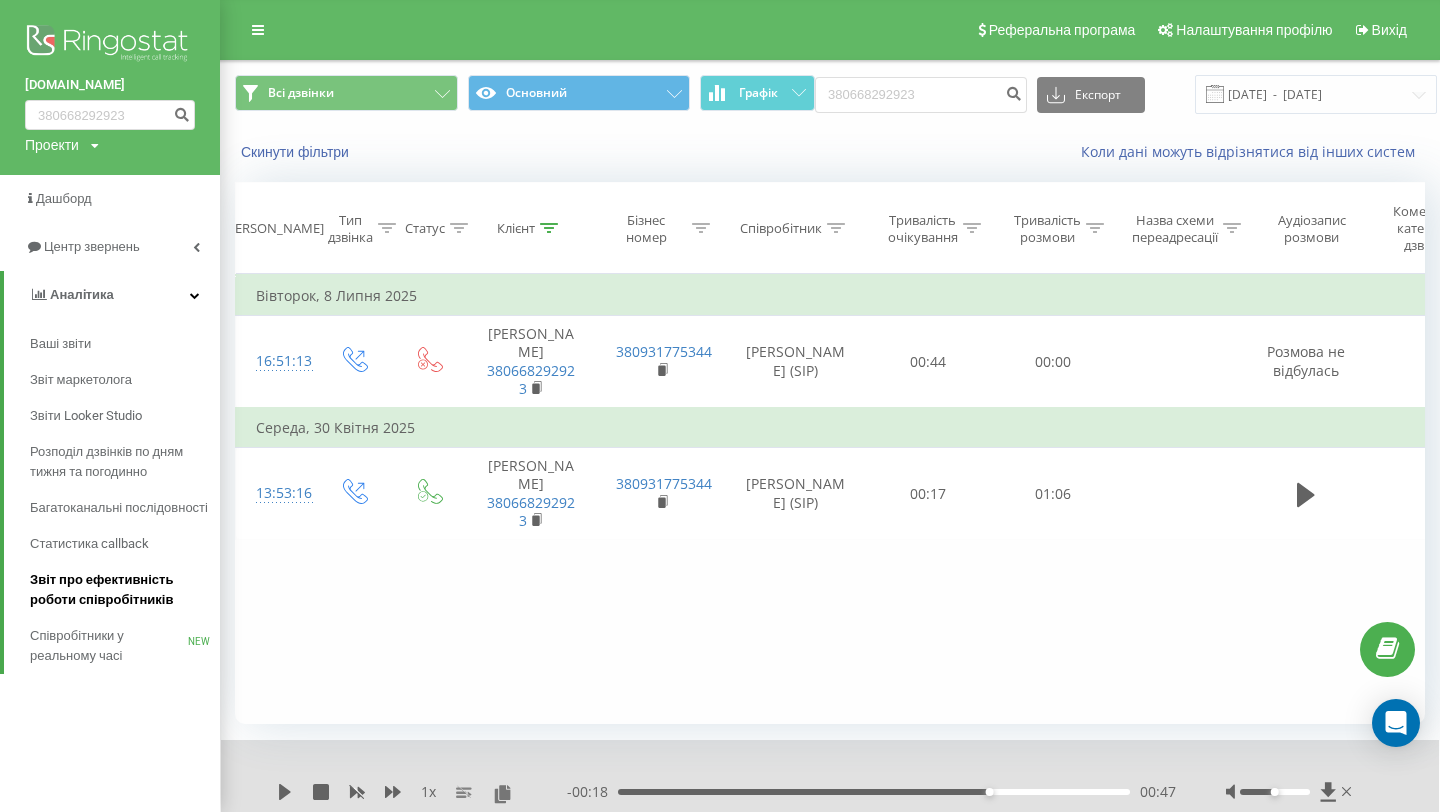 click on "Звіт про ефективність роботи співробітників" at bounding box center (120, 590) 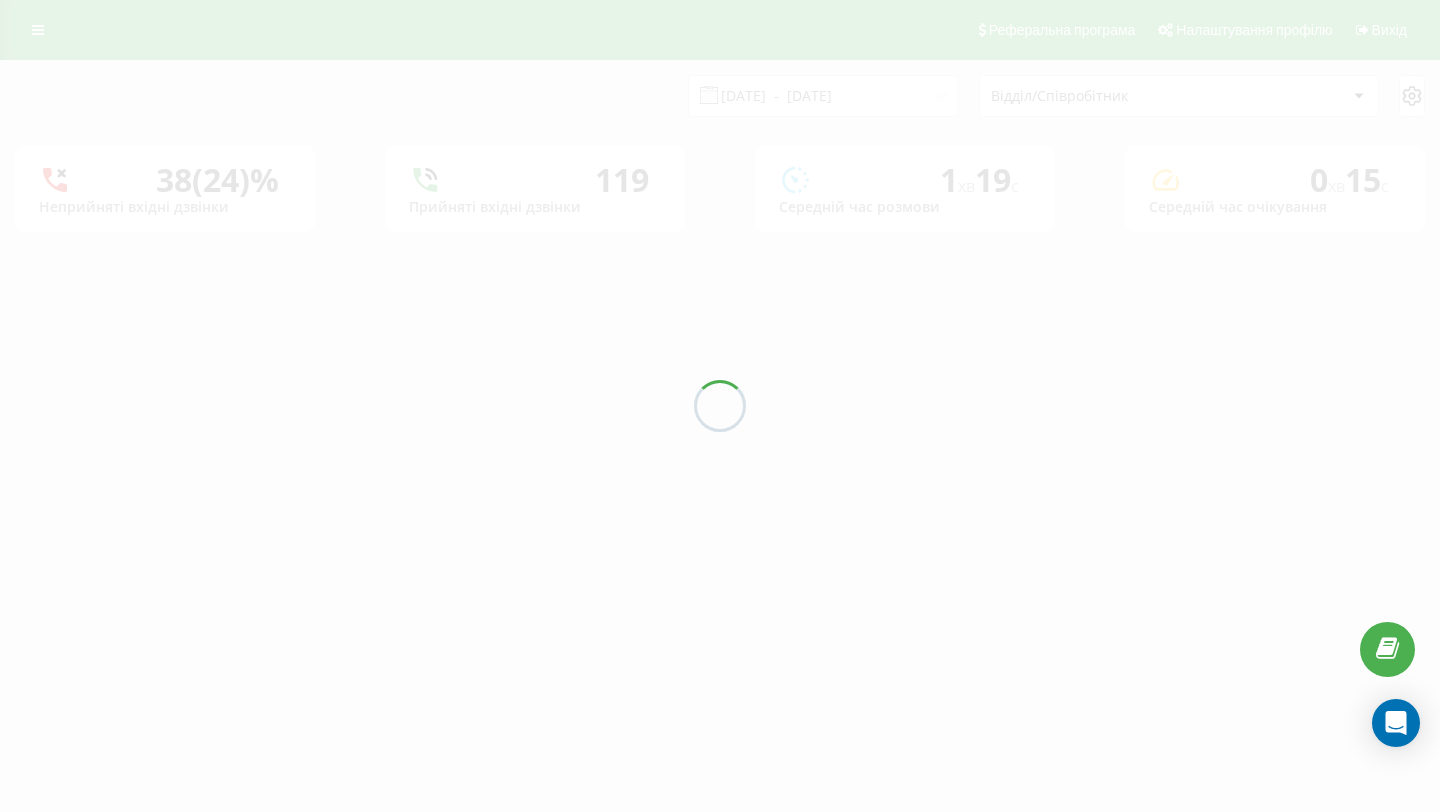scroll, scrollTop: 0, scrollLeft: 0, axis: both 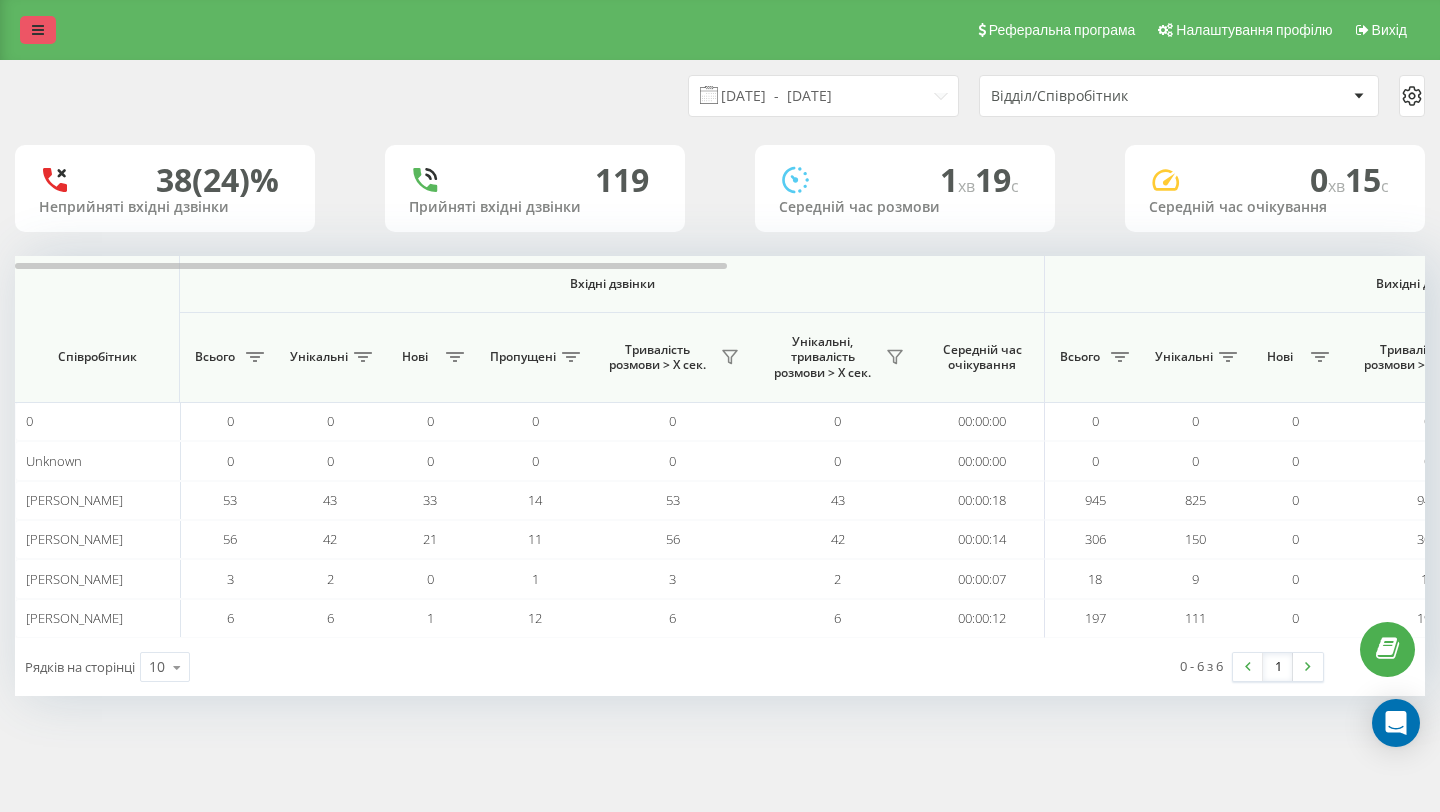 click at bounding box center (38, 30) 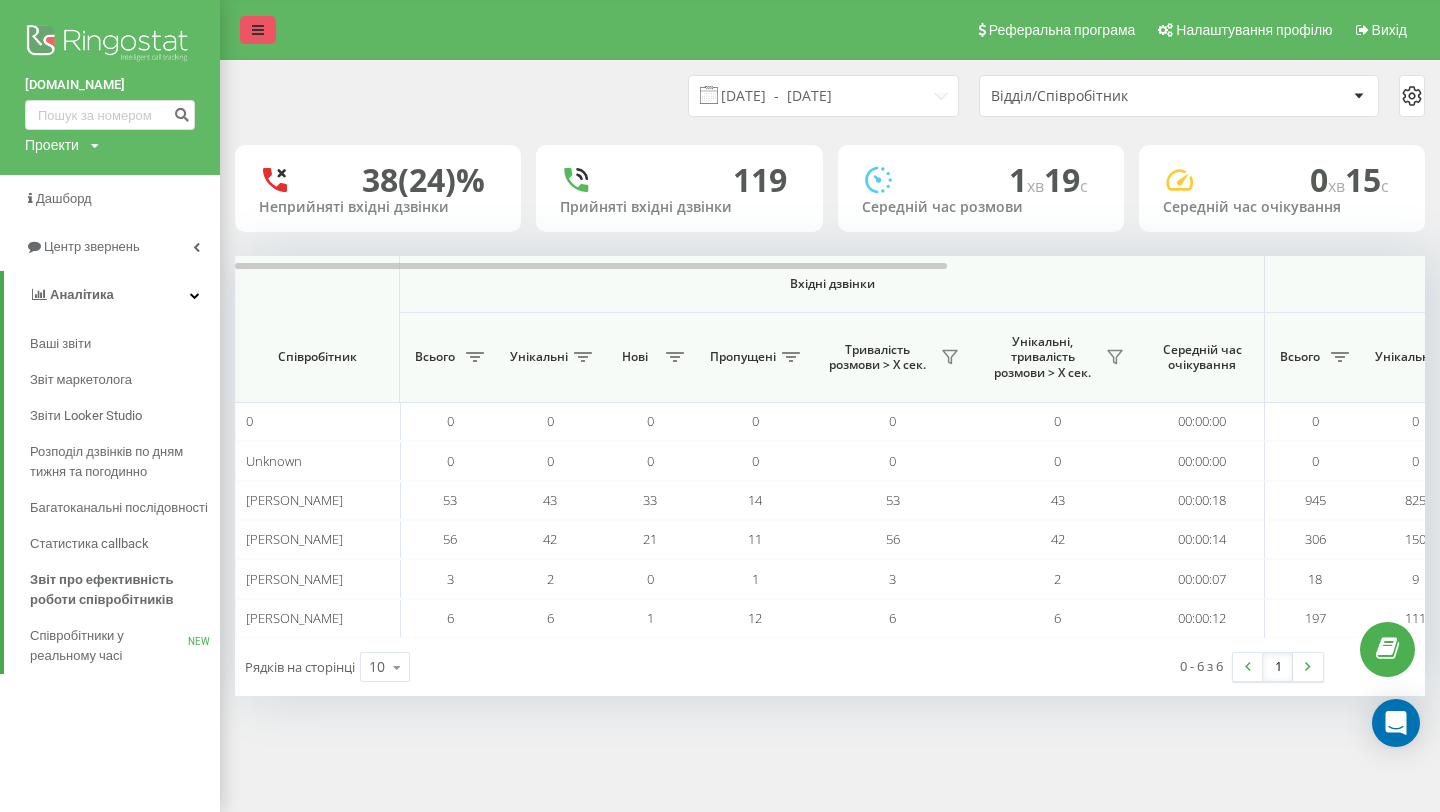 click at bounding box center [110, 45] 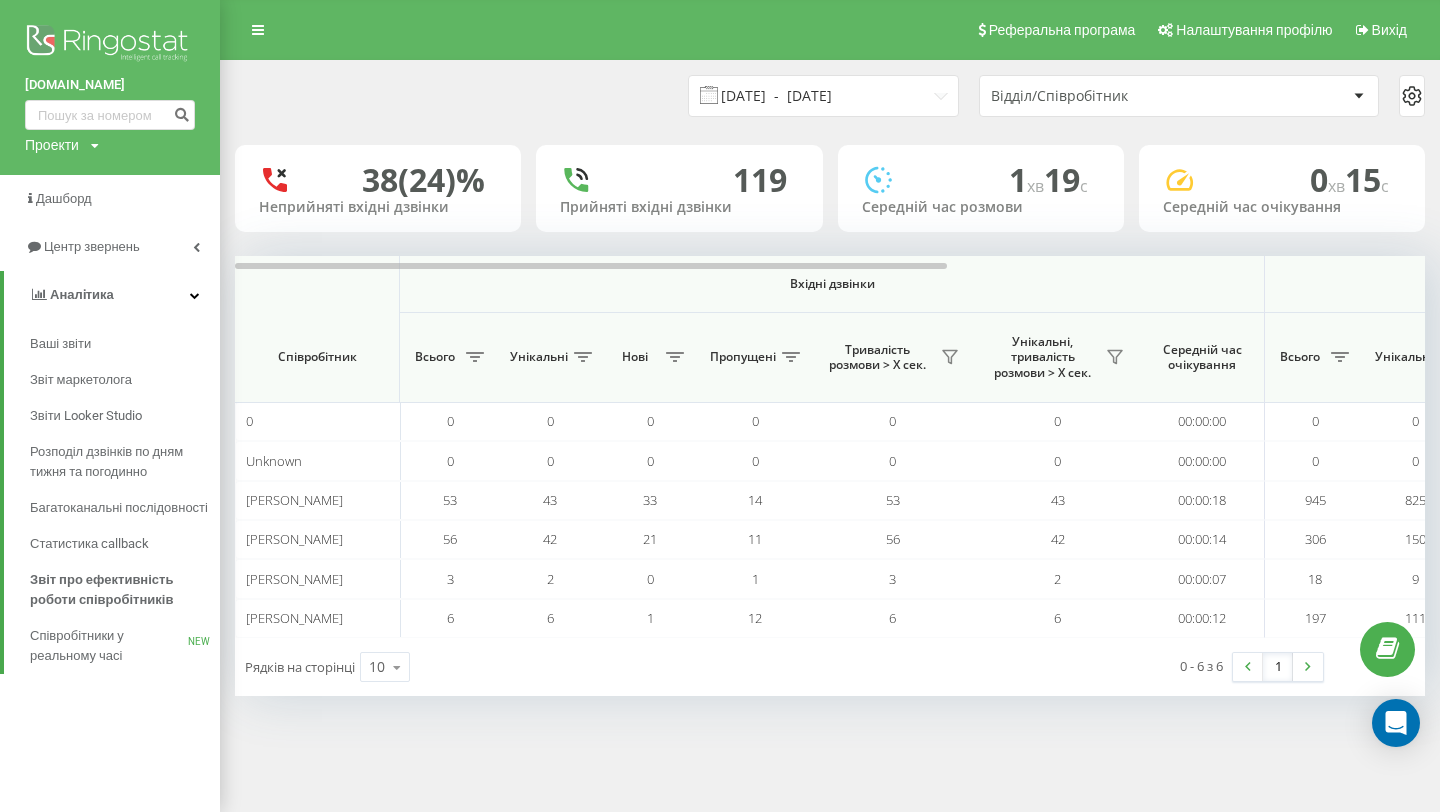 click on "[DATE]  -  [DATE]" at bounding box center [823, 96] 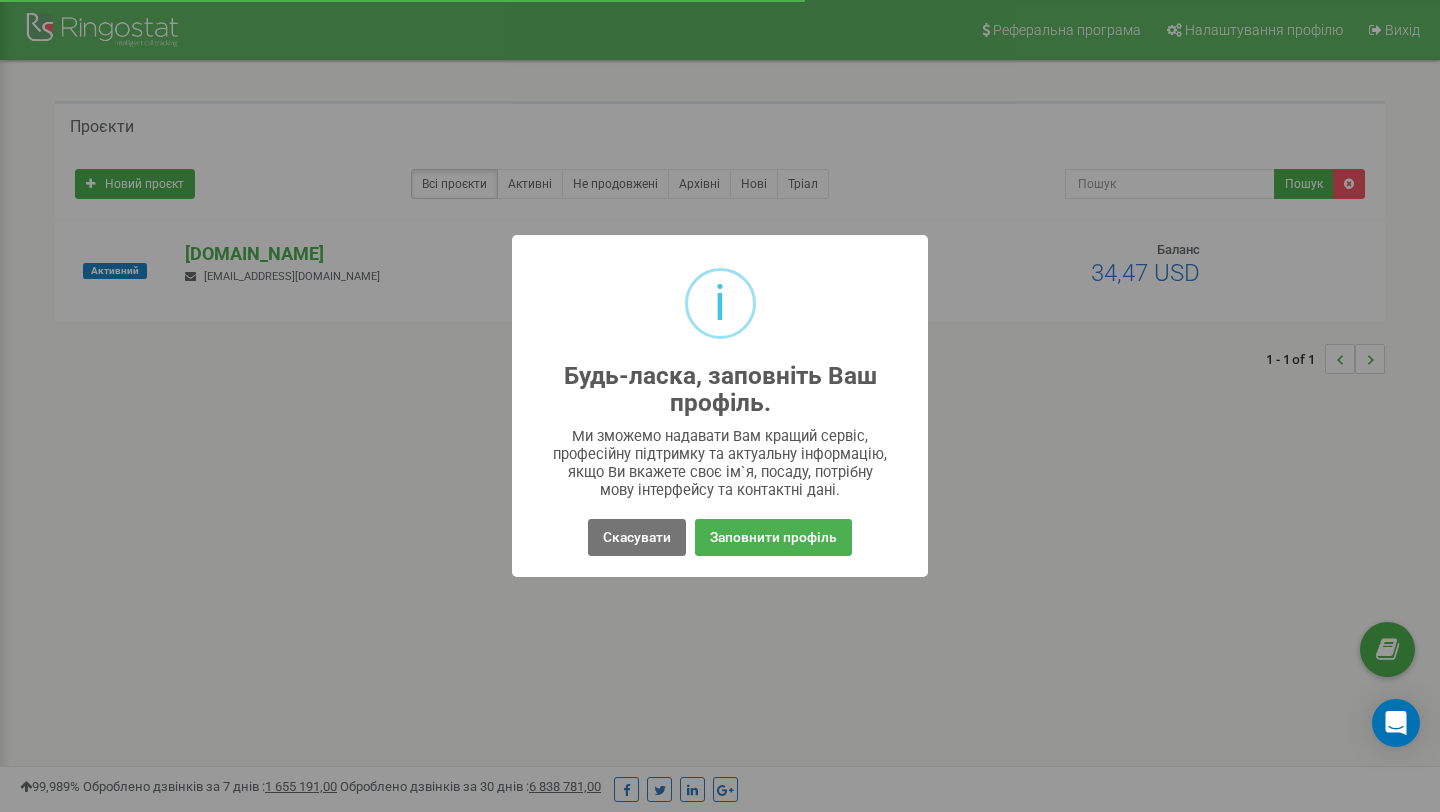 scroll, scrollTop: 0, scrollLeft: 0, axis: both 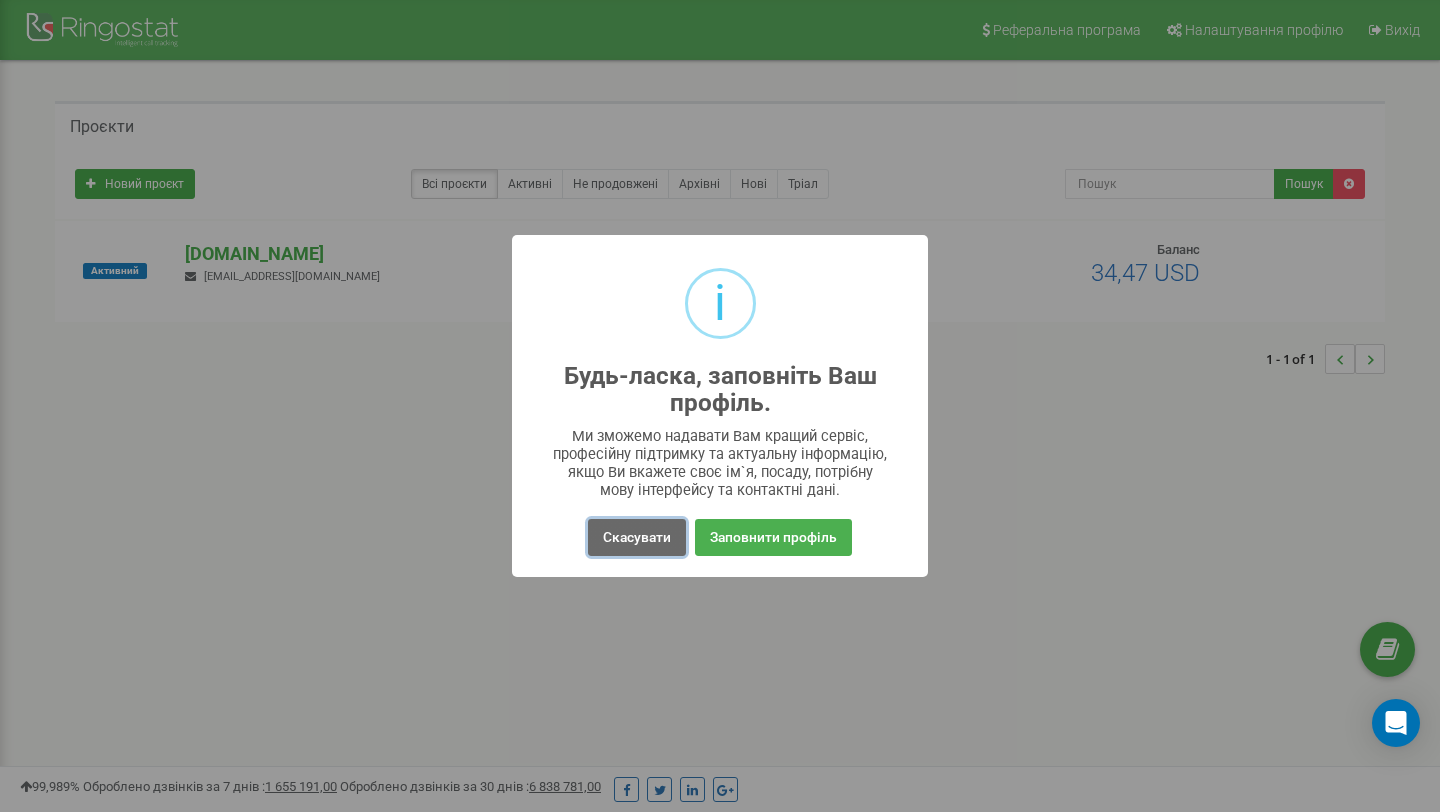 click on "Скасувати" at bounding box center [637, 537] 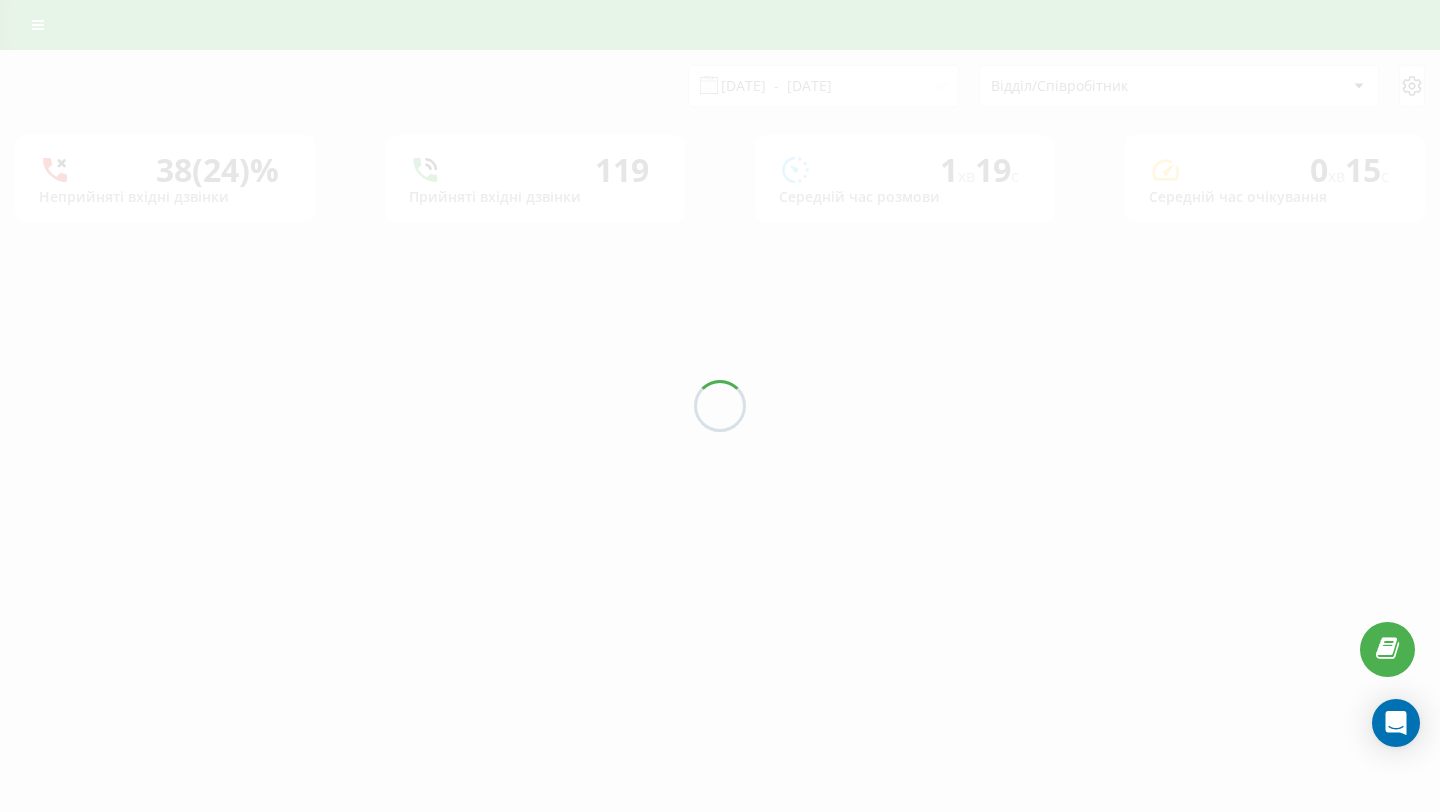 scroll, scrollTop: 0, scrollLeft: 0, axis: both 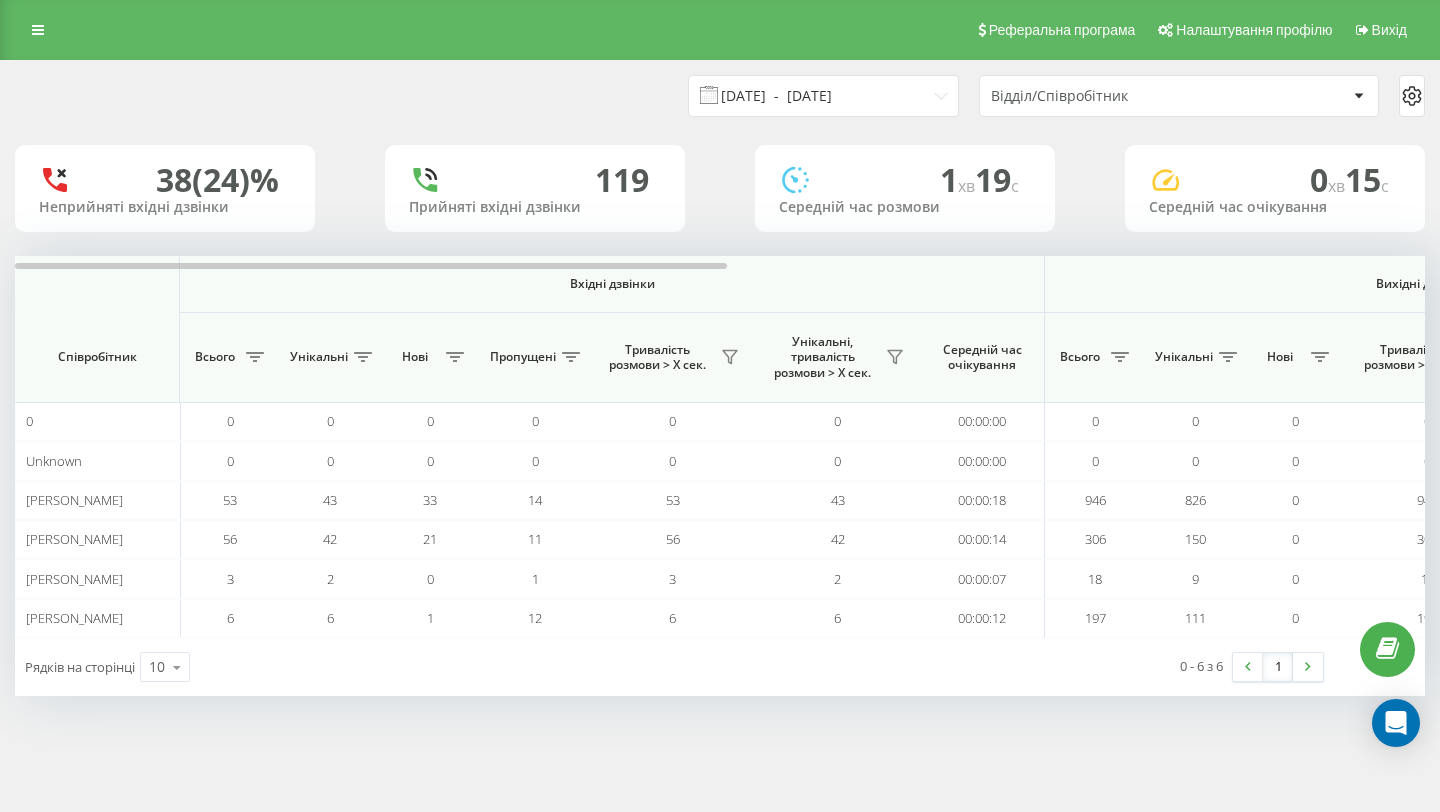 click on "14.06.2025  -  14.07.2025" at bounding box center [823, 96] 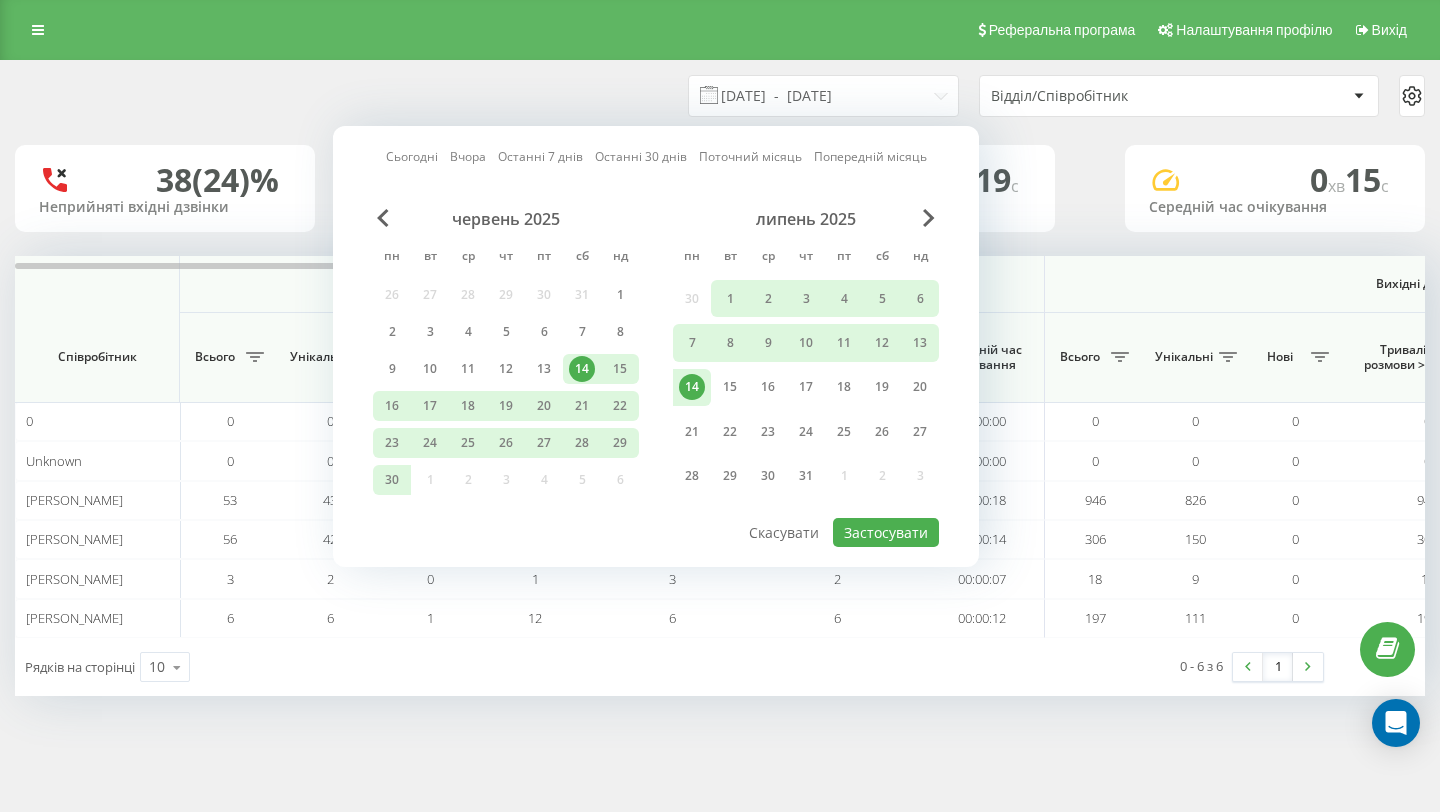 click on "14" 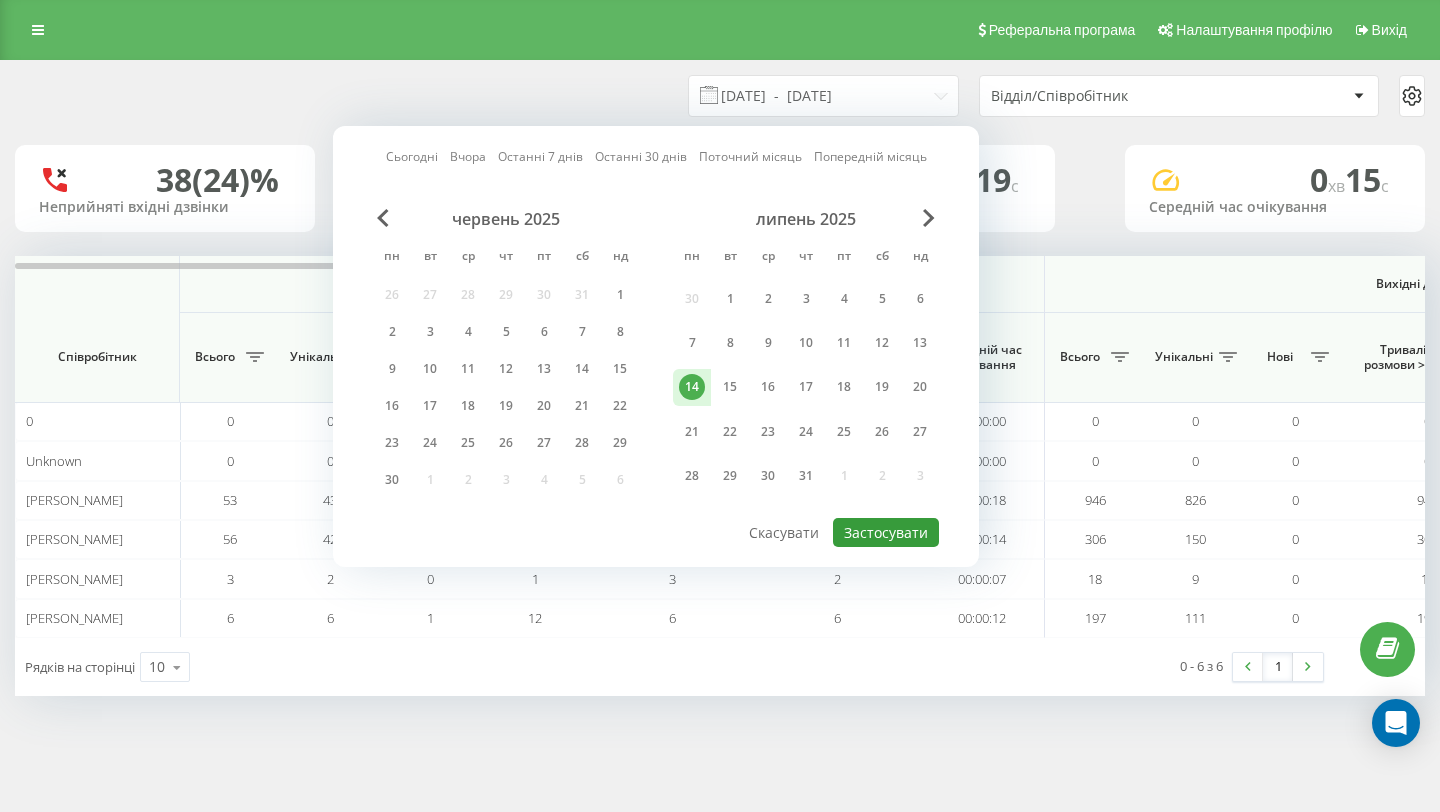 click on "Застосувати" 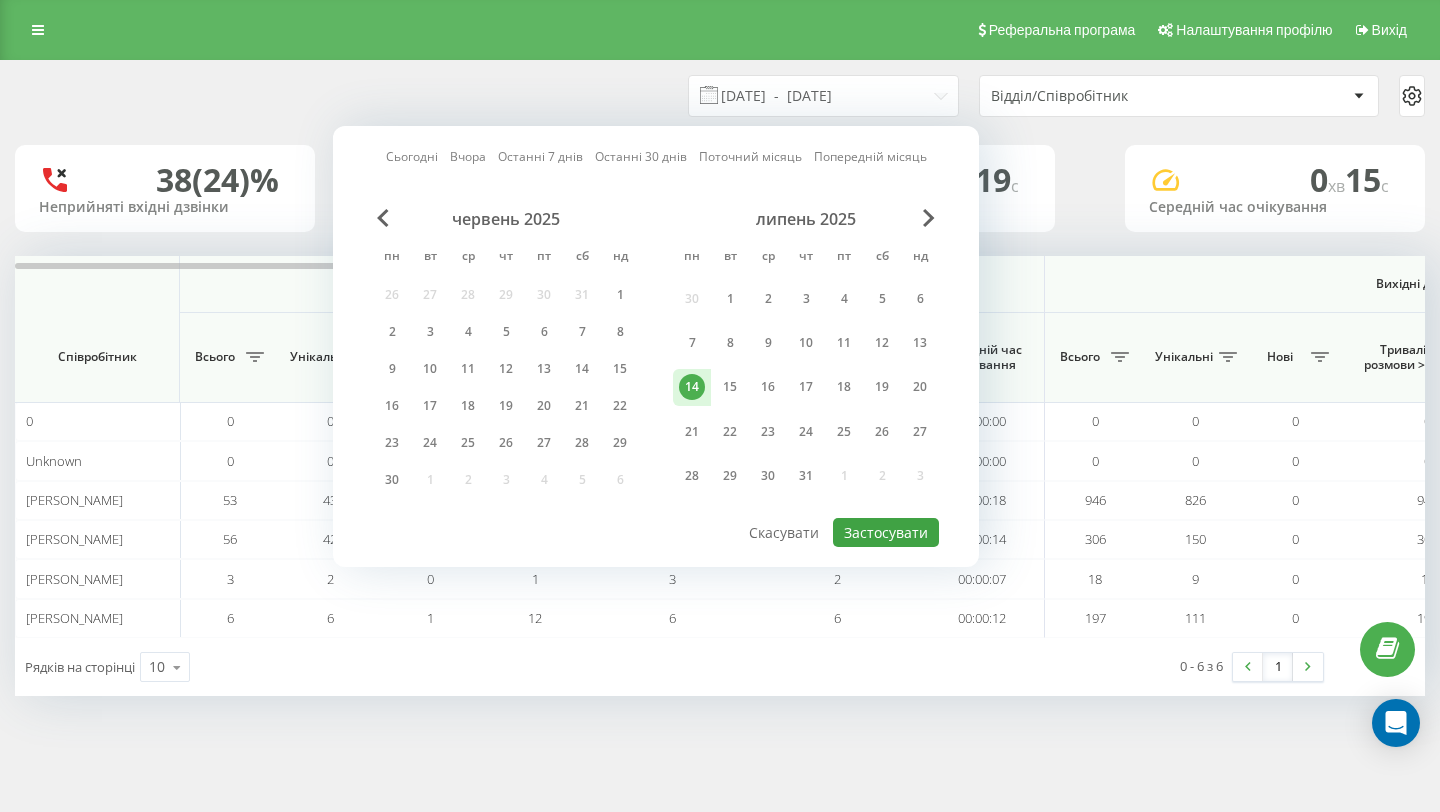 type on "14.07.2025  -  14.07.2025" 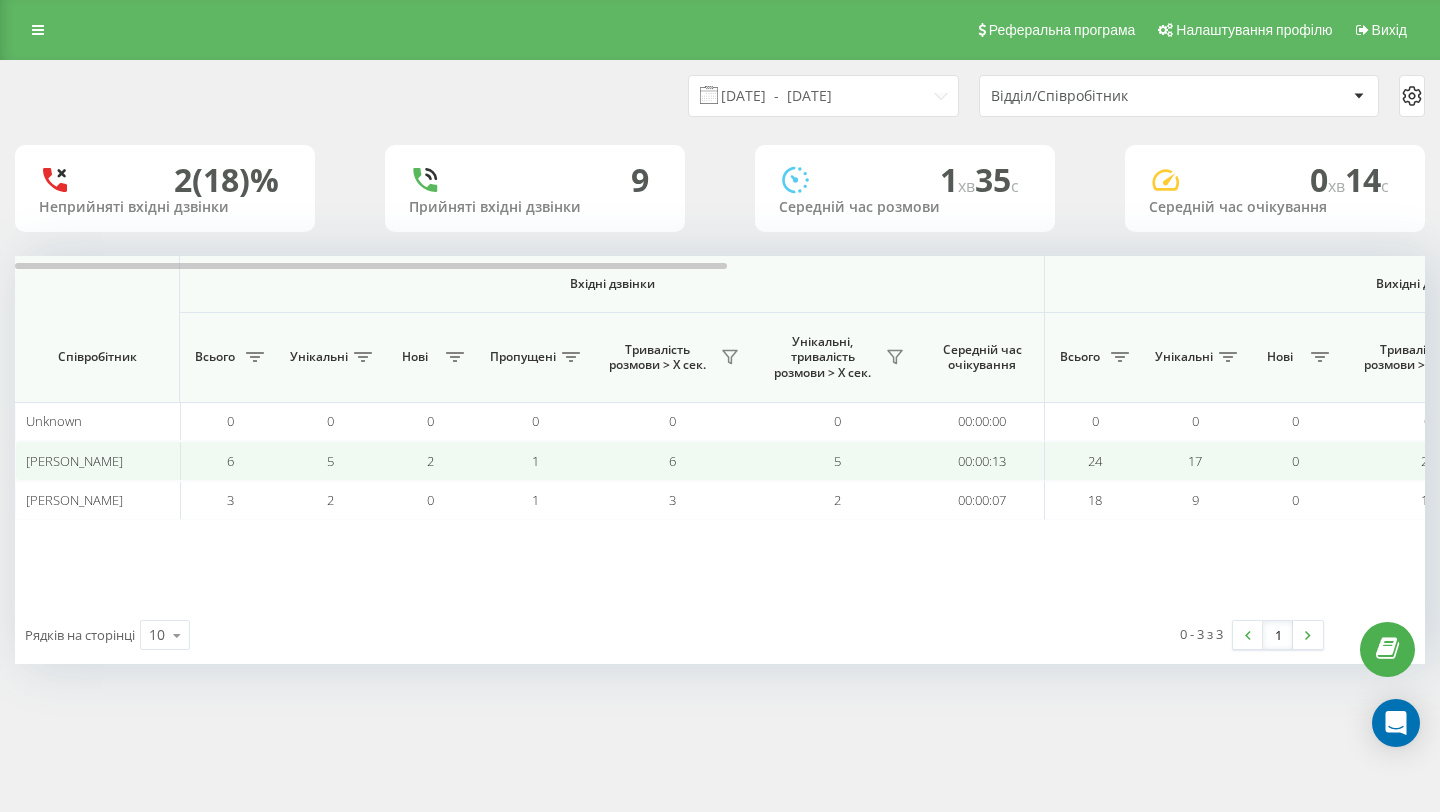 scroll, scrollTop: 0, scrollLeft: 1, axis: horizontal 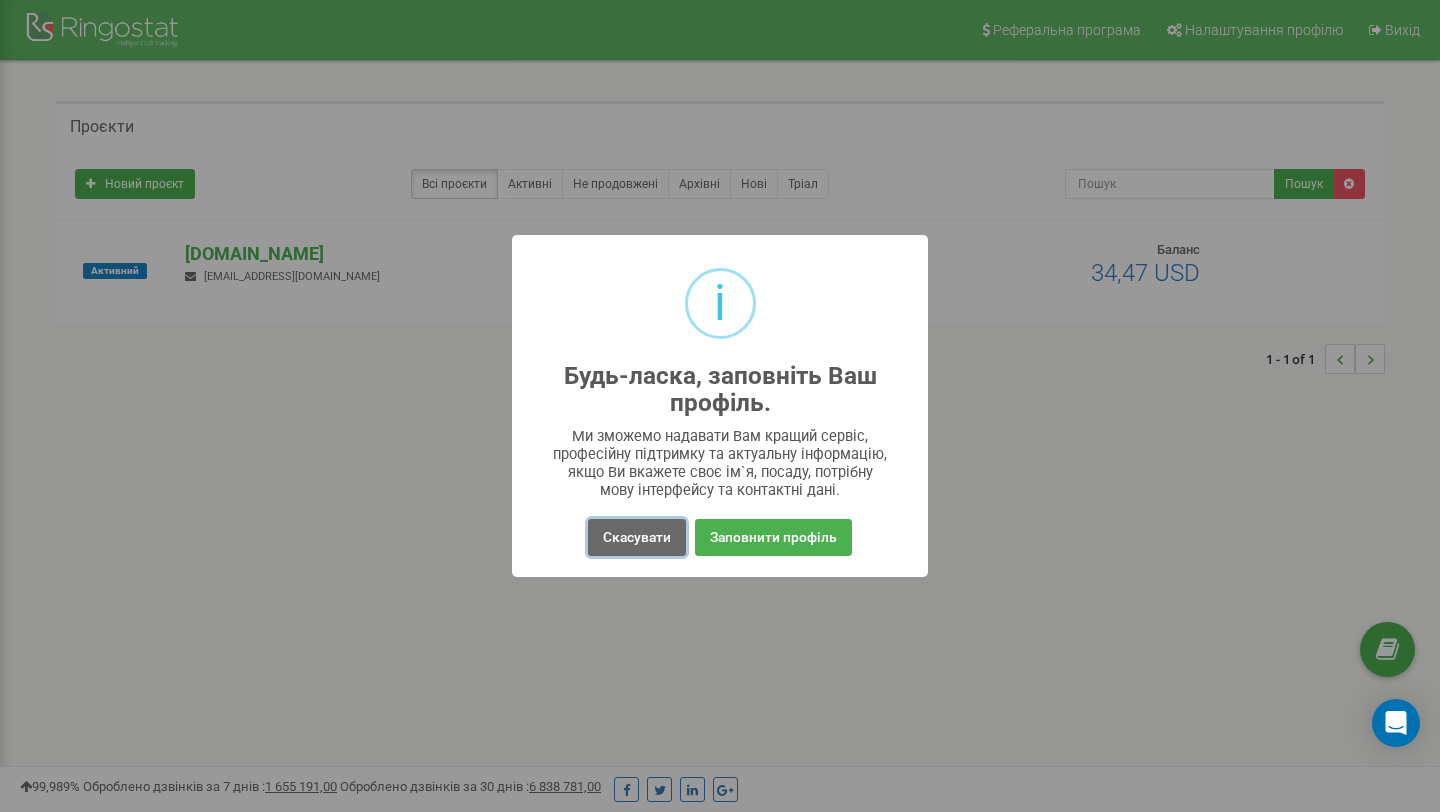 click on "Скасувати" at bounding box center [637, 537] 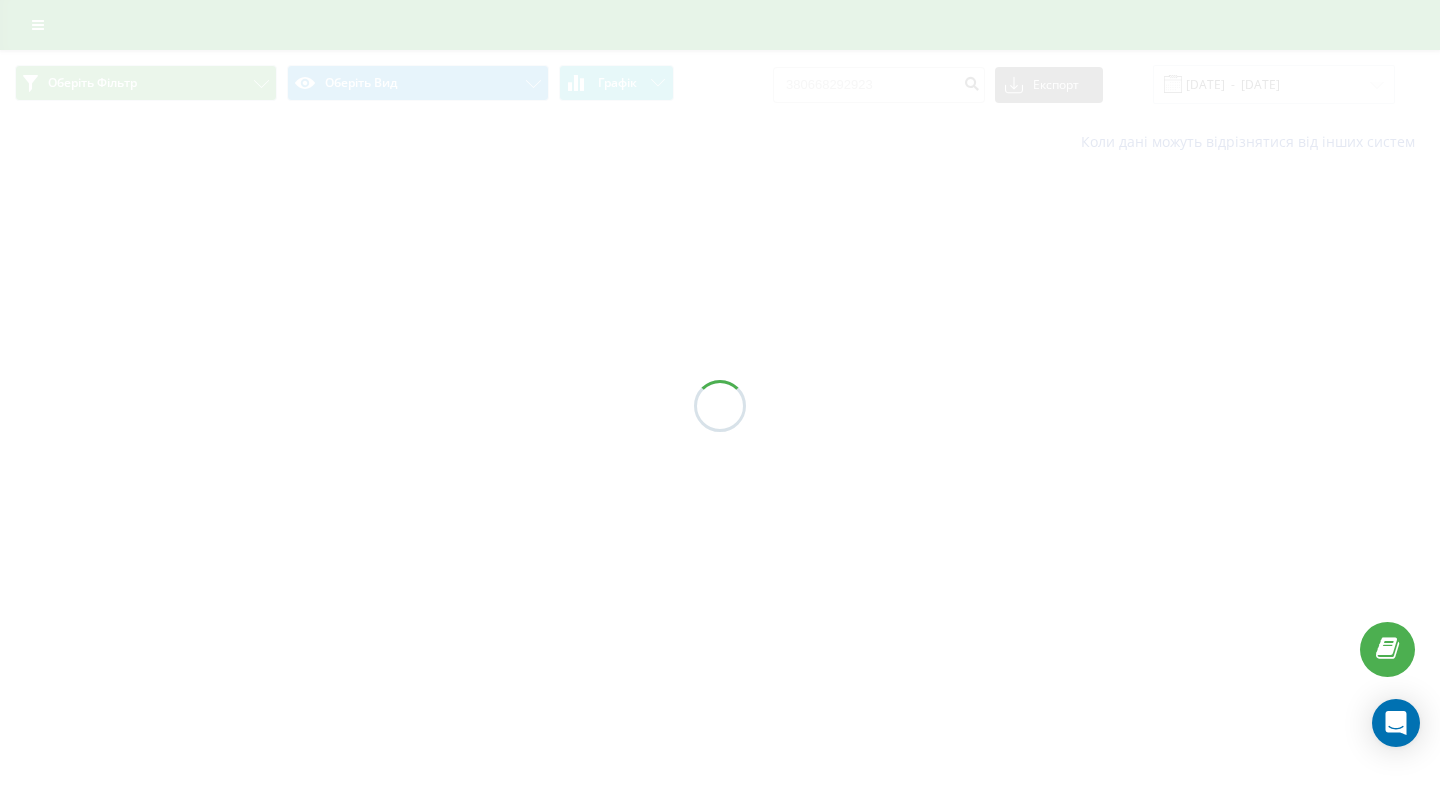 scroll, scrollTop: 0, scrollLeft: 0, axis: both 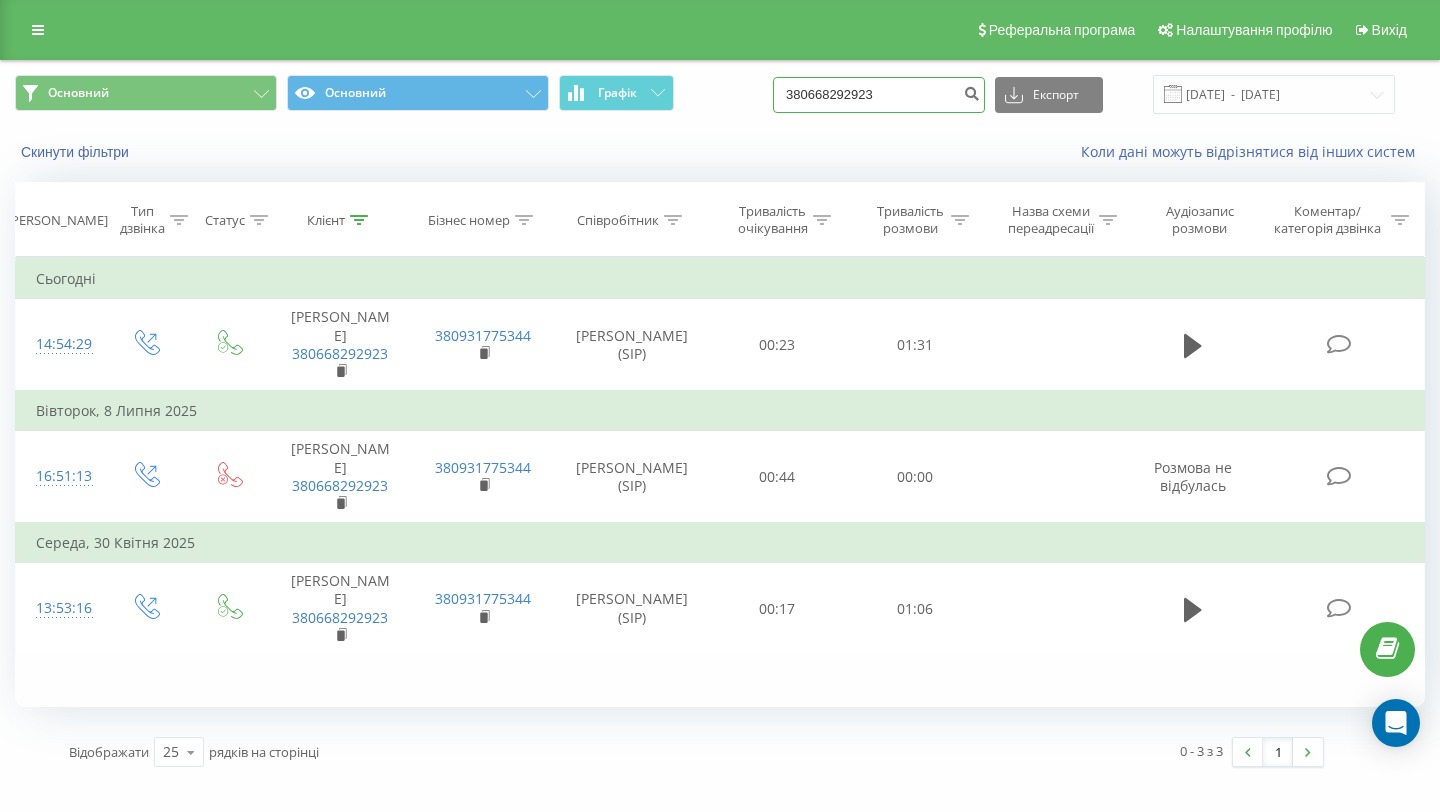 click on "380668292923" at bounding box center (879, 95) 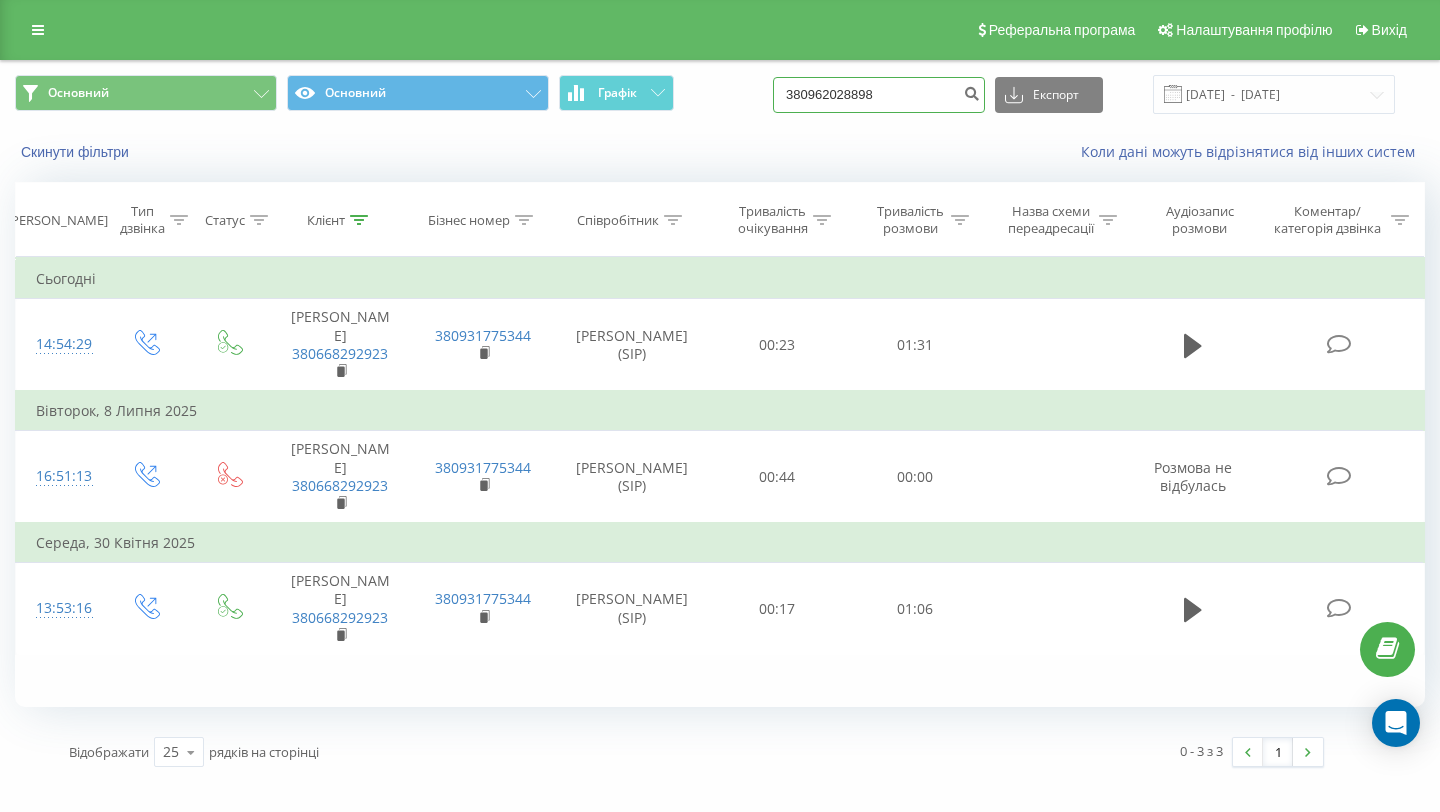 type on "380962028898" 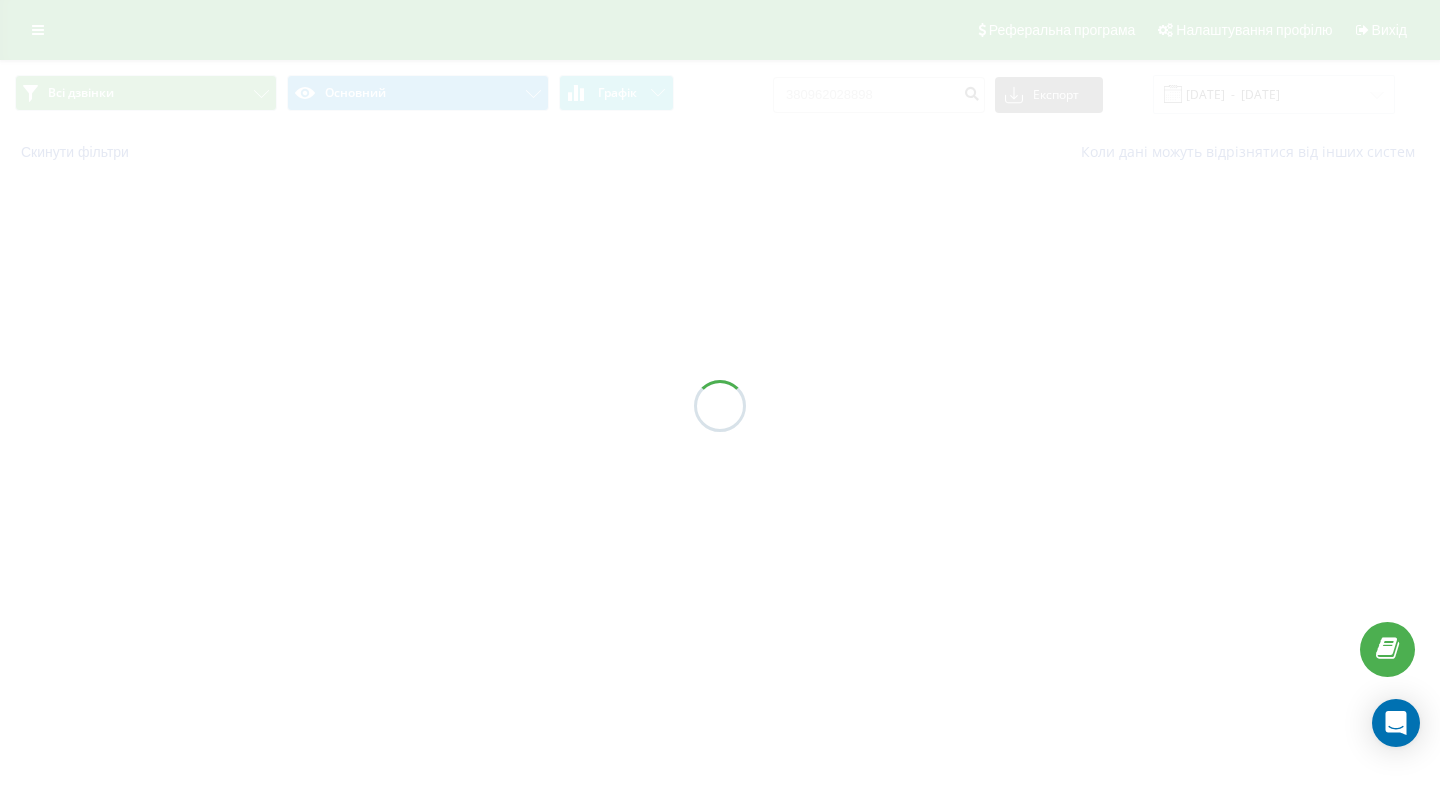 scroll, scrollTop: 0, scrollLeft: 0, axis: both 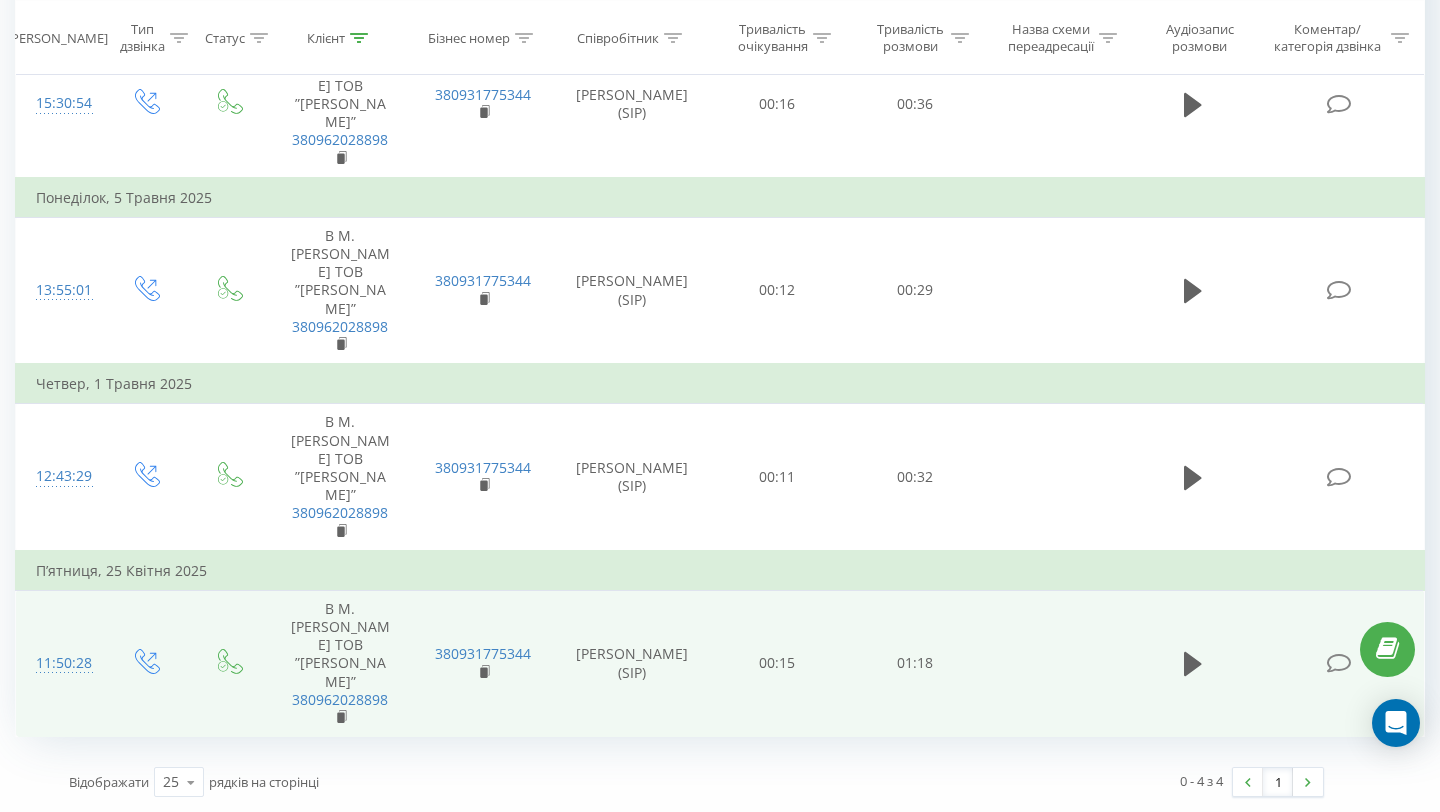click at bounding box center (1193, 663) 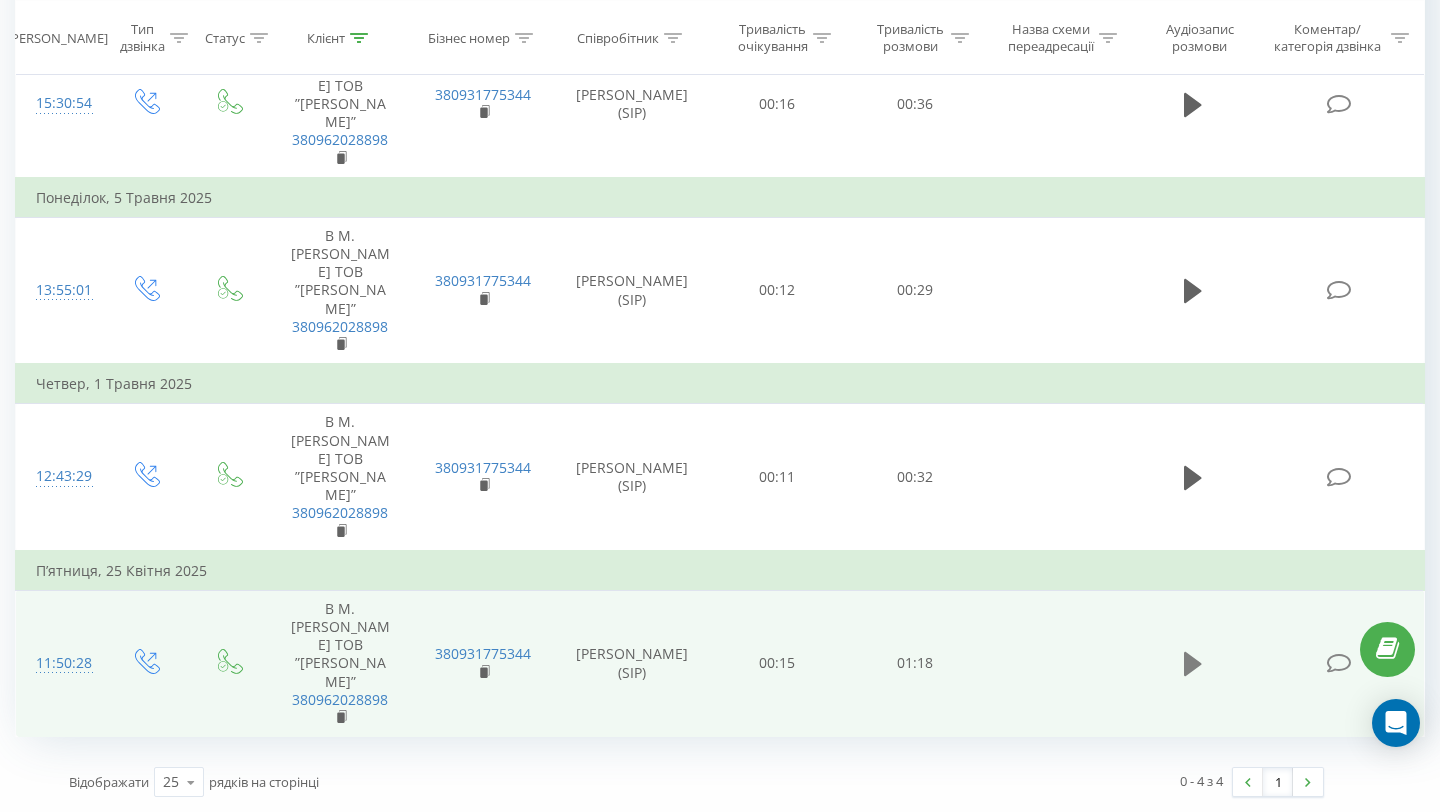 click 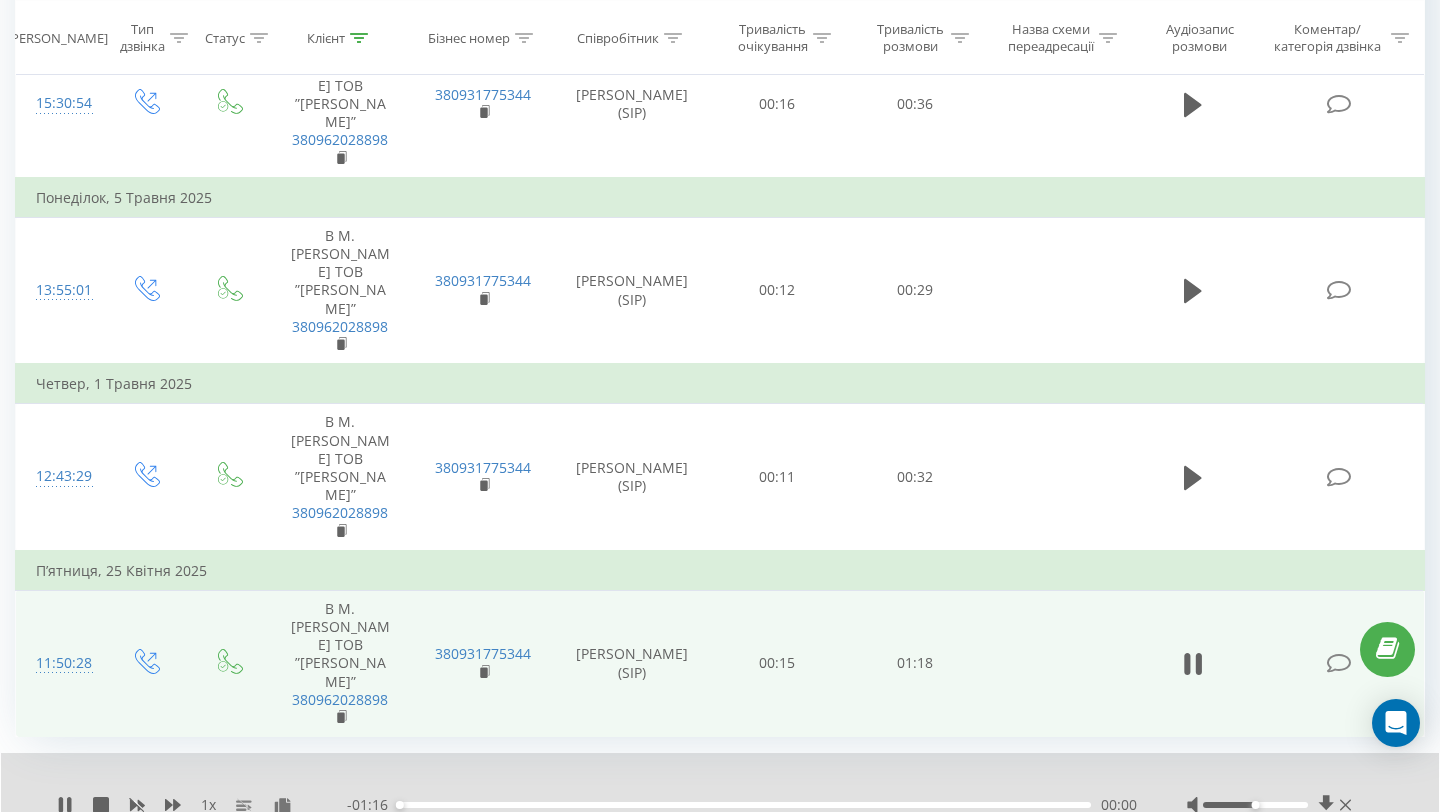 scroll, scrollTop: 345, scrollLeft: 0, axis: vertical 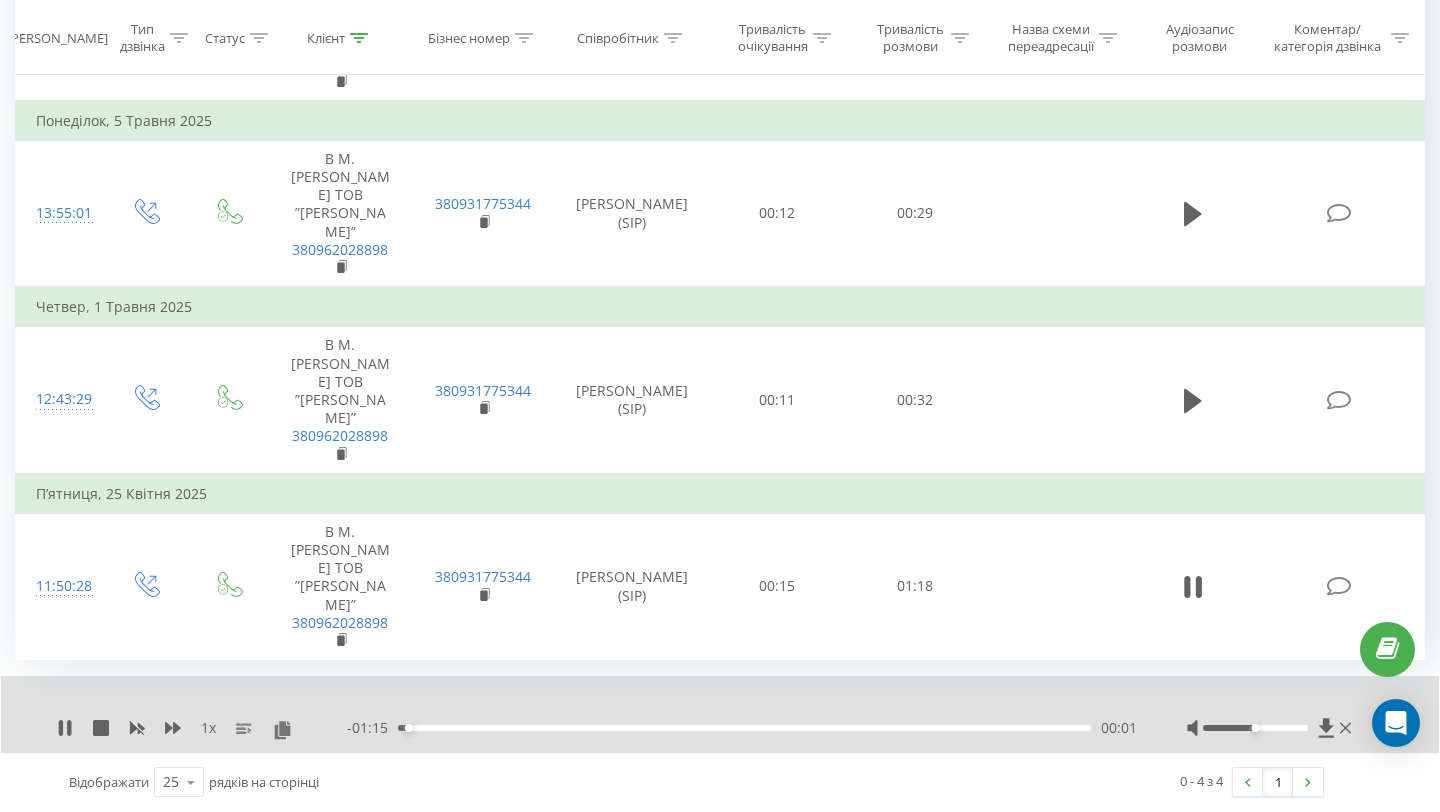 click on "00:01" at bounding box center (744, 728) 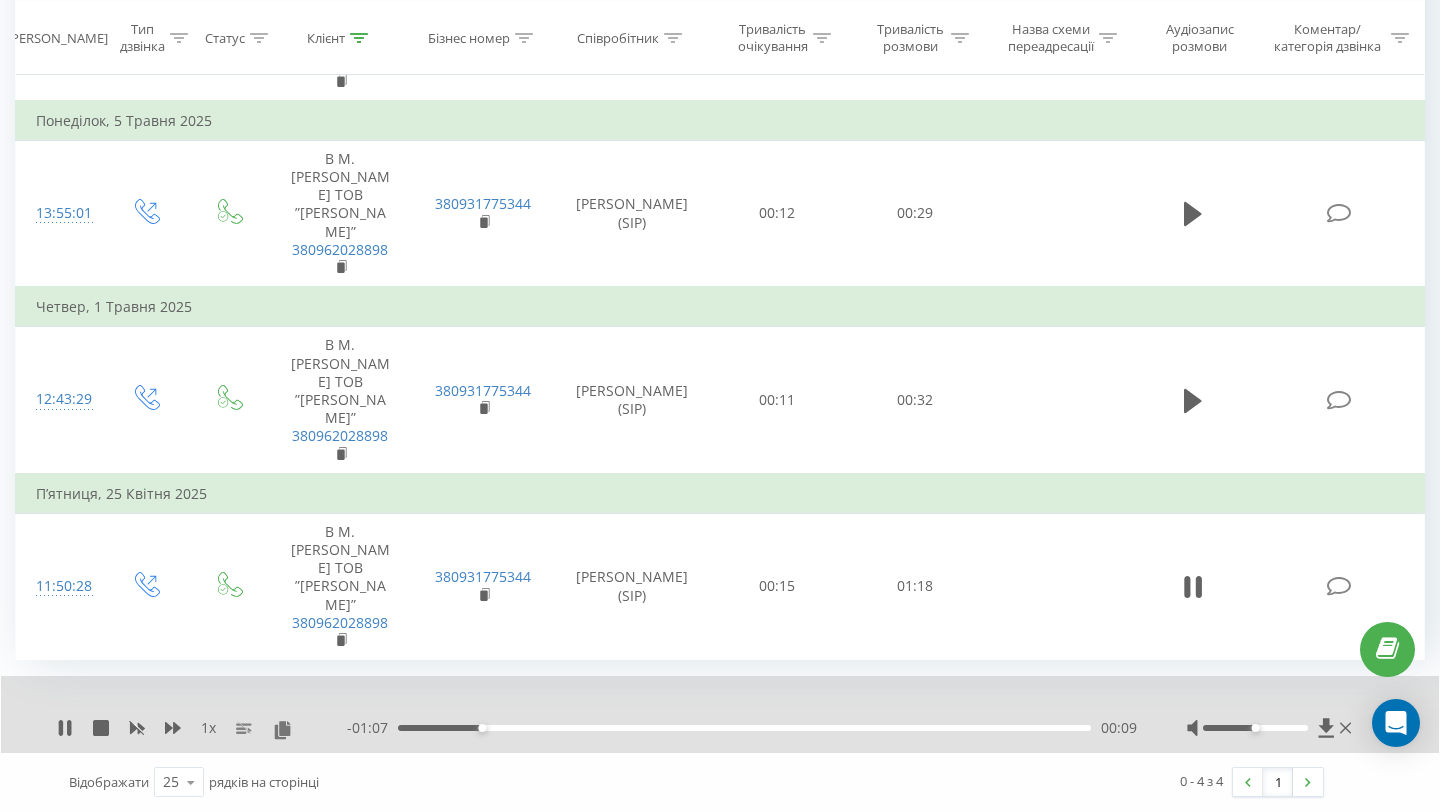 click on "1 x  - 01:07 00:09   00:09" at bounding box center (720, 714) 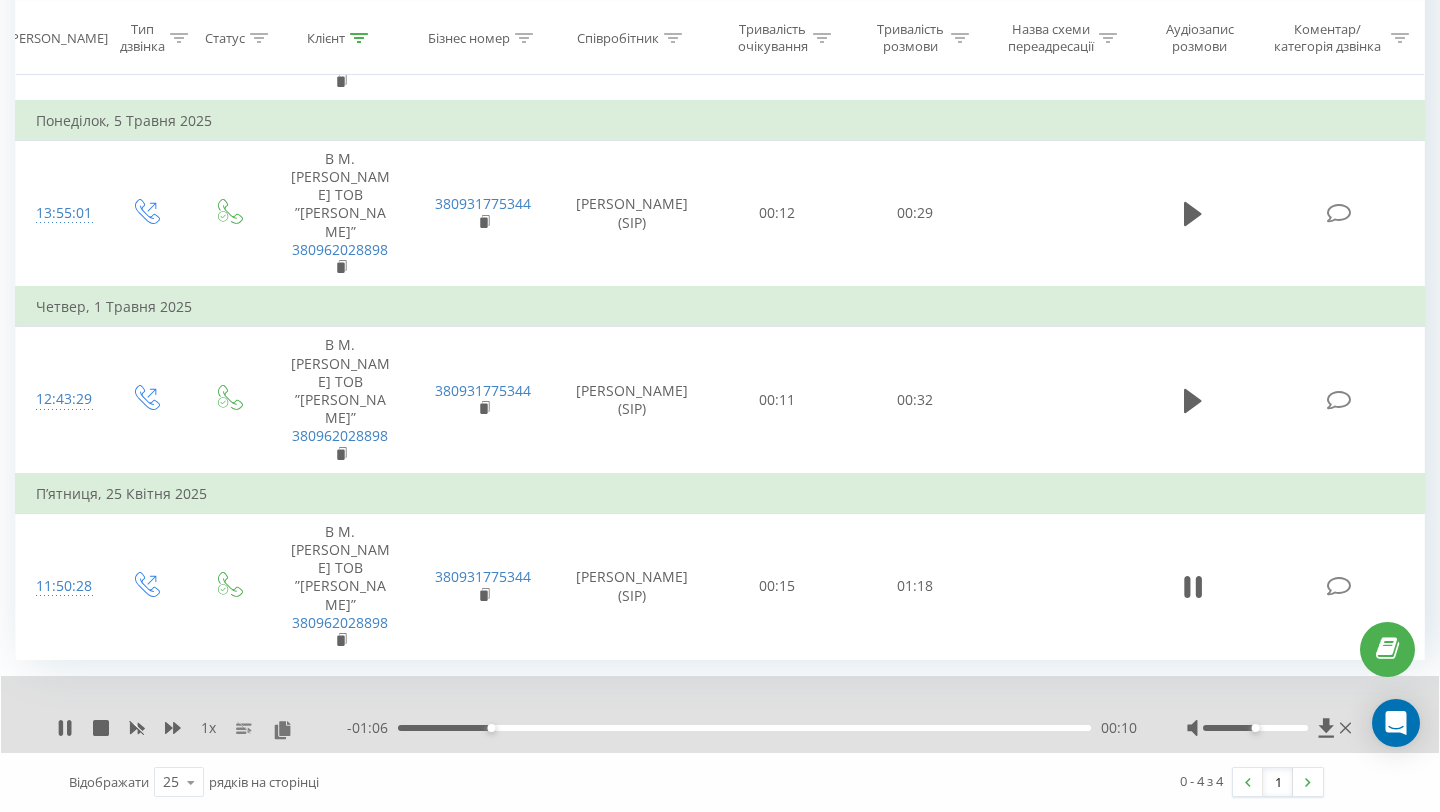 click on "- 01:06 00:10   00:10" at bounding box center (742, 728) 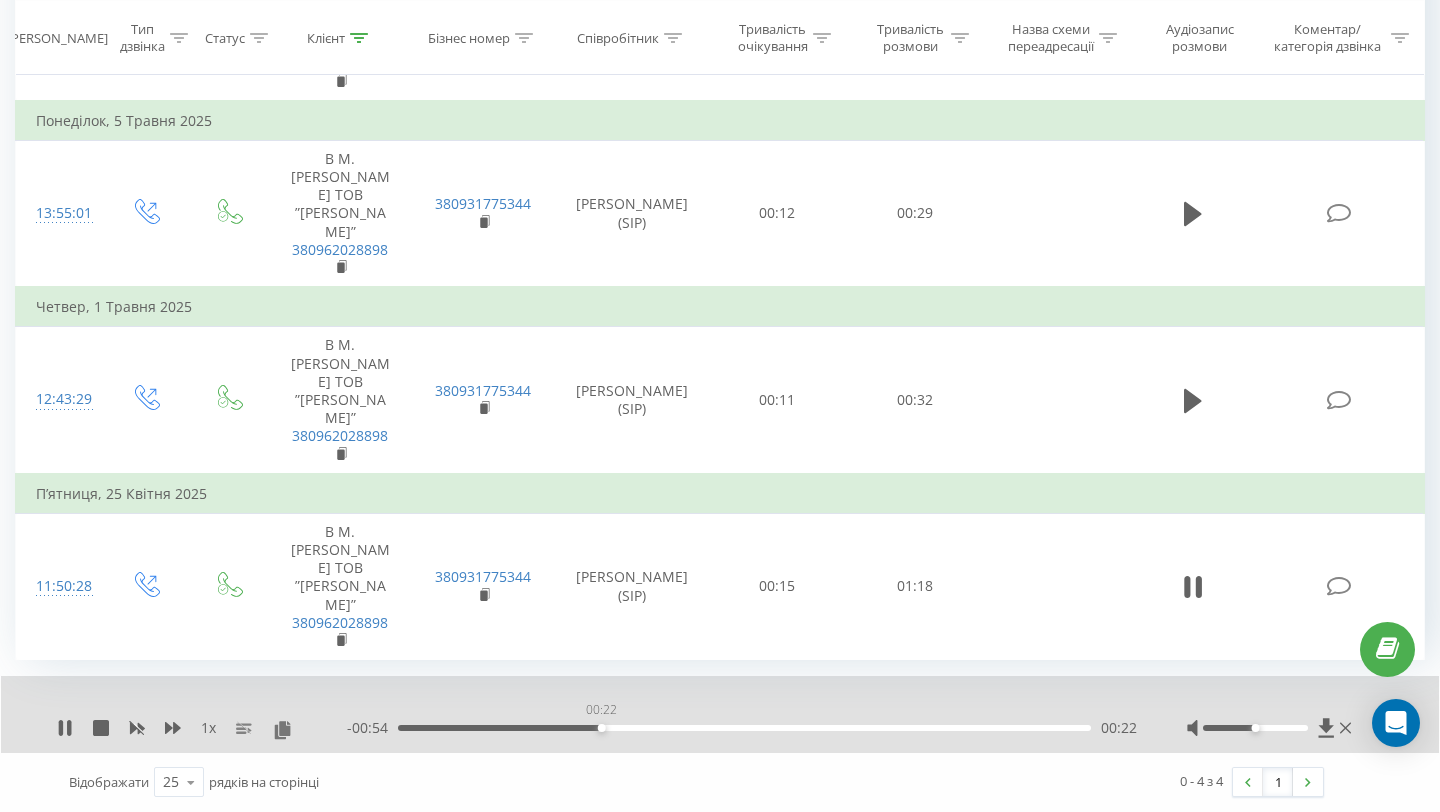 click on "00:22" at bounding box center (744, 728) 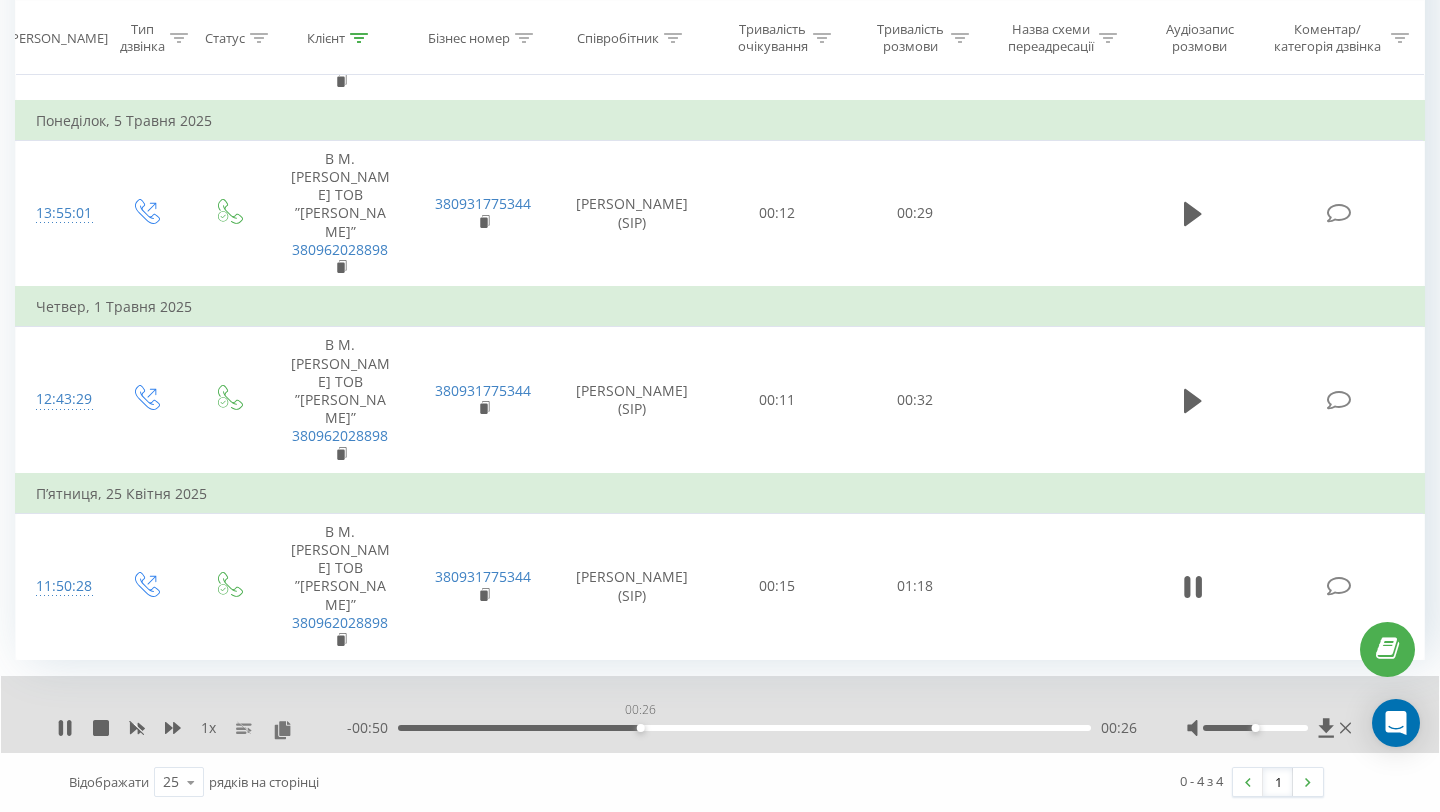 click on "00:26" at bounding box center (744, 728) 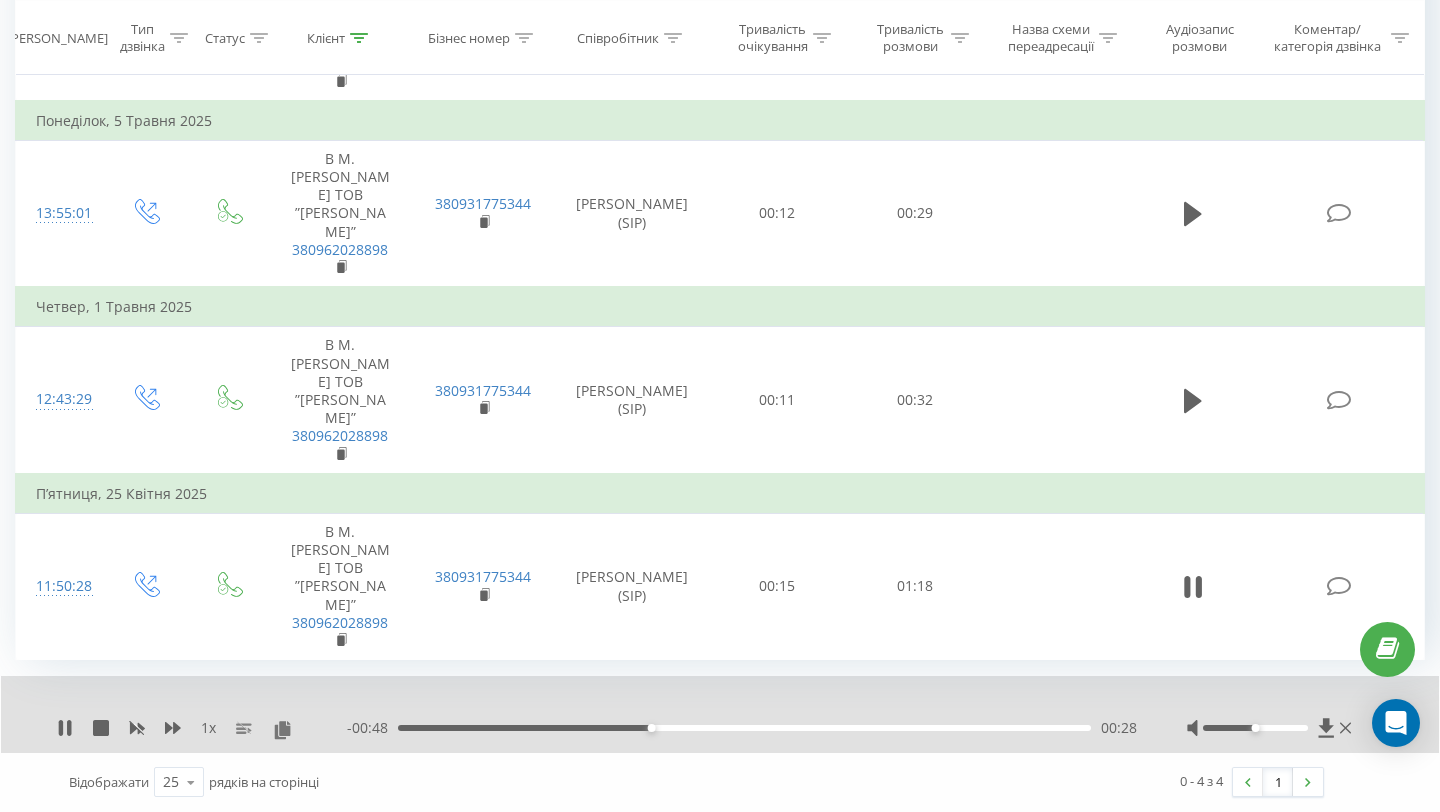 click on "00:28" at bounding box center [744, 728] 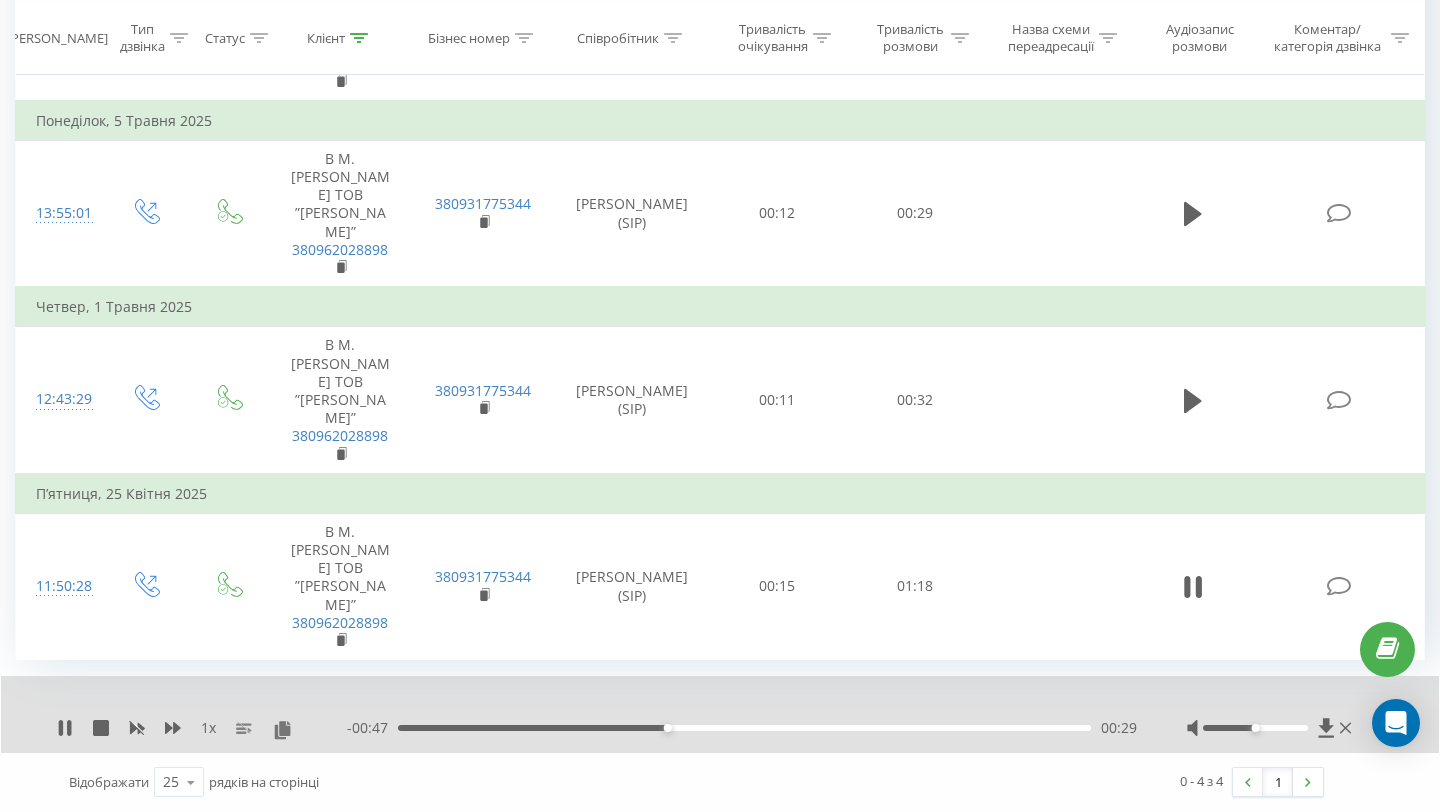 click on "00:29" at bounding box center [744, 728] 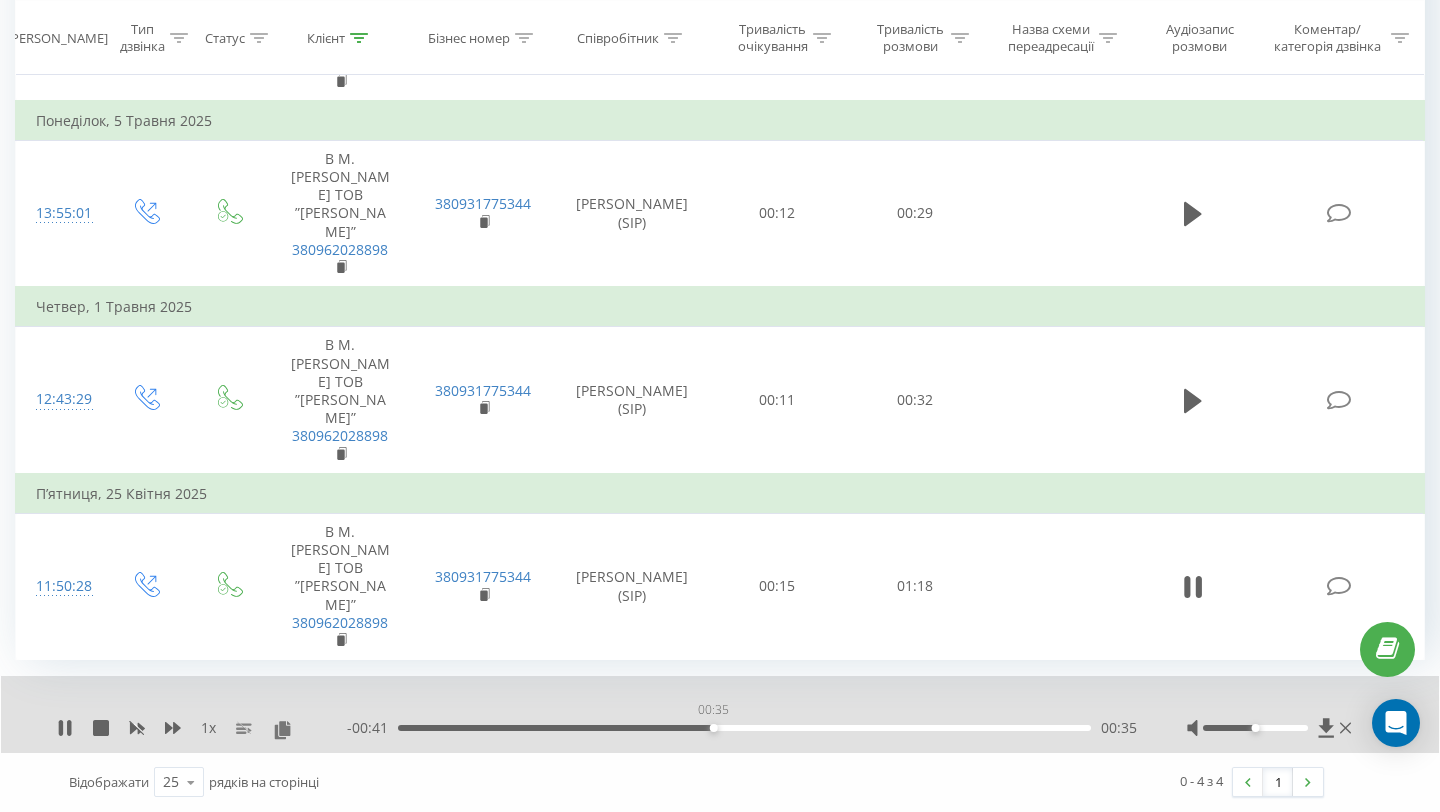 click on "00:35" at bounding box center (744, 728) 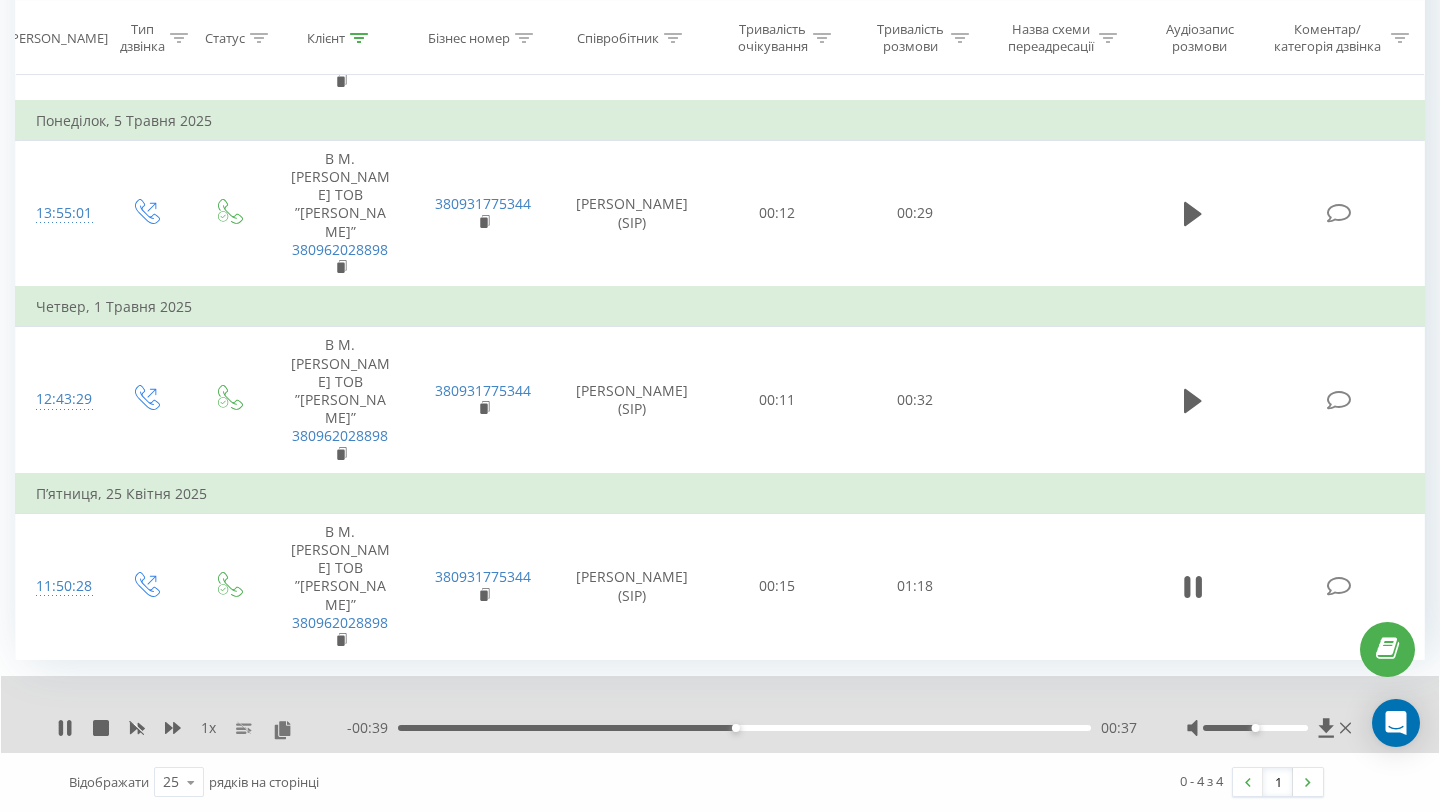 click on "00:37" at bounding box center (744, 728) 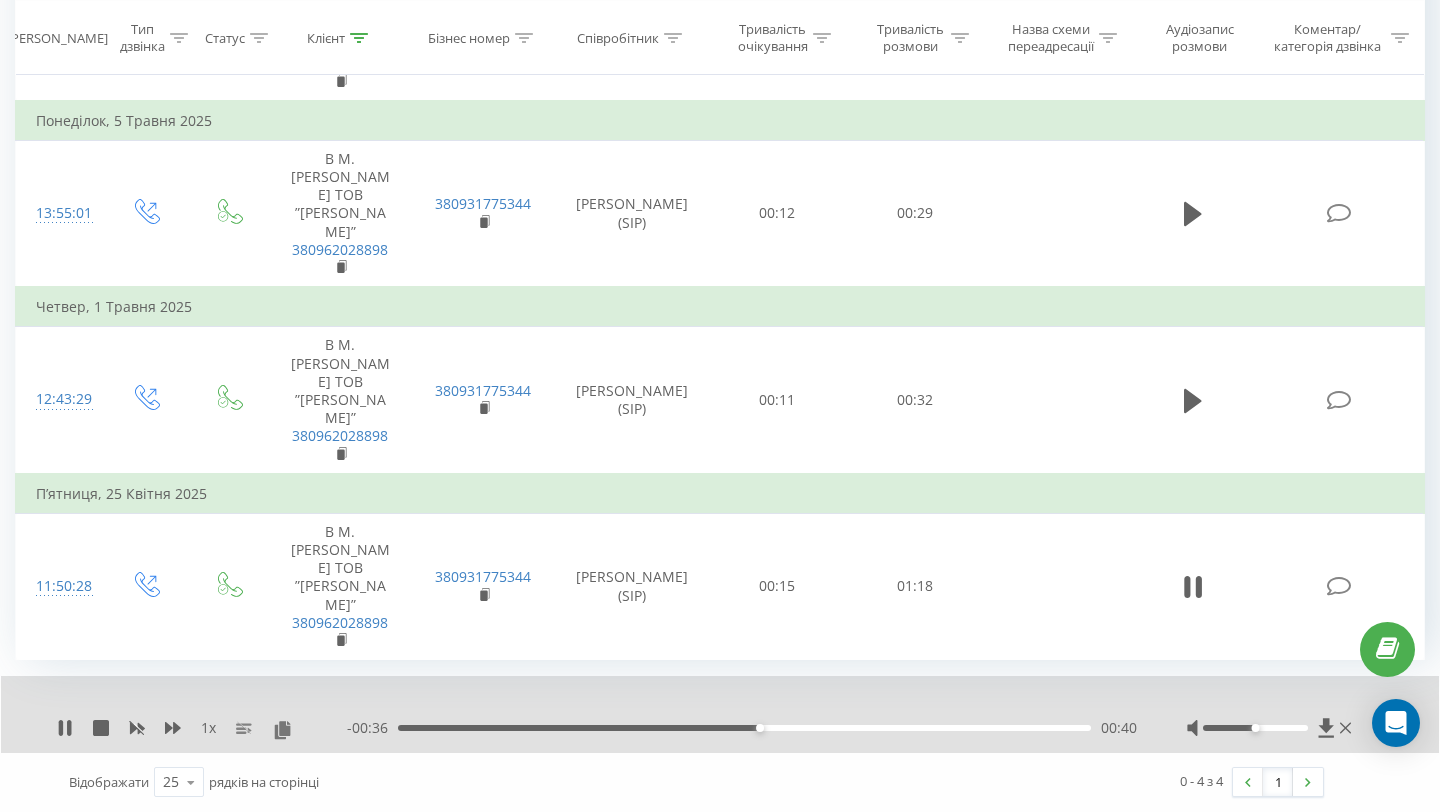 click on "00:40" at bounding box center (744, 728) 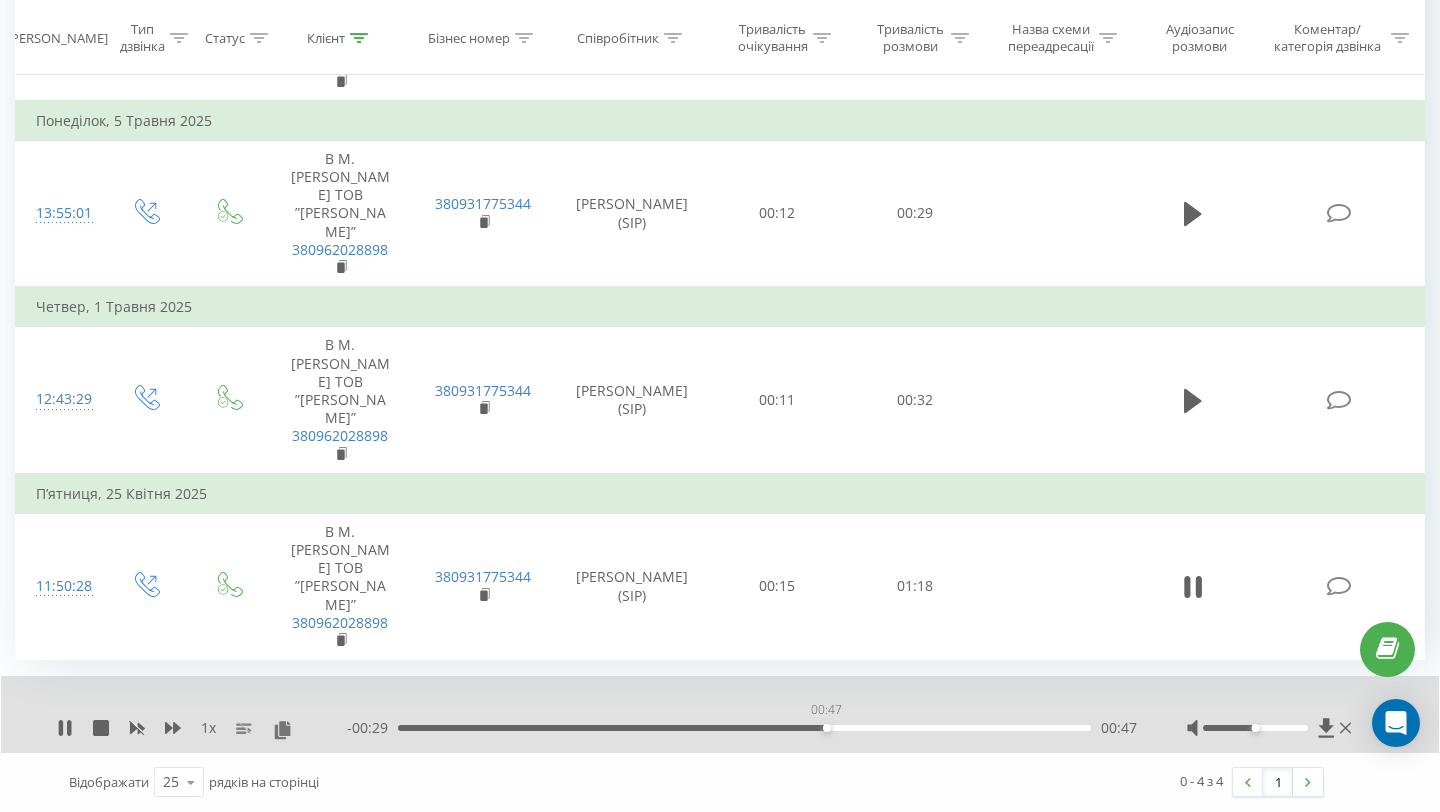 click on "00:47" at bounding box center [744, 728] 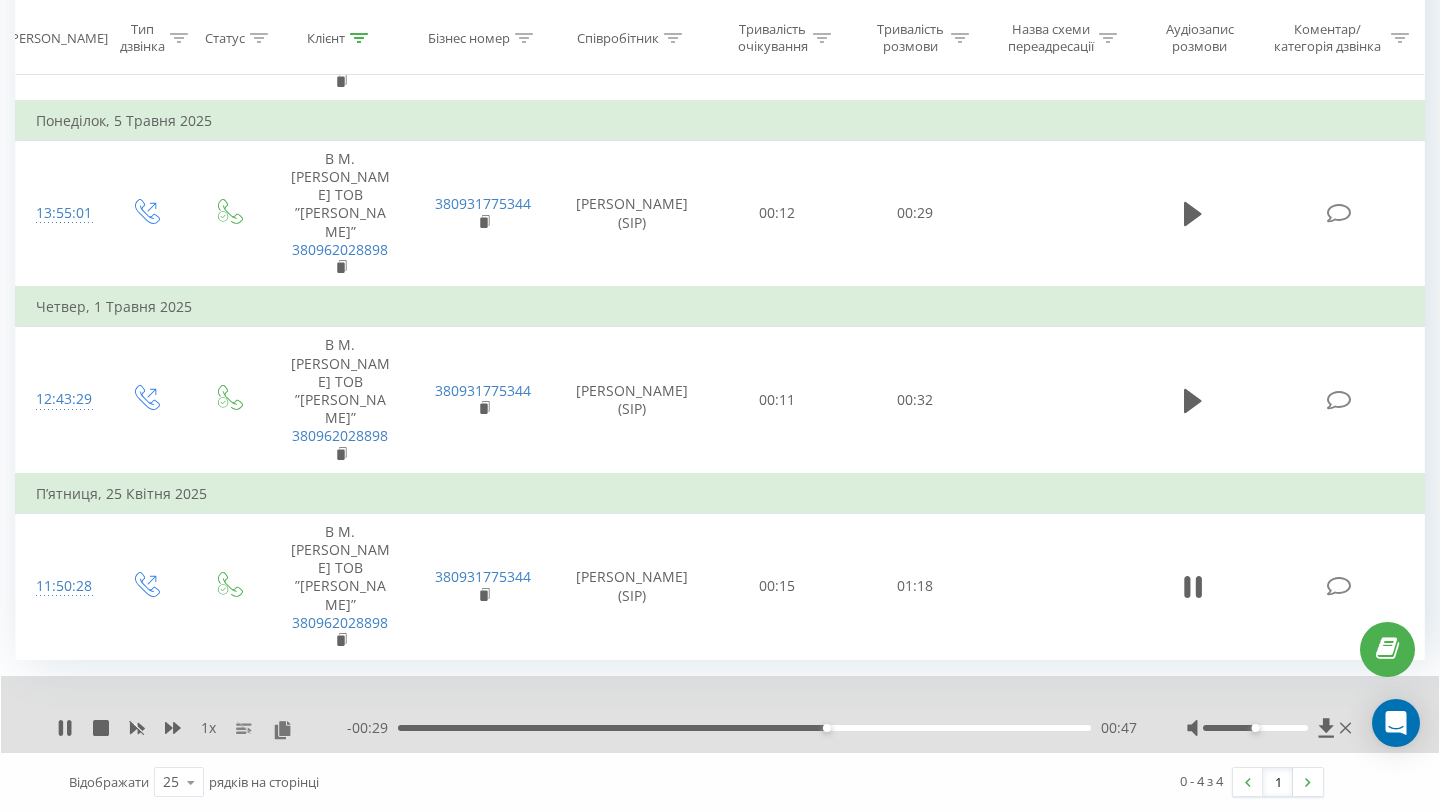 click on "00:47" at bounding box center (744, 728) 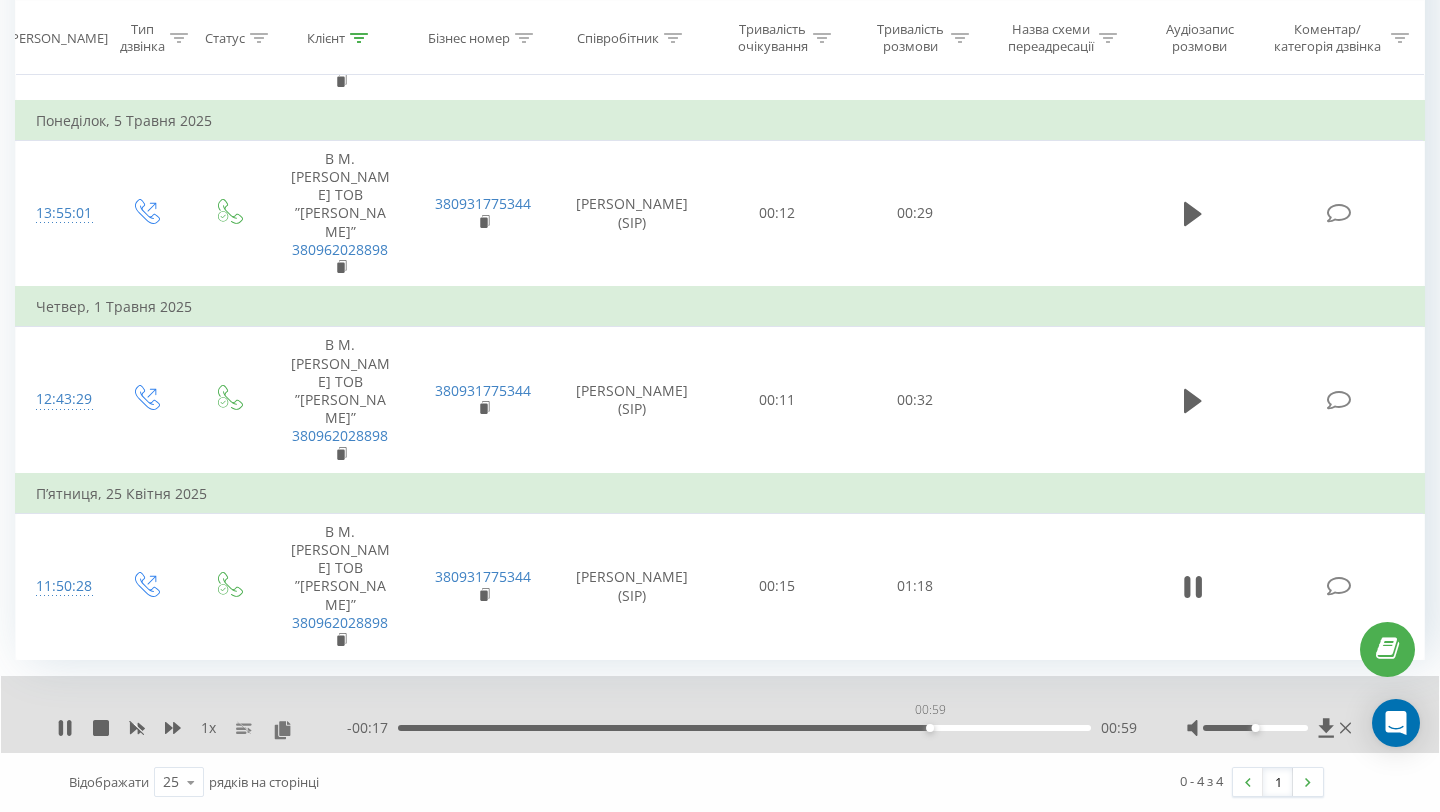 click on "00:59" at bounding box center (744, 728) 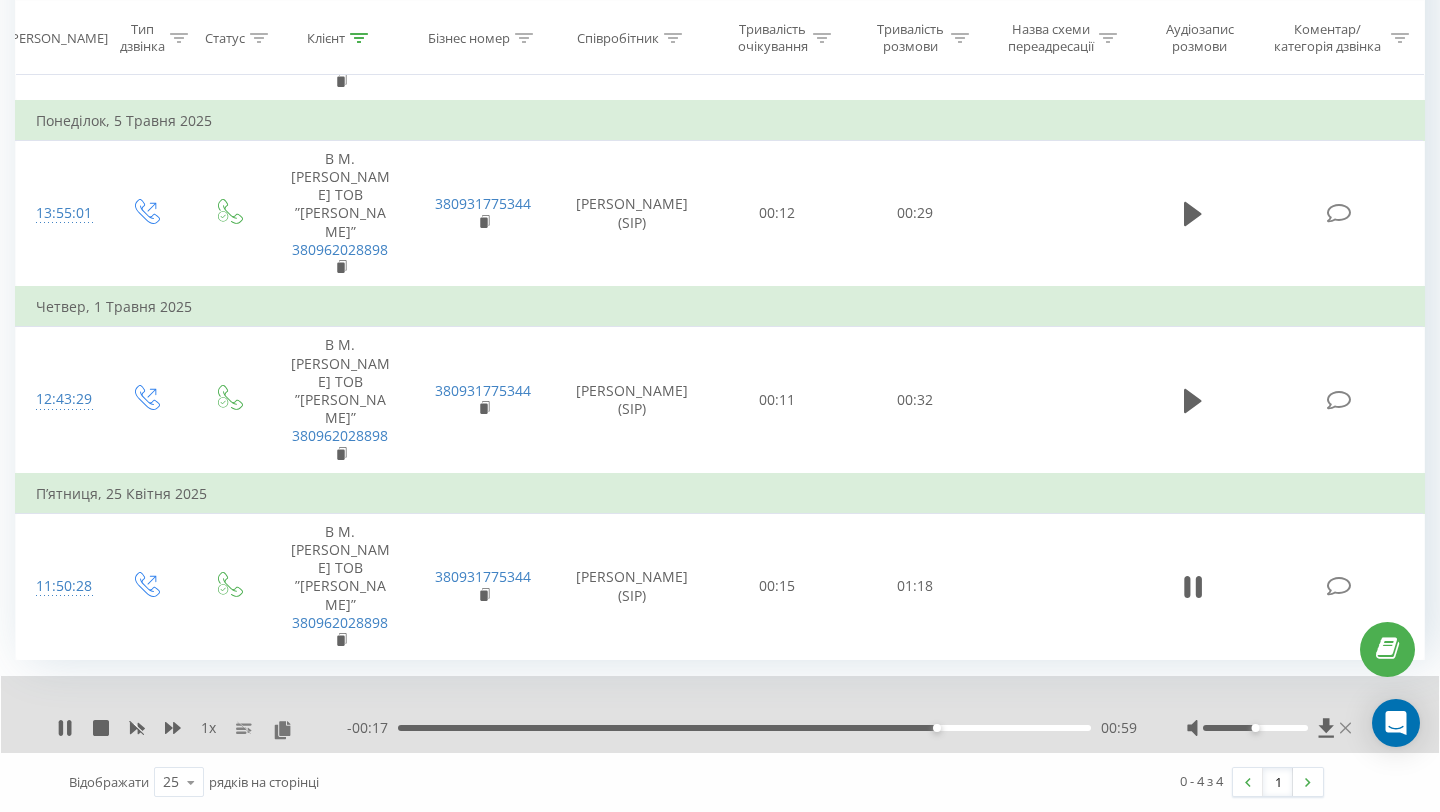 click 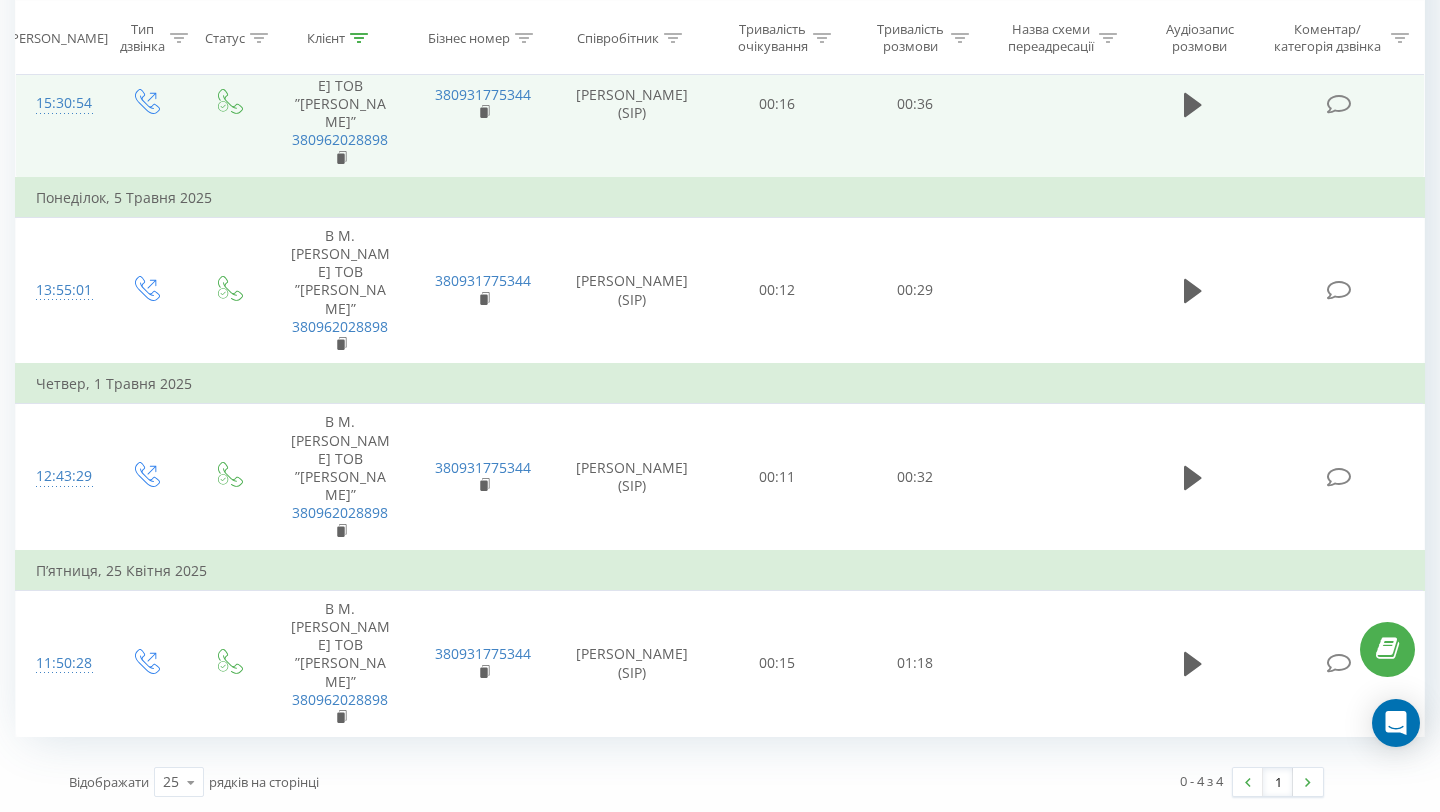 scroll, scrollTop: 0, scrollLeft: 0, axis: both 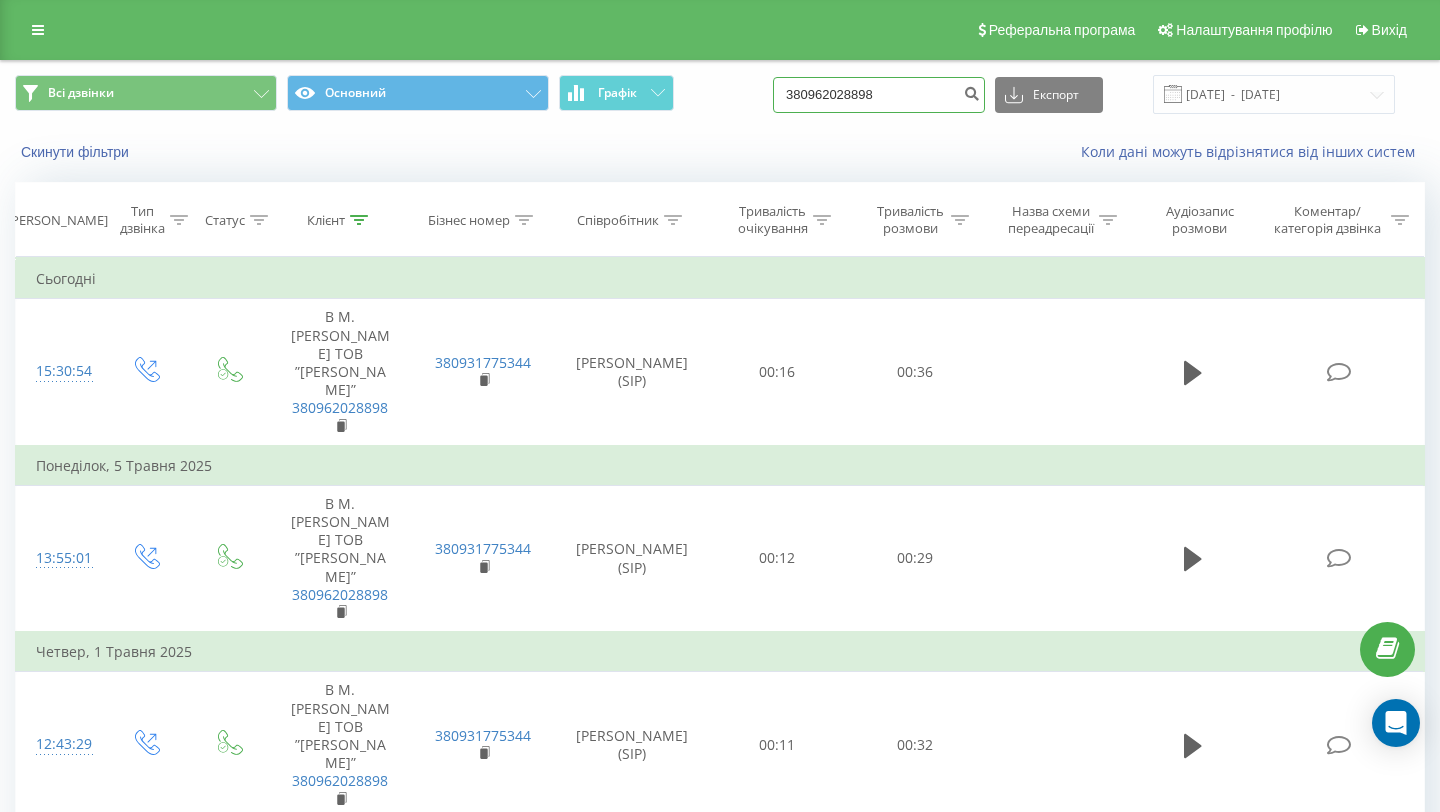click on "380962028898" at bounding box center (879, 95) 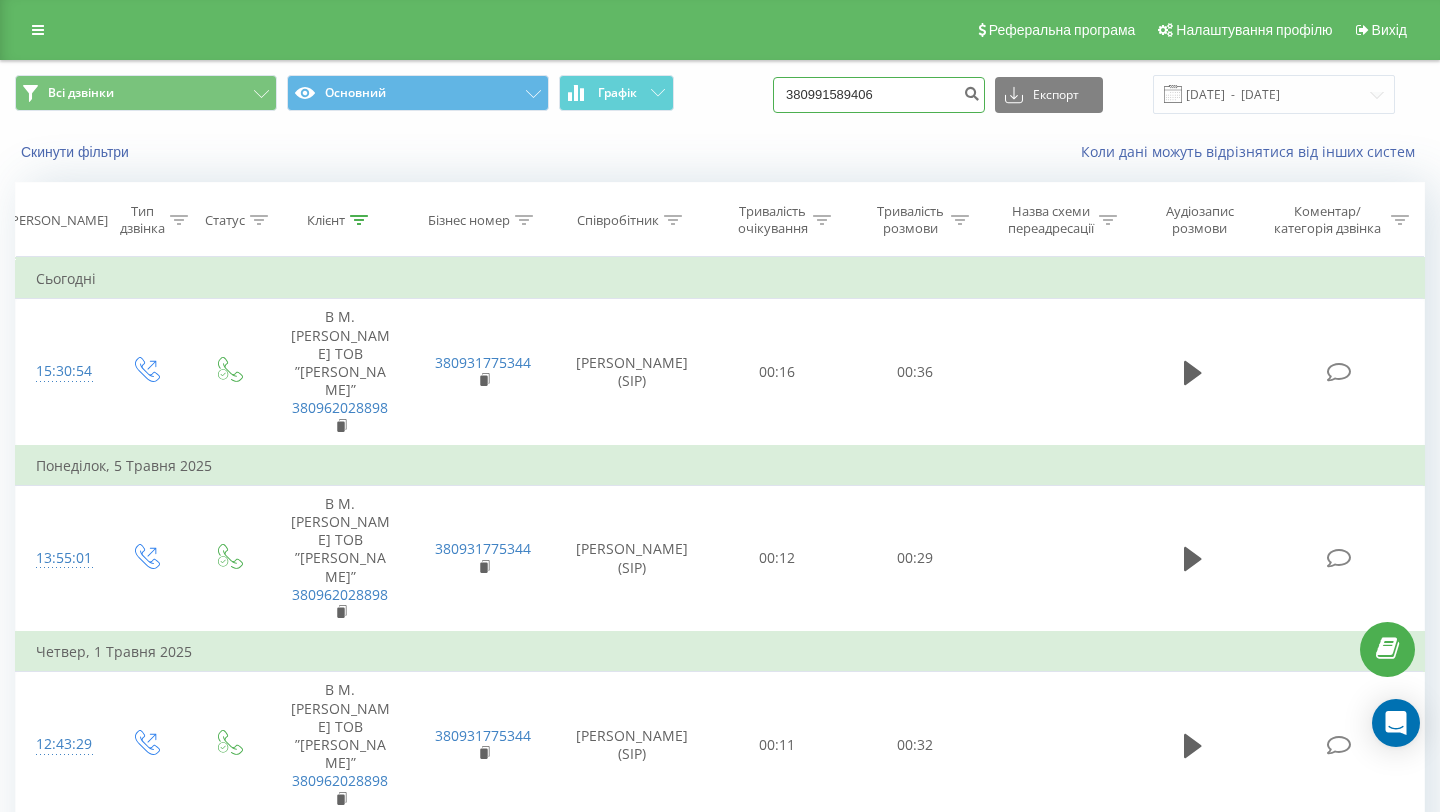 type on "380991589406" 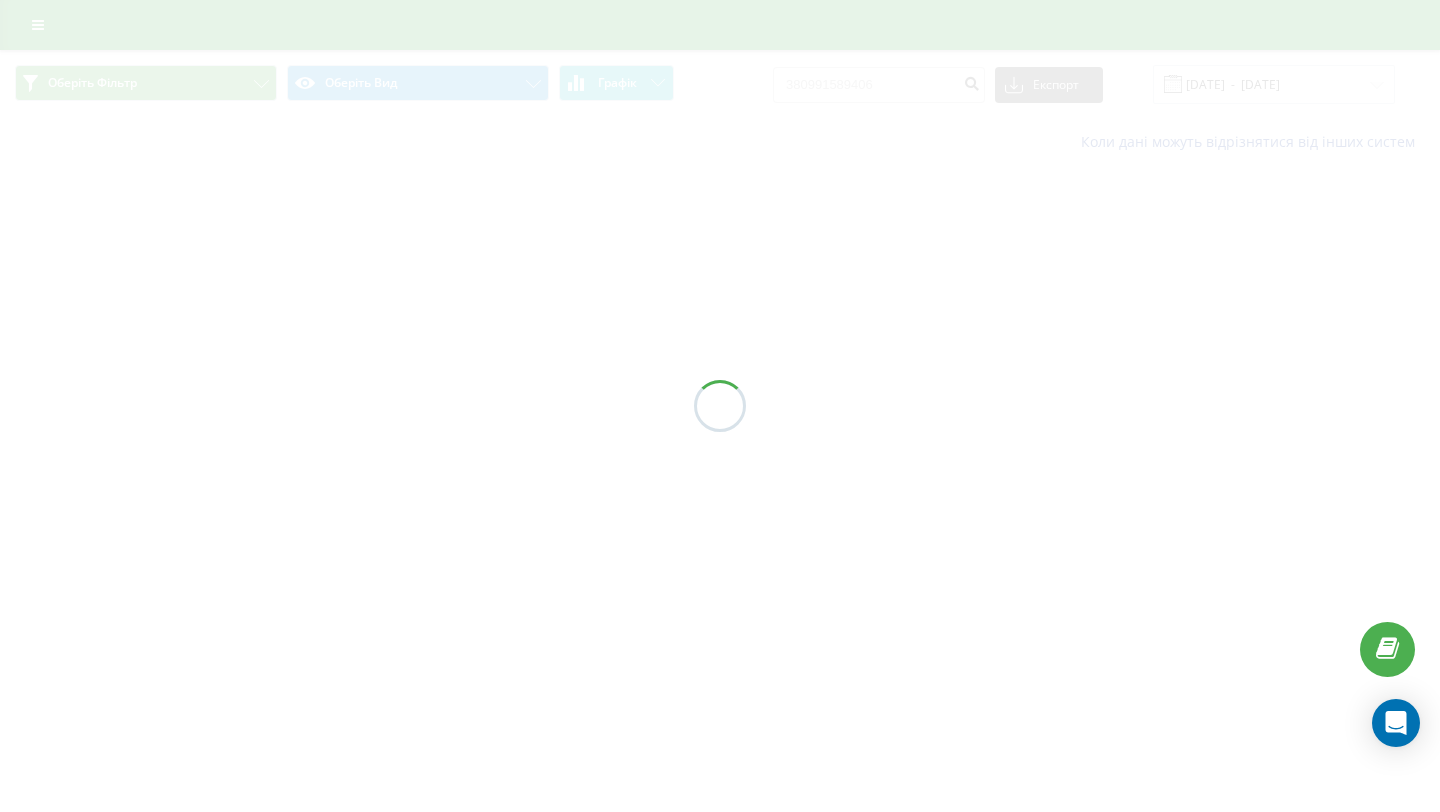 scroll, scrollTop: 0, scrollLeft: 0, axis: both 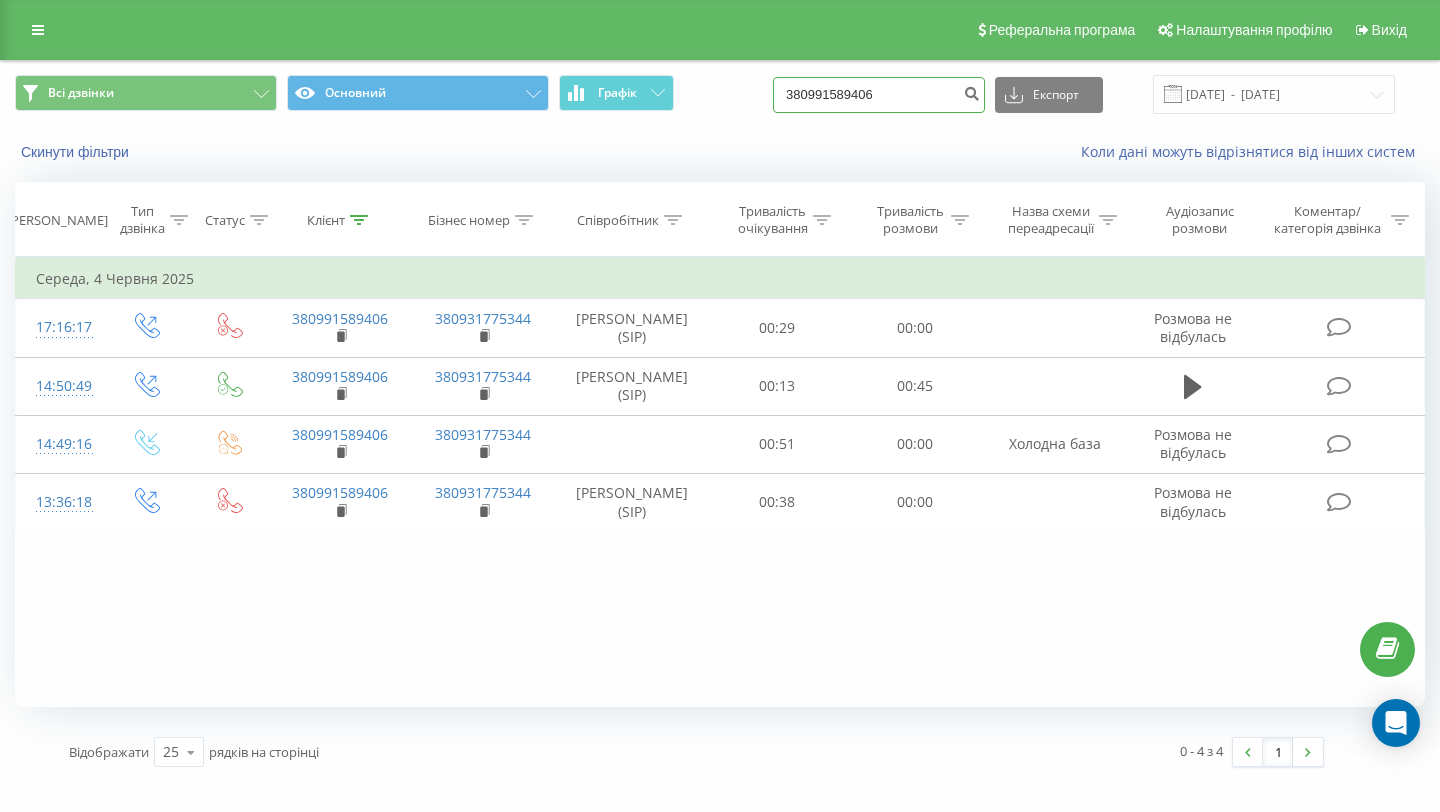 click on "380991589406" at bounding box center [879, 95] 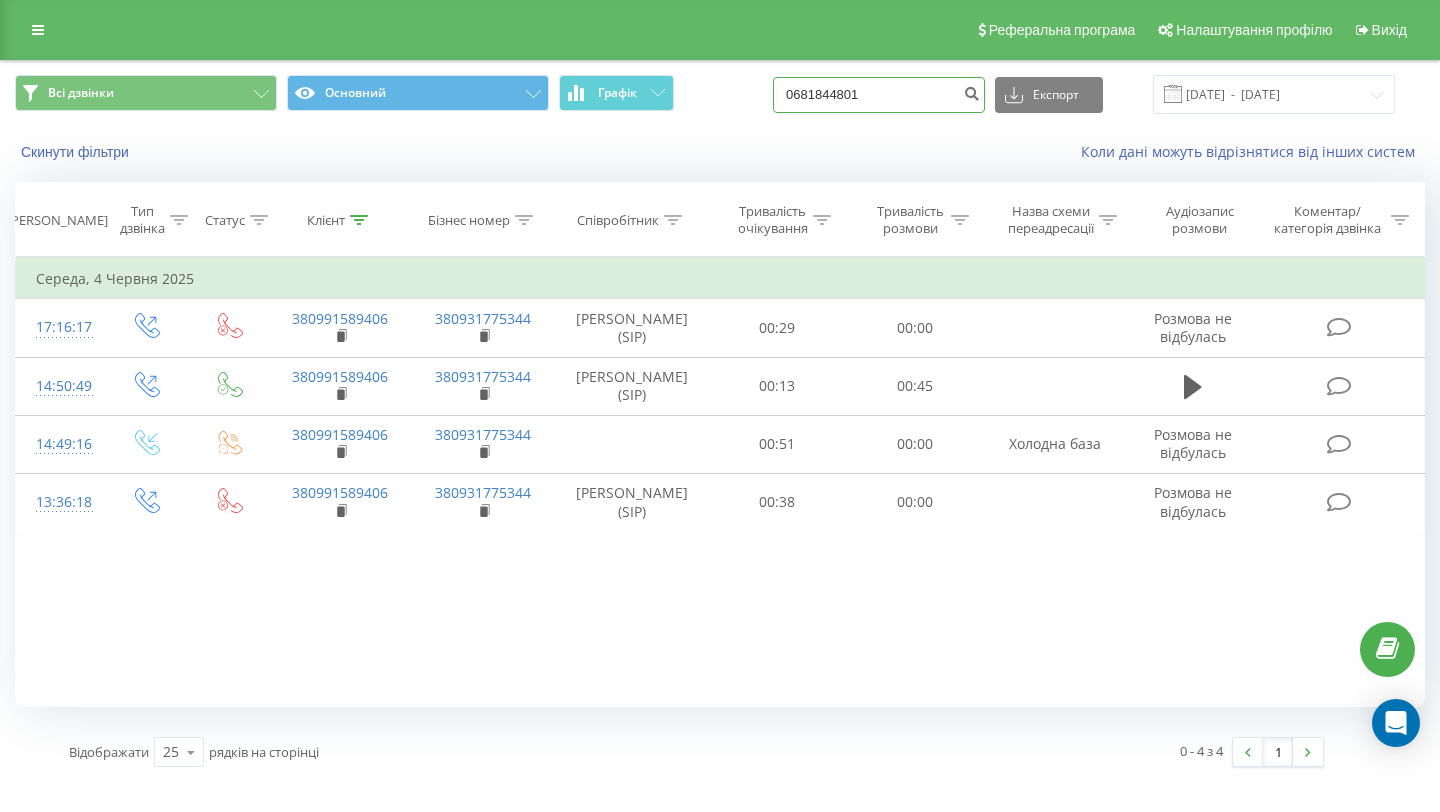 type on "0681844801" 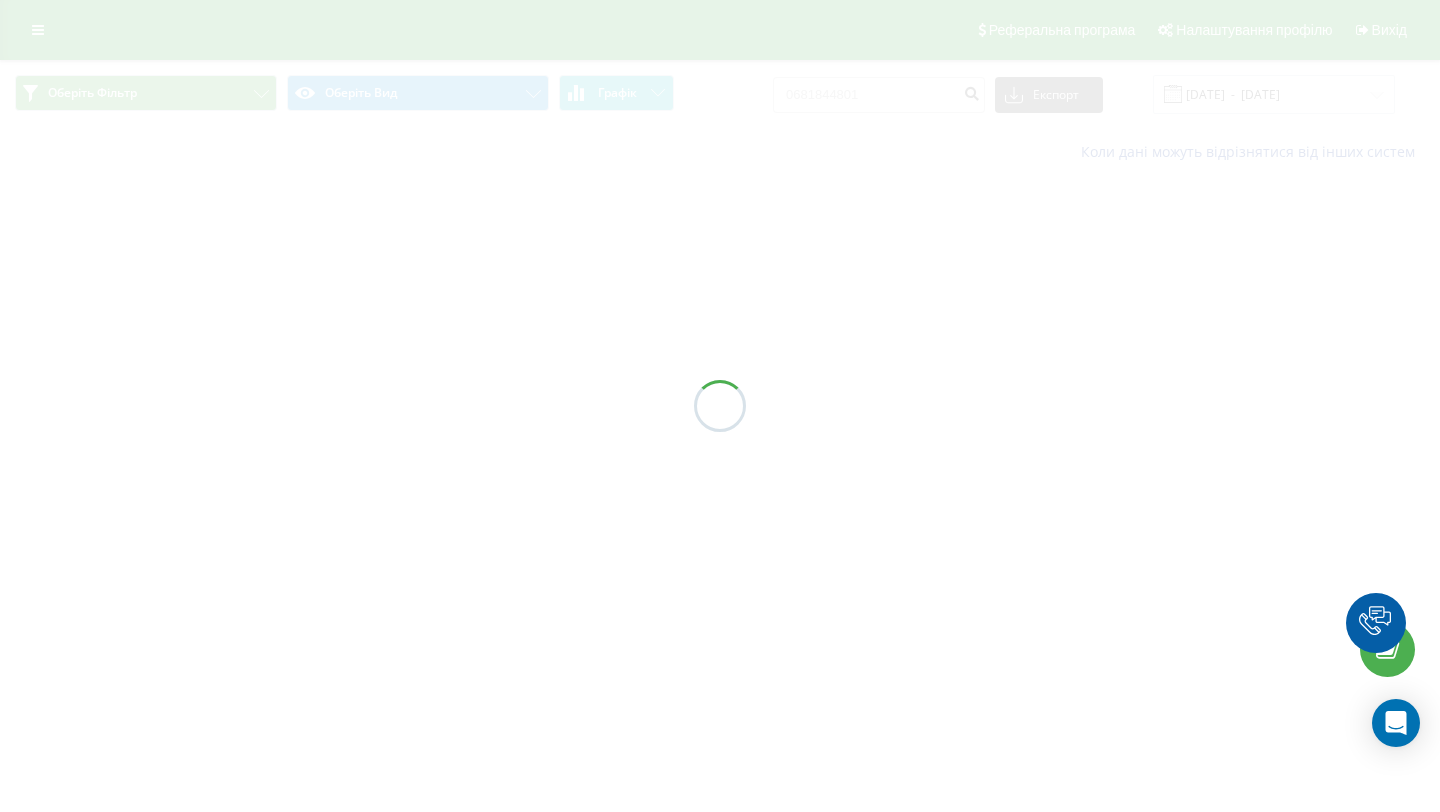 scroll, scrollTop: 0, scrollLeft: 0, axis: both 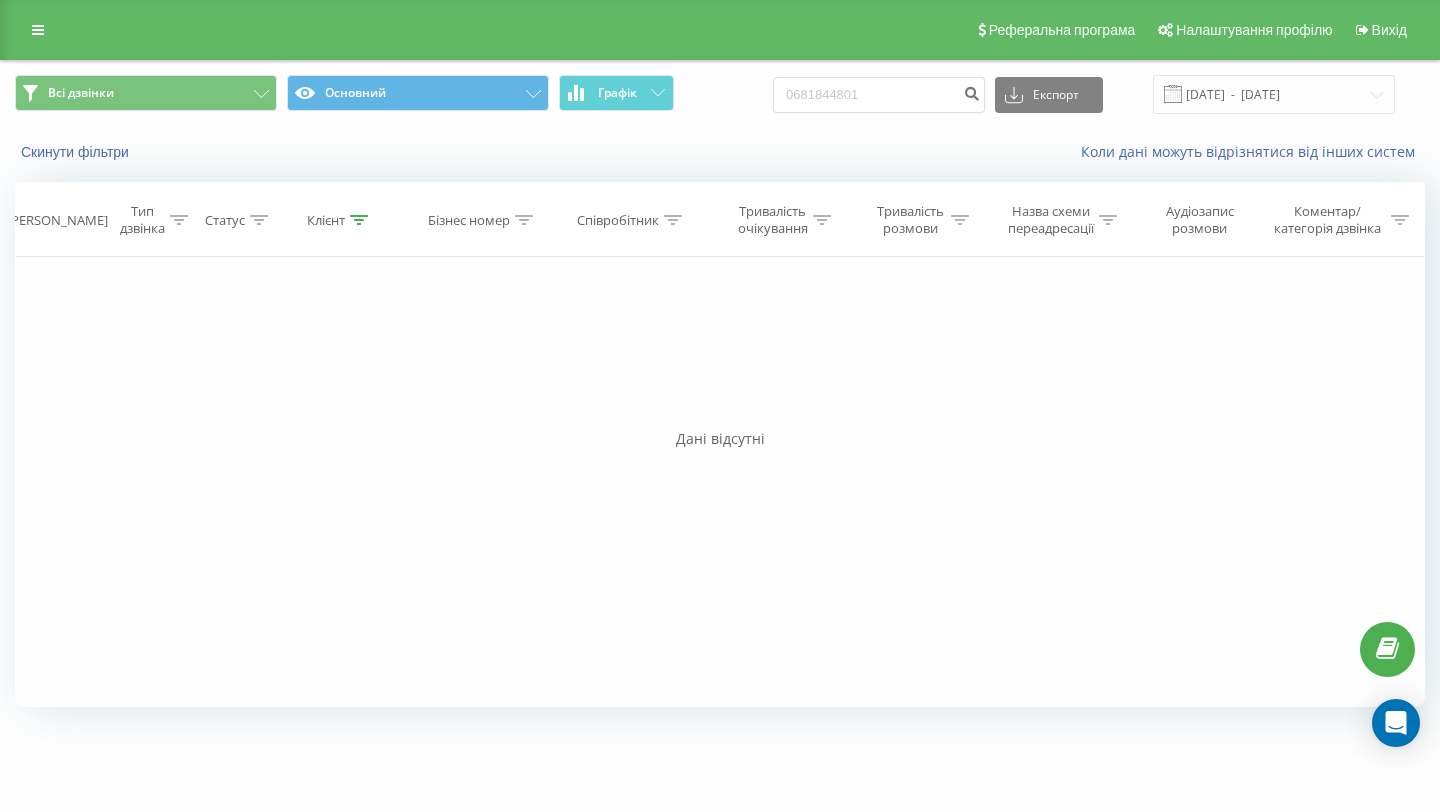click on "0681844801 Експорт .csv .xls .xlsx 14.04.2025  -  14.07.2025" at bounding box center [1084, 94] 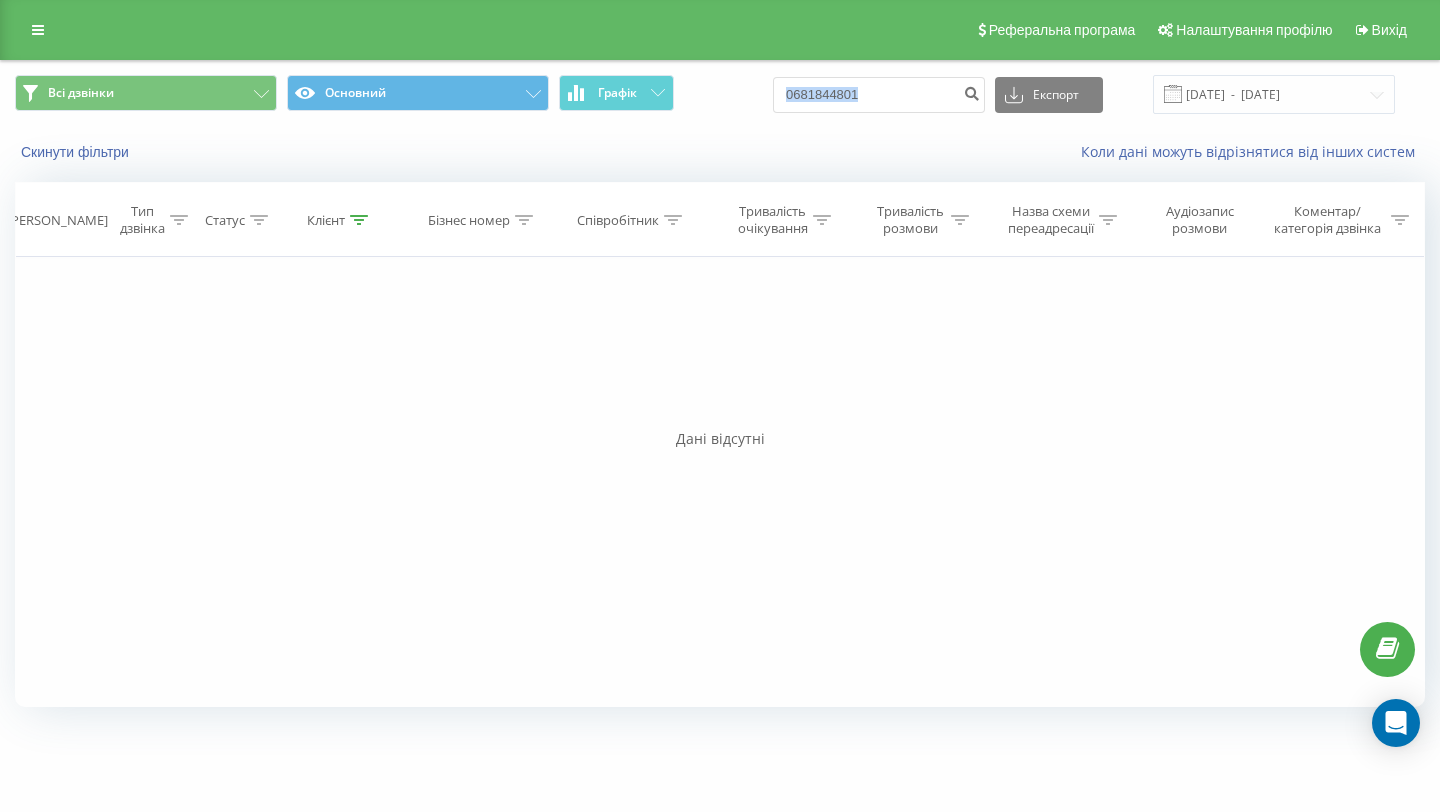click on "0681844801 Експорт .csv .xls .xlsx 14.04.2025  -  14.07.2025" at bounding box center (1084, 94) 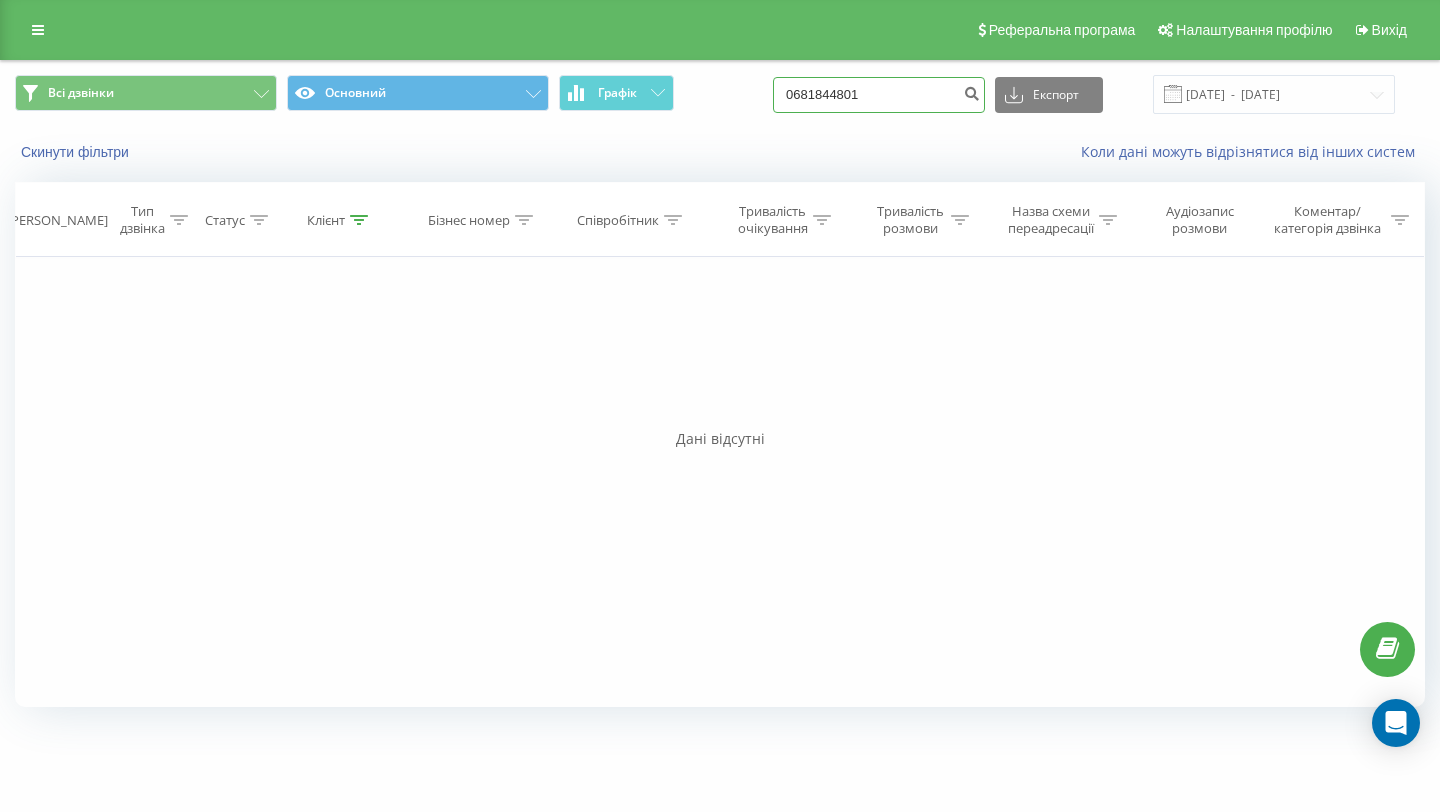 click on "0681844801" at bounding box center (879, 95) 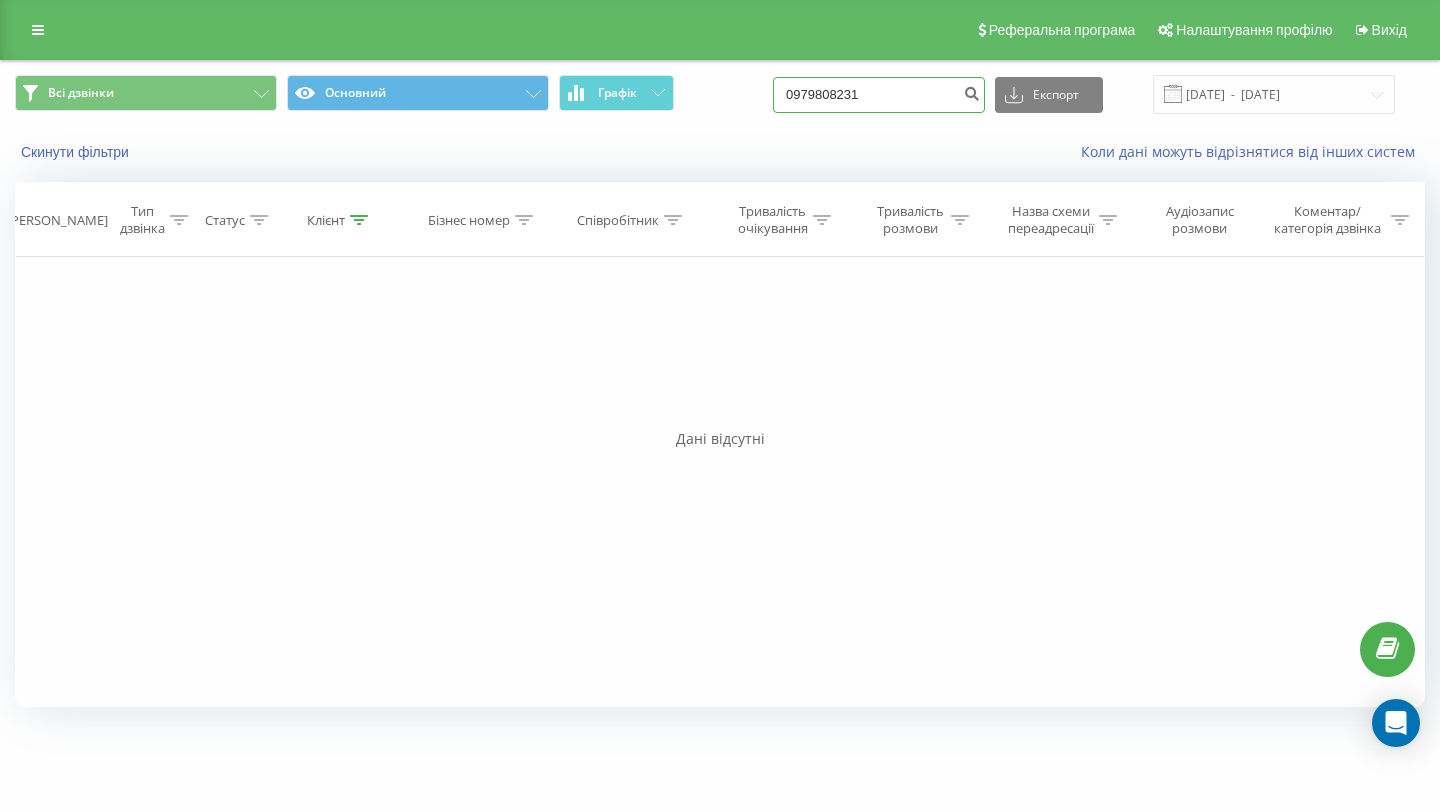 type on "0979808231" 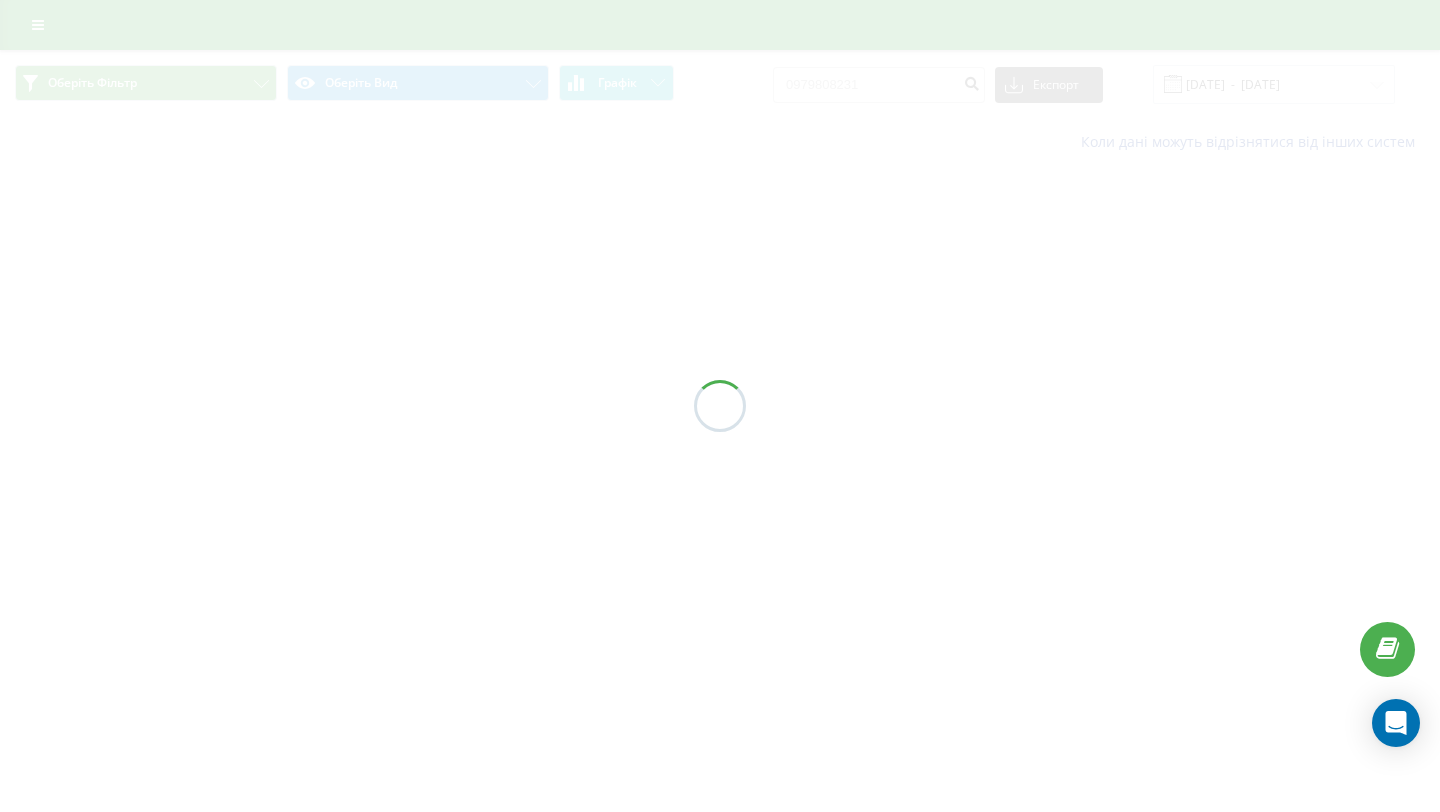 scroll, scrollTop: 0, scrollLeft: 0, axis: both 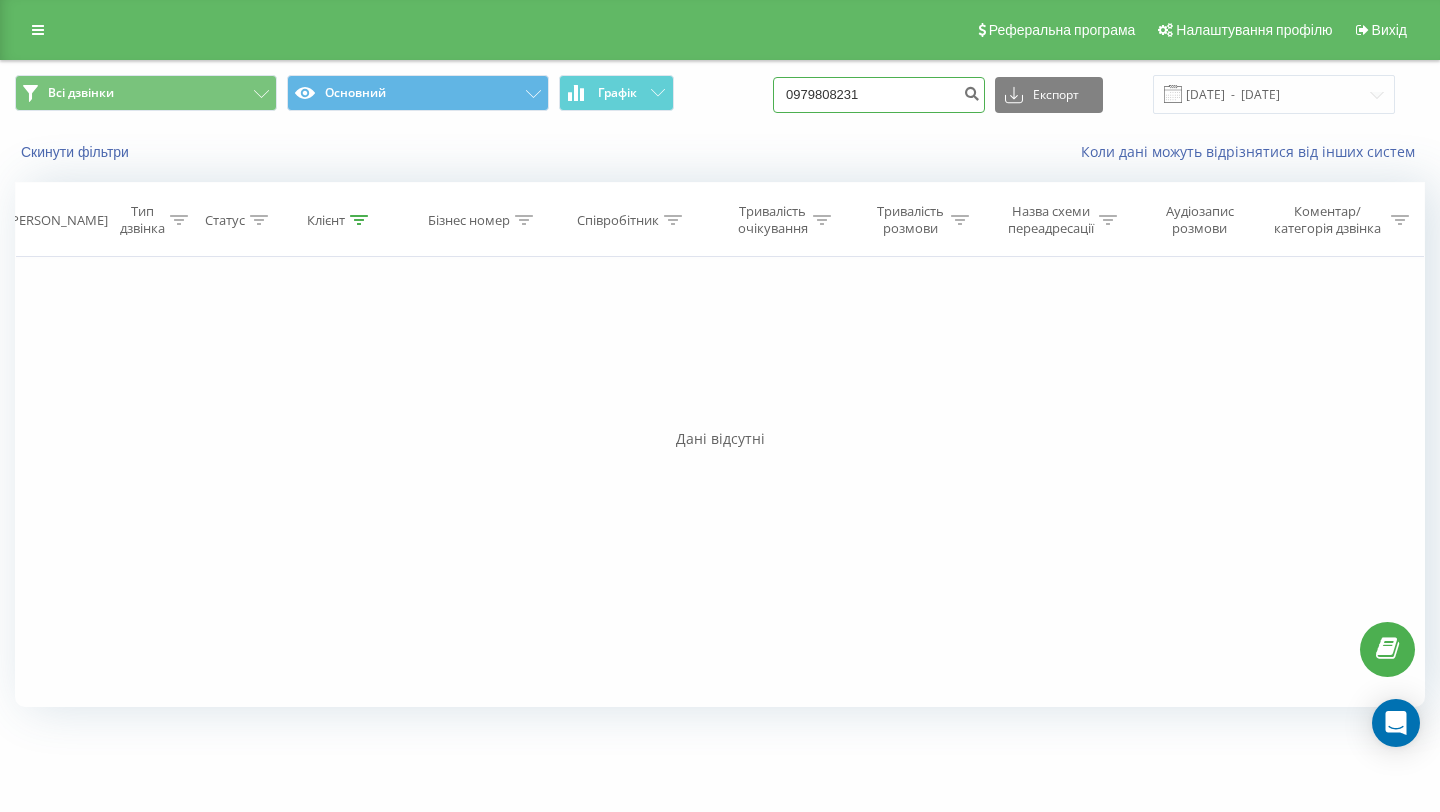 click on "0979808231" at bounding box center [879, 95] 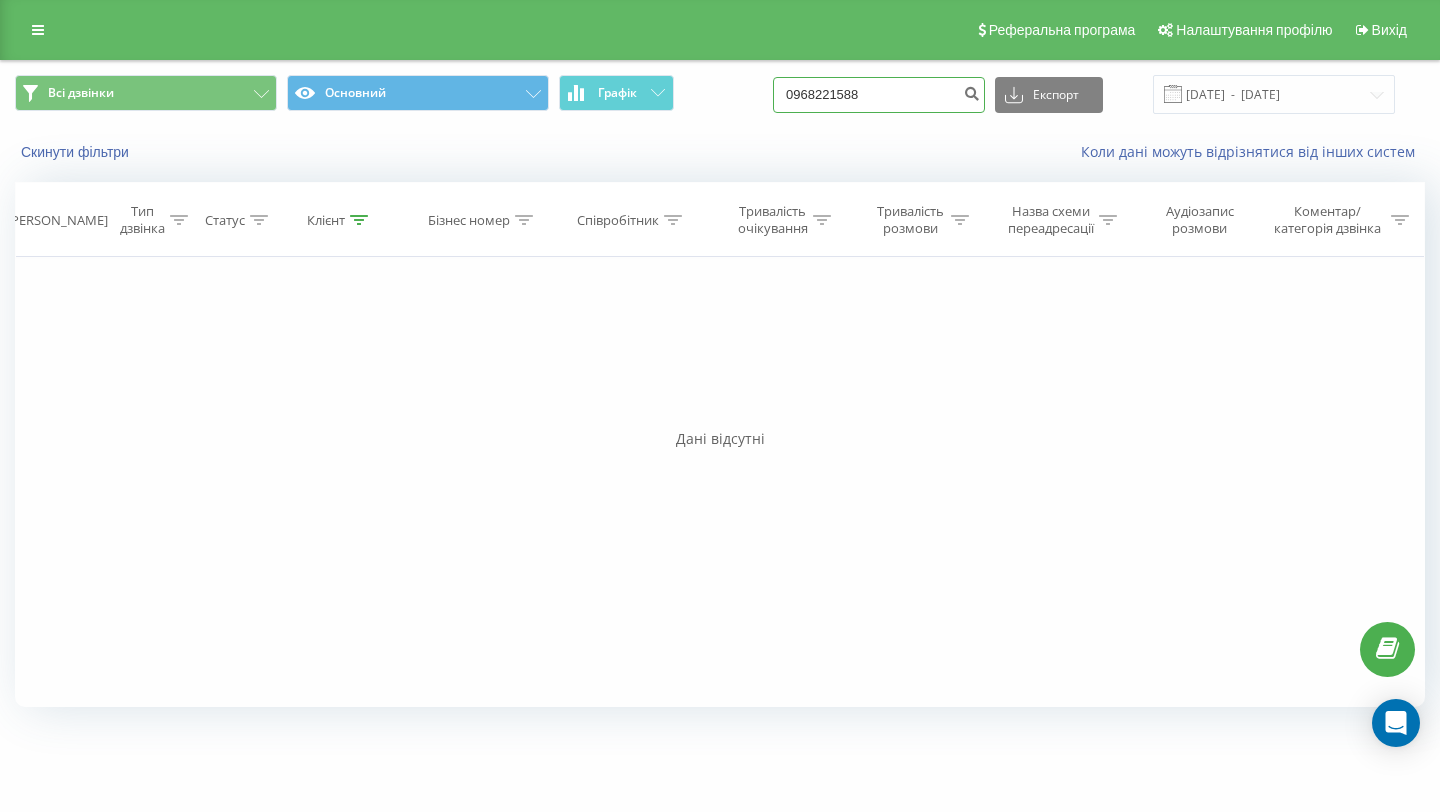 type on "0968221588" 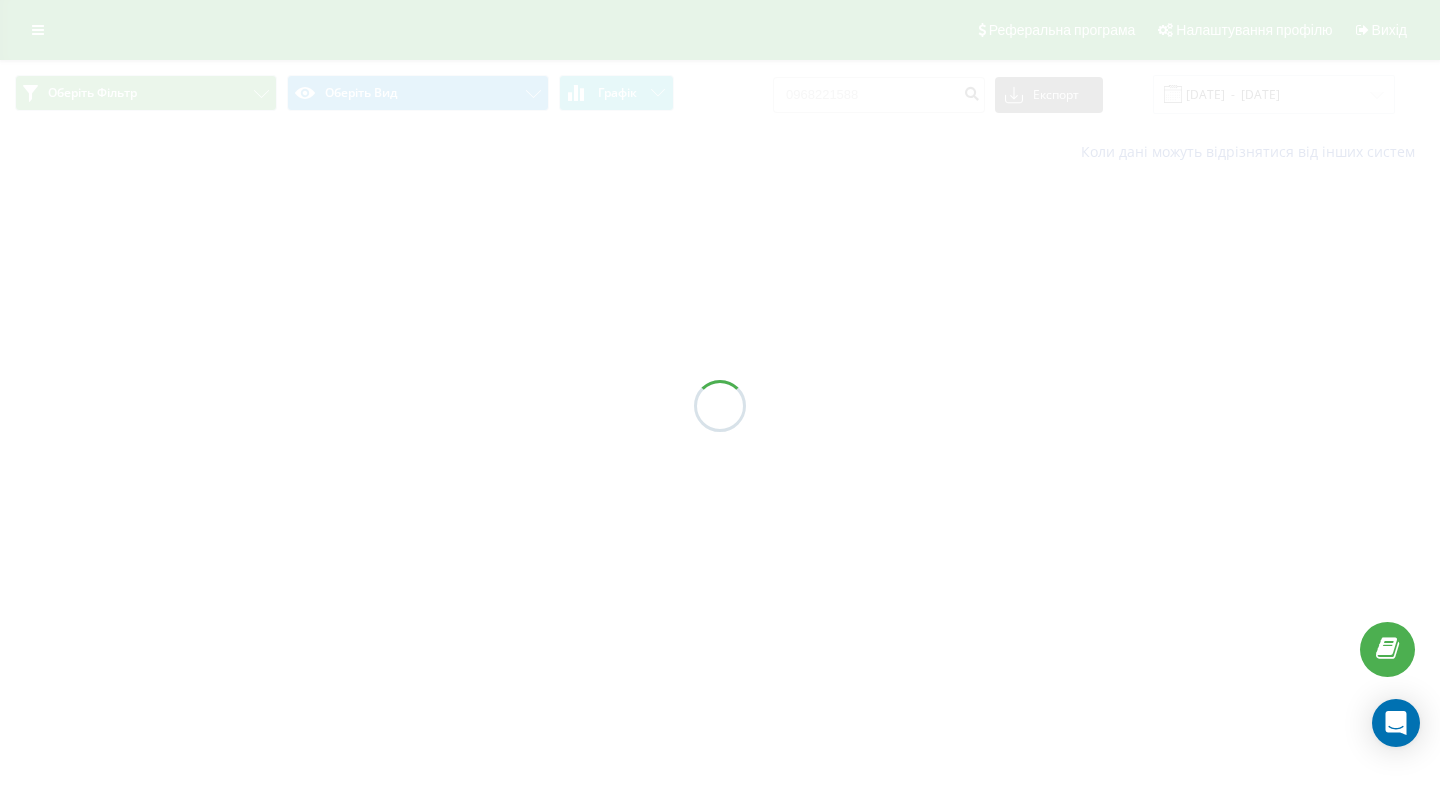 scroll, scrollTop: 0, scrollLeft: 0, axis: both 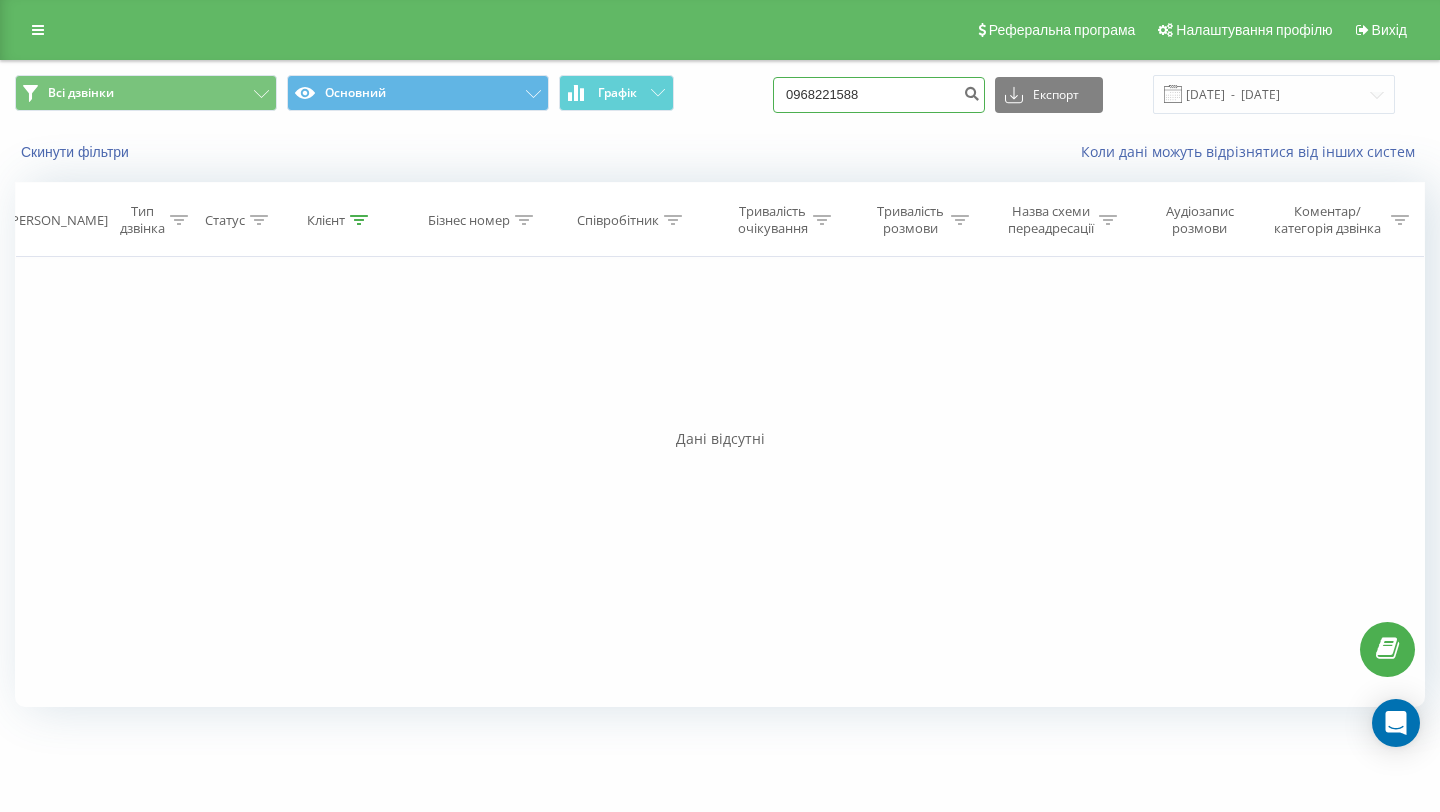 click on "0968221588" at bounding box center [879, 95] 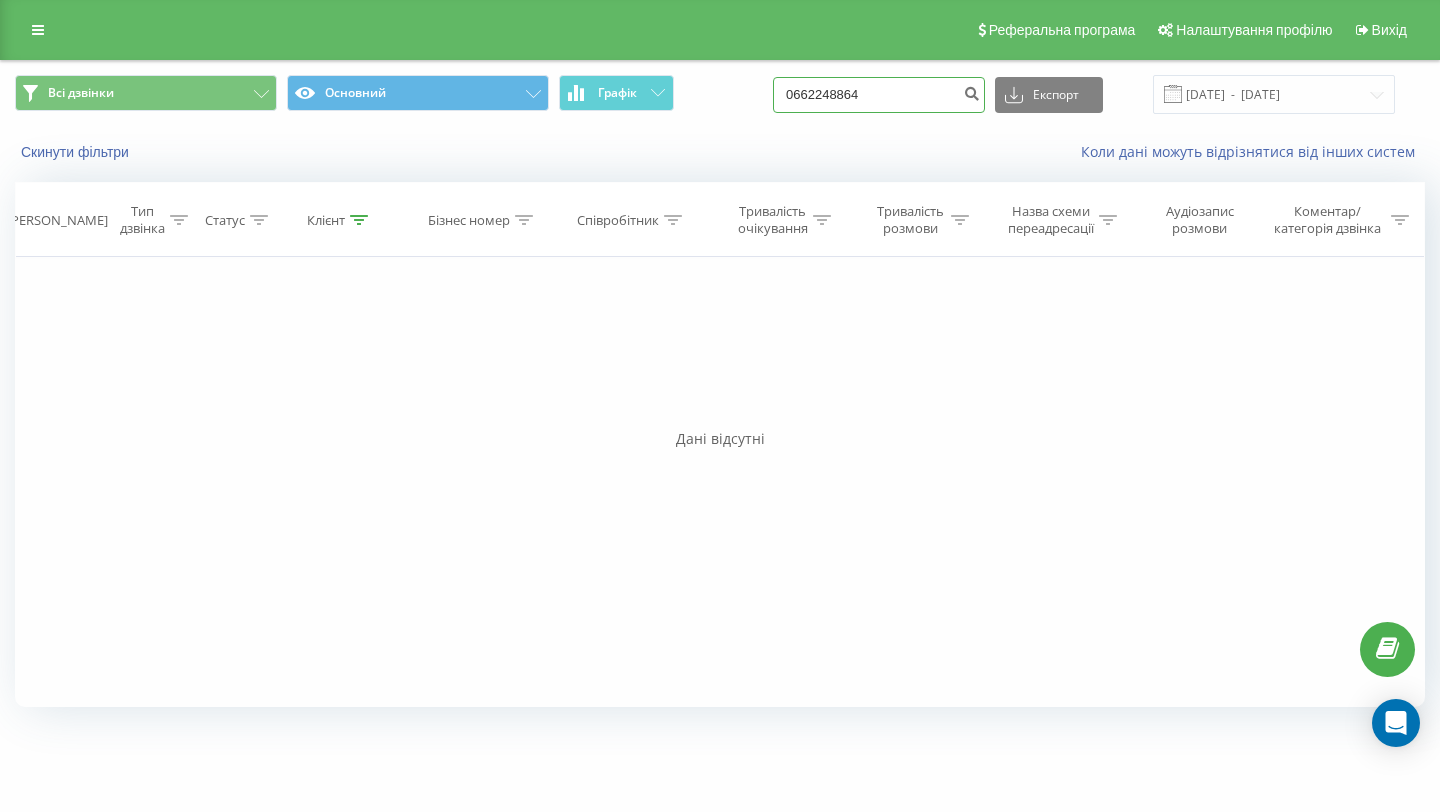 type on "0662248864" 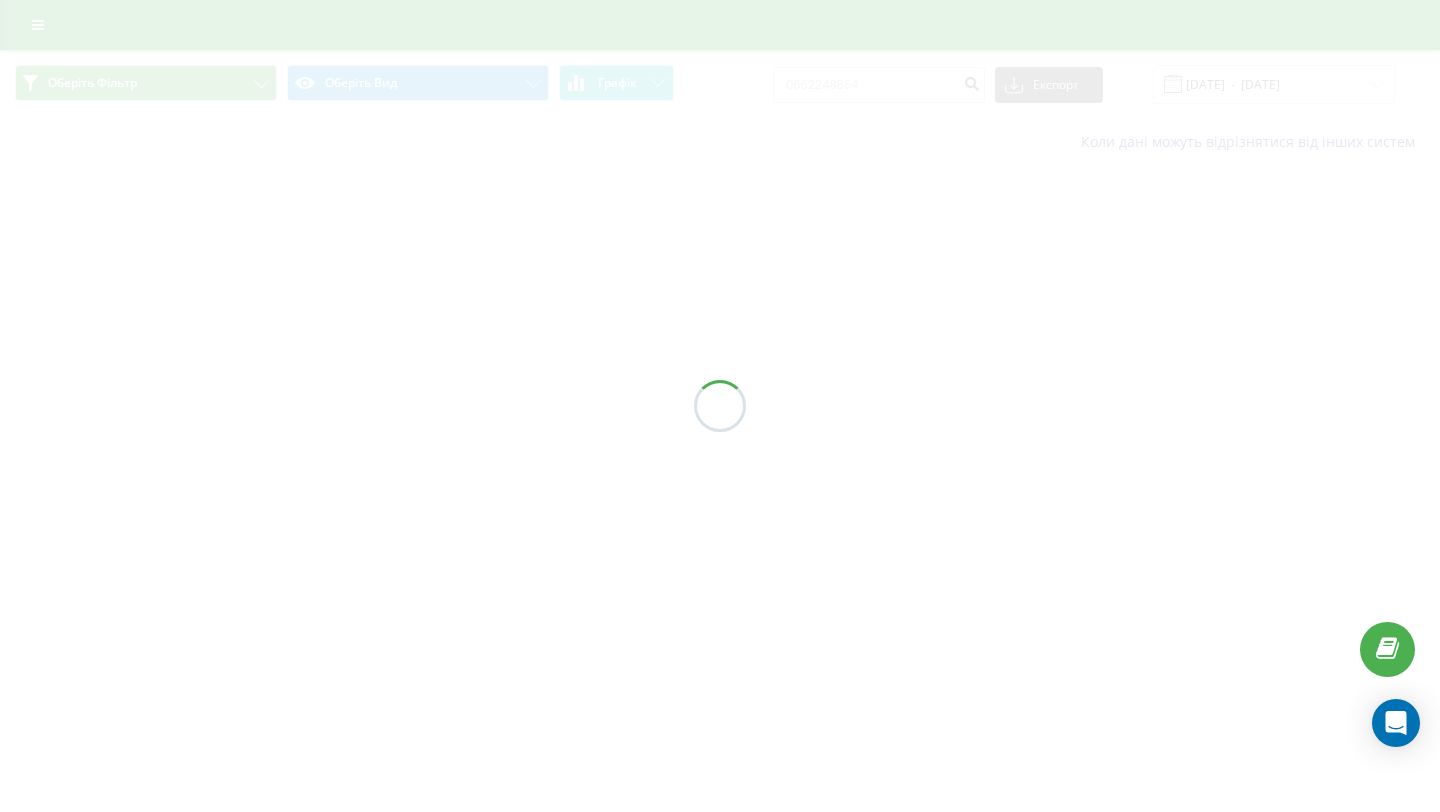 scroll, scrollTop: 0, scrollLeft: 0, axis: both 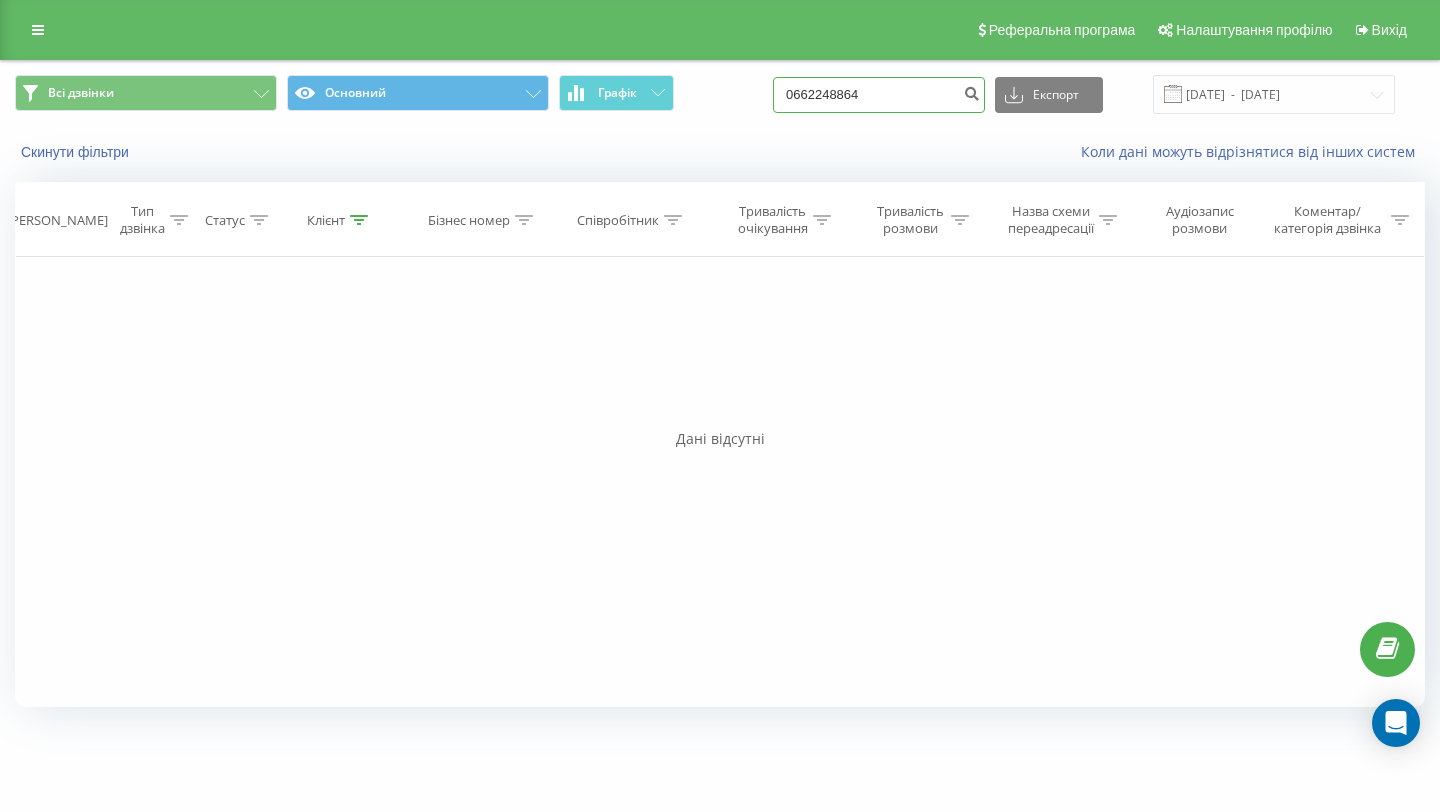 click on "0662248864" at bounding box center [879, 95] 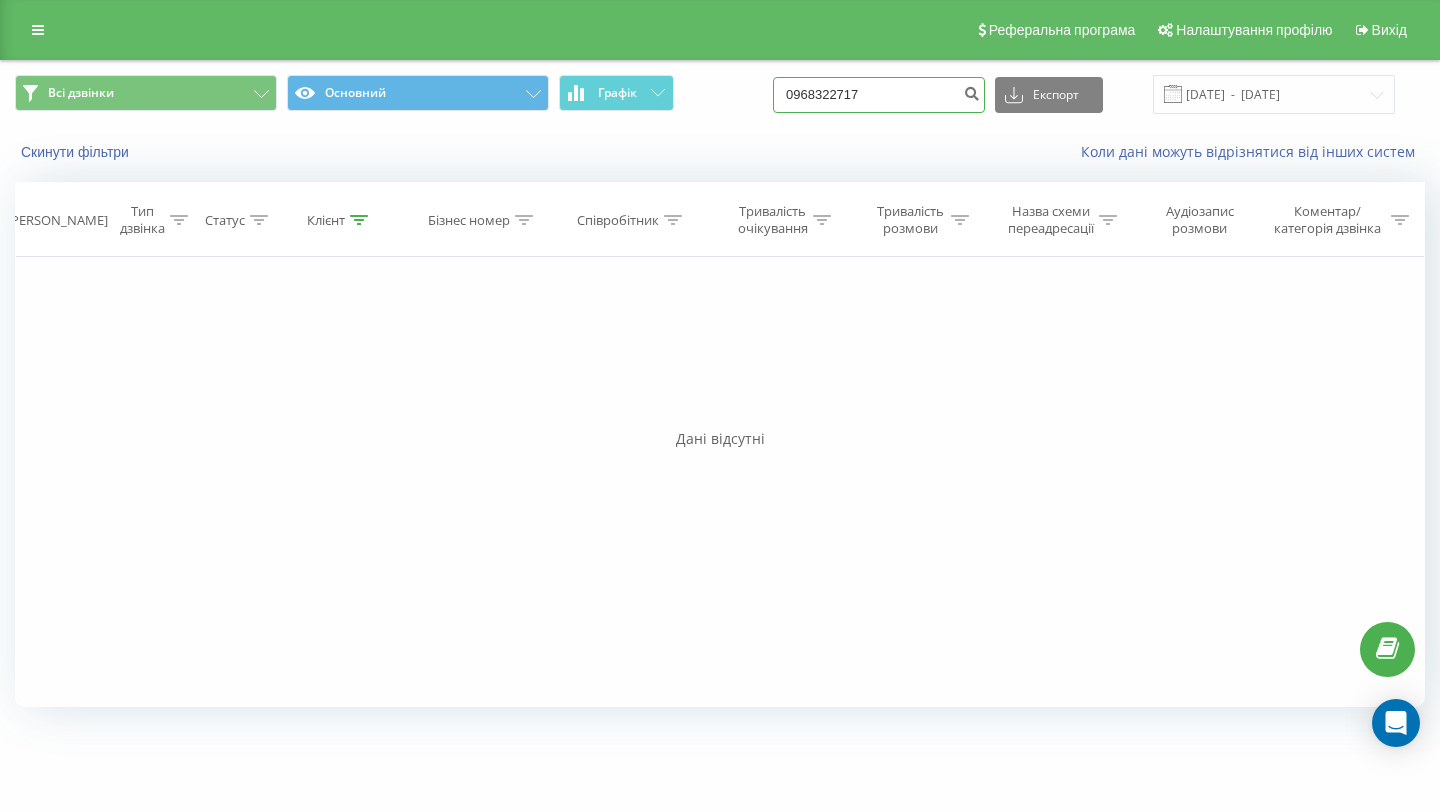 type on "0968322717" 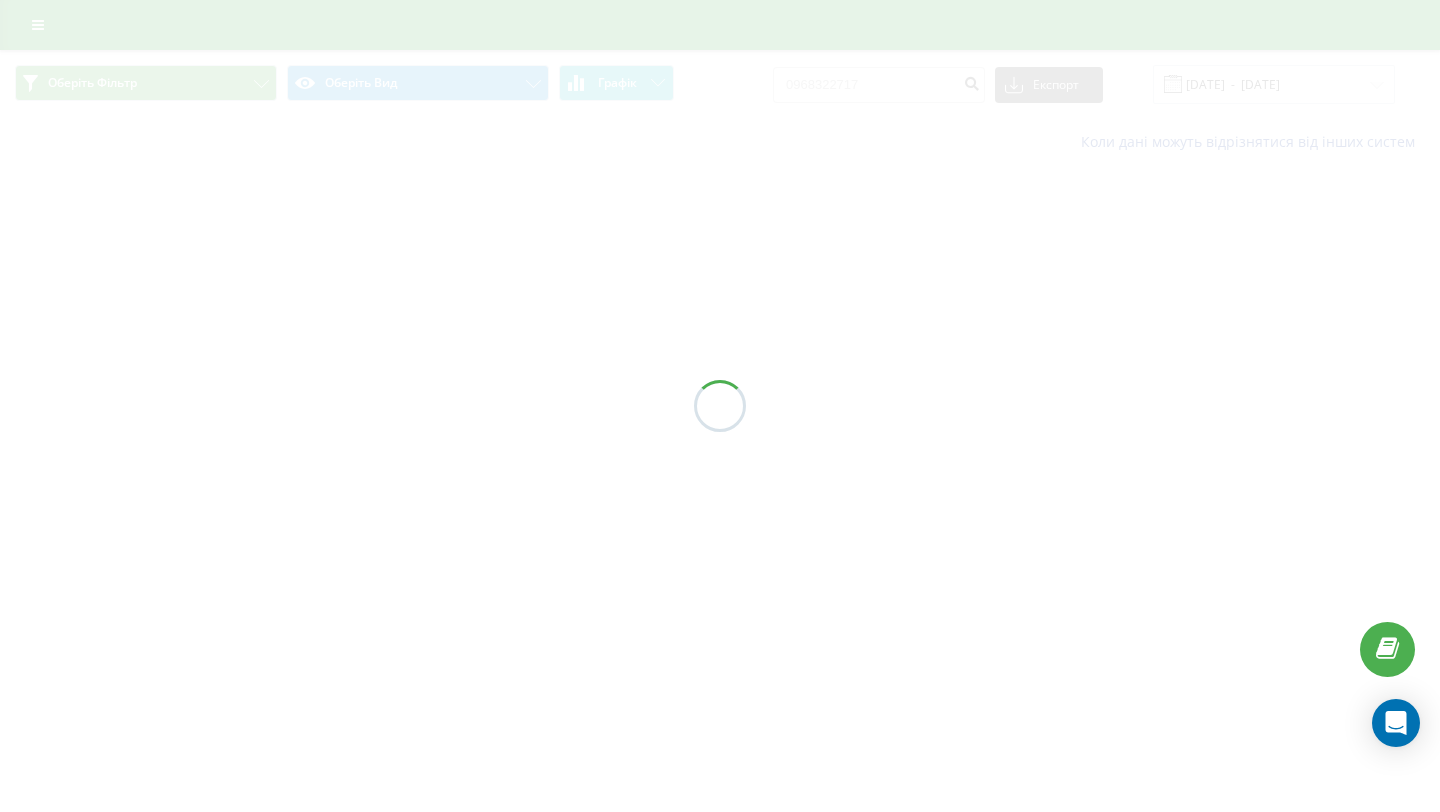 scroll, scrollTop: 0, scrollLeft: 0, axis: both 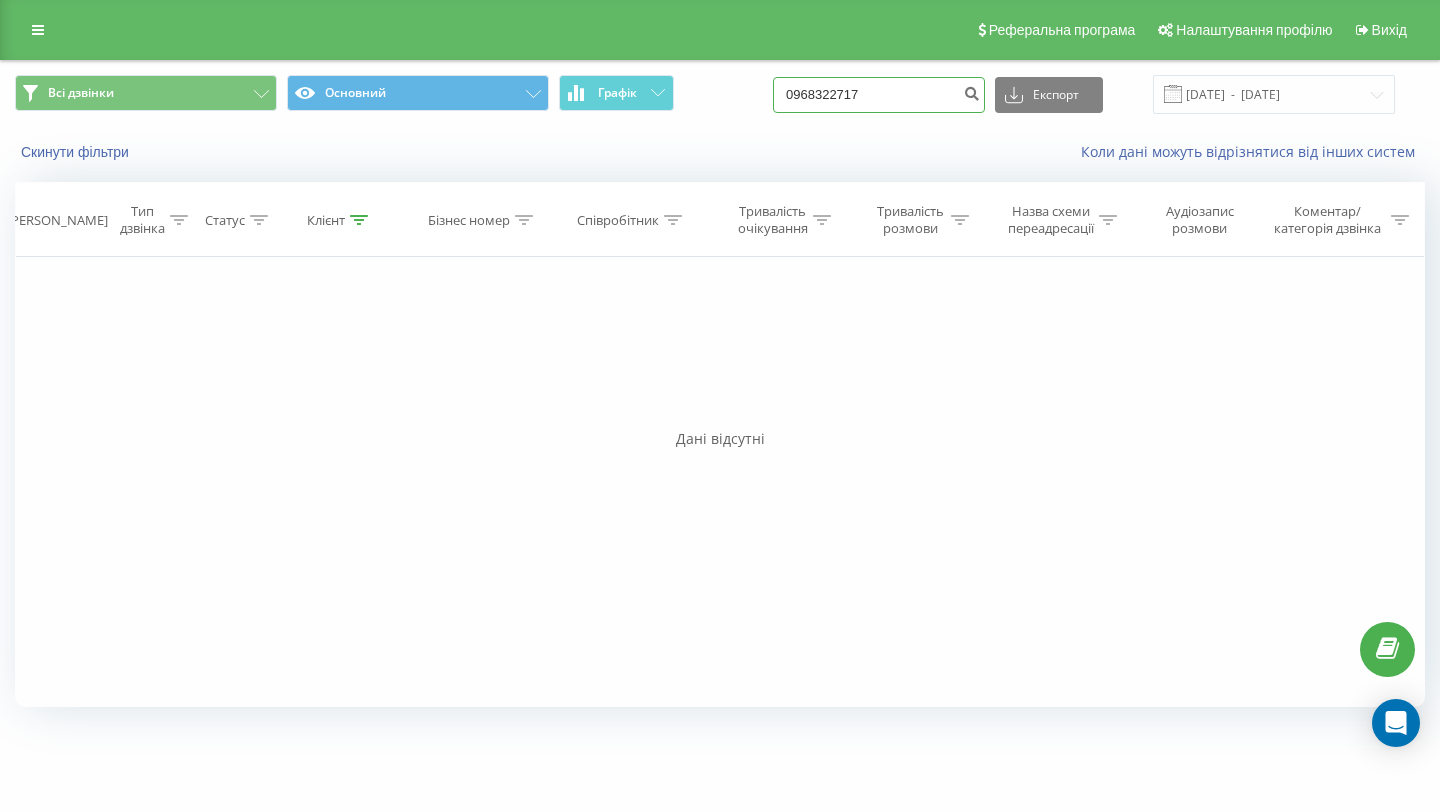 click on "0968322717" at bounding box center (879, 95) 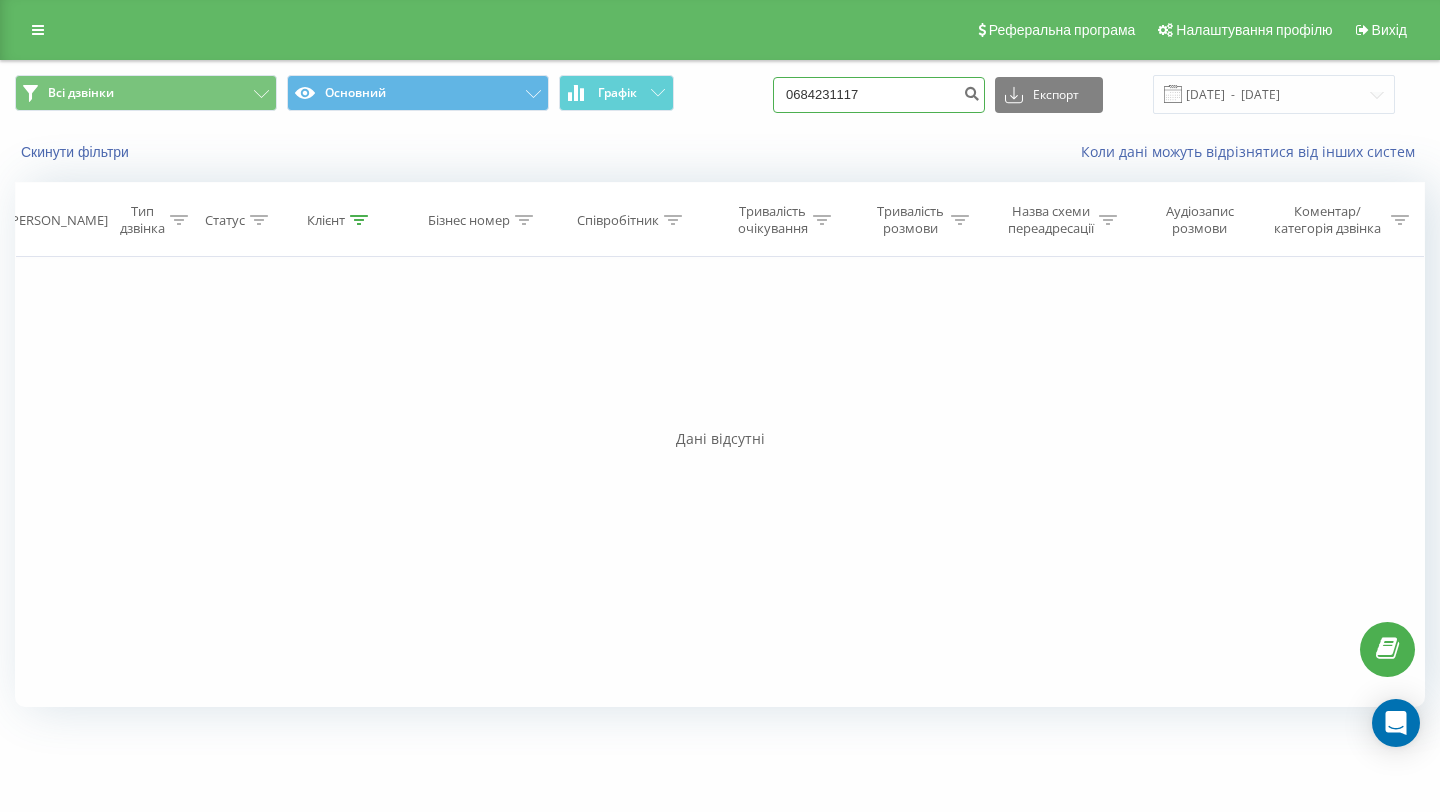 type on "0684231117" 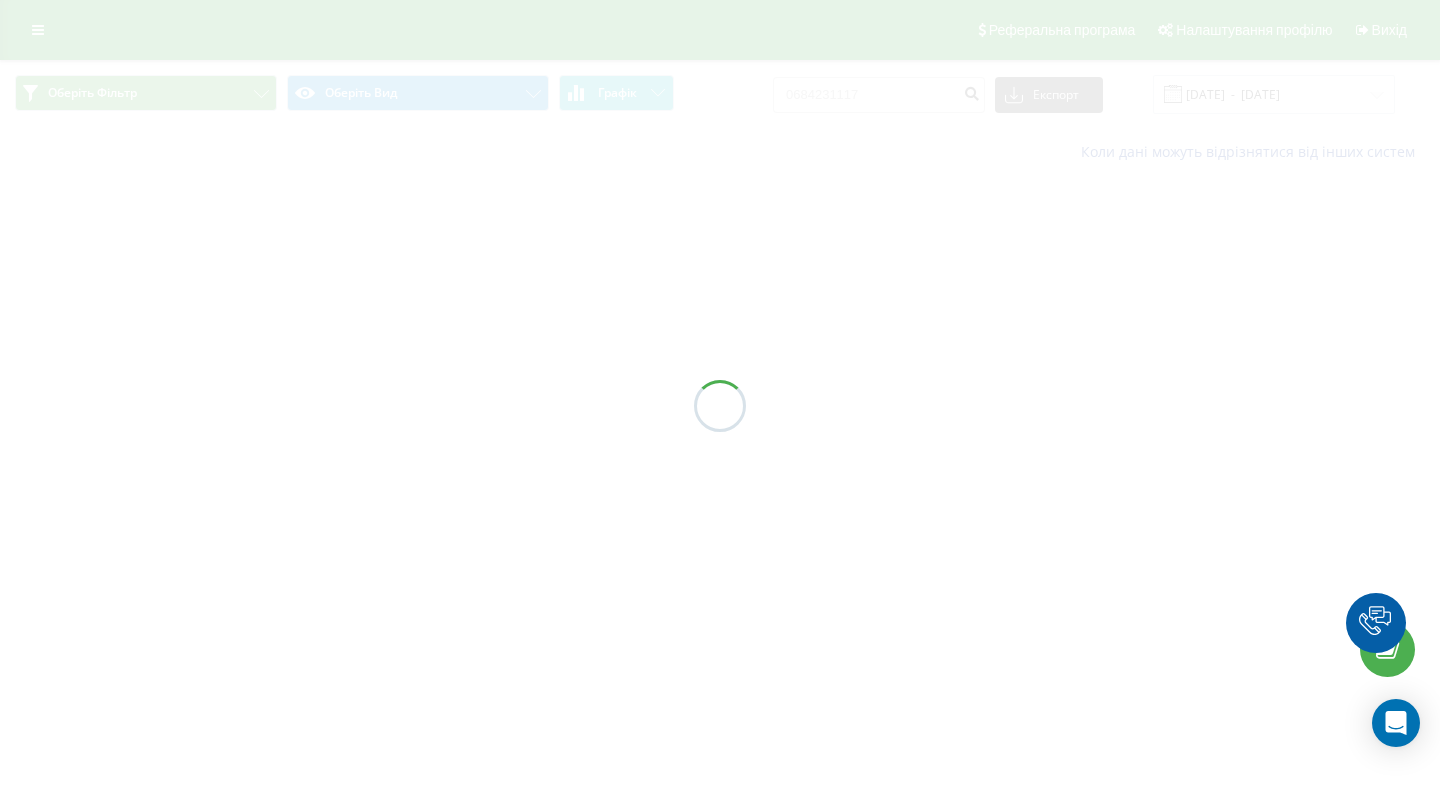 scroll, scrollTop: 0, scrollLeft: 0, axis: both 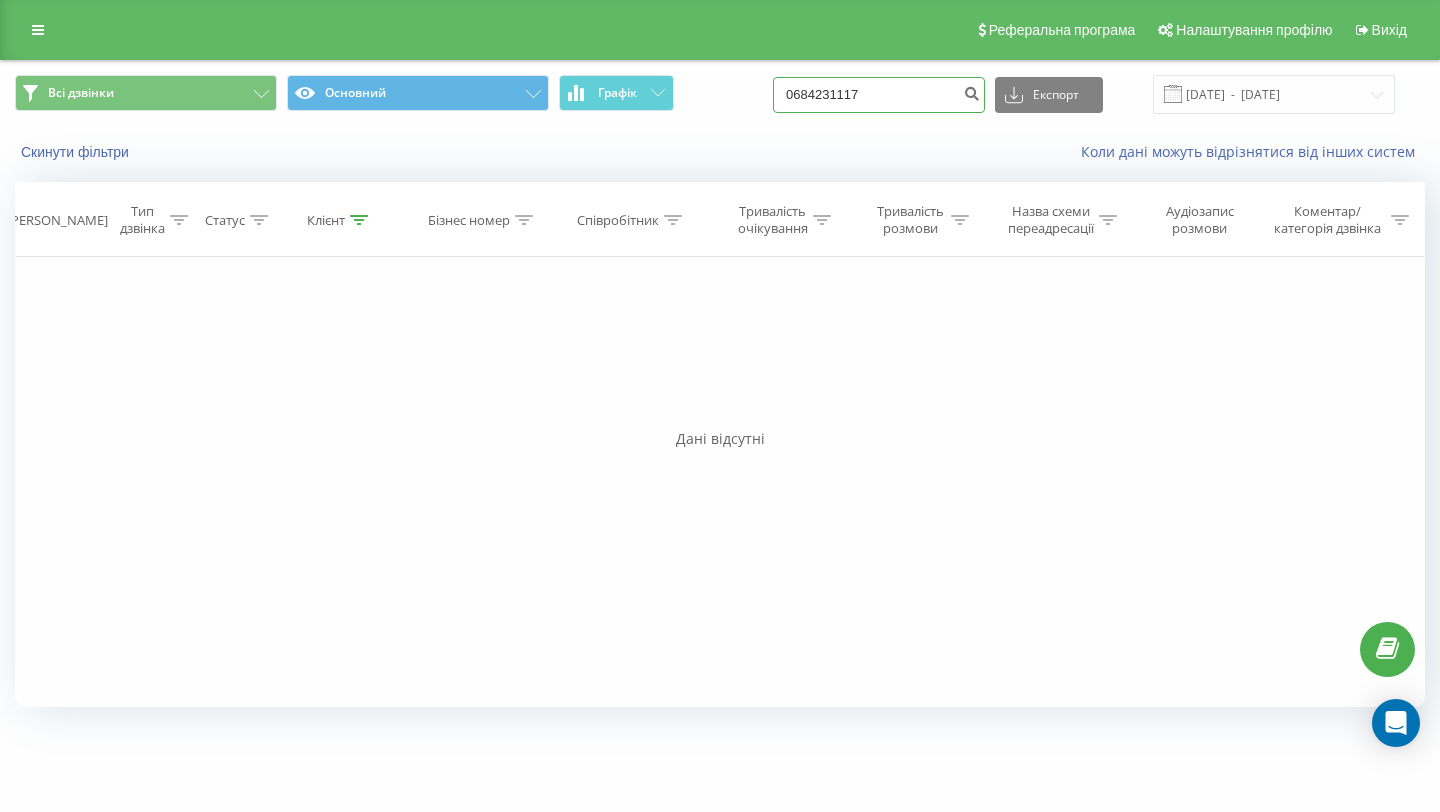 click on "0684231117" at bounding box center (879, 95) 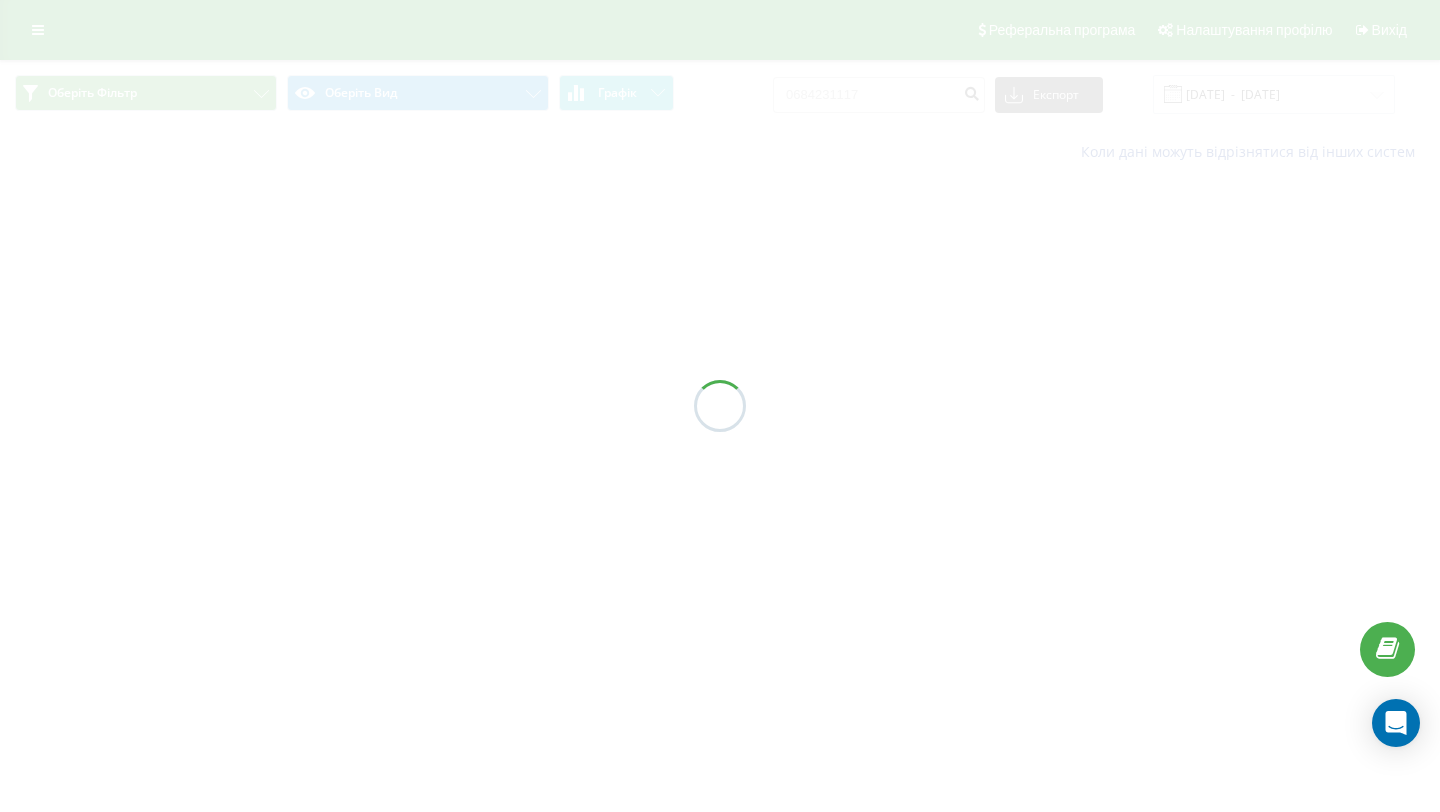 scroll, scrollTop: 0, scrollLeft: 0, axis: both 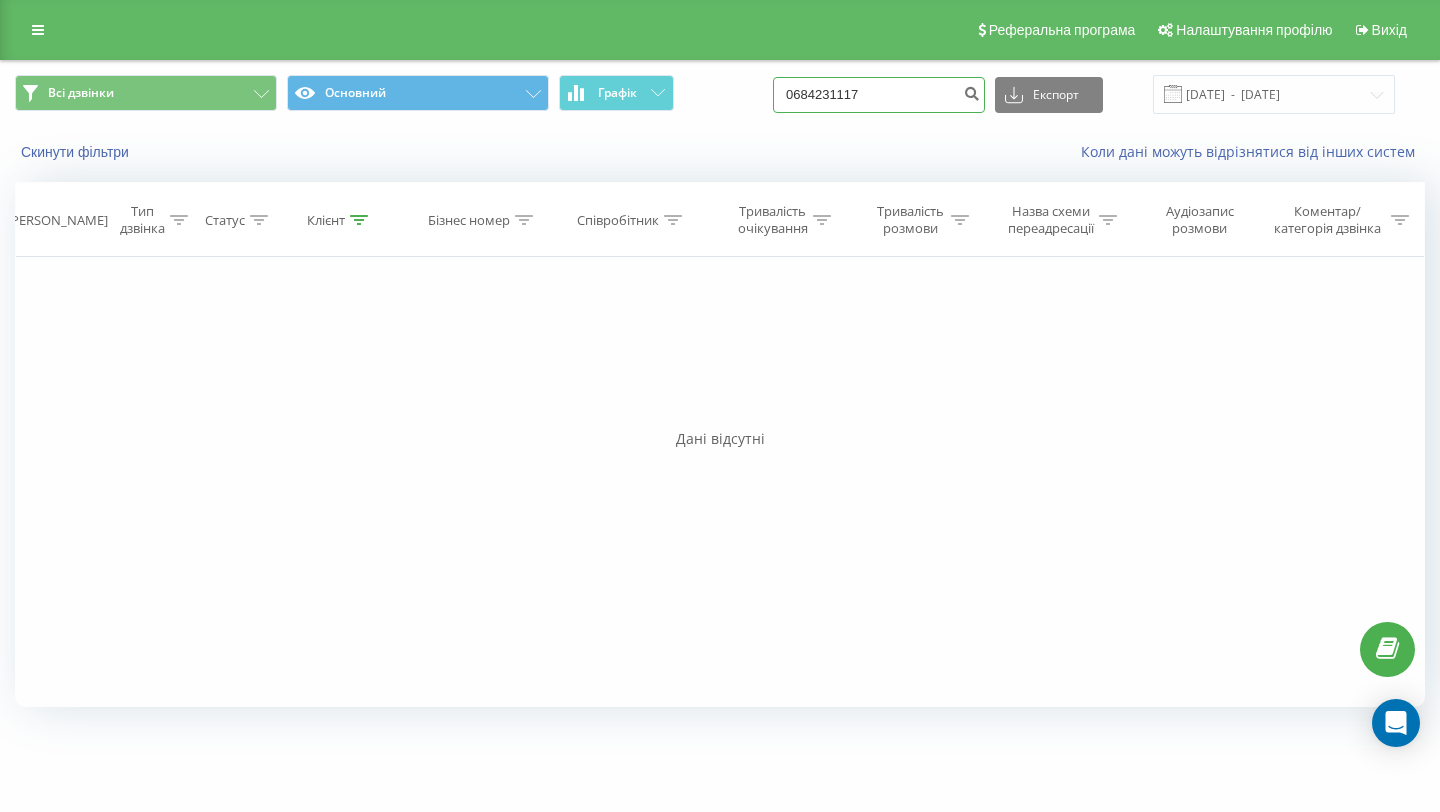 click on "0684231117" at bounding box center (879, 95) 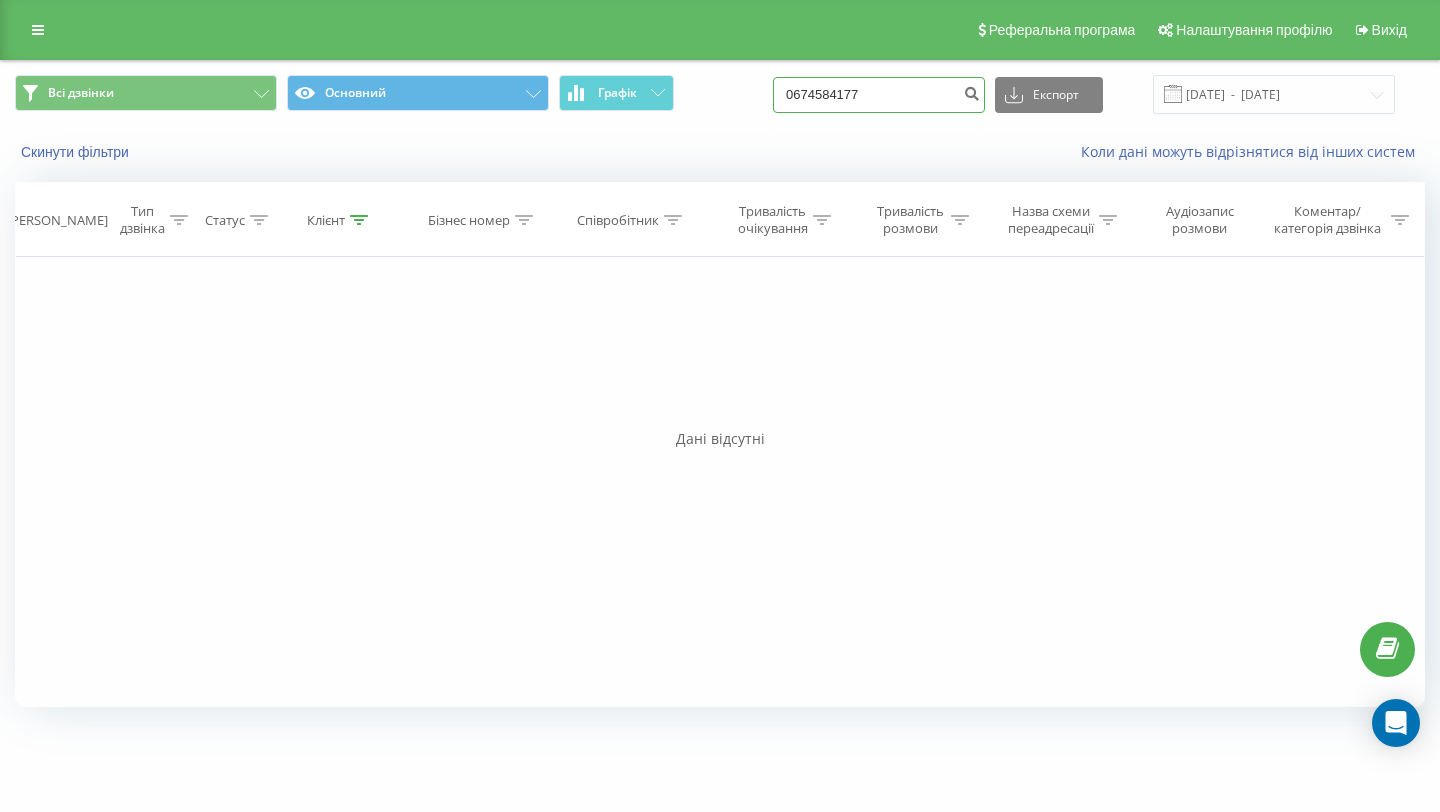 type on "0674584177" 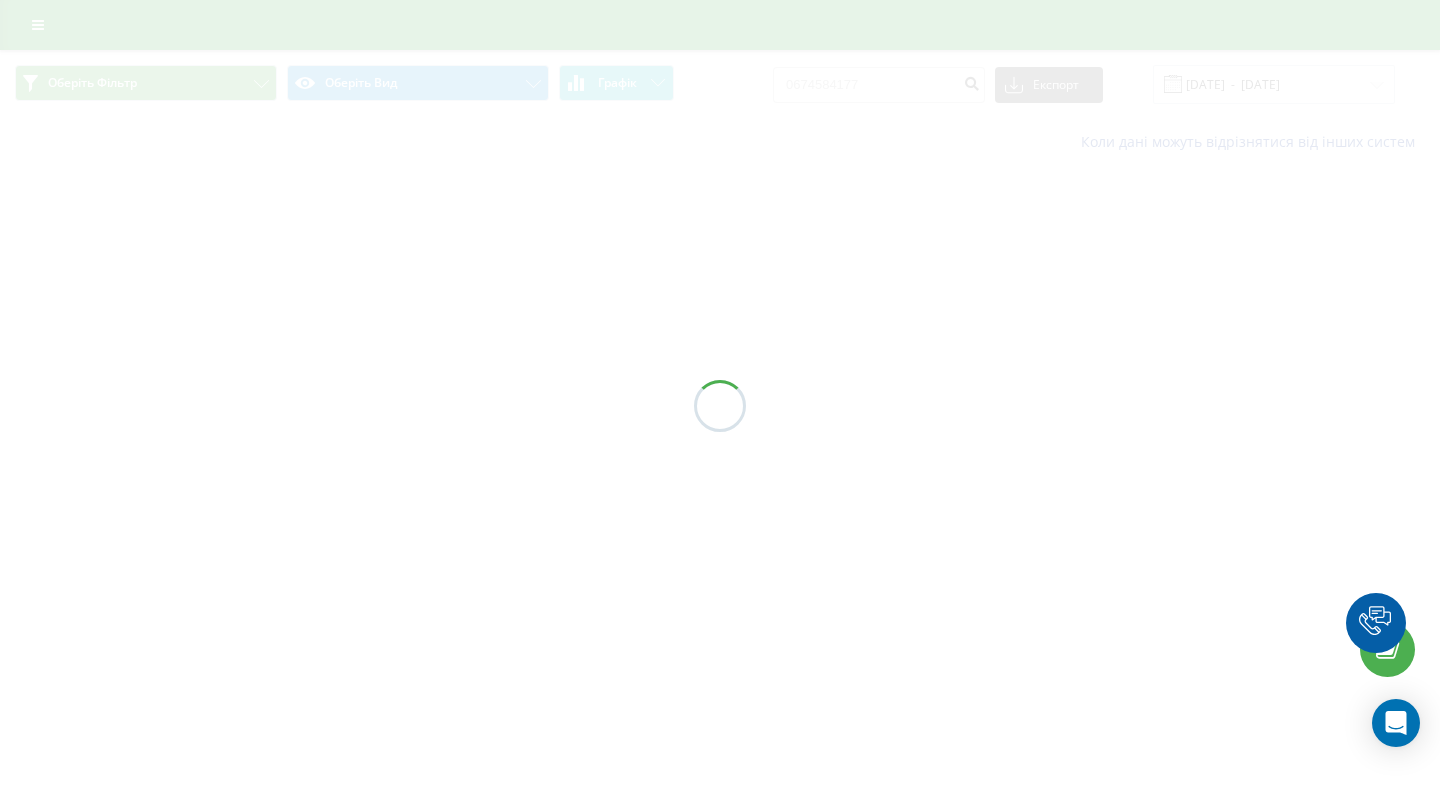 scroll, scrollTop: 0, scrollLeft: 0, axis: both 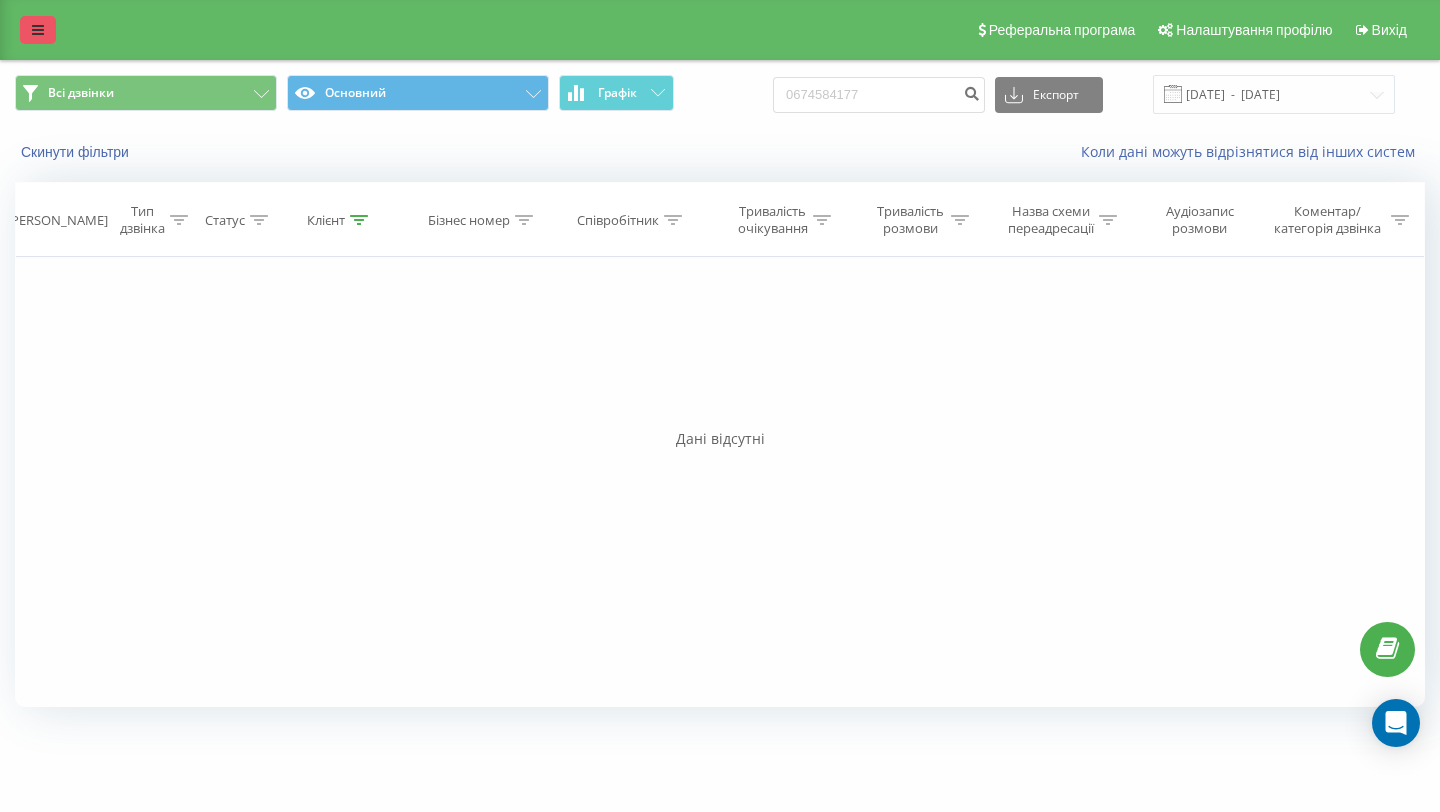 click at bounding box center (38, 30) 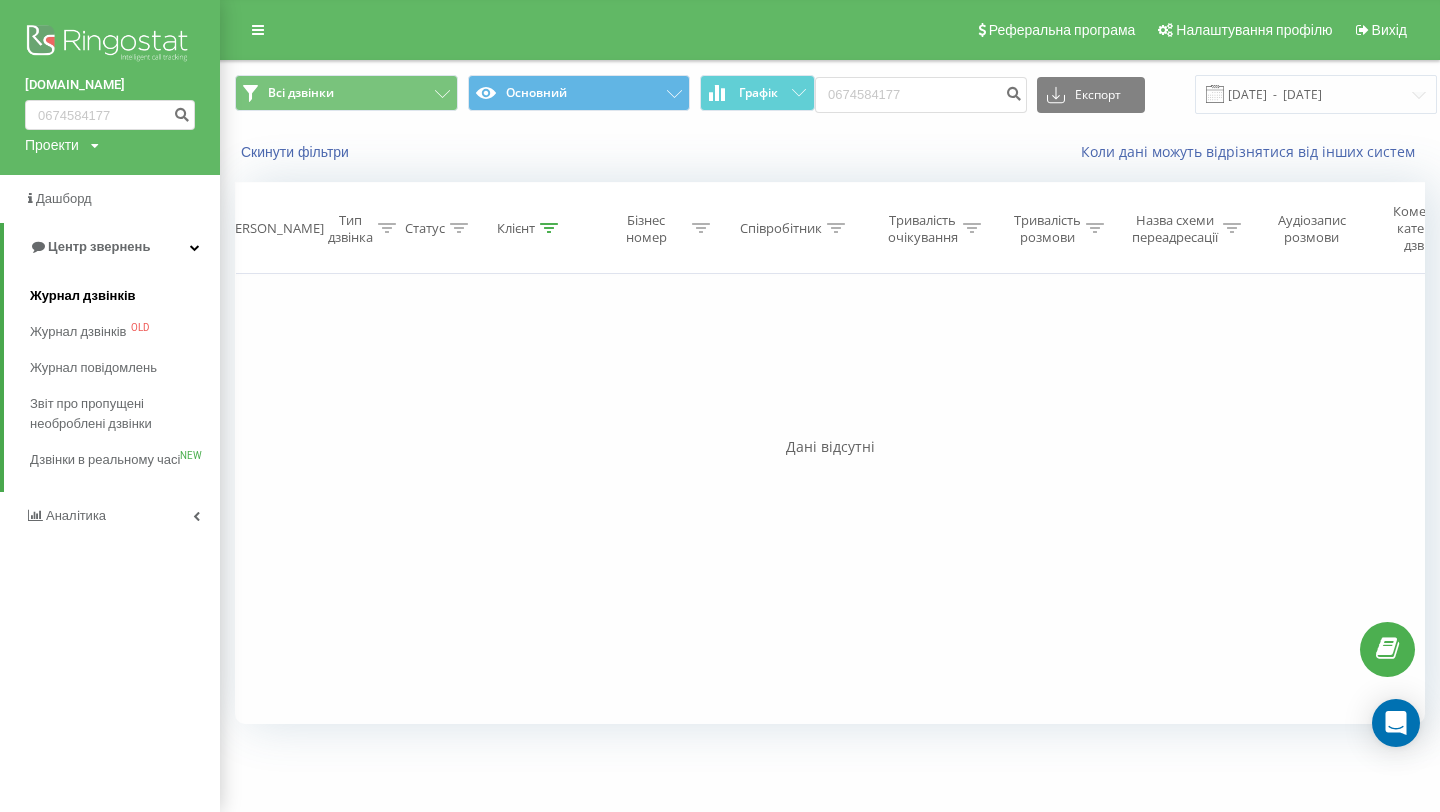 click on "Журнал дзвінків" at bounding box center [125, 296] 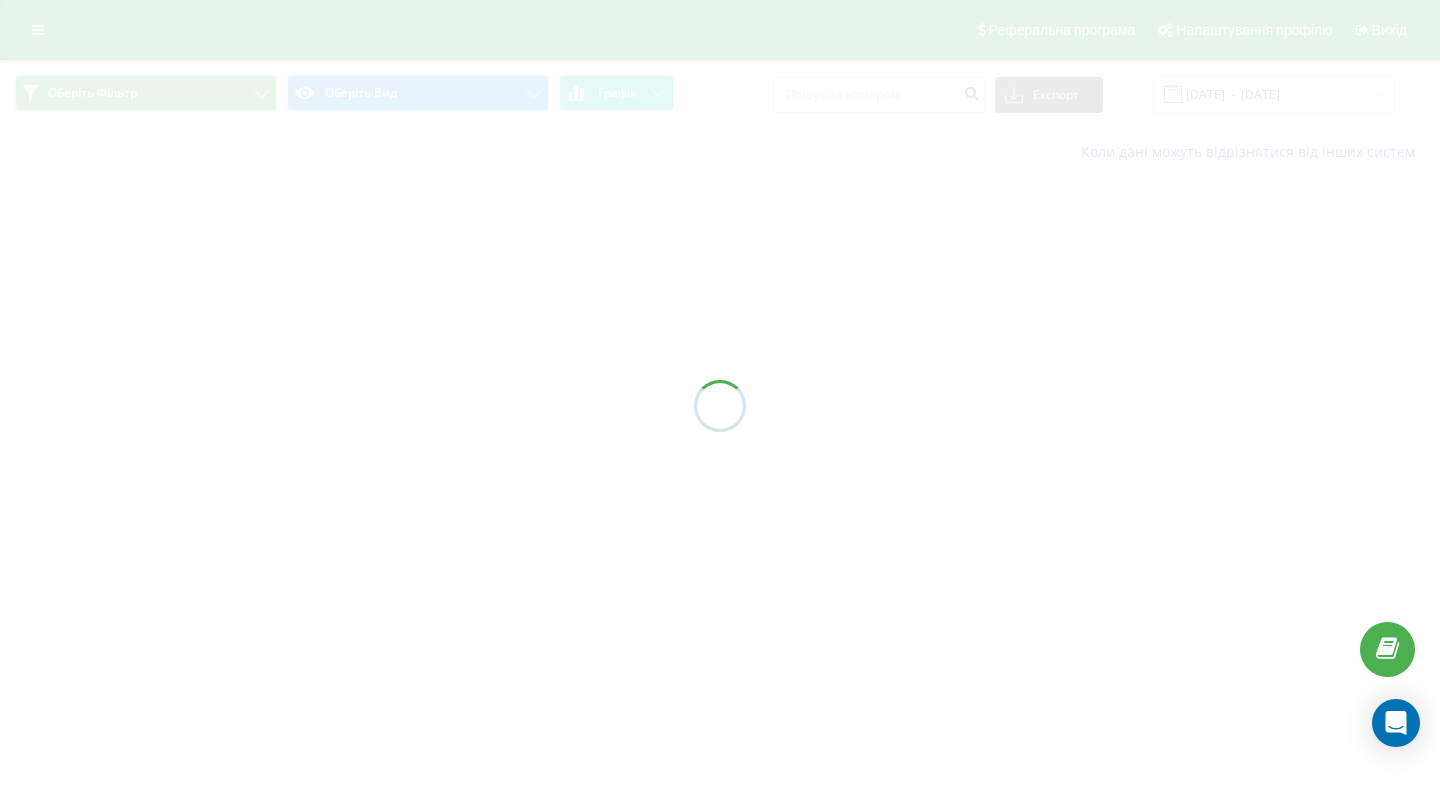 scroll, scrollTop: 0, scrollLeft: 0, axis: both 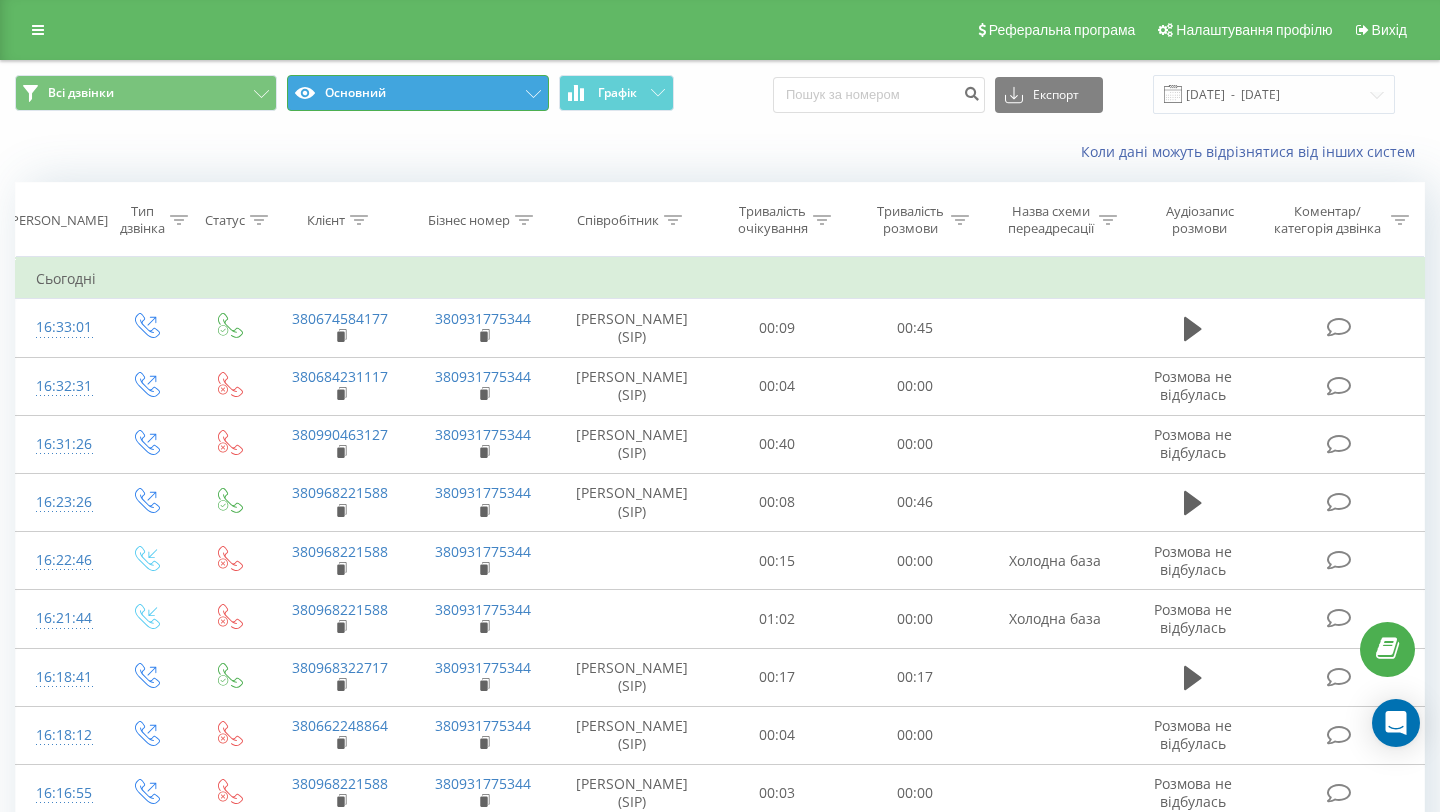 click on "Основний" at bounding box center (418, 93) 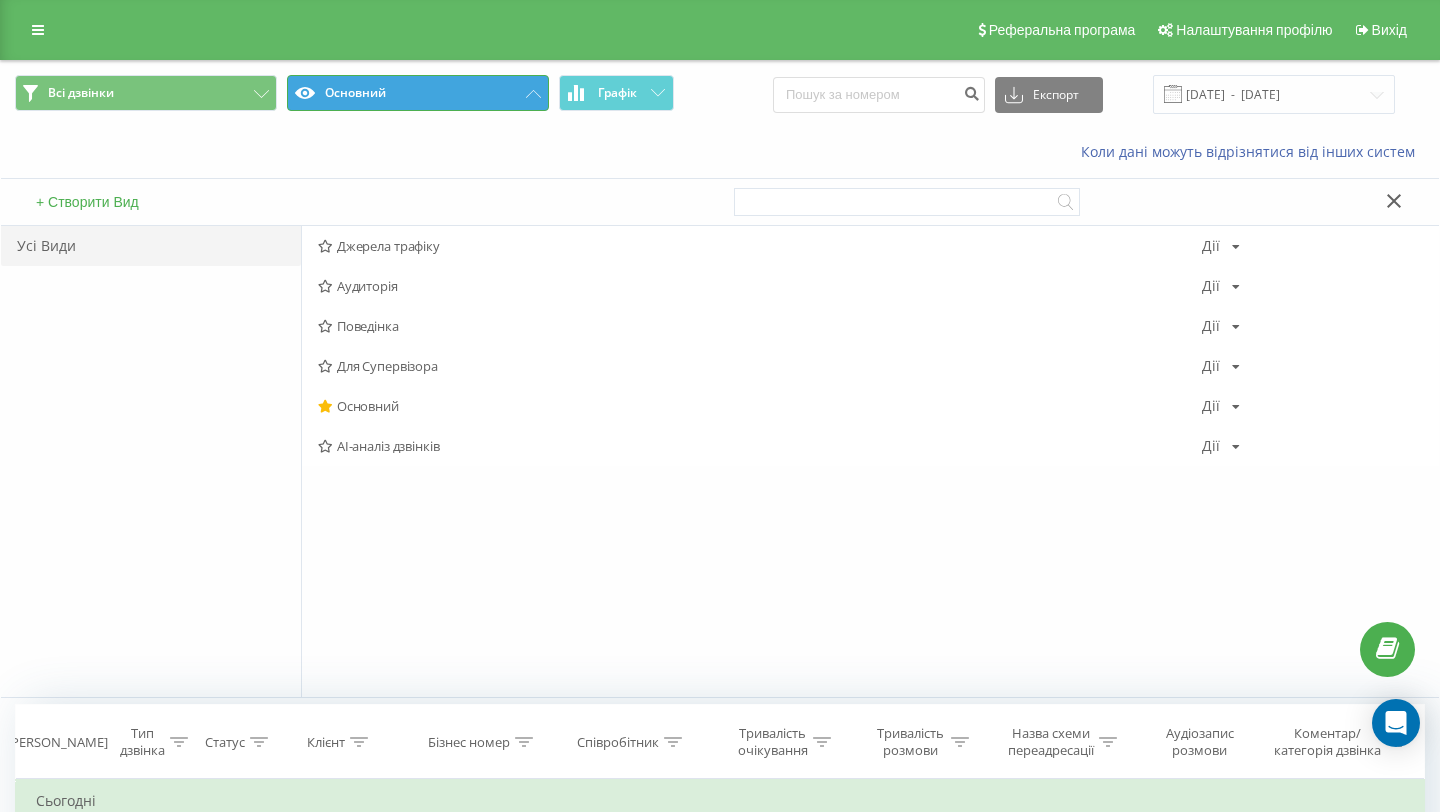 click on "Основний" at bounding box center (418, 93) 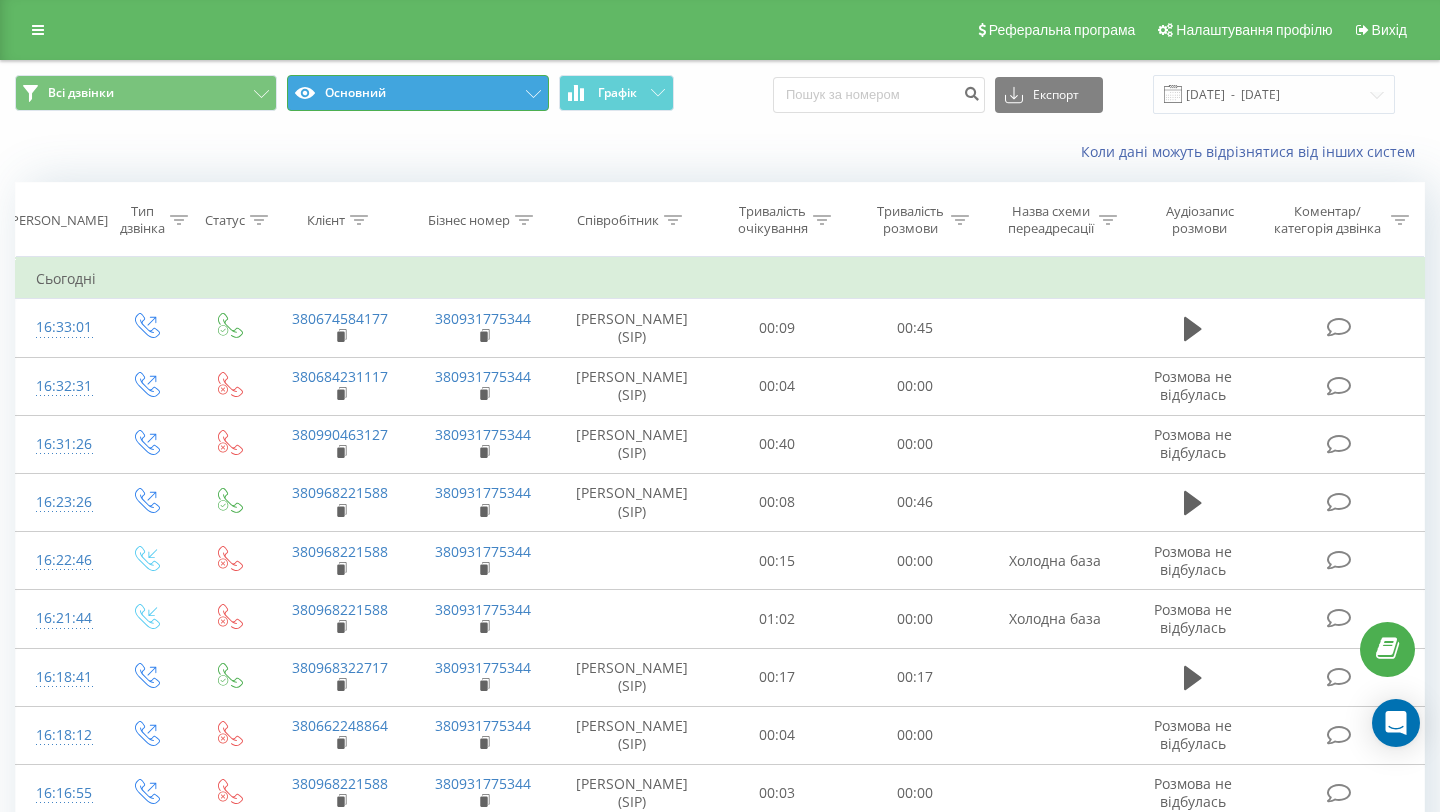 click on "Основний" at bounding box center [418, 93] 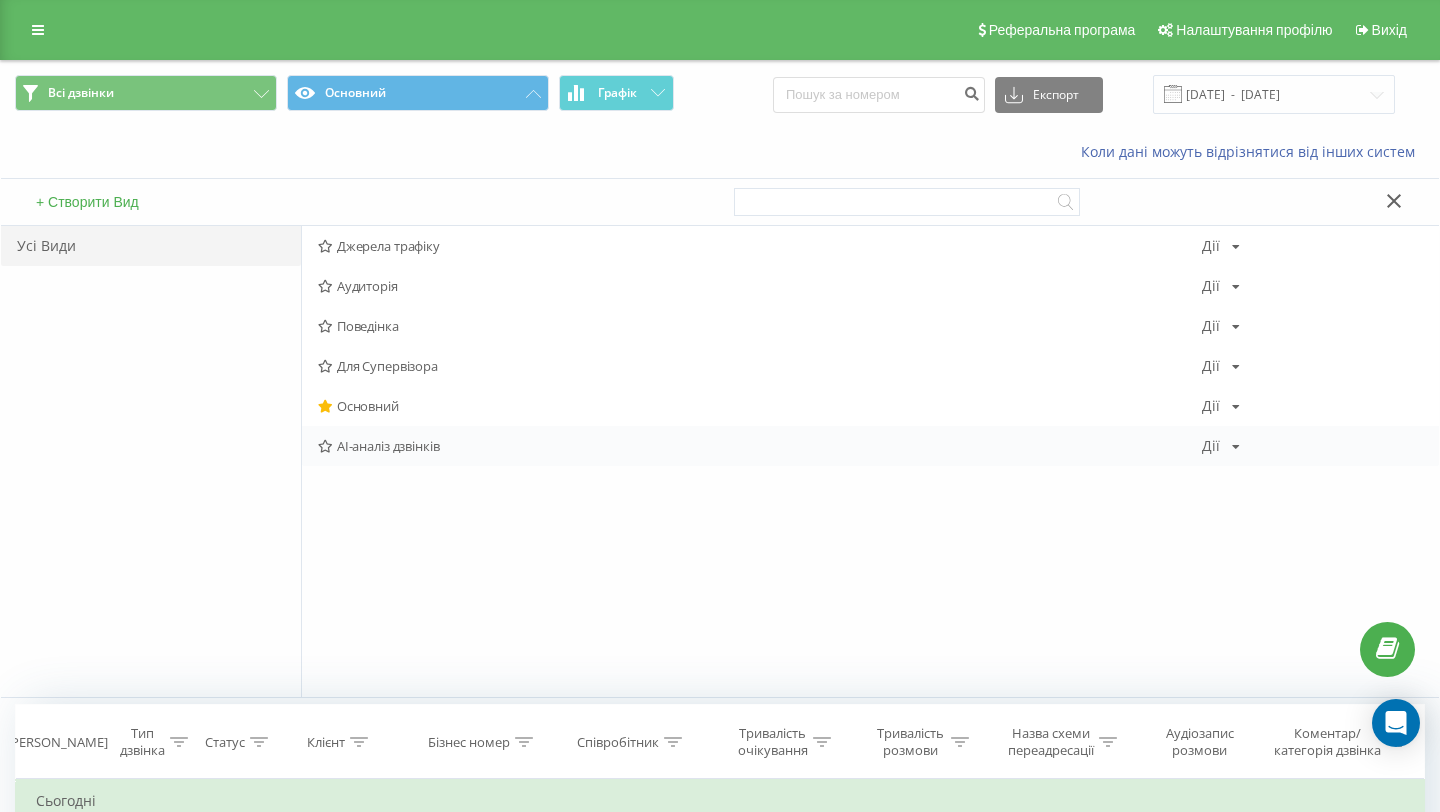 click on "AI-аналіз дзвінків" at bounding box center [760, 446] 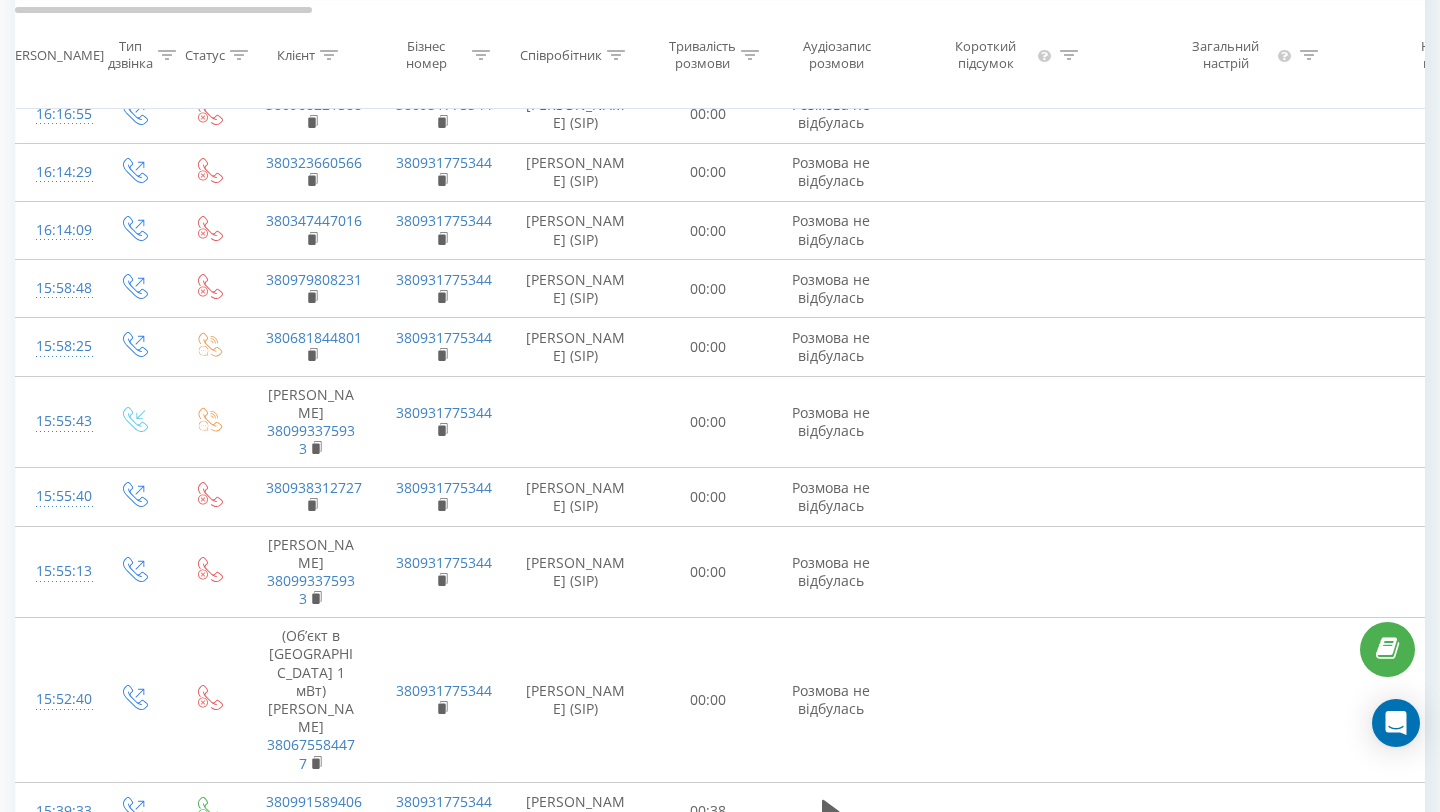 scroll, scrollTop: 1482, scrollLeft: 0, axis: vertical 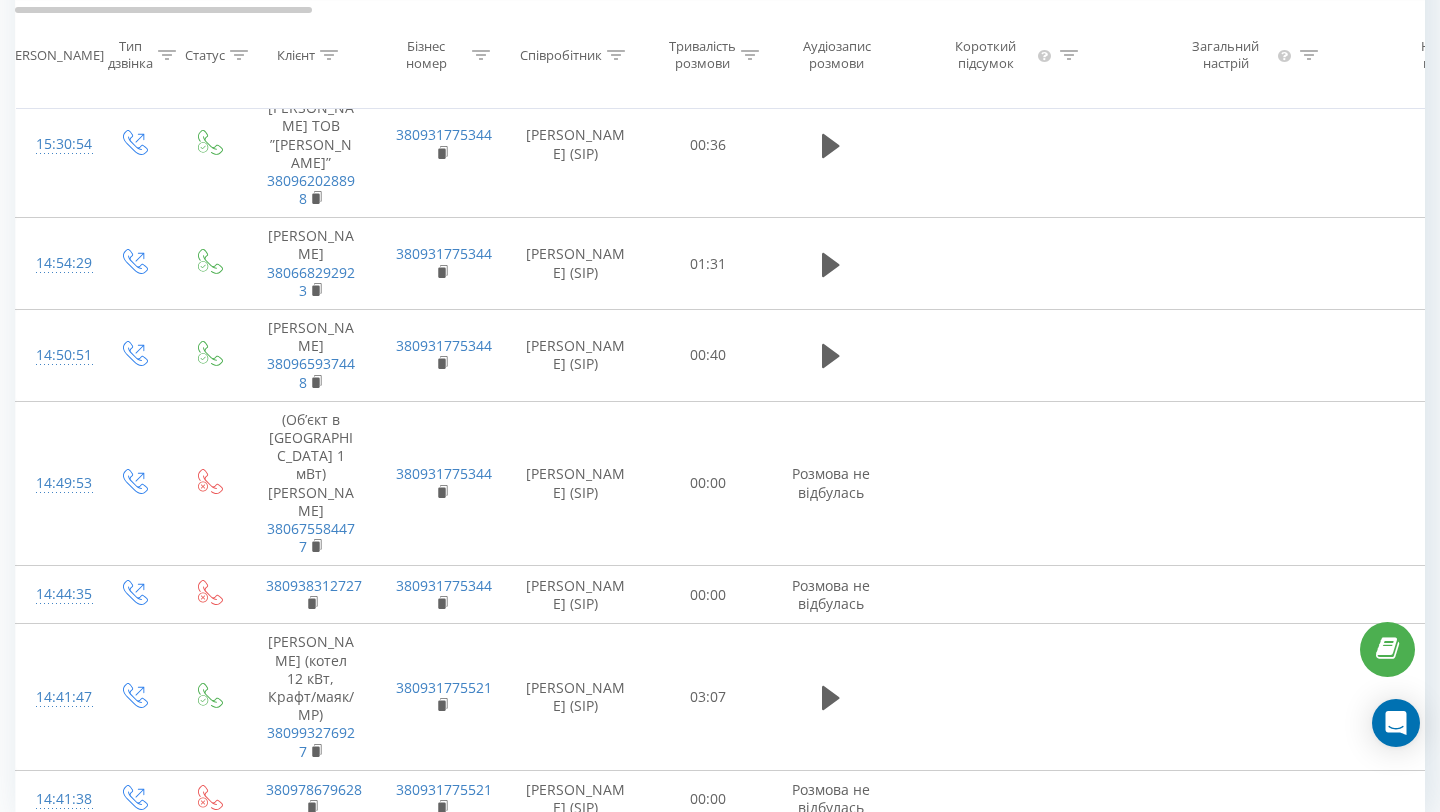 click on "2" at bounding box center (1128, 874) 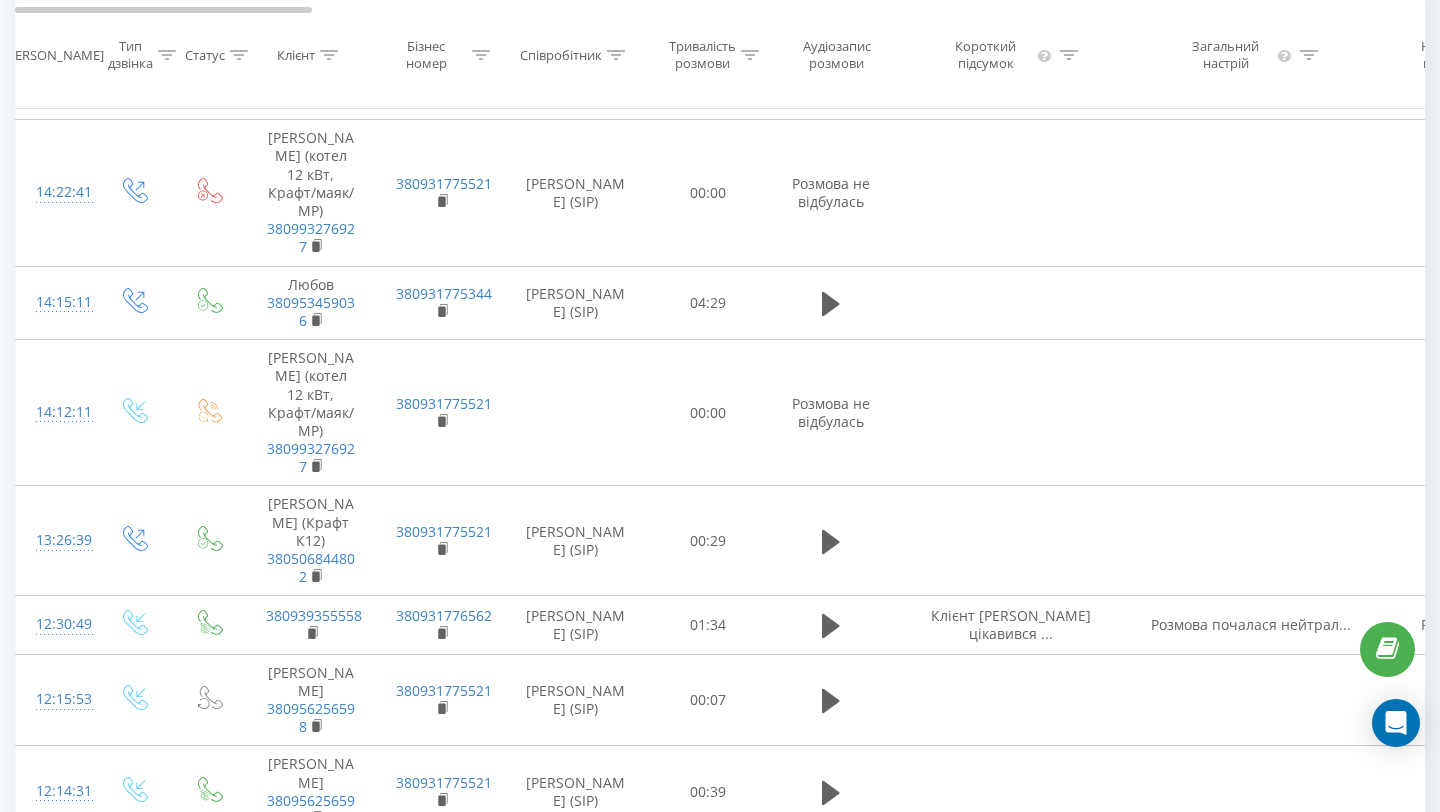 scroll, scrollTop: 1270, scrollLeft: 0, axis: vertical 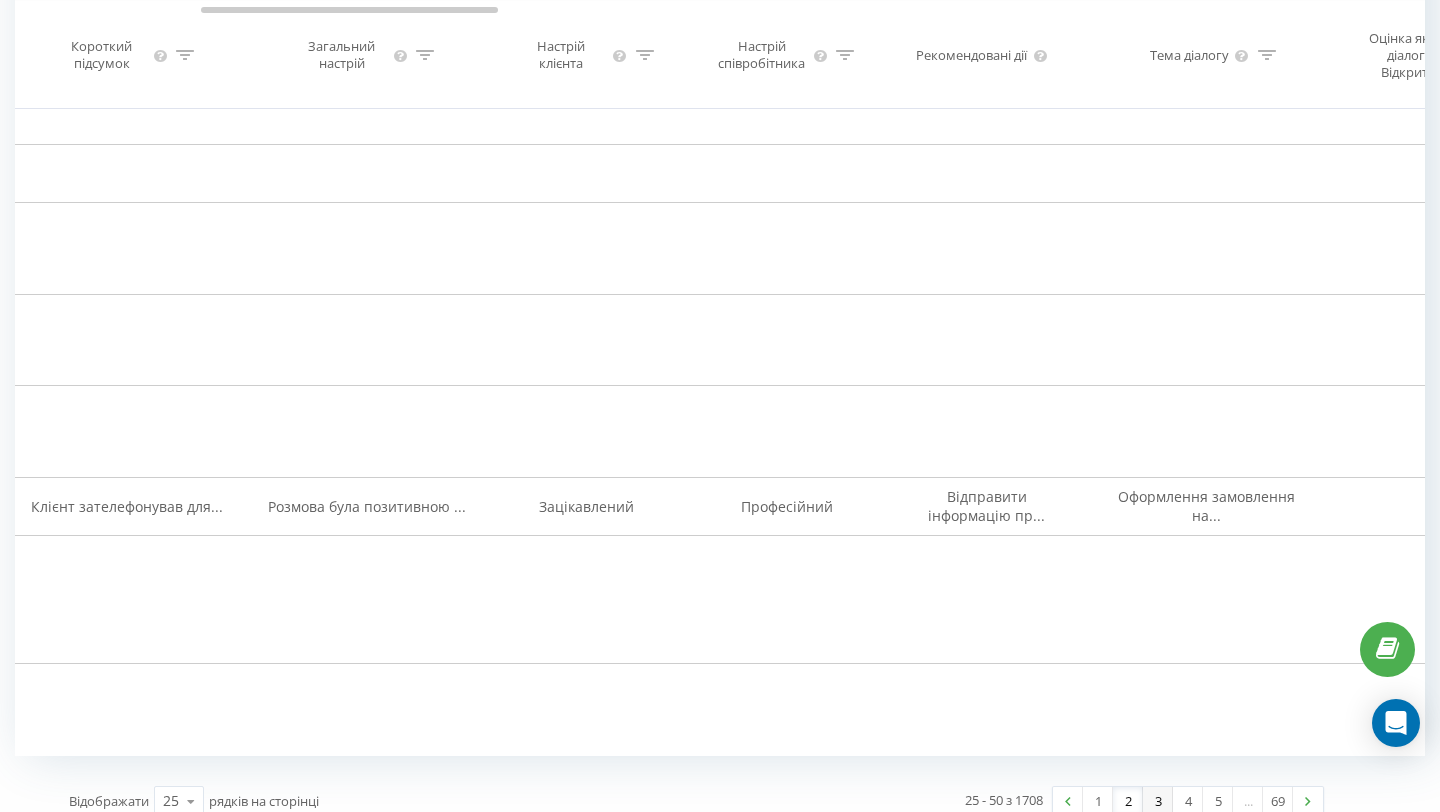 click on "3" at bounding box center (1158, 801) 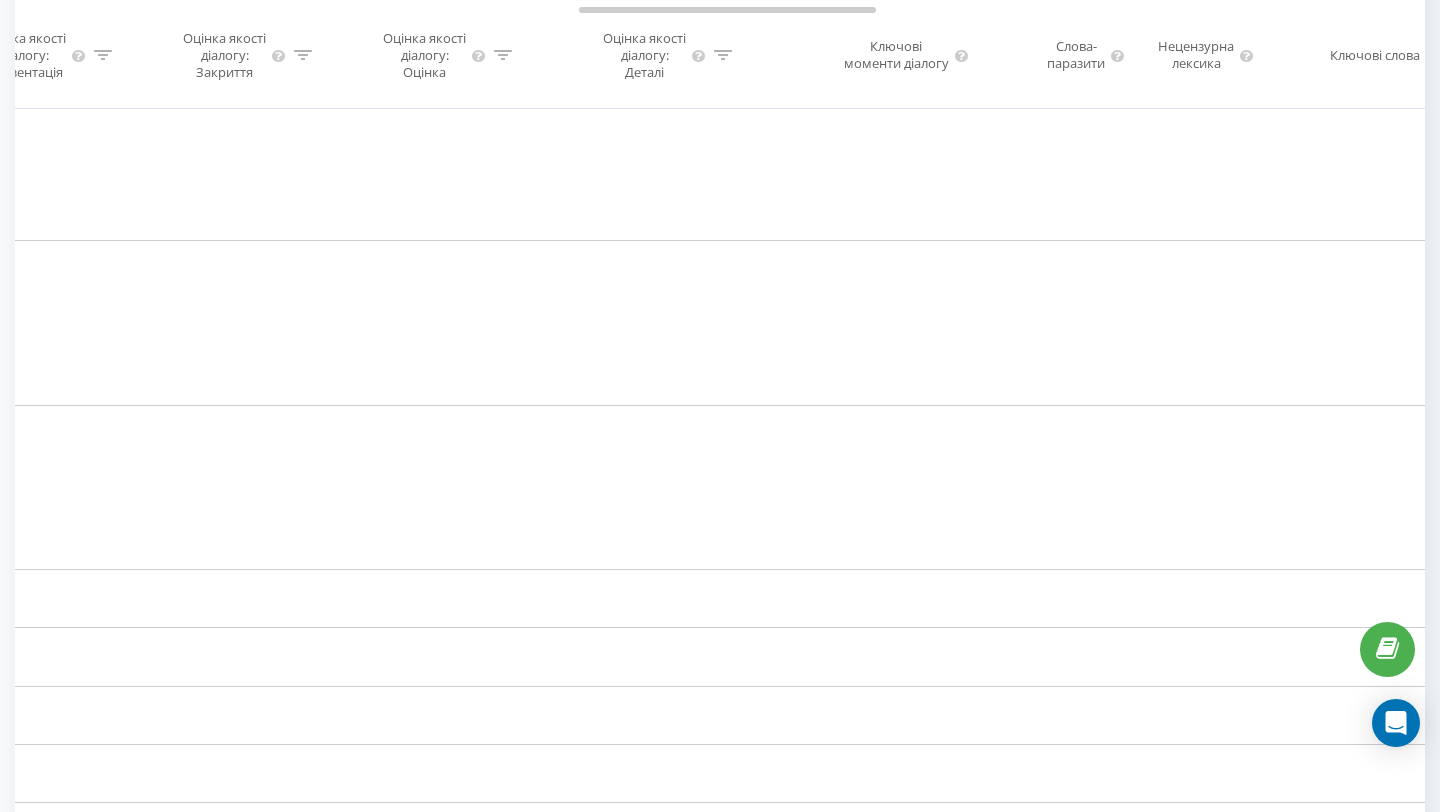 drag, startPoint x: 533, startPoint y: 13, endPoint x: 456, endPoint y: 24, distance: 77.781746 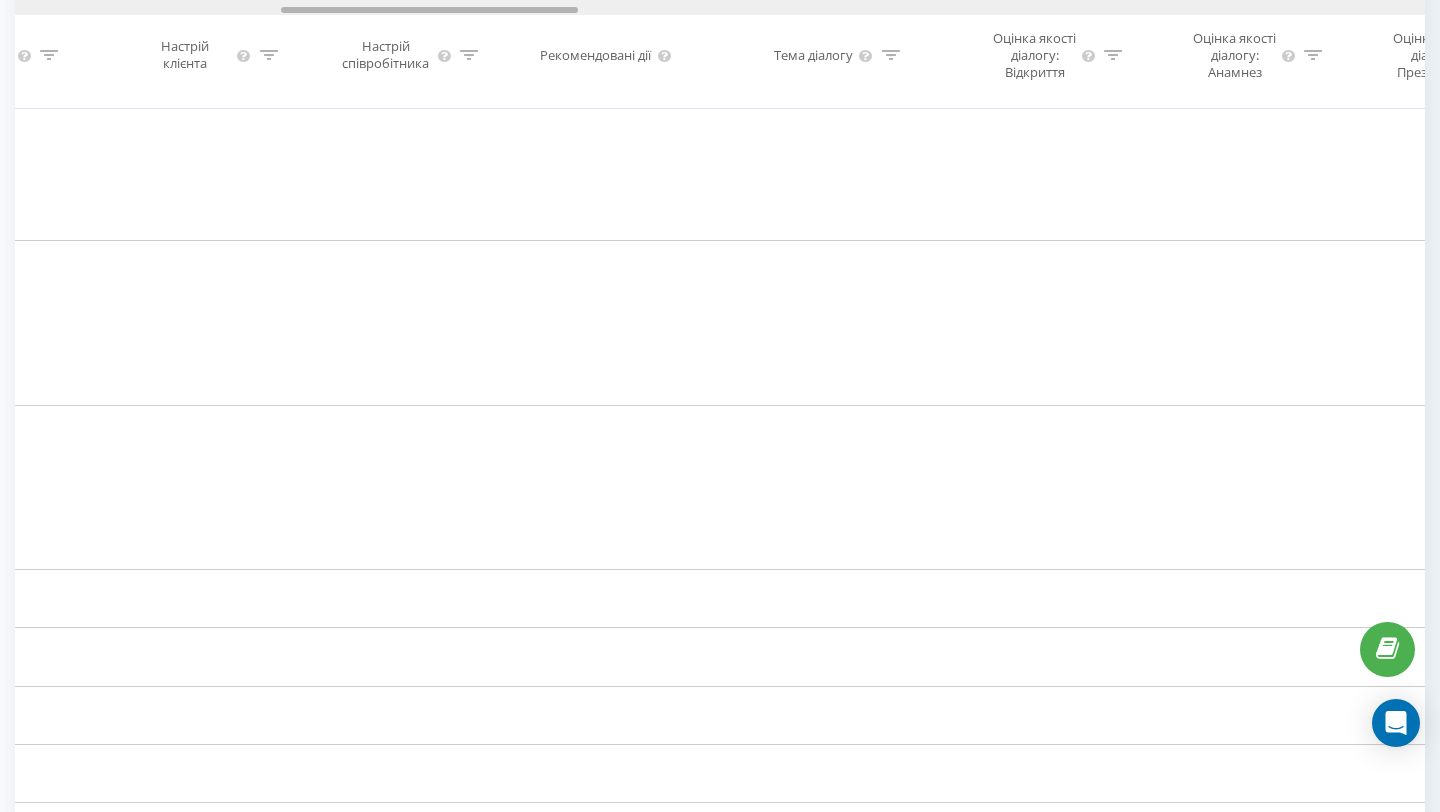 click at bounding box center [720, 7] 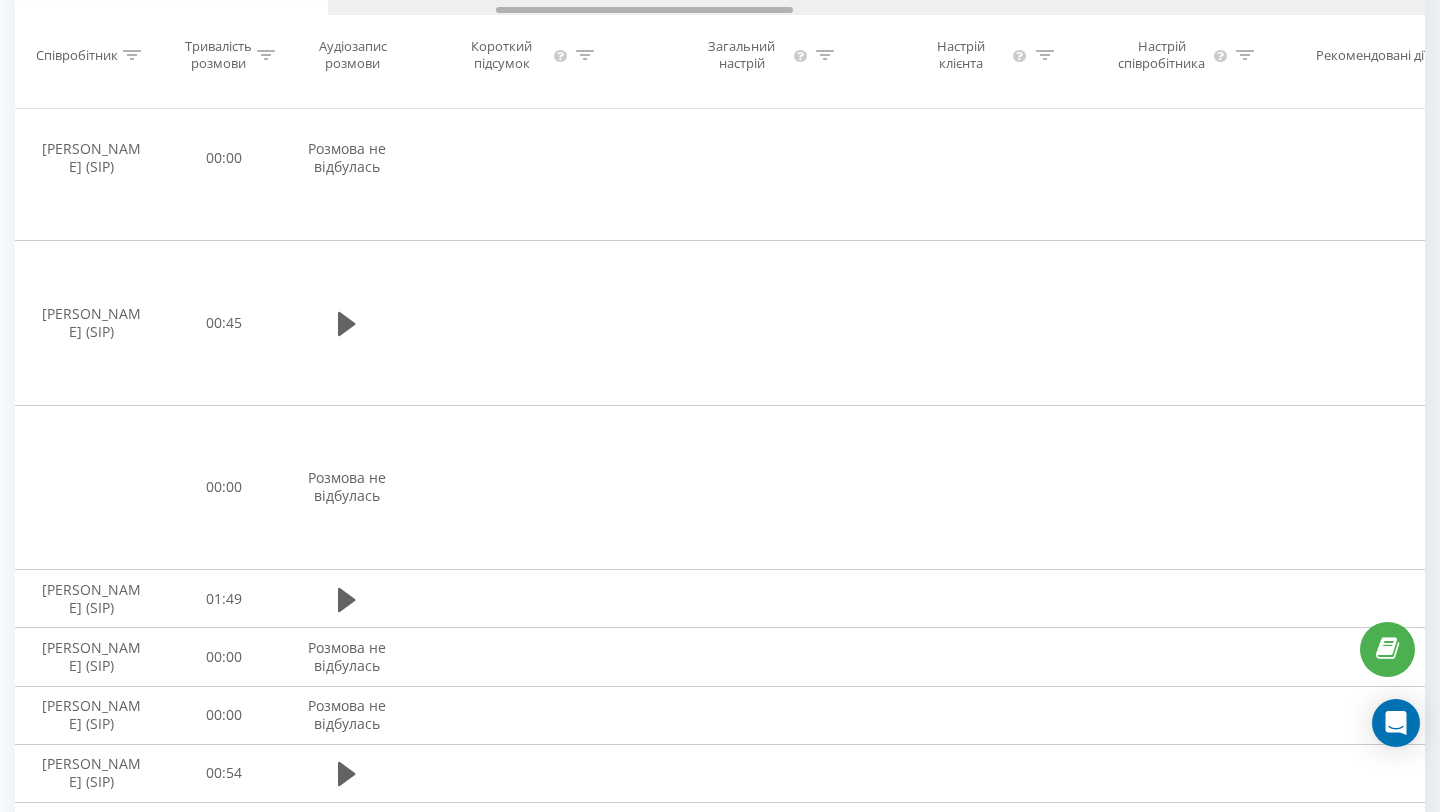 drag, startPoint x: 452, startPoint y: 10, endPoint x: 239, endPoint y: 10, distance: 213 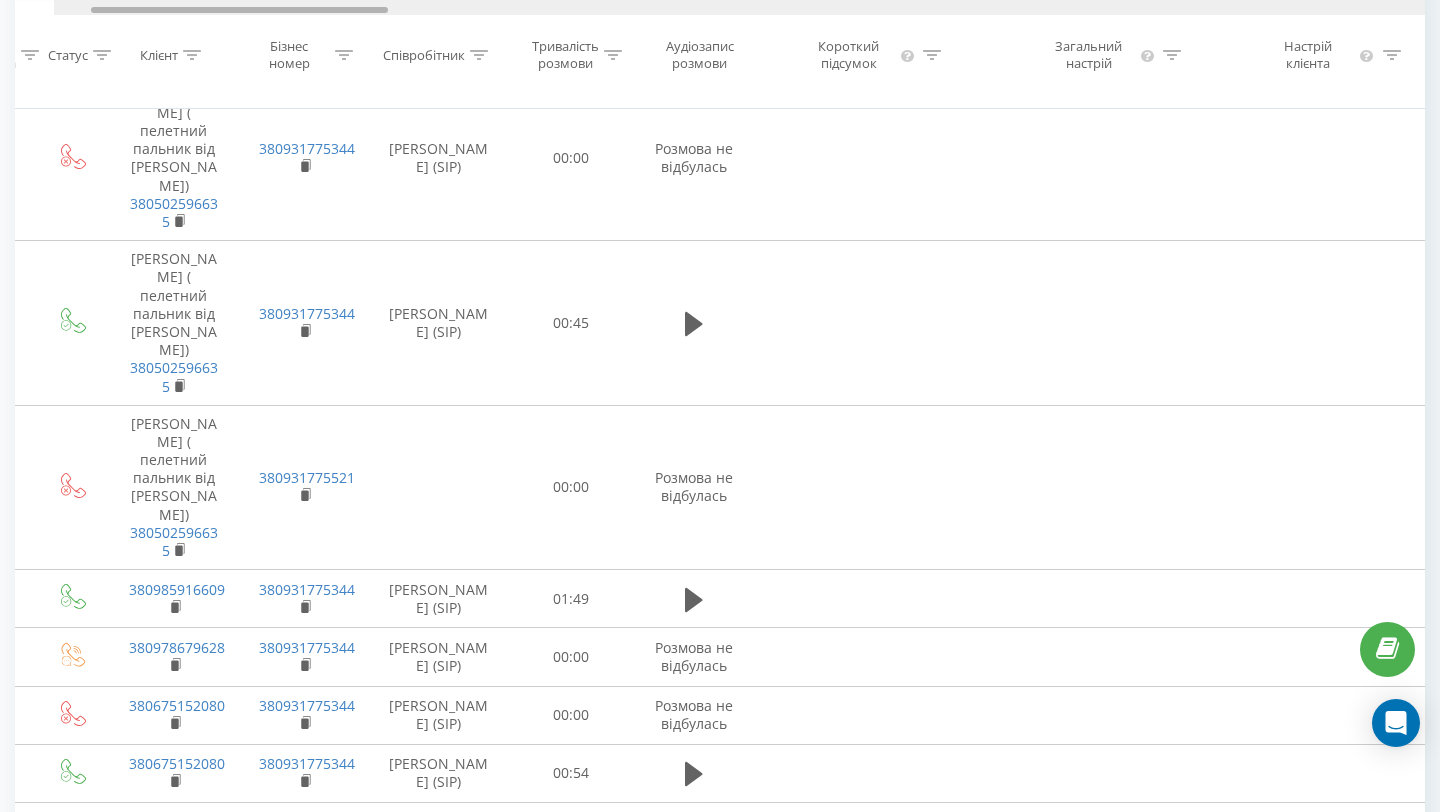 drag, startPoint x: 297, startPoint y: 8, endPoint x: 272, endPoint y: 8, distance: 25 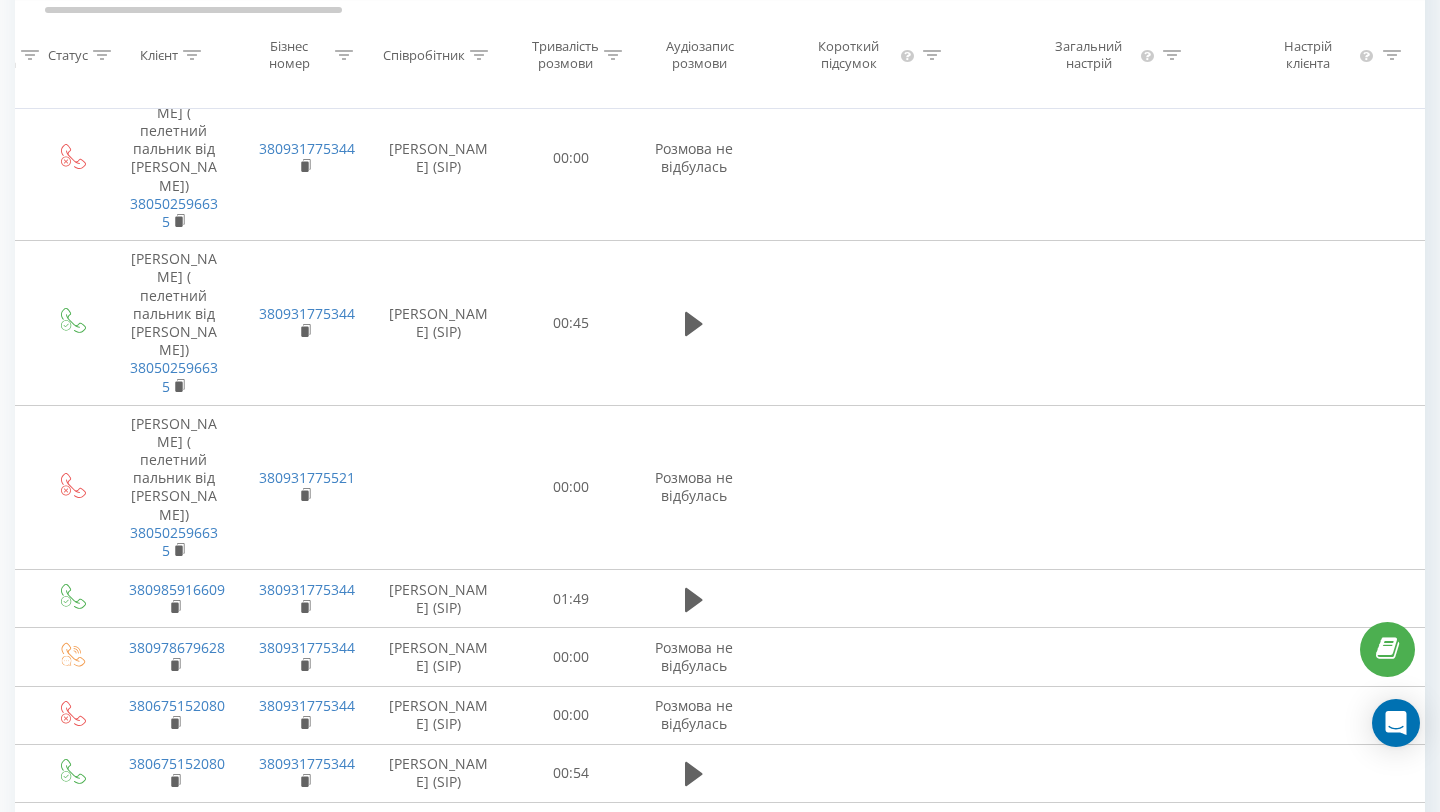 click on "4" at bounding box center [1188, 964] 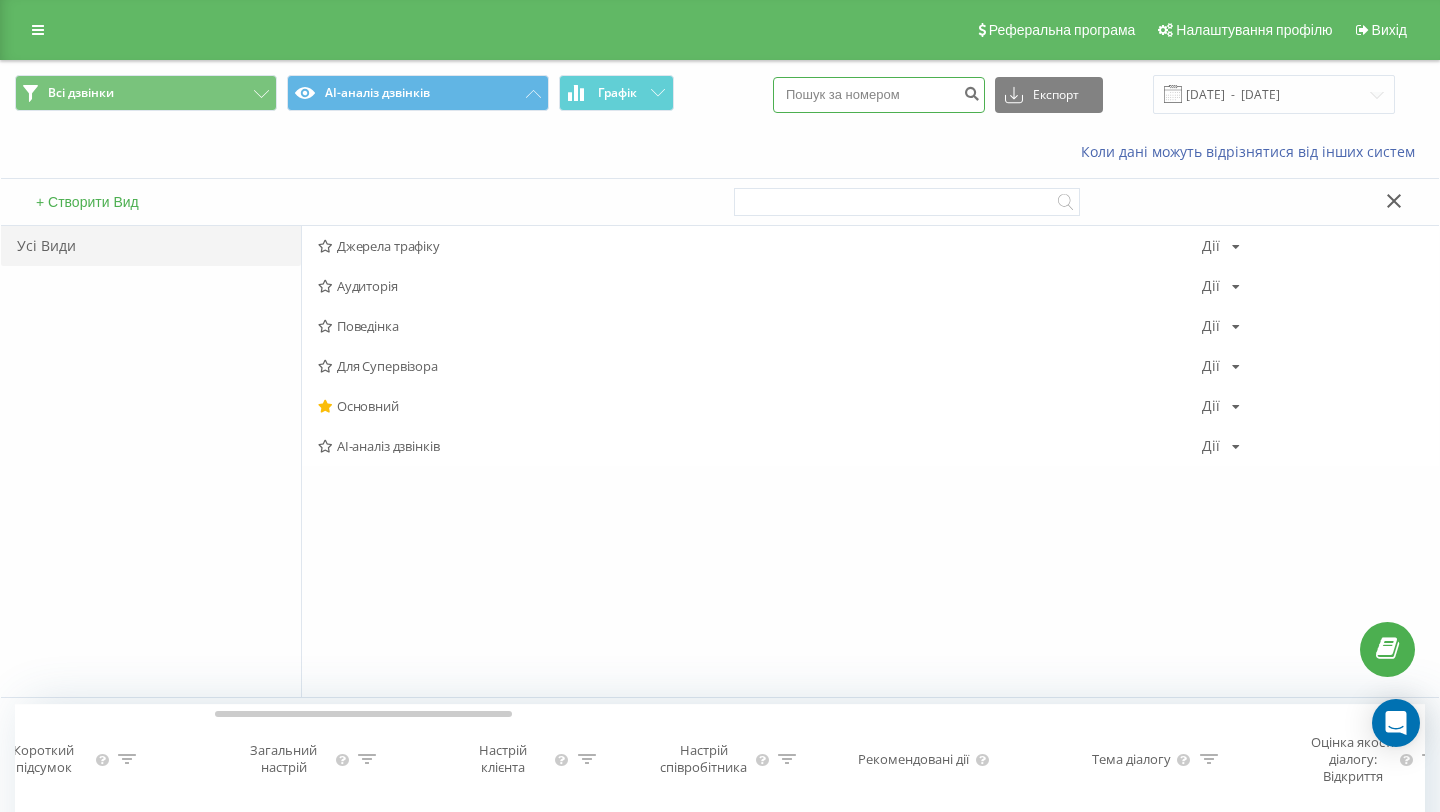 click at bounding box center (879, 95) 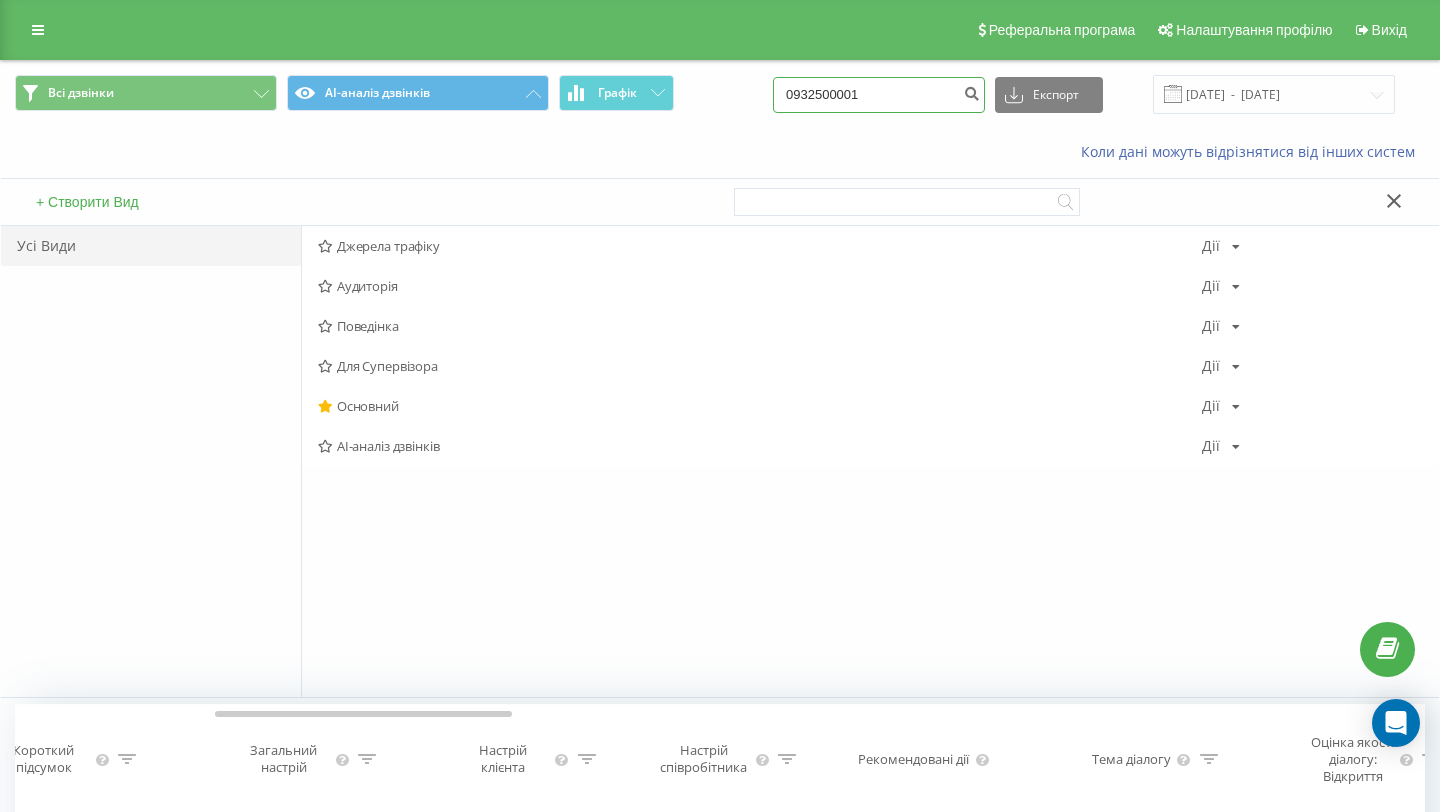 type on "0932500001" 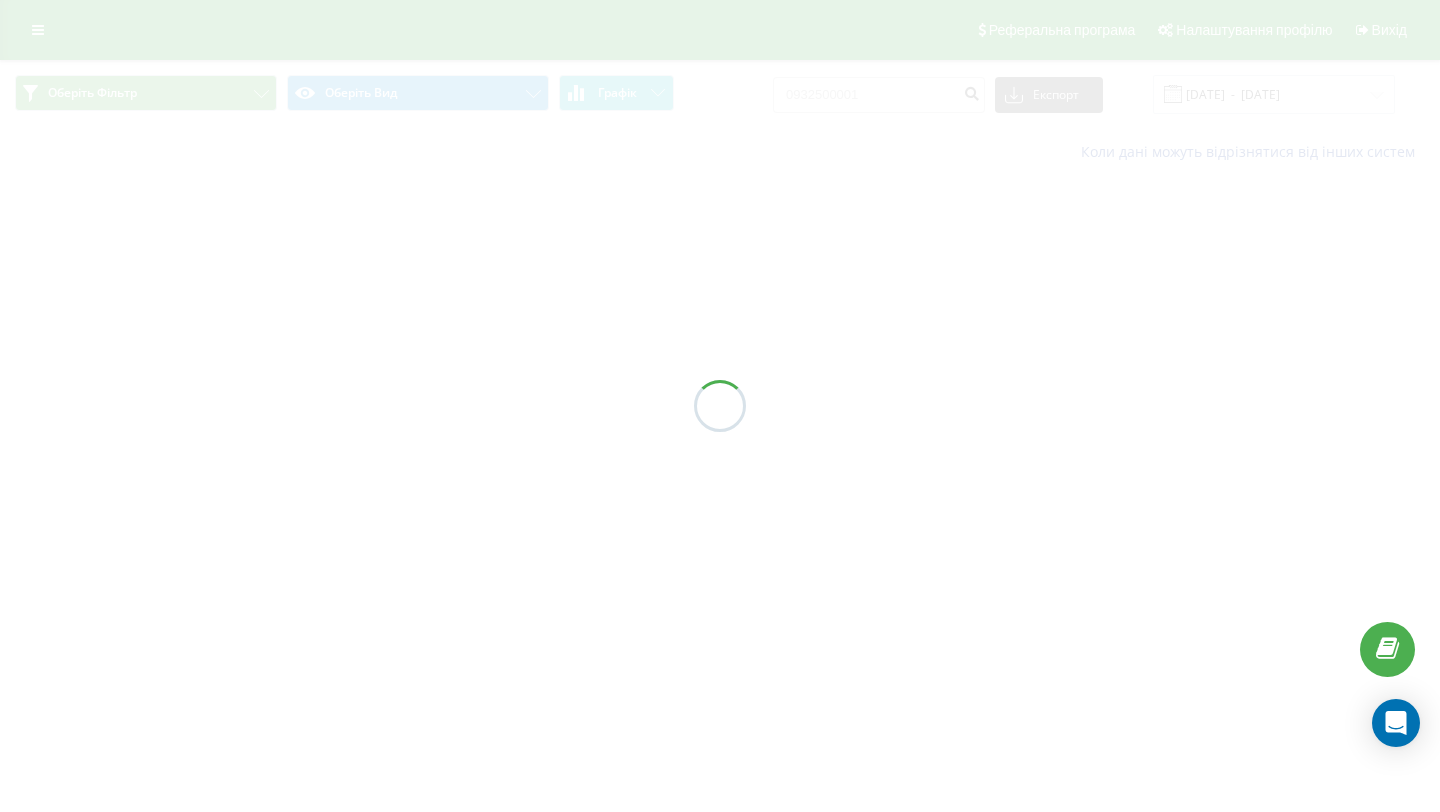 scroll, scrollTop: 0, scrollLeft: 0, axis: both 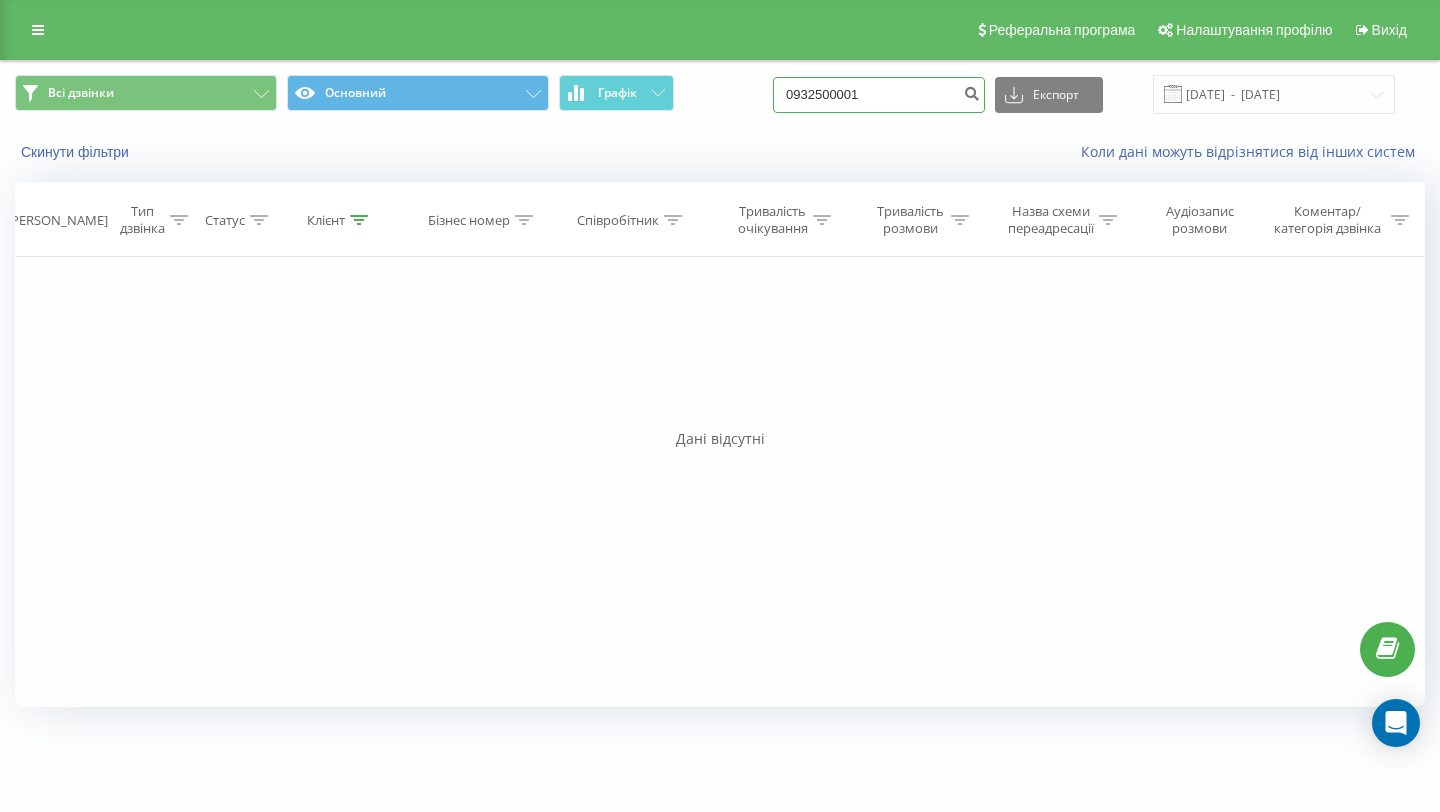 click on "0932500001" at bounding box center (879, 95) 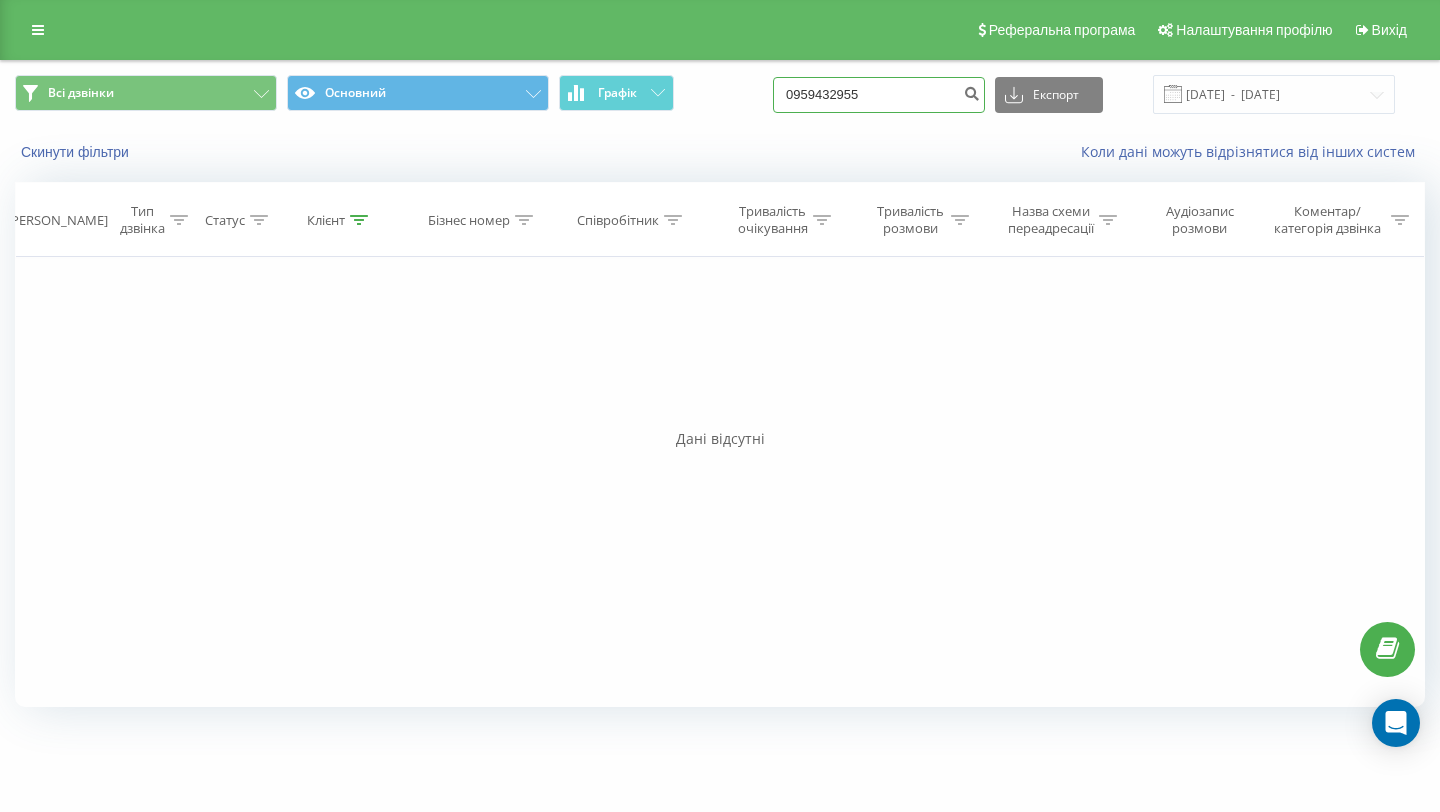 type on "0959432955" 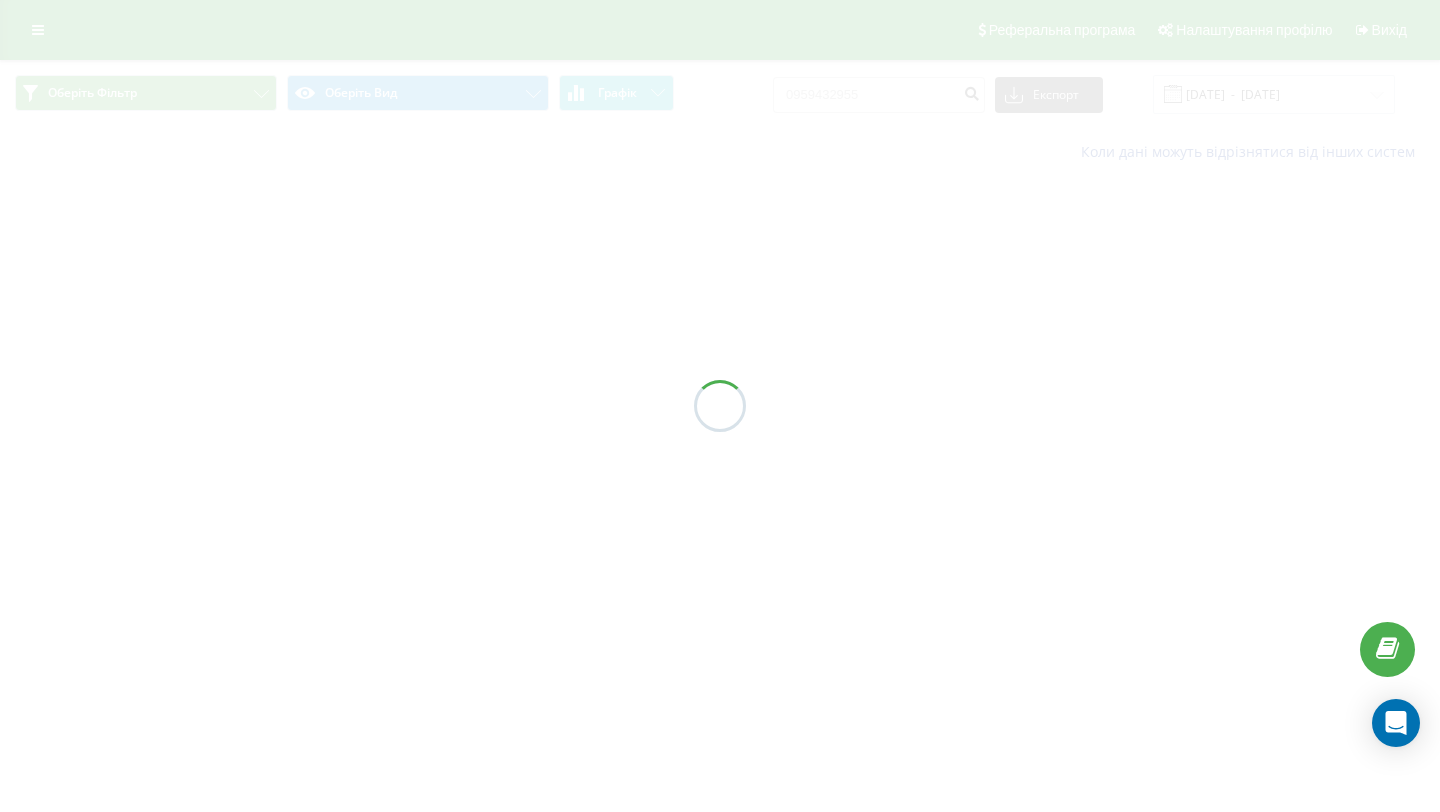 scroll, scrollTop: 0, scrollLeft: 0, axis: both 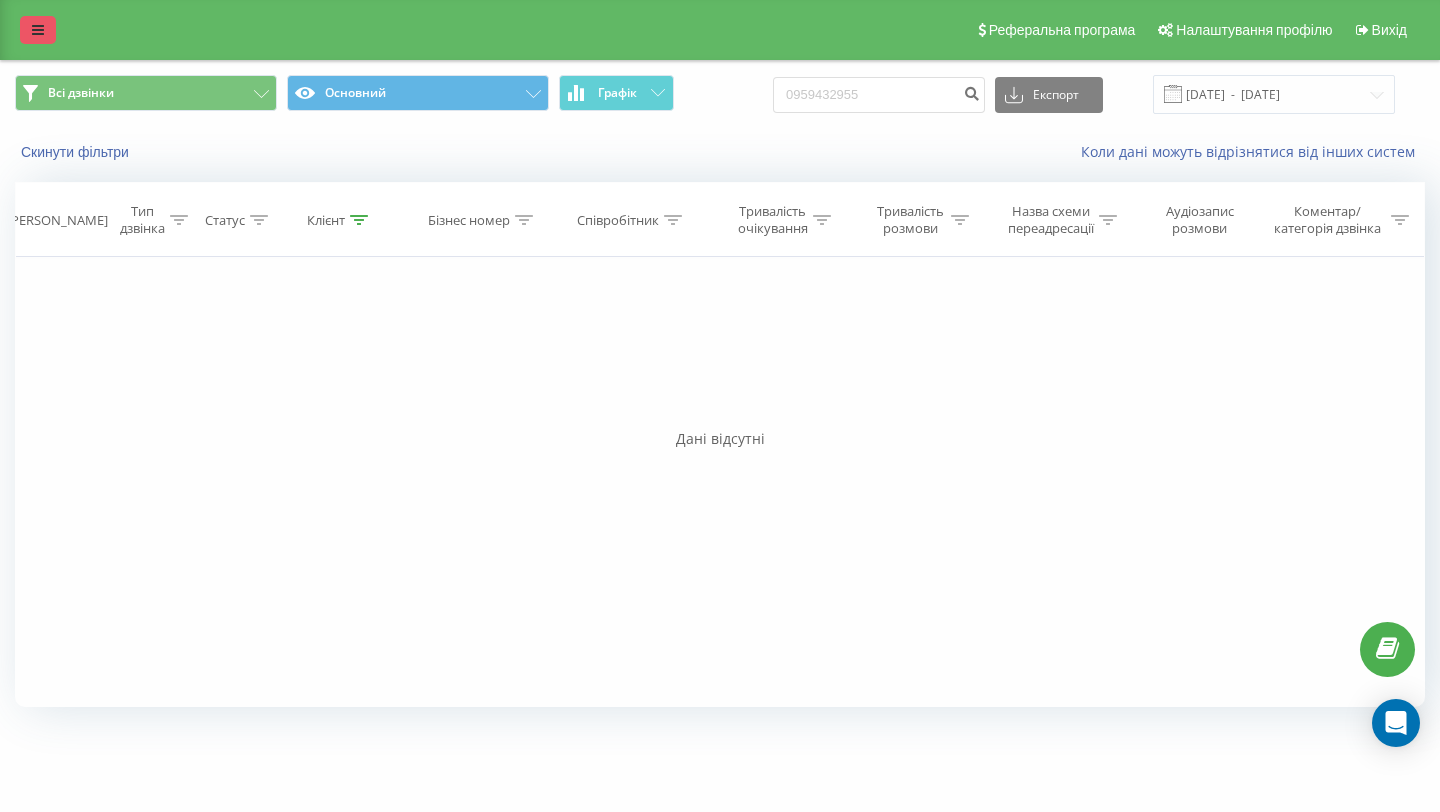 click at bounding box center (38, 30) 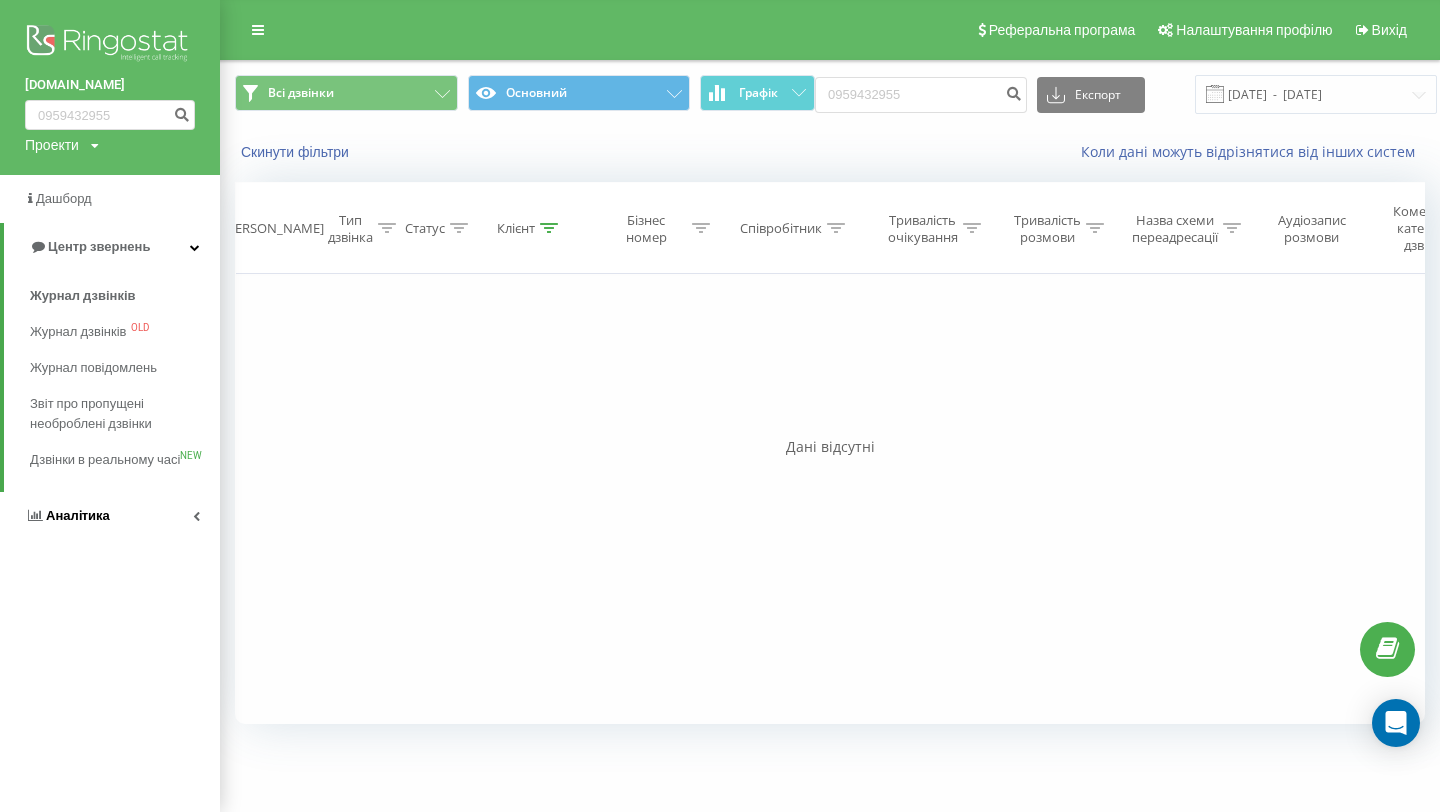 click on "Аналiтика" at bounding box center [110, 516] 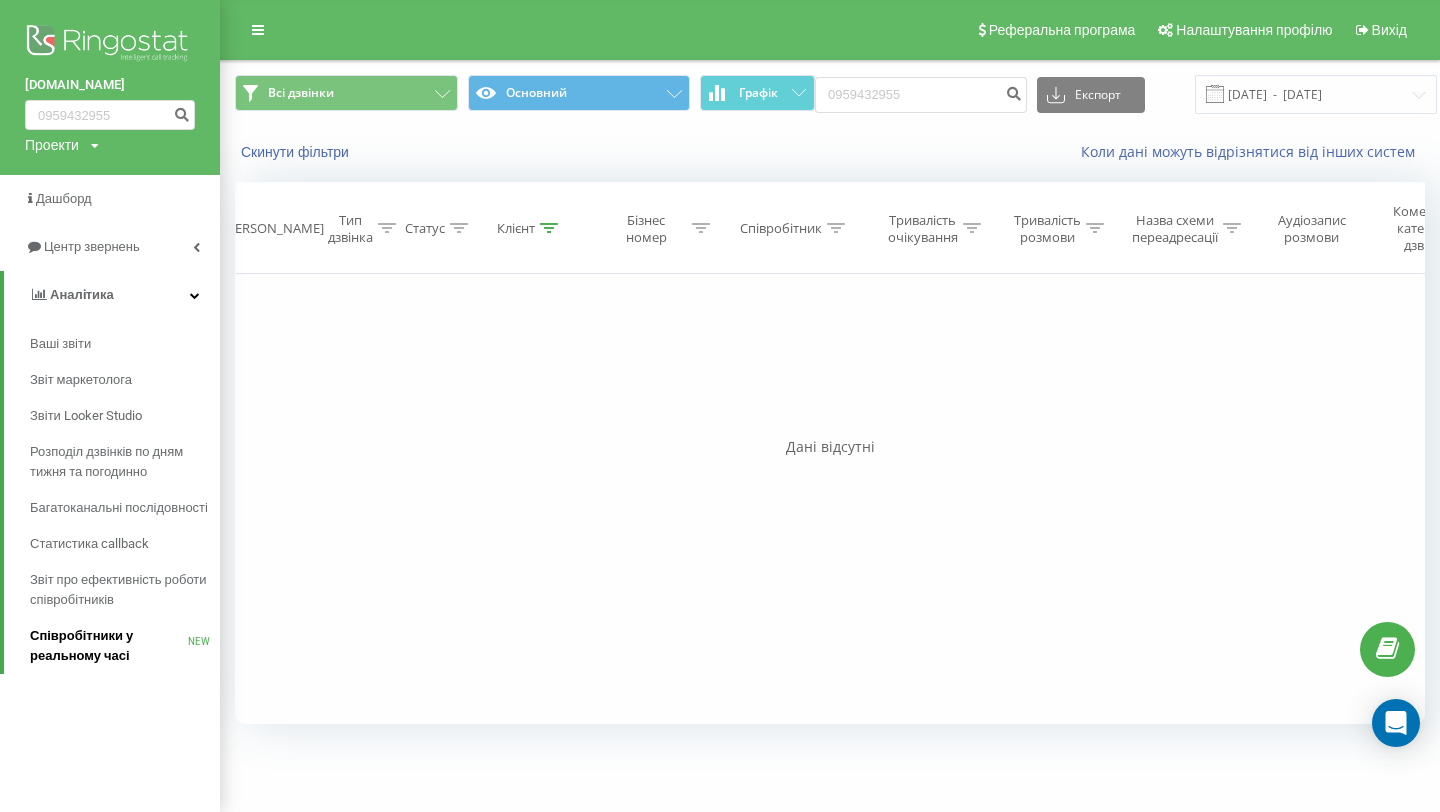 click on "Співробітники у реальному часі" at bounding box center (109, 646) 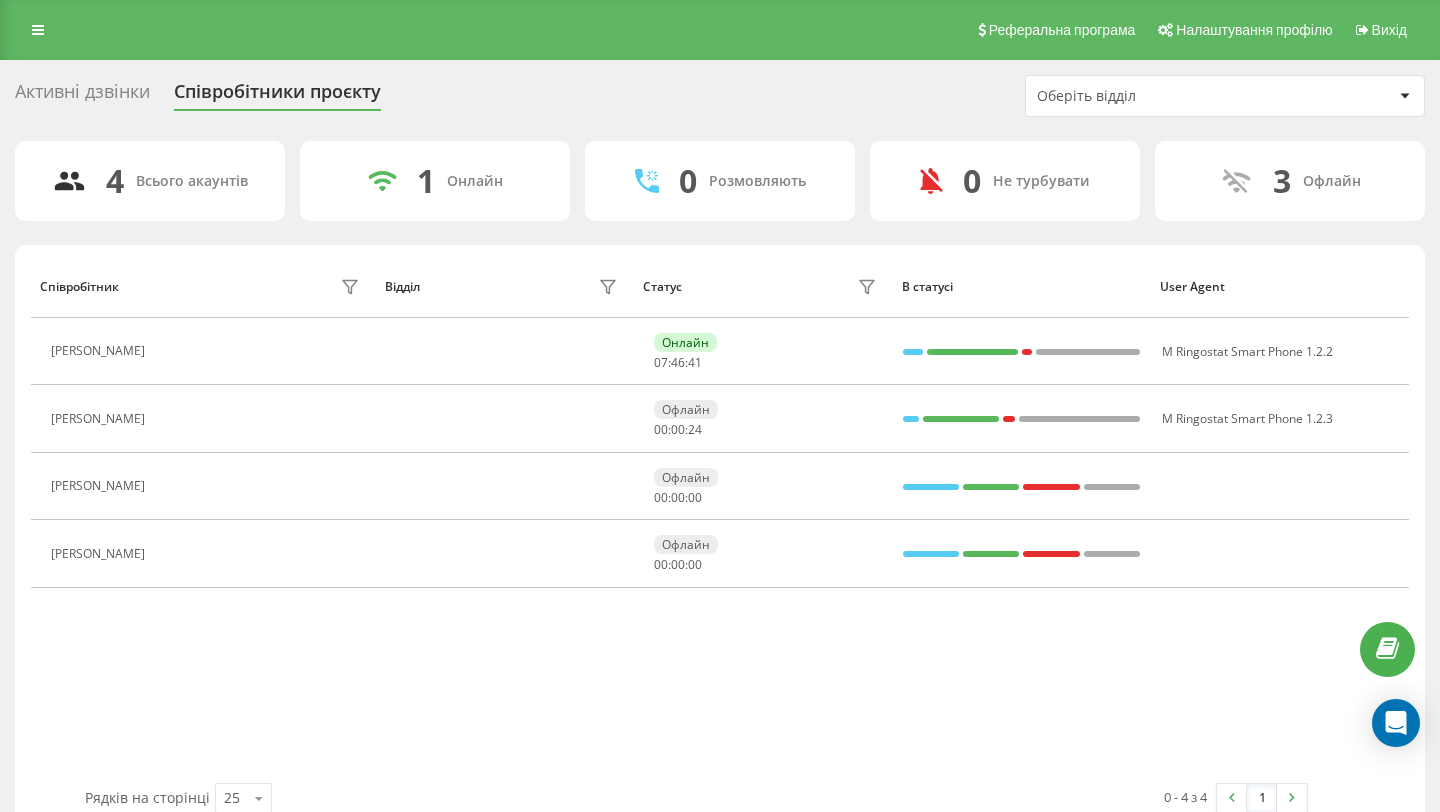 scroll, scrollTop: 0, scrollLeft: 0, axis: both 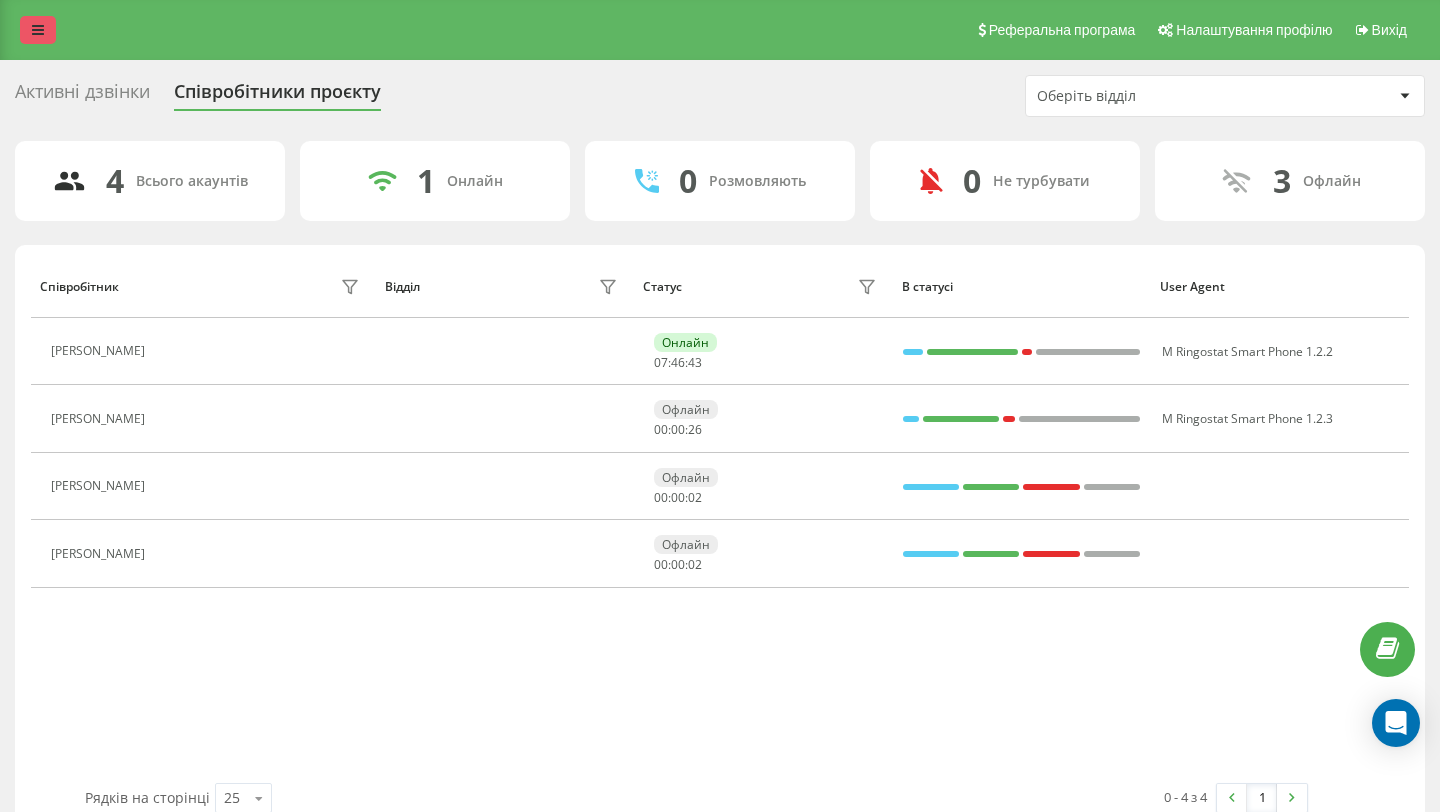 click at bounding box center (38, 30) 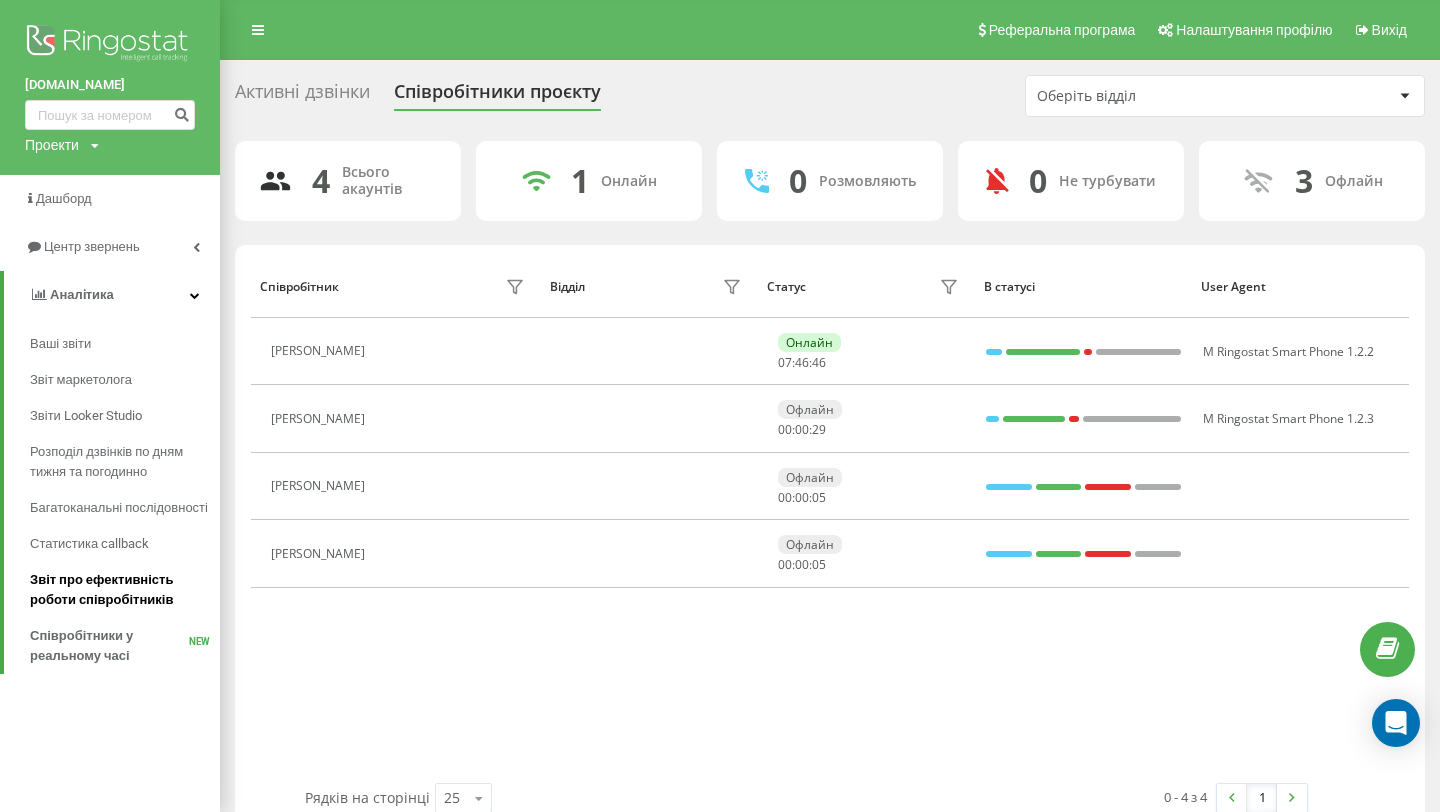 click on "Звіт про ефективність роботи співробітників" at bounding box center (120, 590) 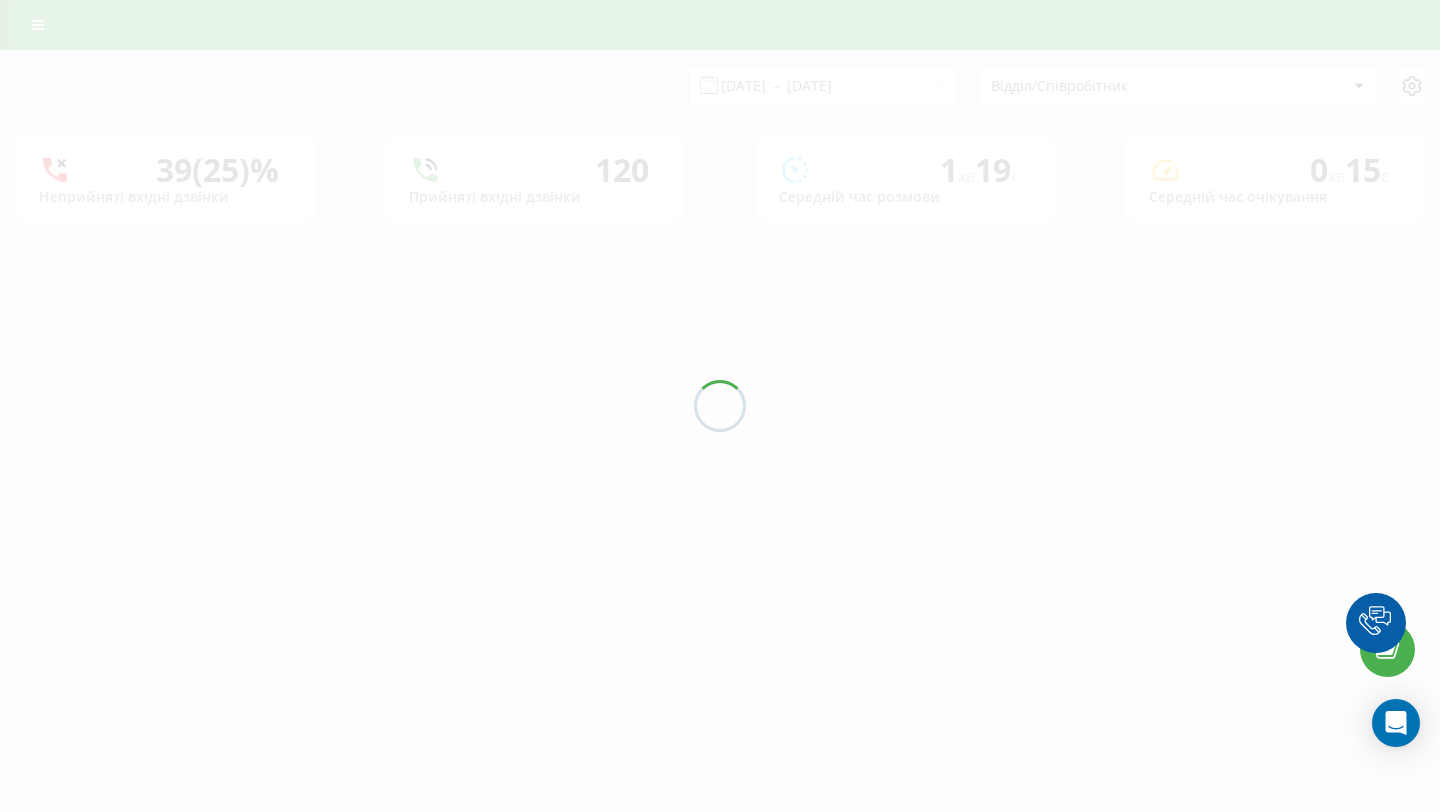 scroll, scrollTop: 0, scrollLeft: 0, axis: both 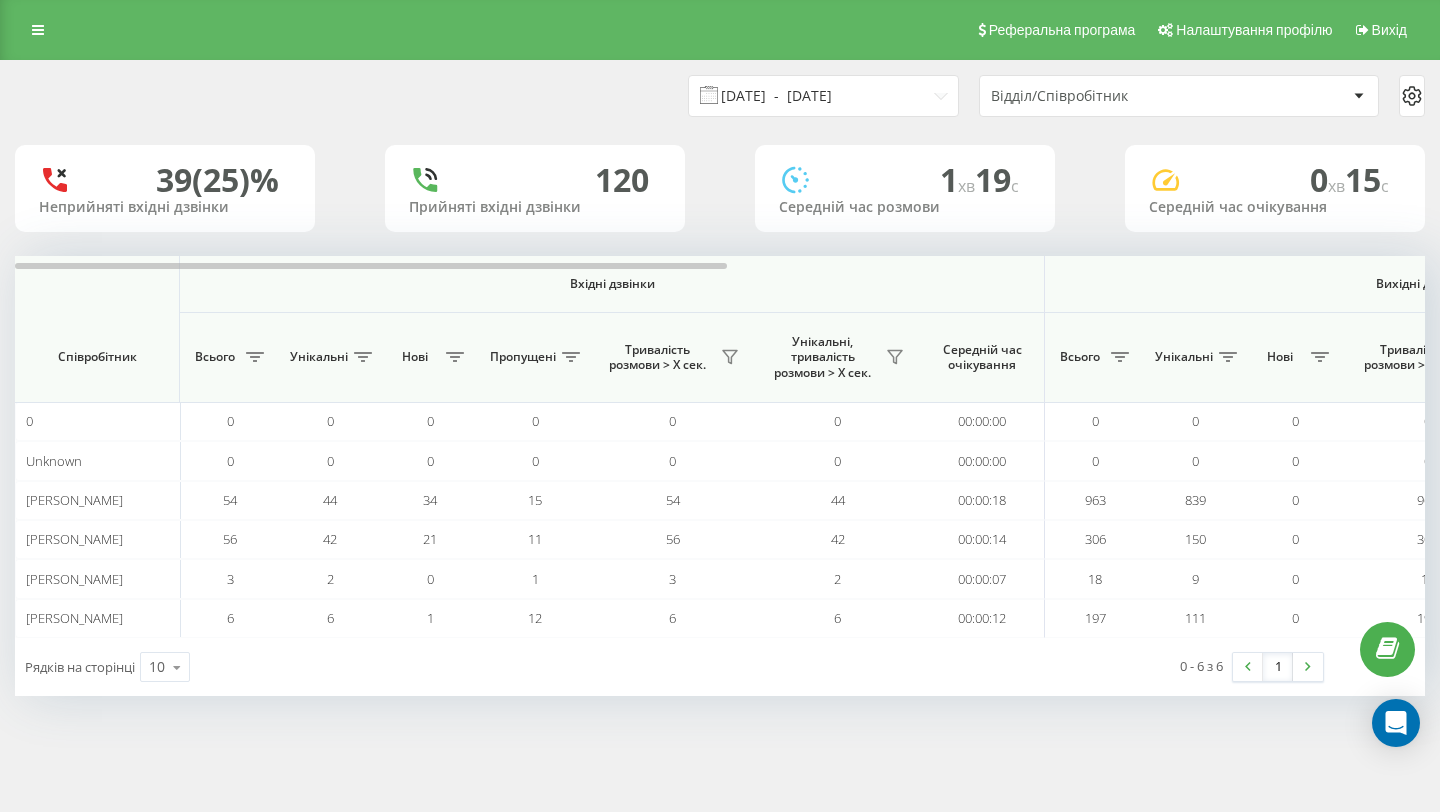 click on "14.06.2025  -  14.07.2025" at bounding box center [823, 96] 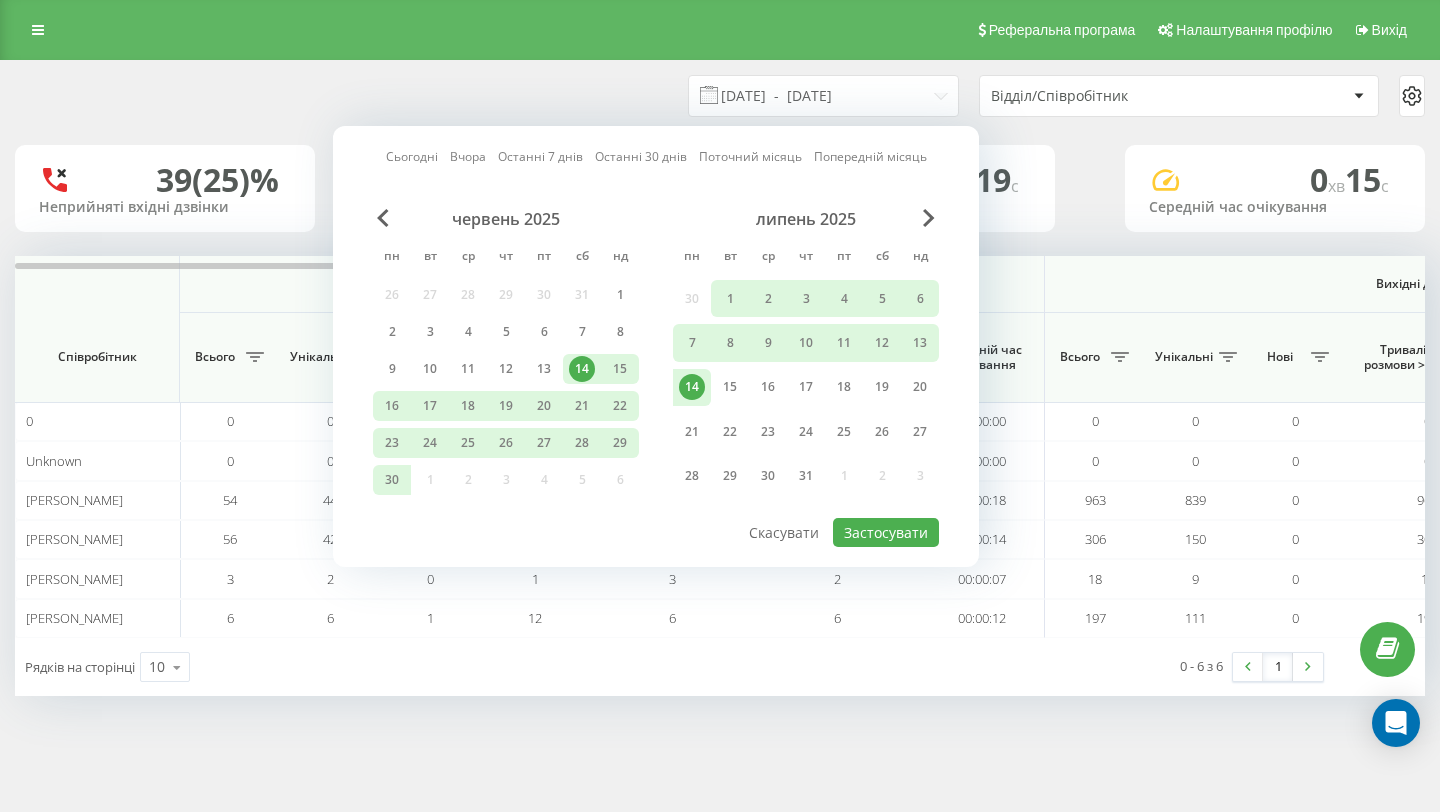 click on "14" at bounding box center [692, 387] 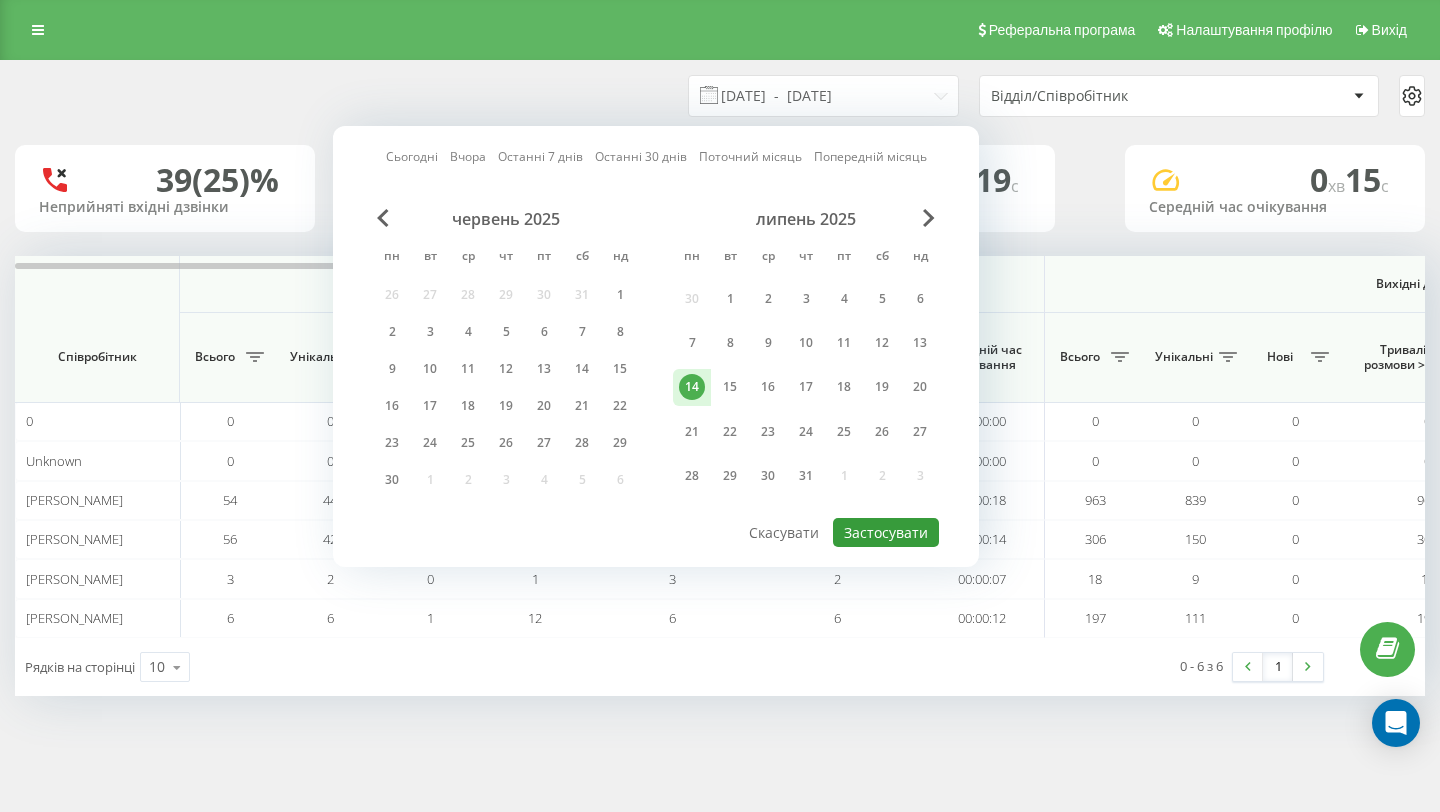 click on "Застосувати" at bounding box center (886, 532) 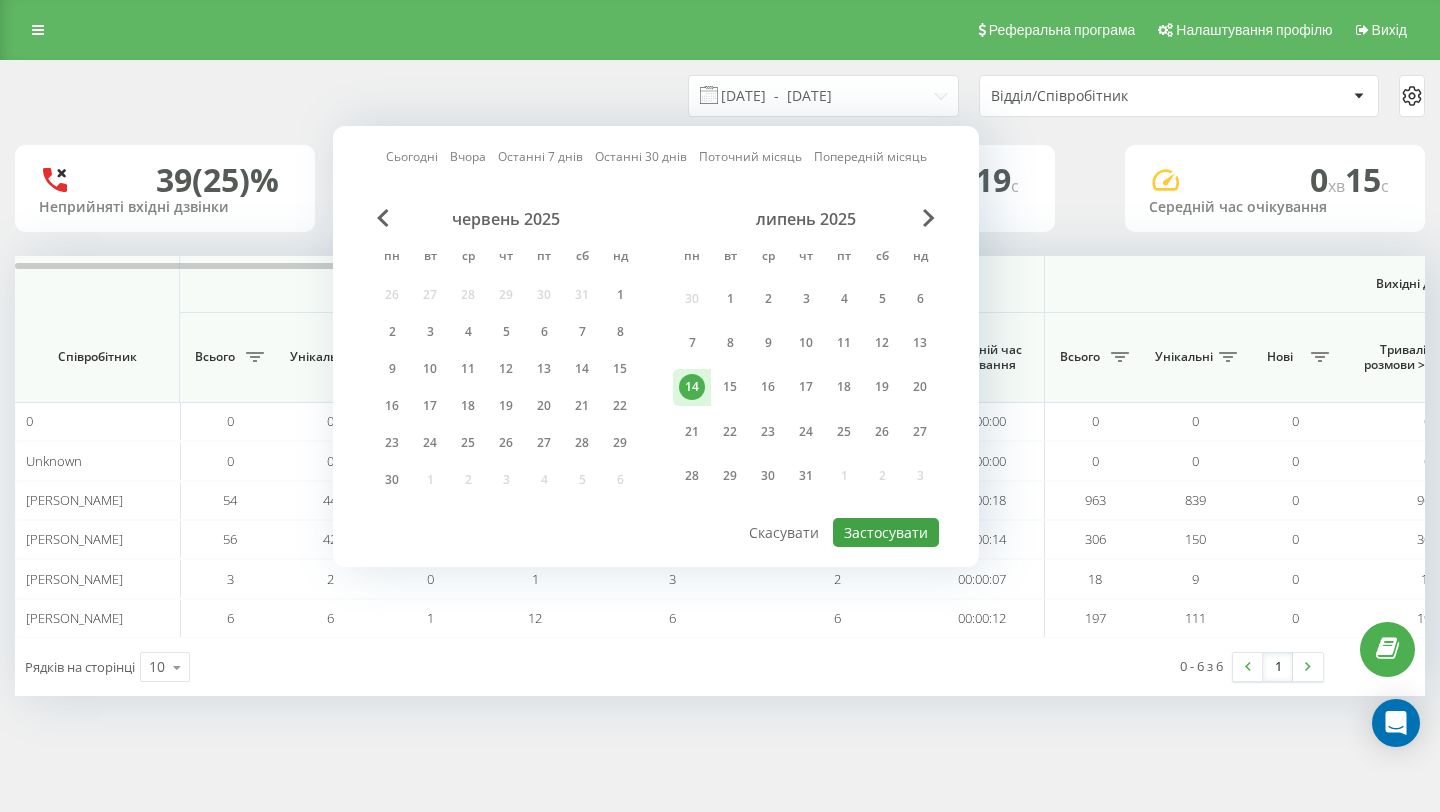 type on "14.07.2025  -  14.07.2025" 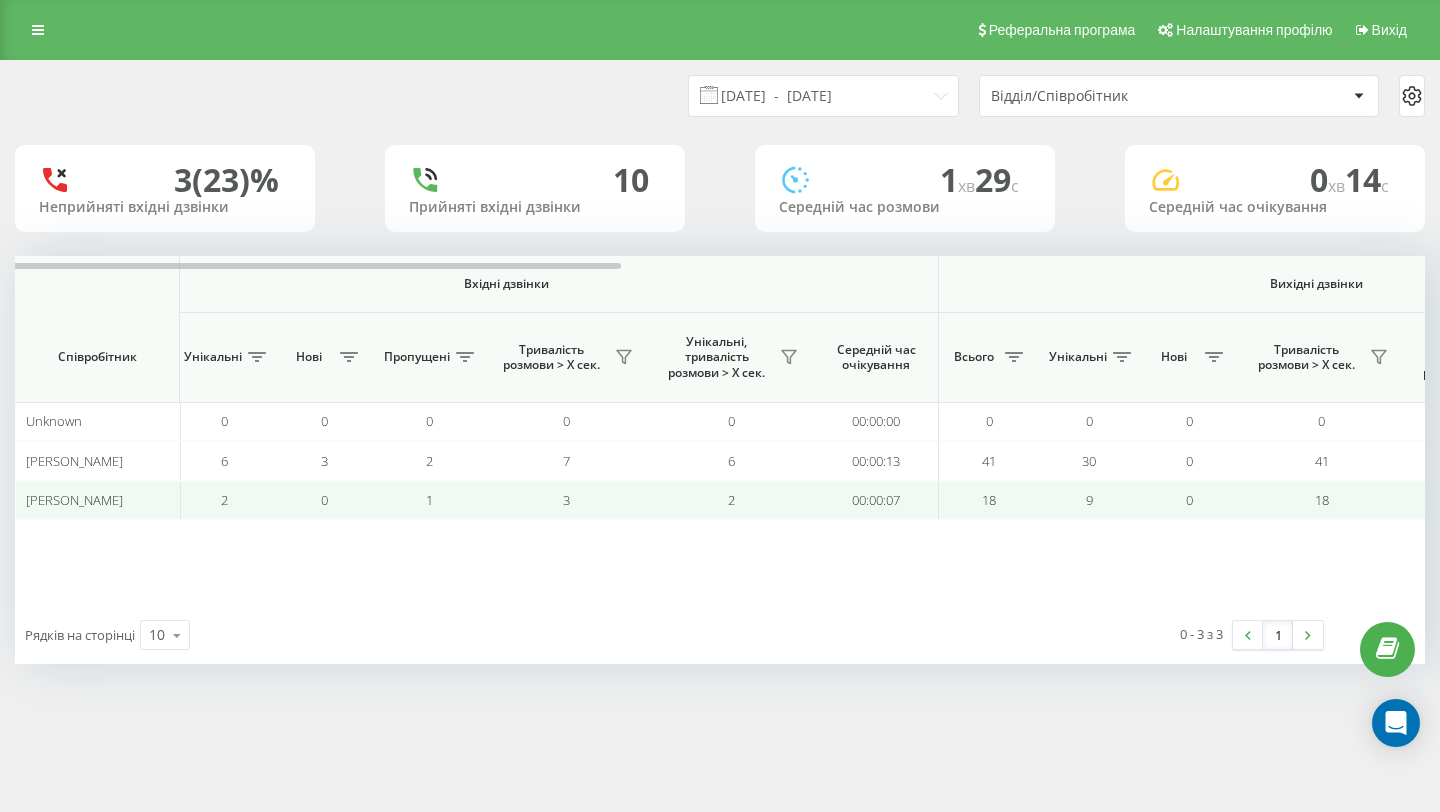scroll, scrollTop: 0, scrollLeft: 0, axis: both 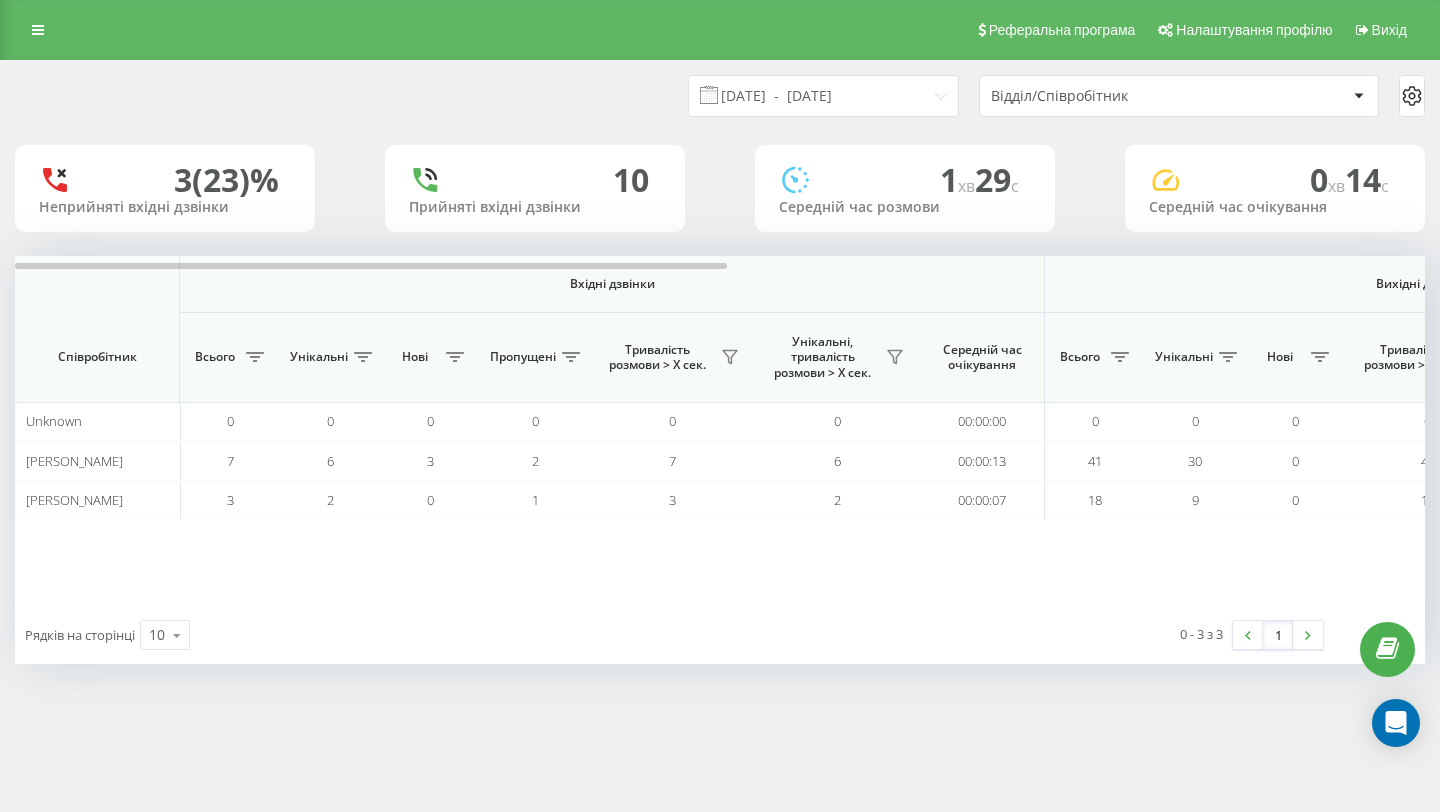 click on "Реферальна програма Налаштування профілю Вихід" at bounding box center (720, 30) 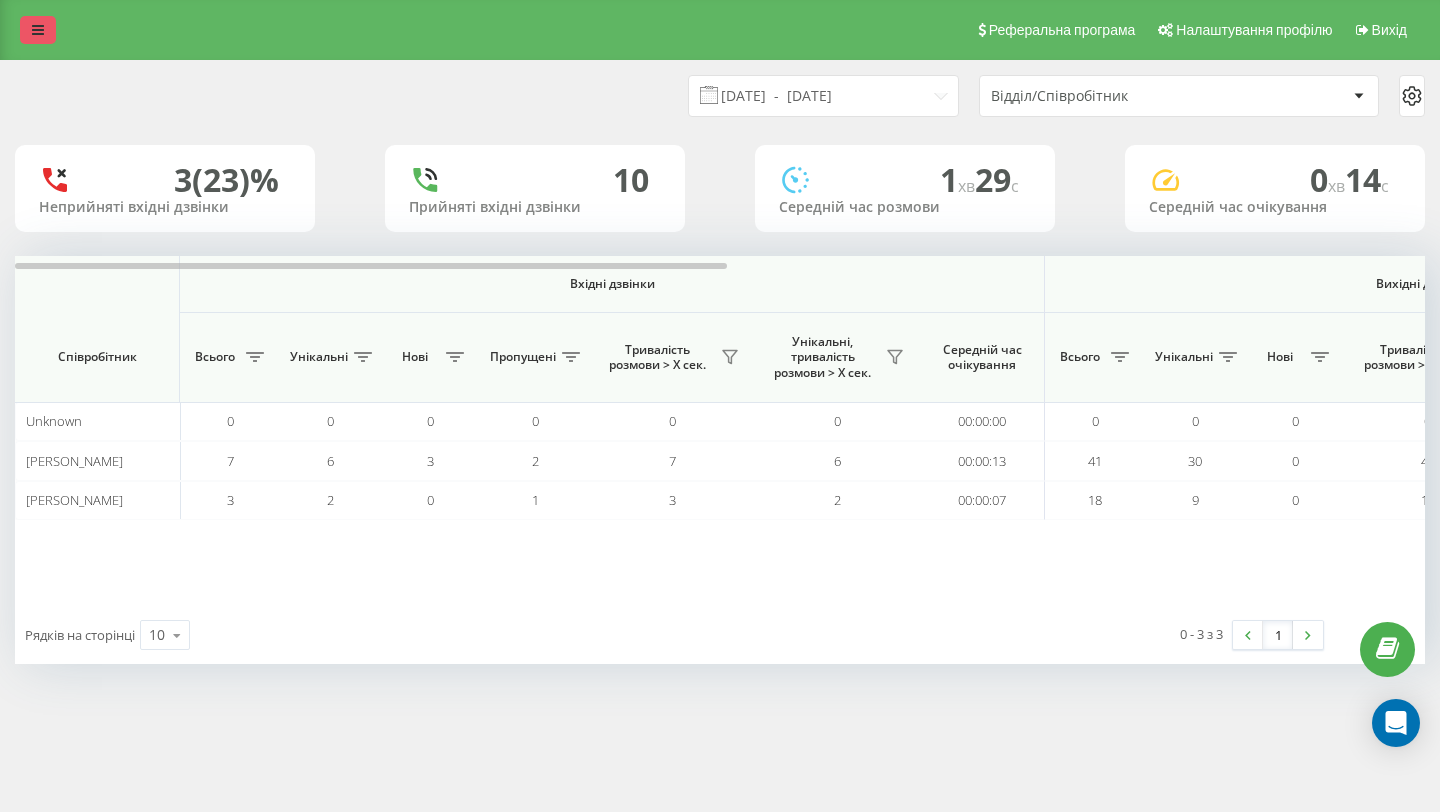 click at bounding box center (38, 30) 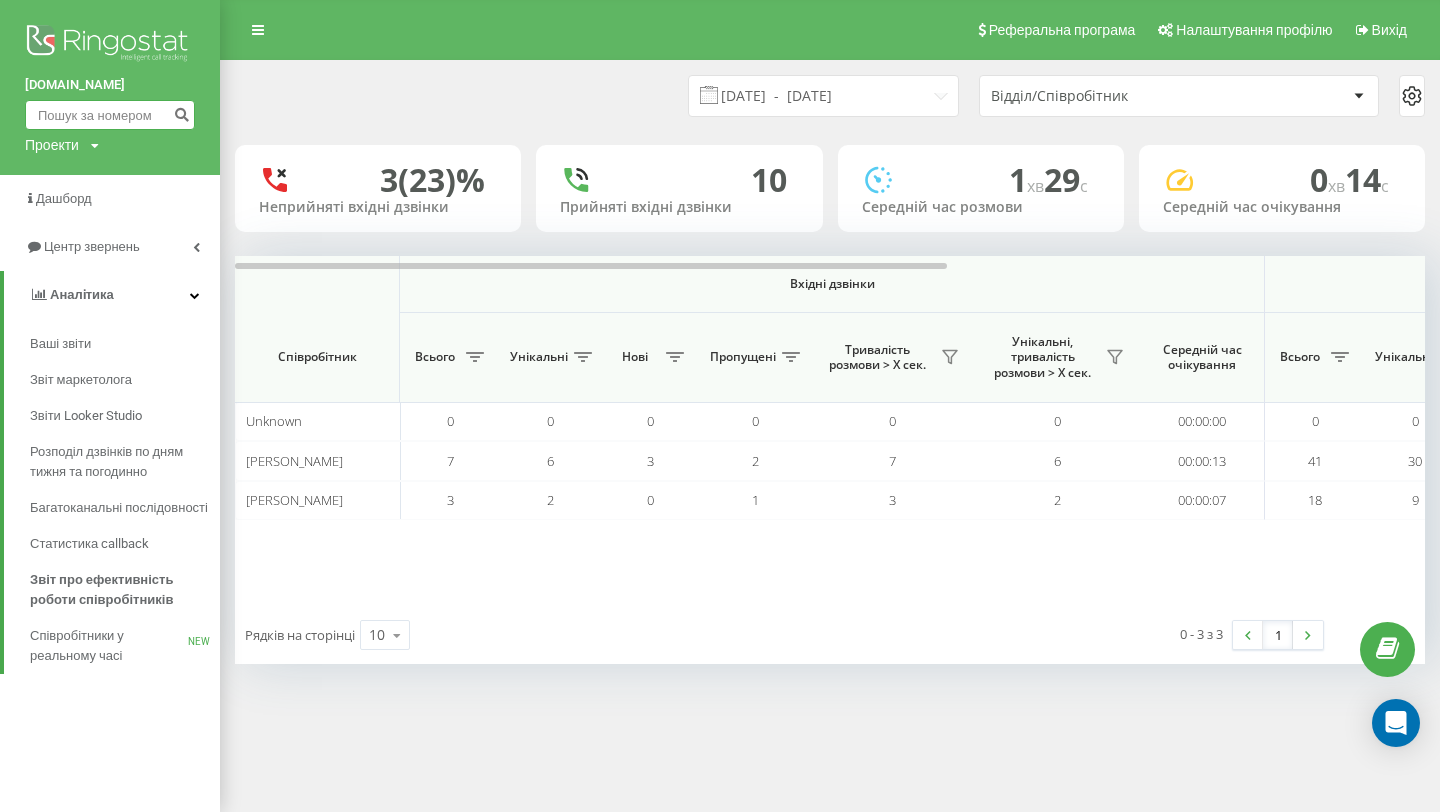 click at bounding box center [110, 115] 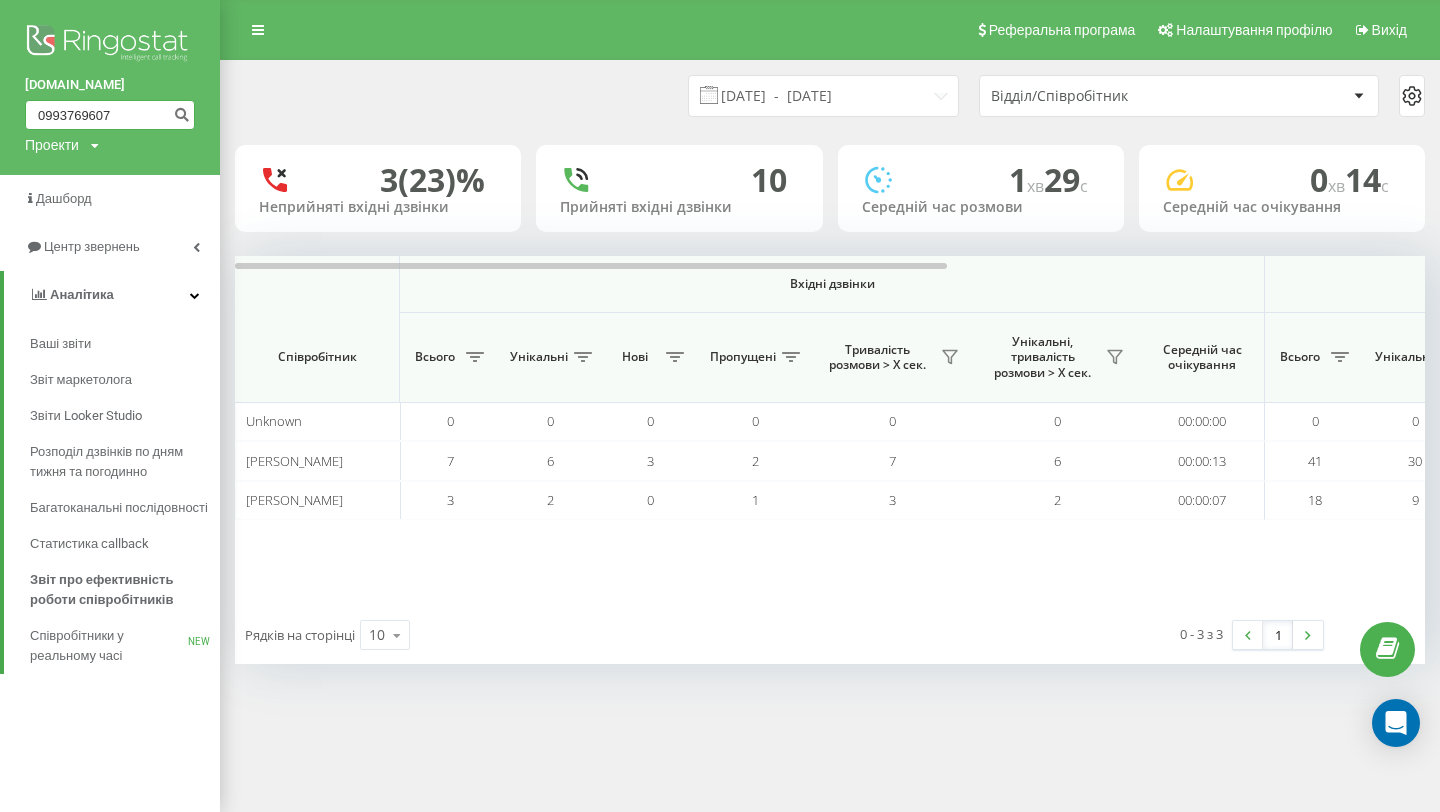 type on "0993769607" 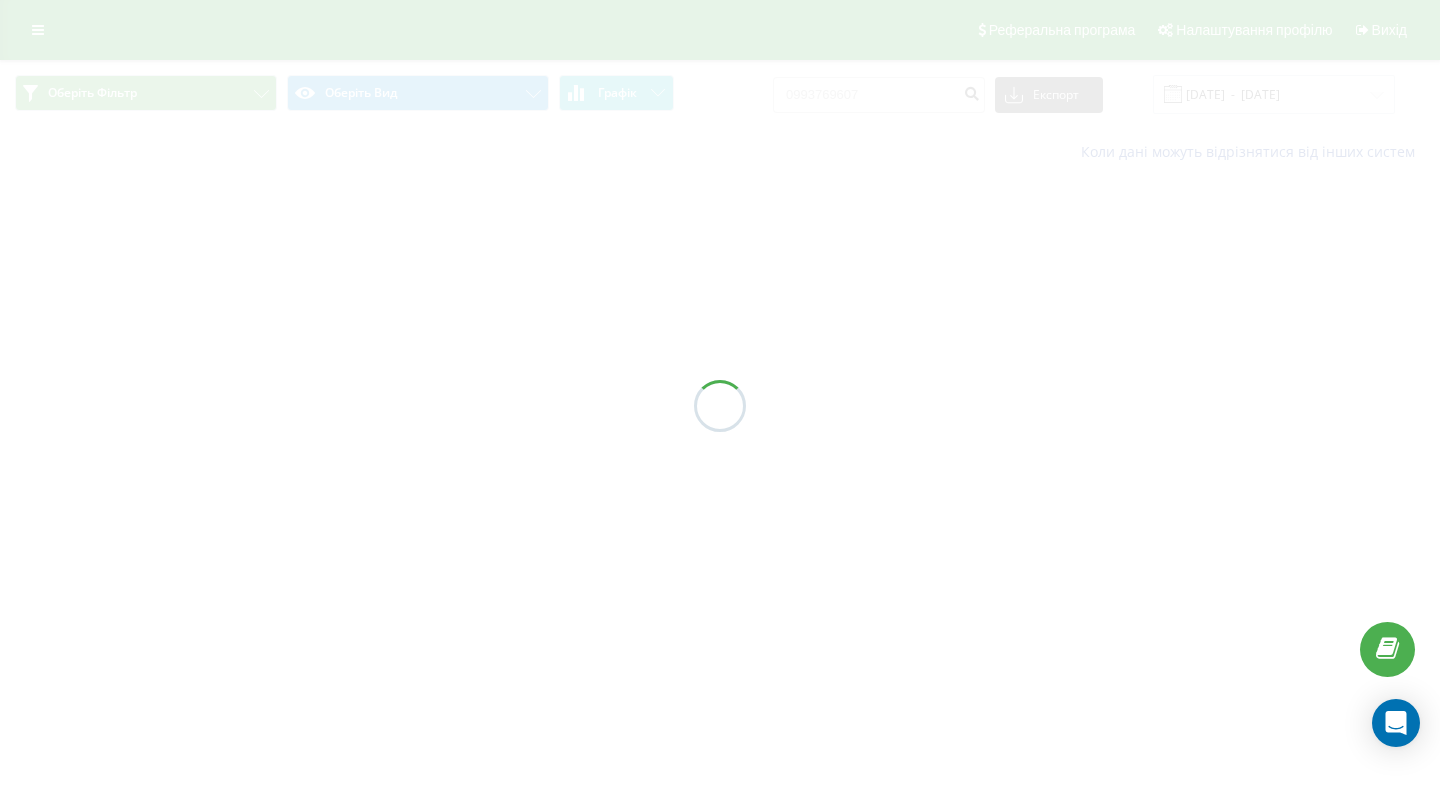scroll, scrollTop: 0, scrollLeft: 0, axis: both 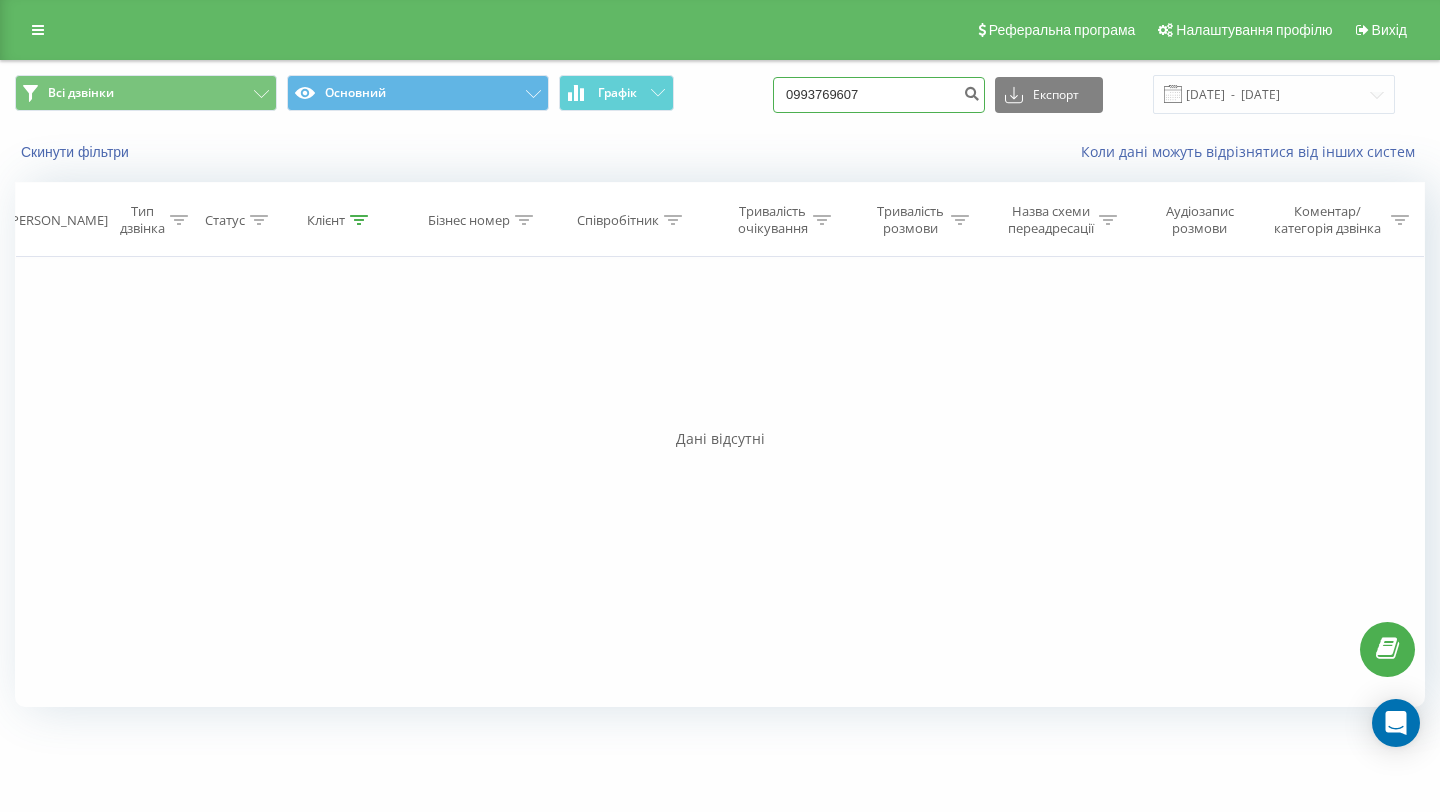 click on "0993769607" at bounding box center [879, 95] 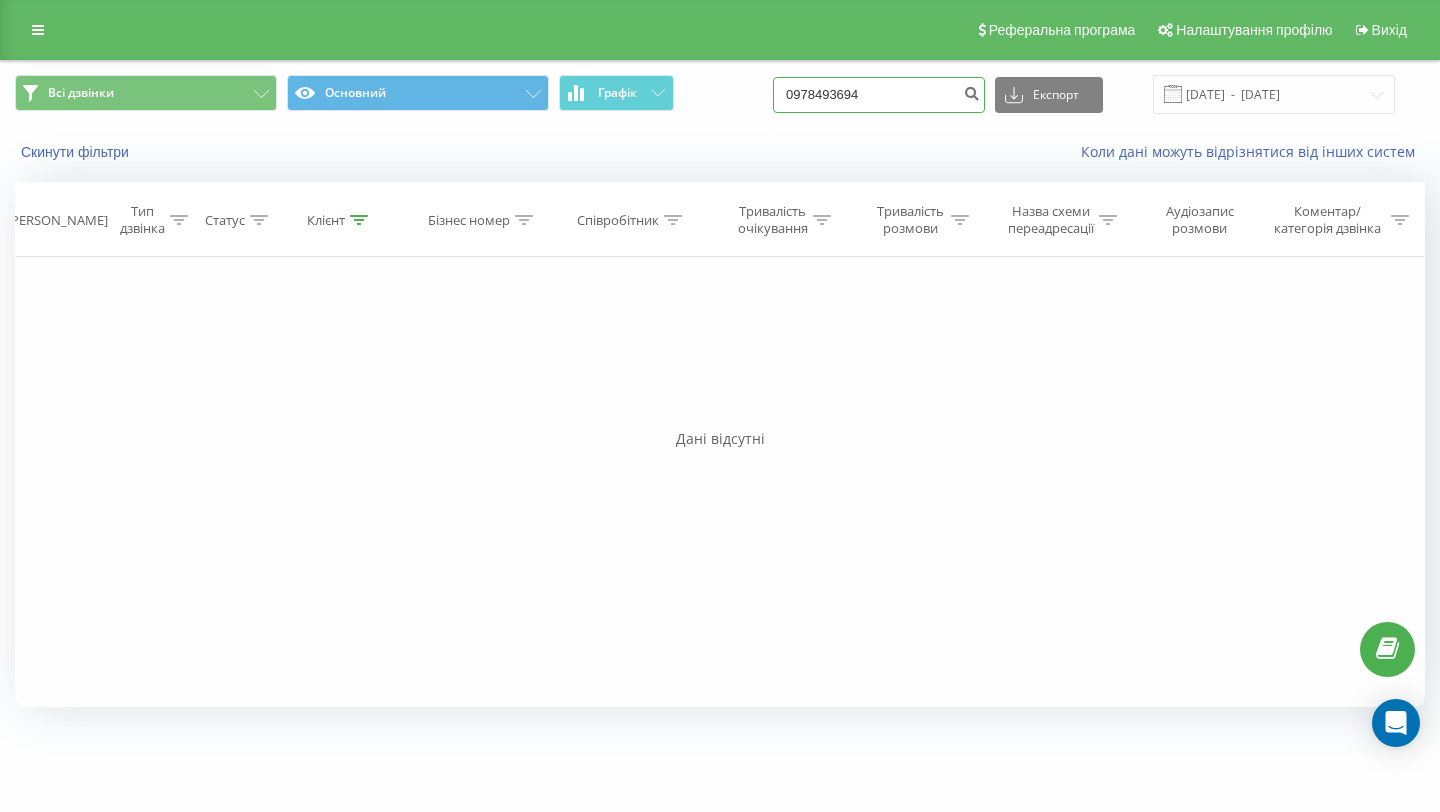 type on "0978493694" 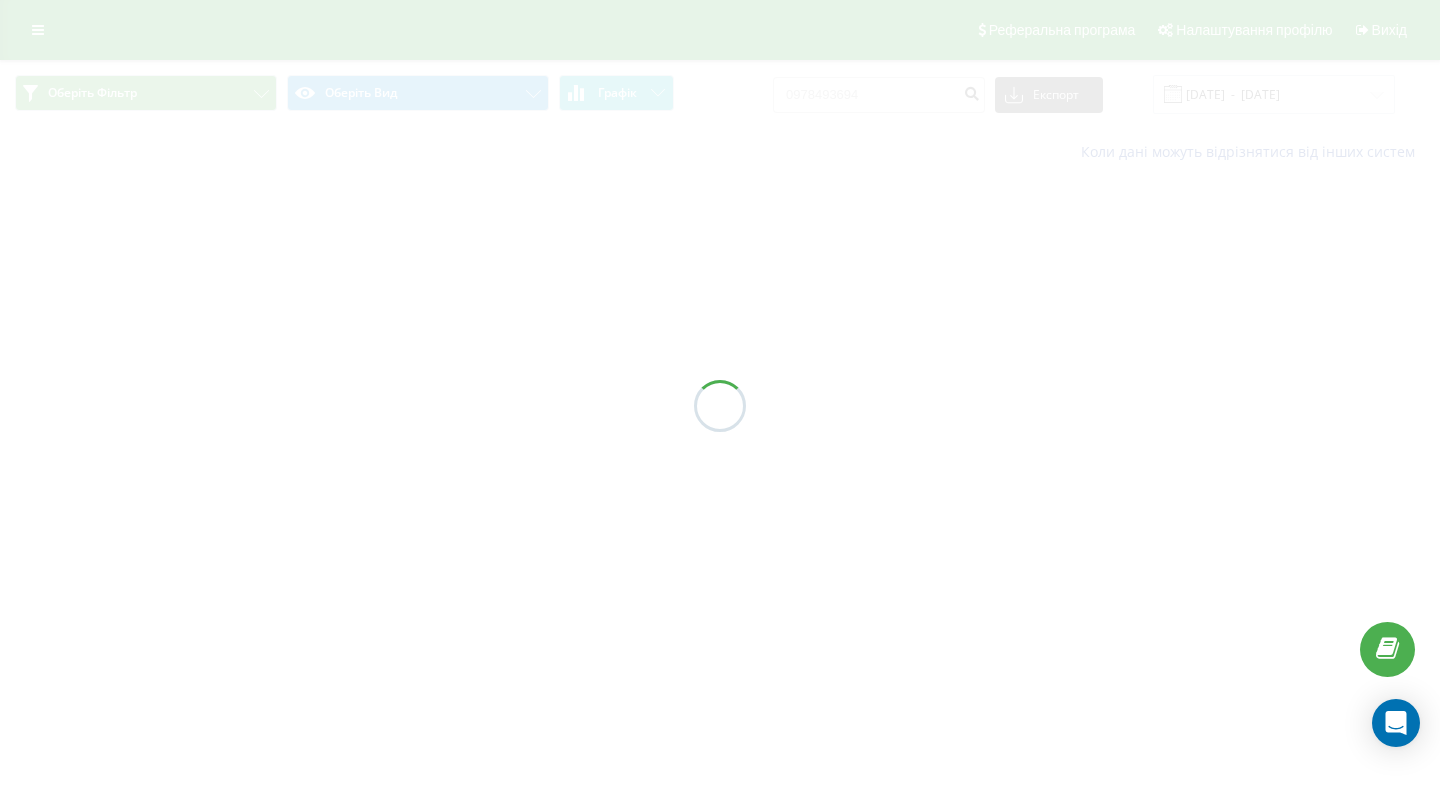 scroll, scrollTop: 0, scrollLeft: 0, axis: both 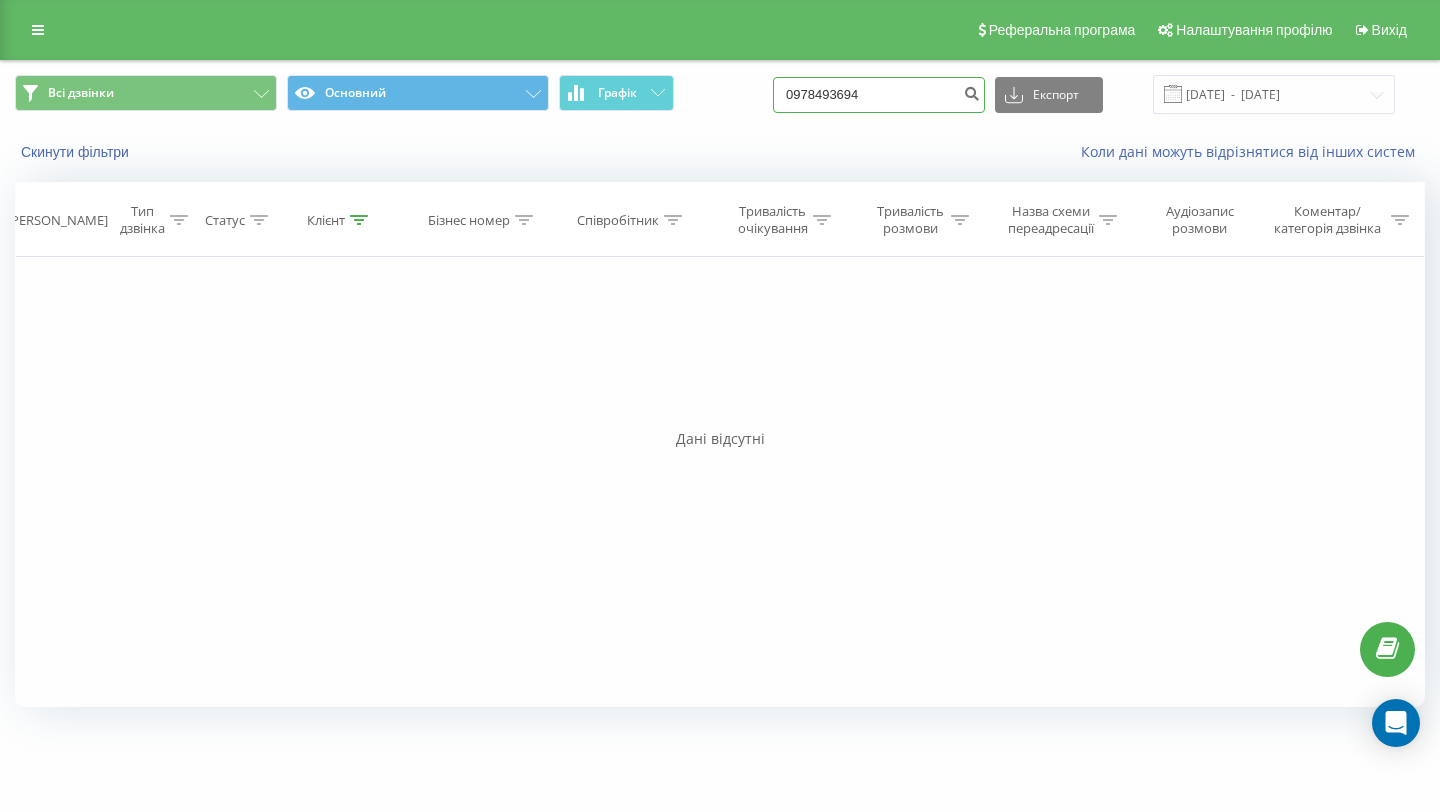 click on "0978493694" at bounding box center [879, 95] 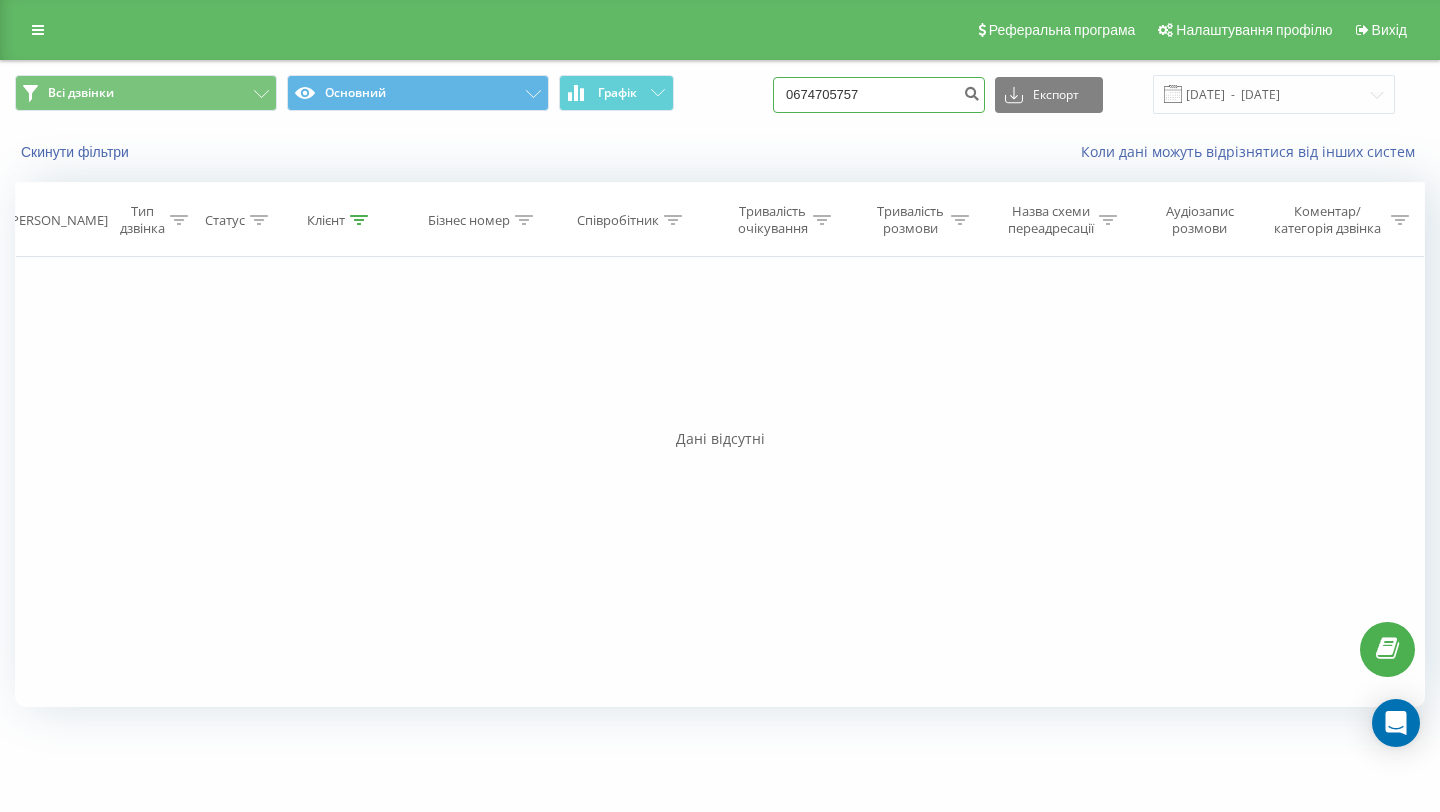 type on "0674705757" 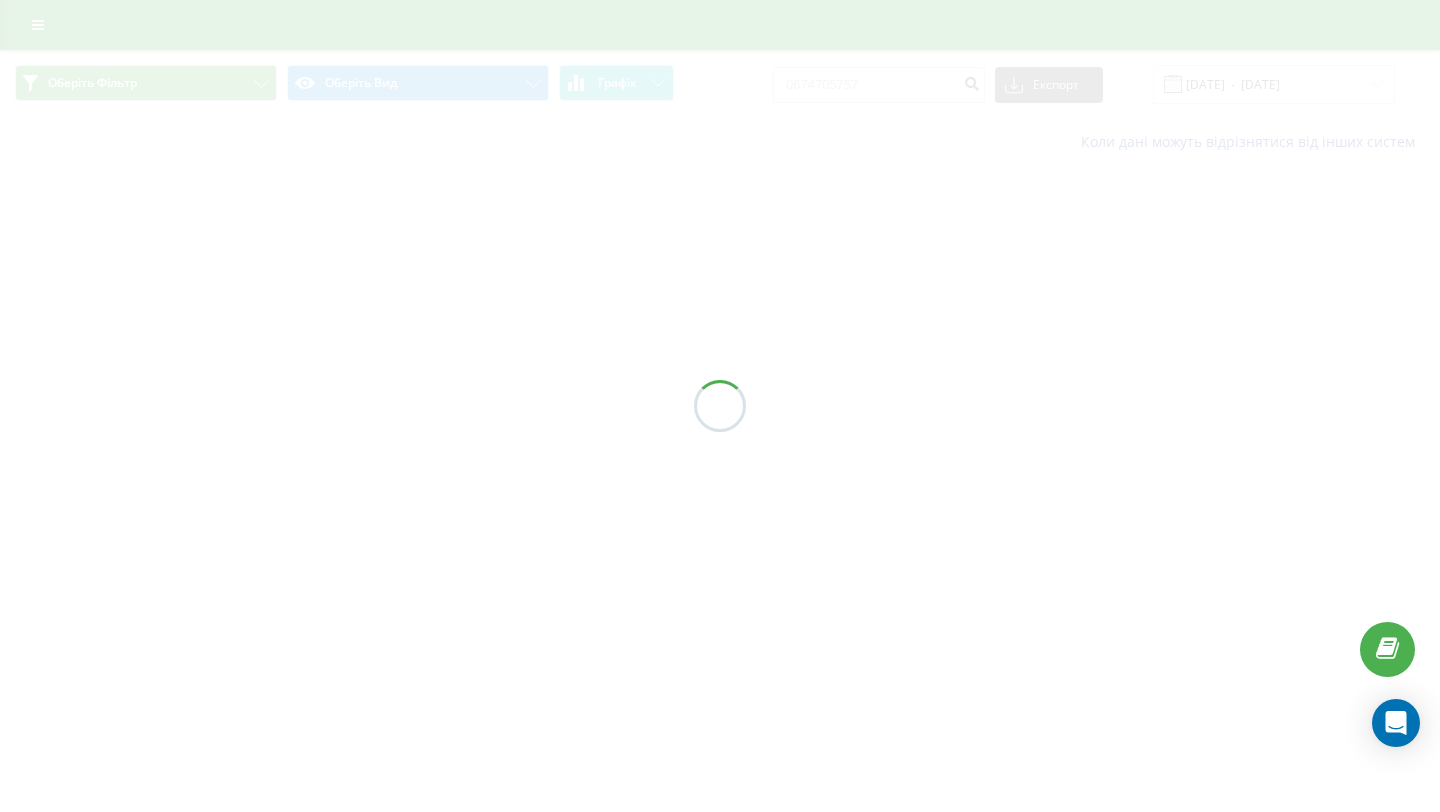 scroll, scrollTop: 0, scrollLeft: 0, axis: both 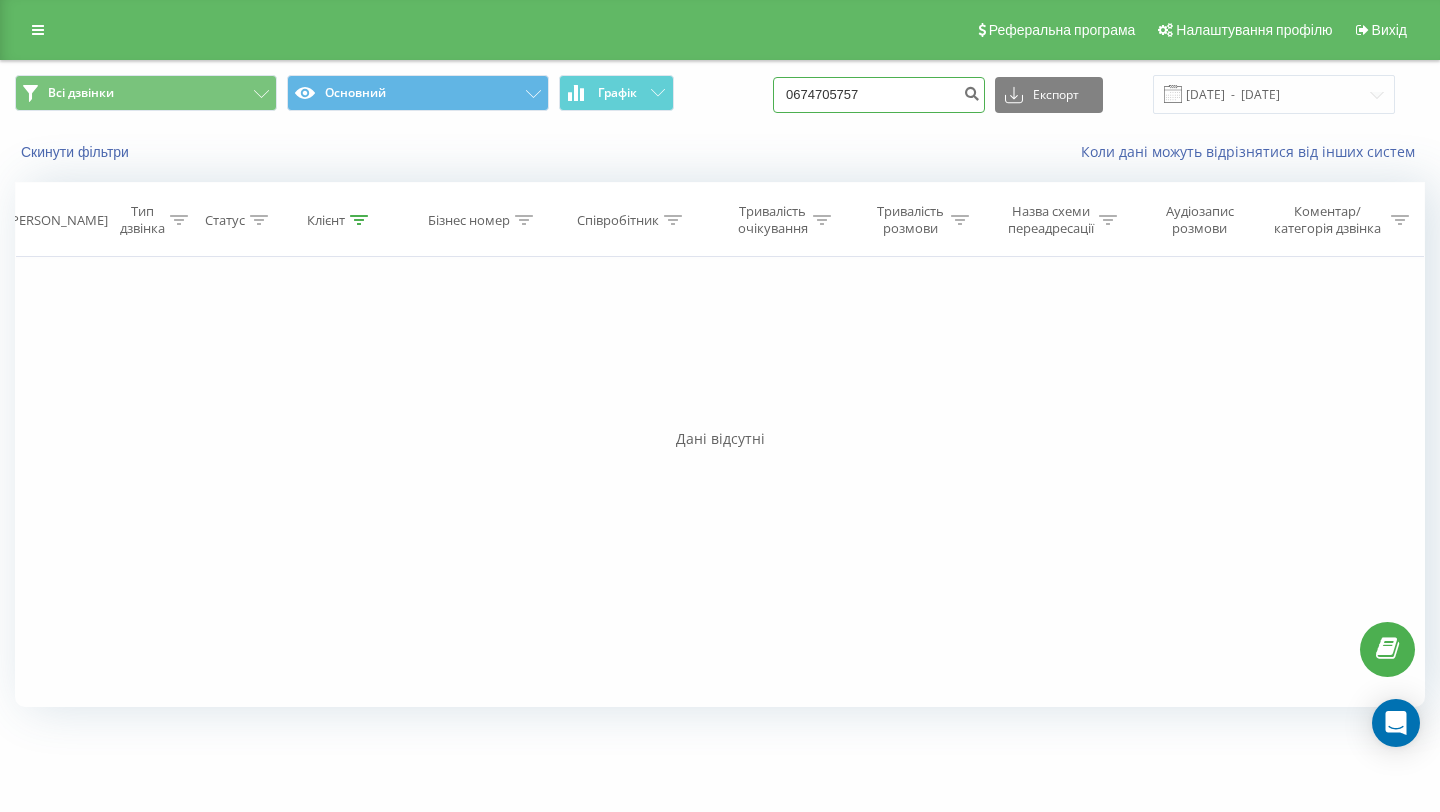 click on "0674705757" at bounding box center (879, 95) 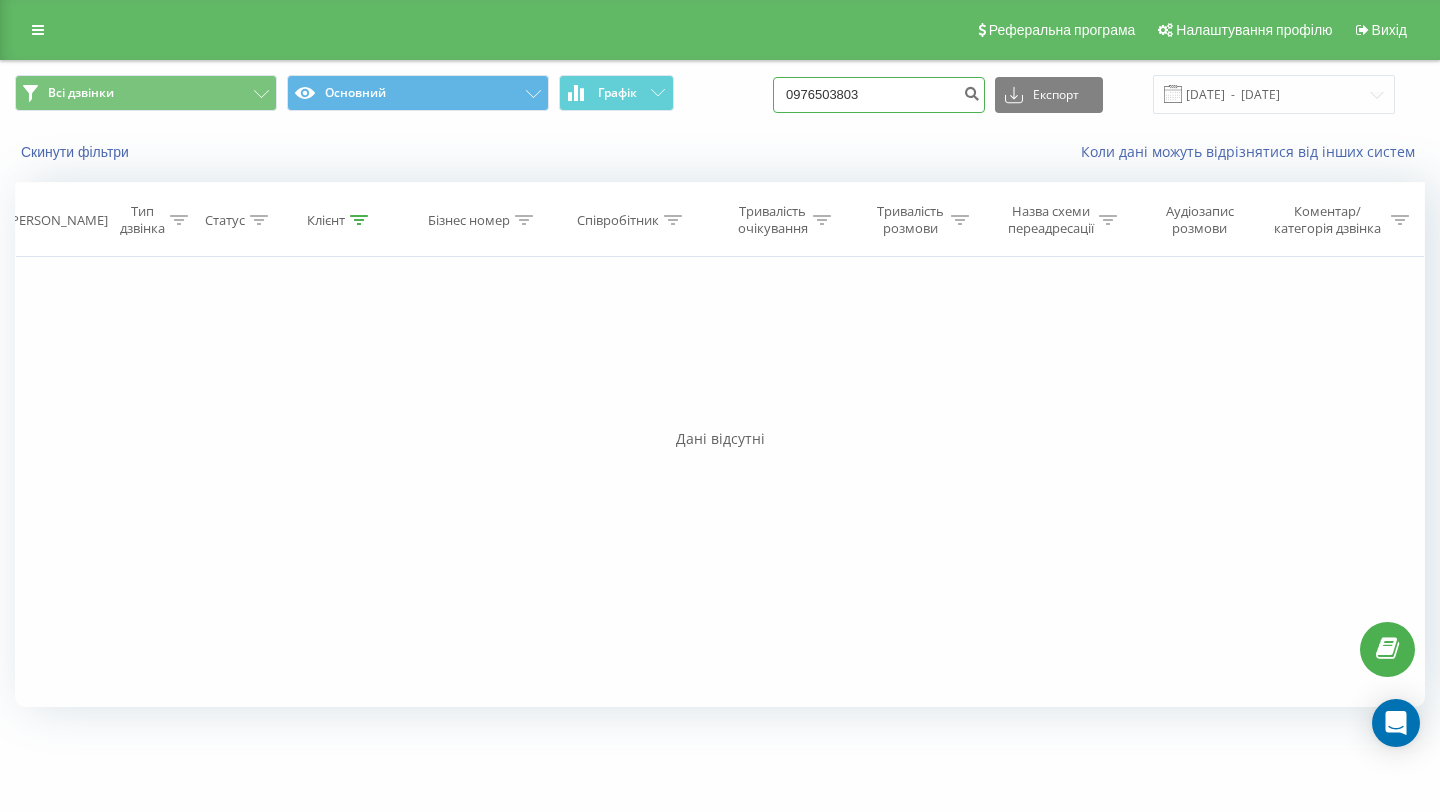 type on "0976503803" 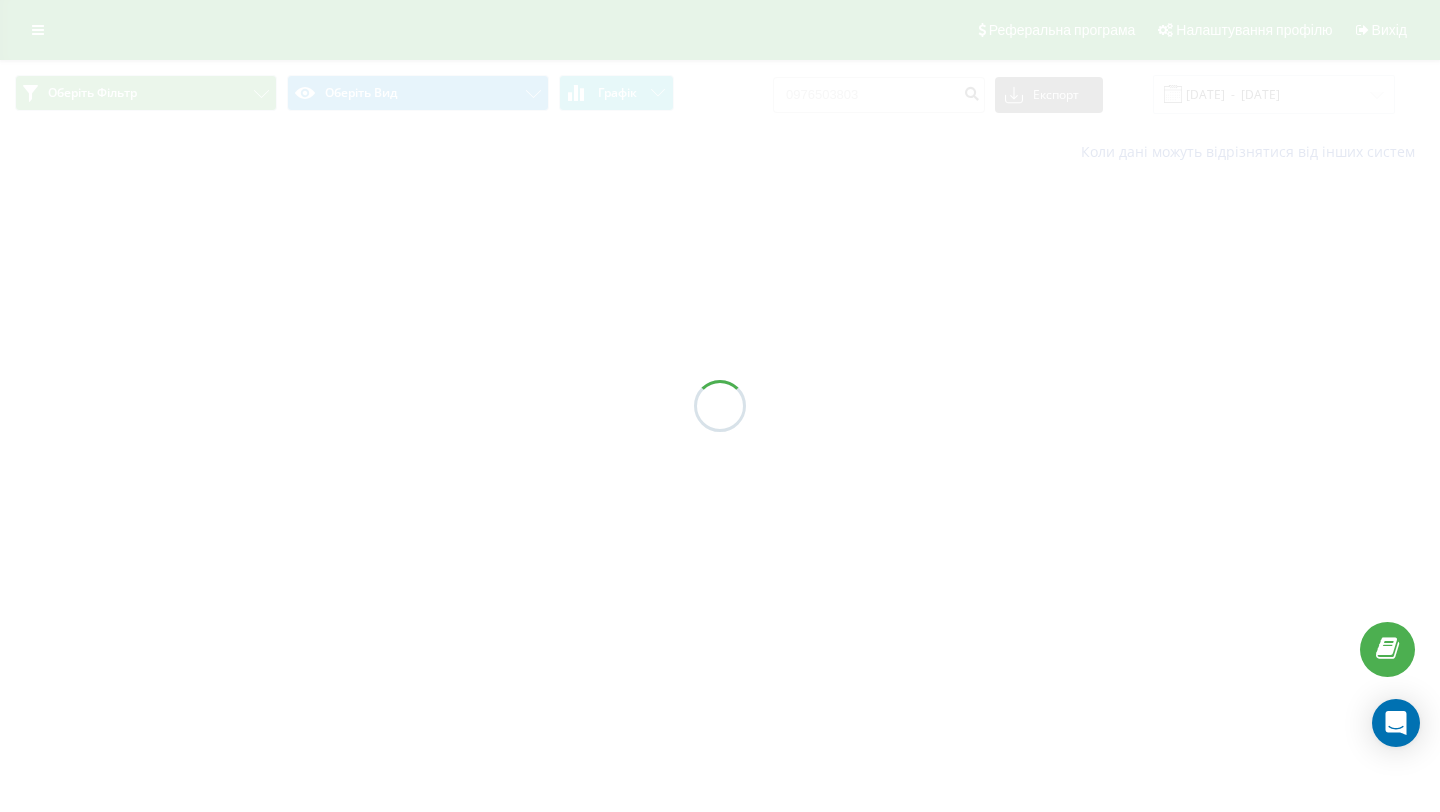scroll, scrollTop: 0, scrollLeft: 0, axis: both 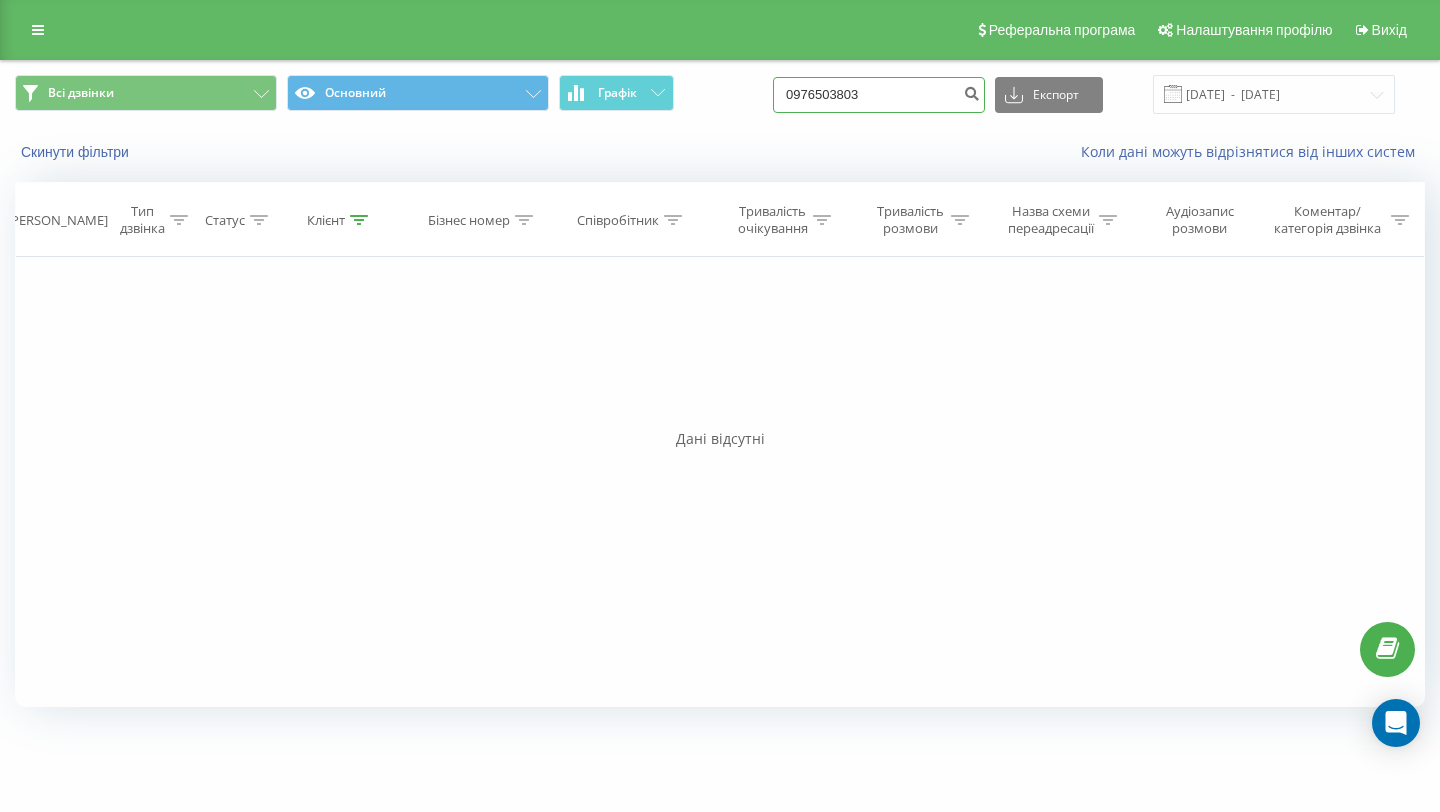 click on "0976503803" at bounding box center (879, 95) 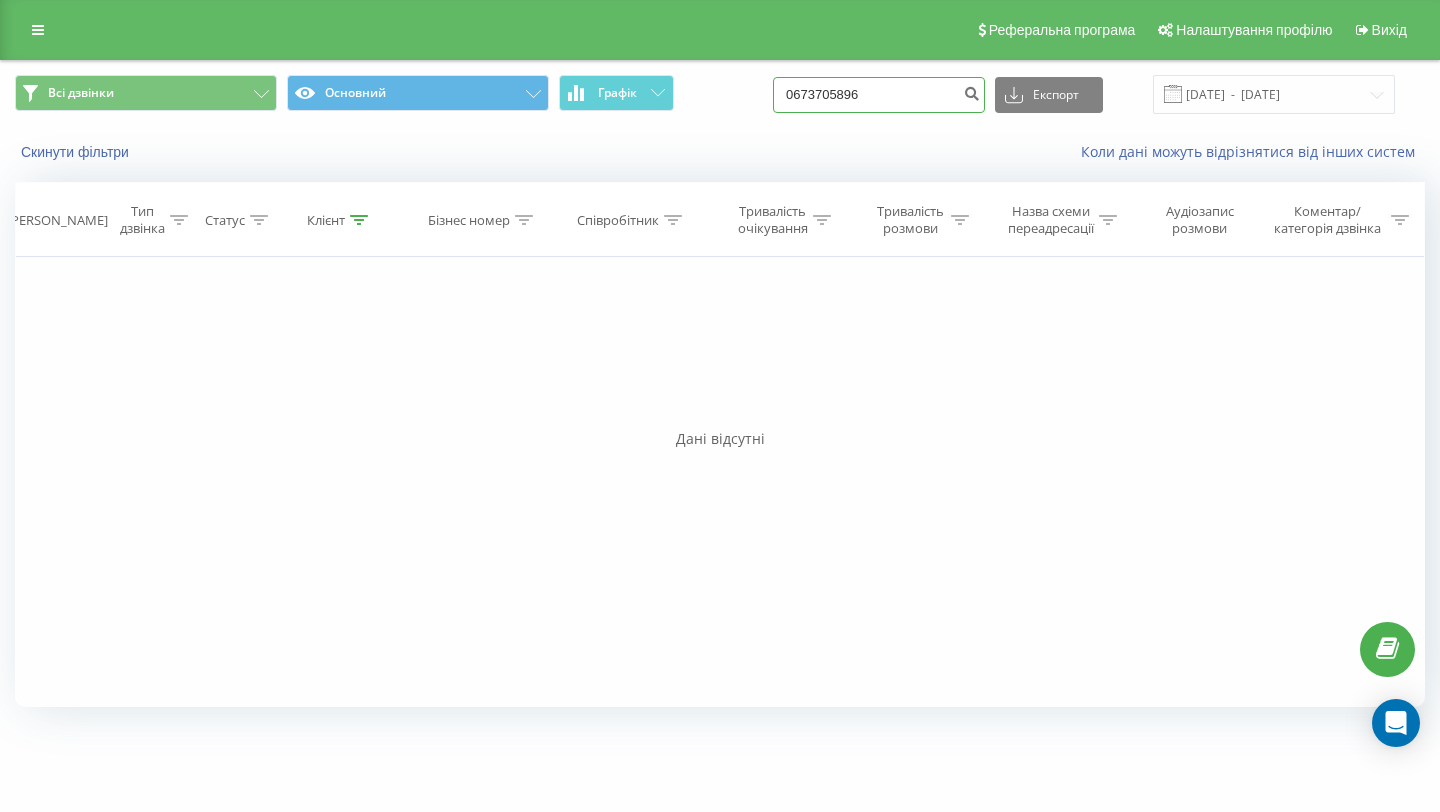 type on "0673705896" 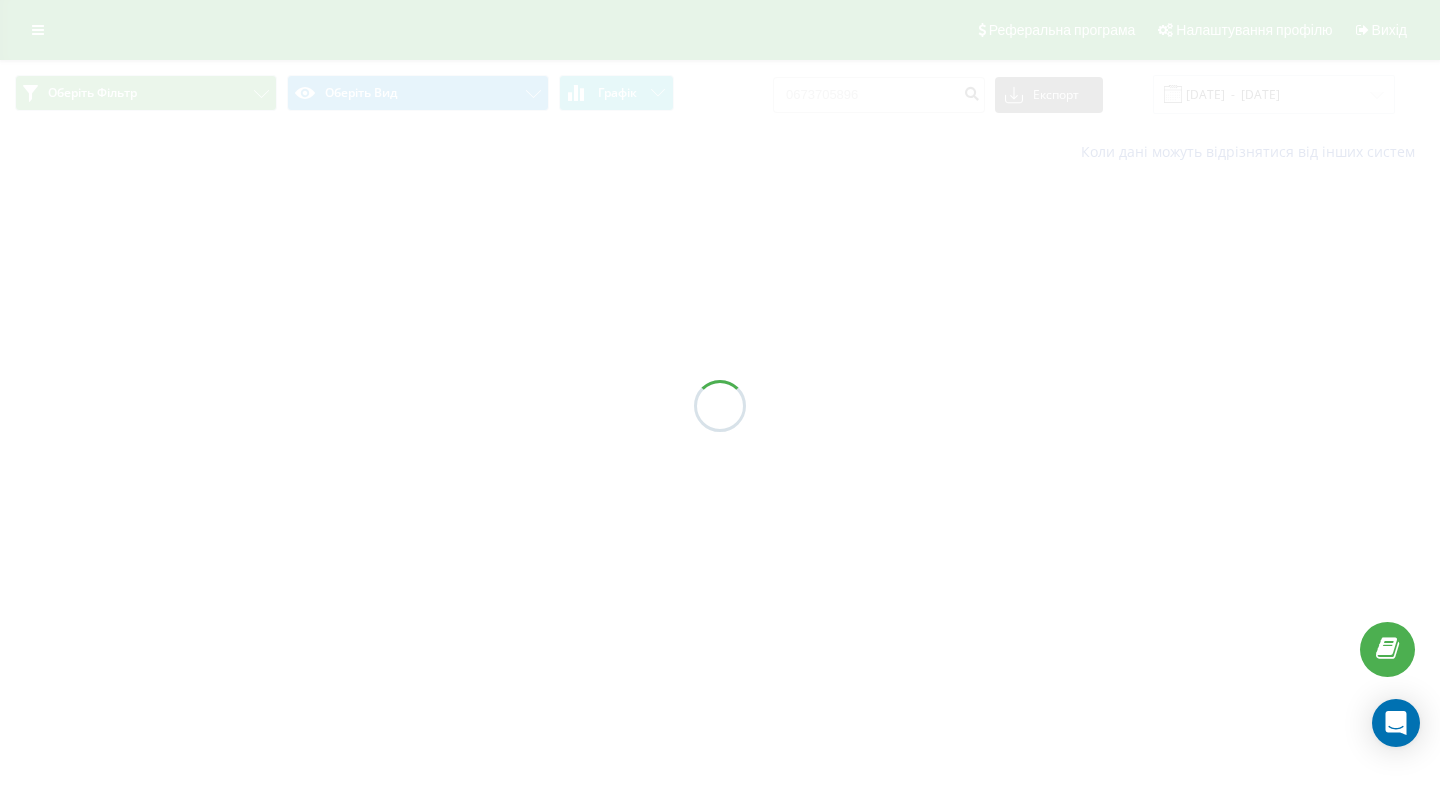 scroll, scrollTop: 0, scrollLeft: 0, axis: both 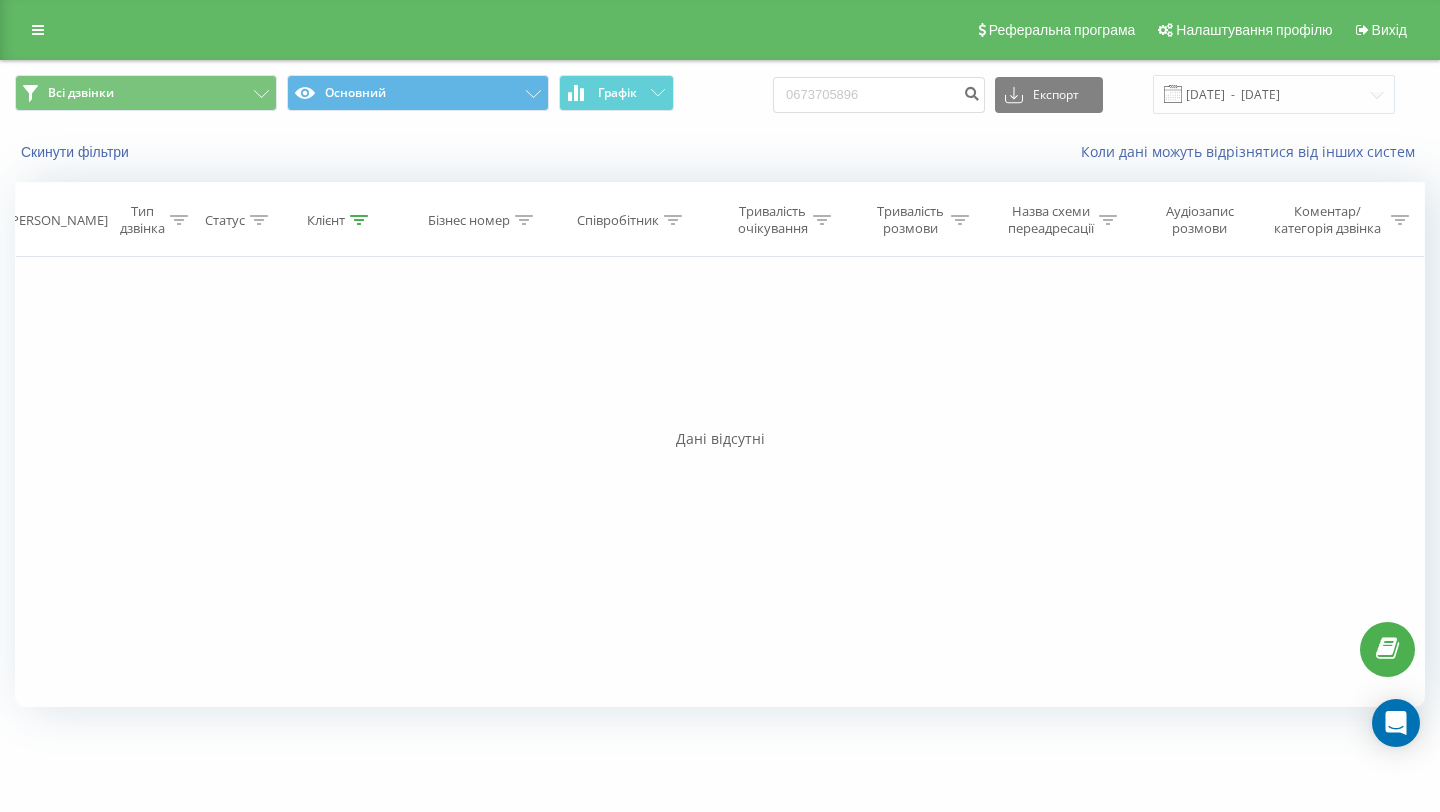 click on "0673705896 Експорт .csv .xls .xlsx 14.04.2025  -  14.07.2025" at bounding box center (1084, 94) 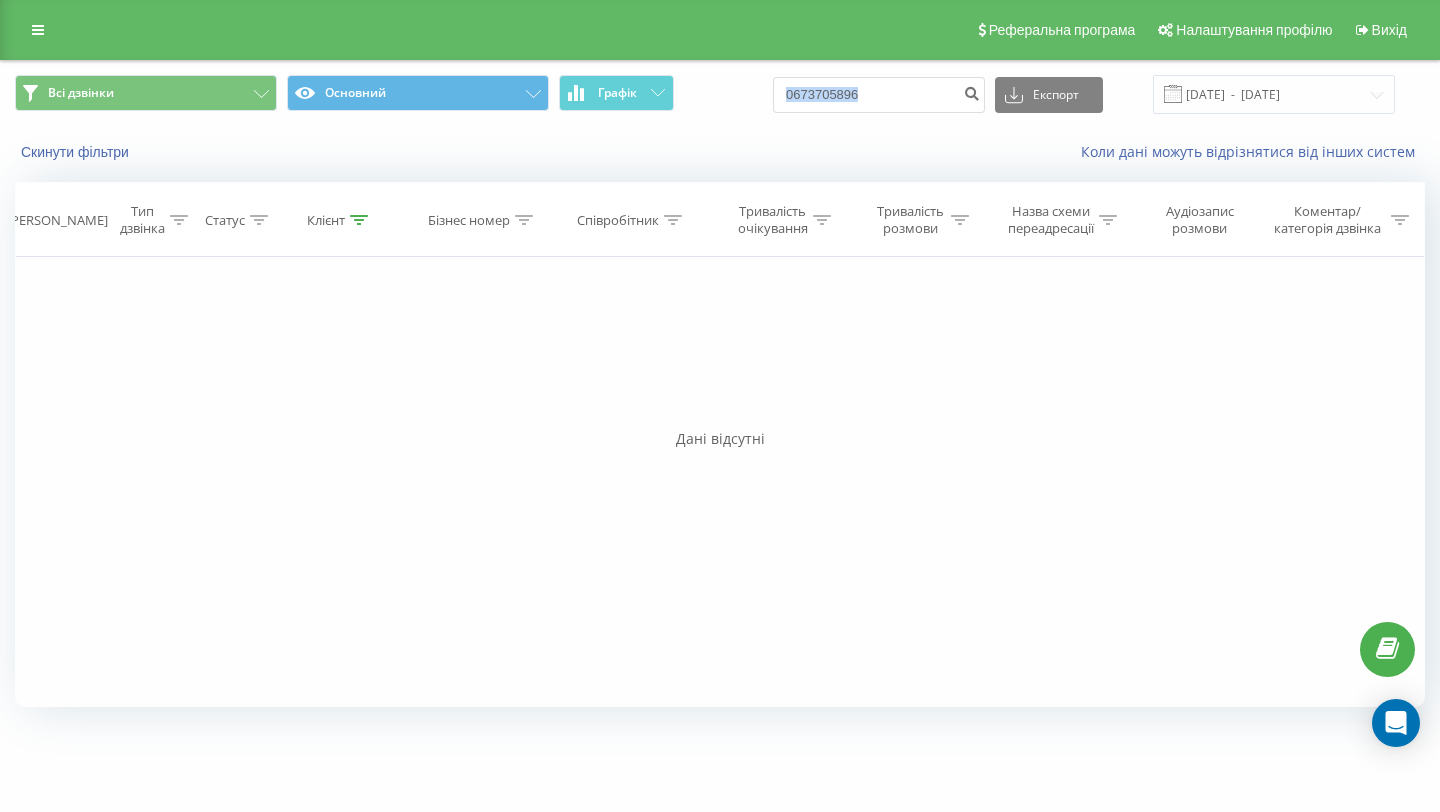 click on "0673705896 Експорт .csv .xls .xlsx 14.04.2025  -  14.07.2025" at bounding box center [1084, 94] 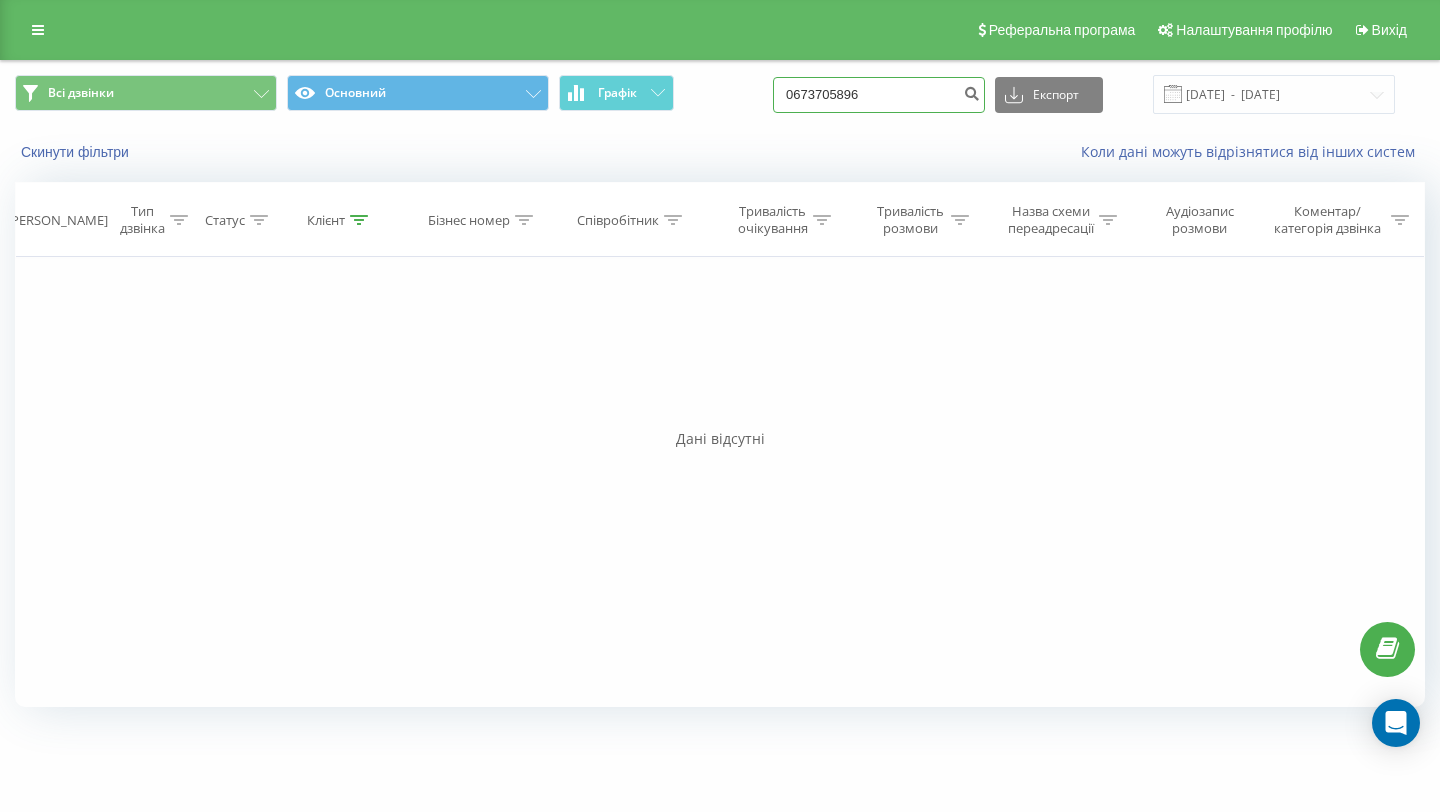 click on "0673705896" at bounding box center (879, 95) 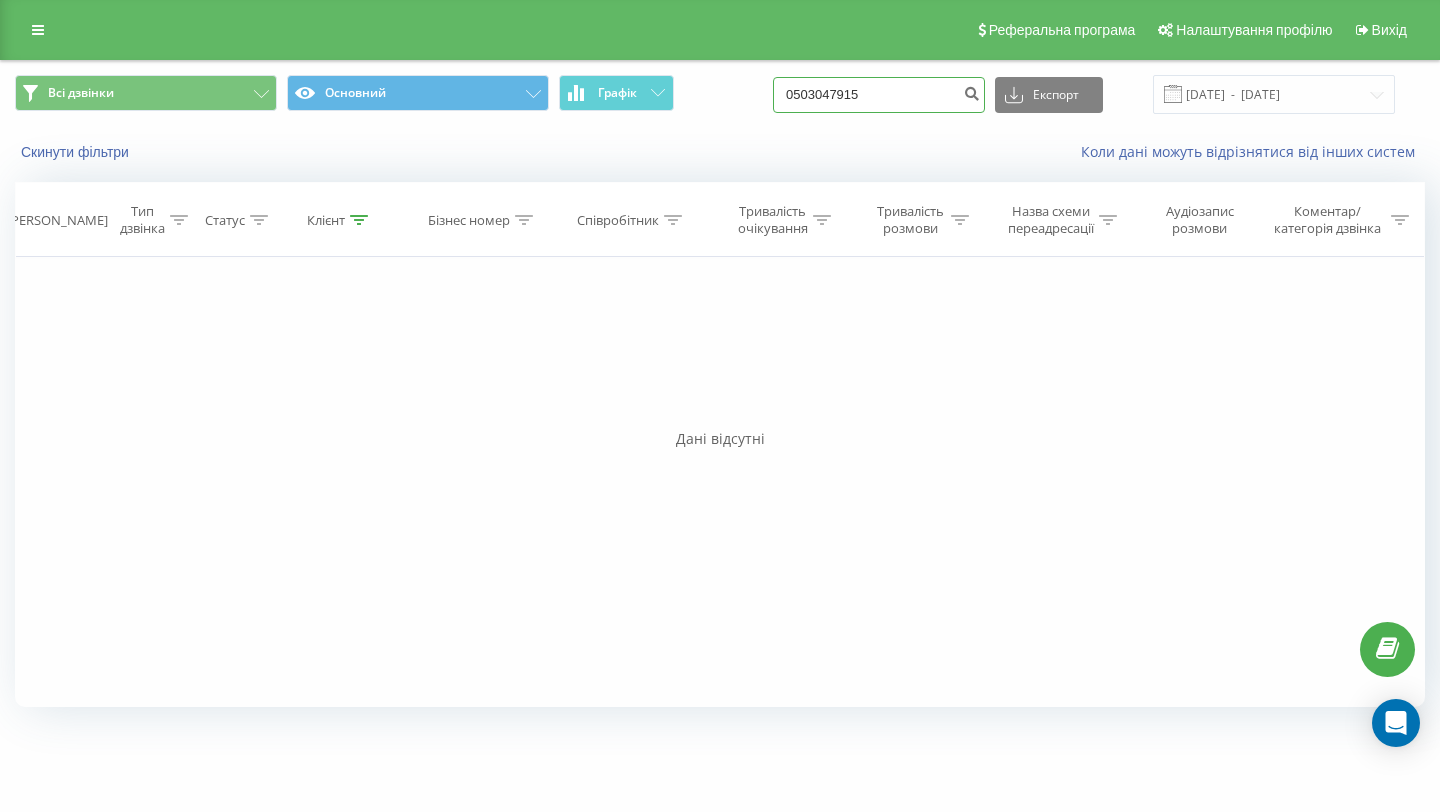 type on "0503047915" 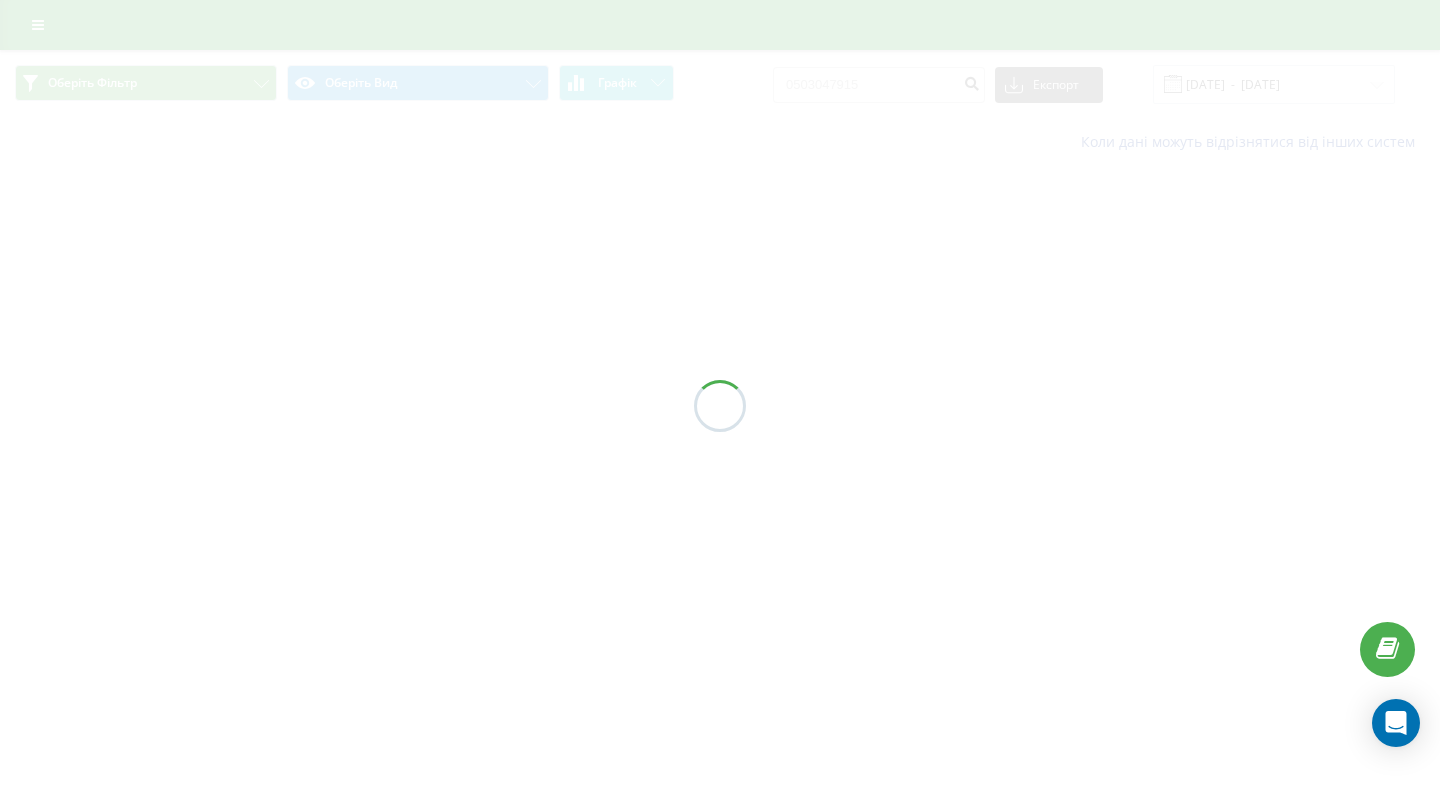scroll, scrollTop: 0, scrollLeft: 0, axis: both 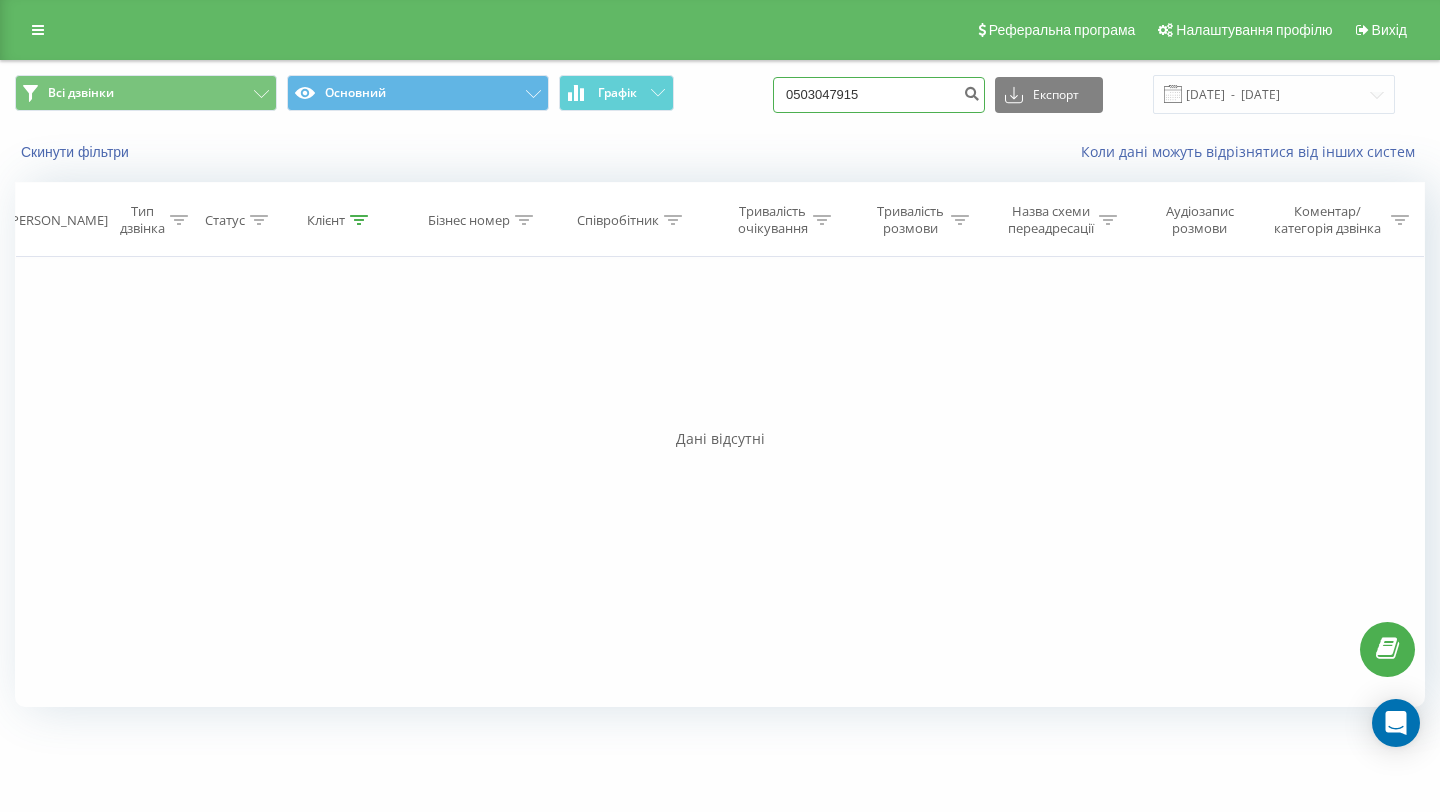 click on "0503047915" at bounding box center [879, 95] 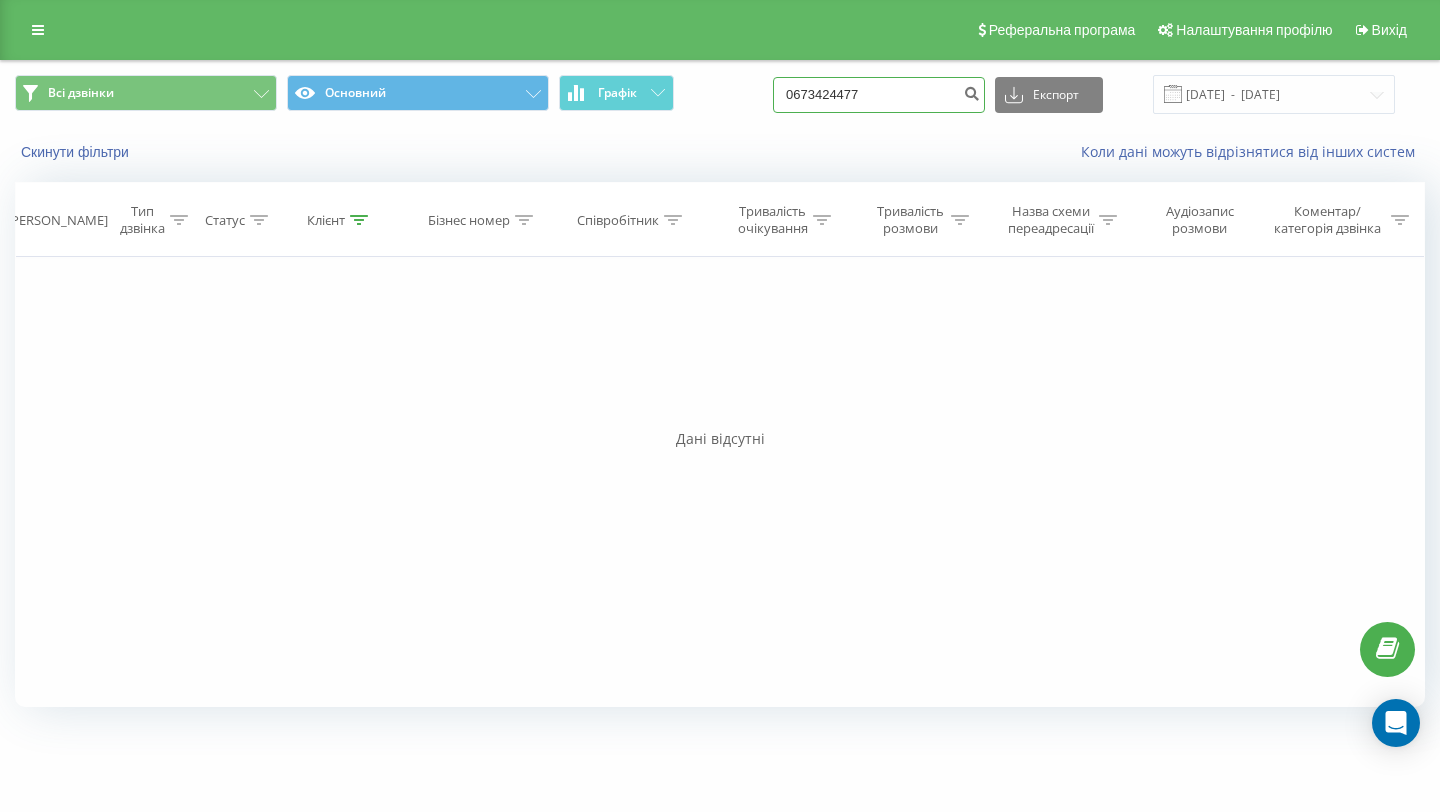 type on "0673424477" 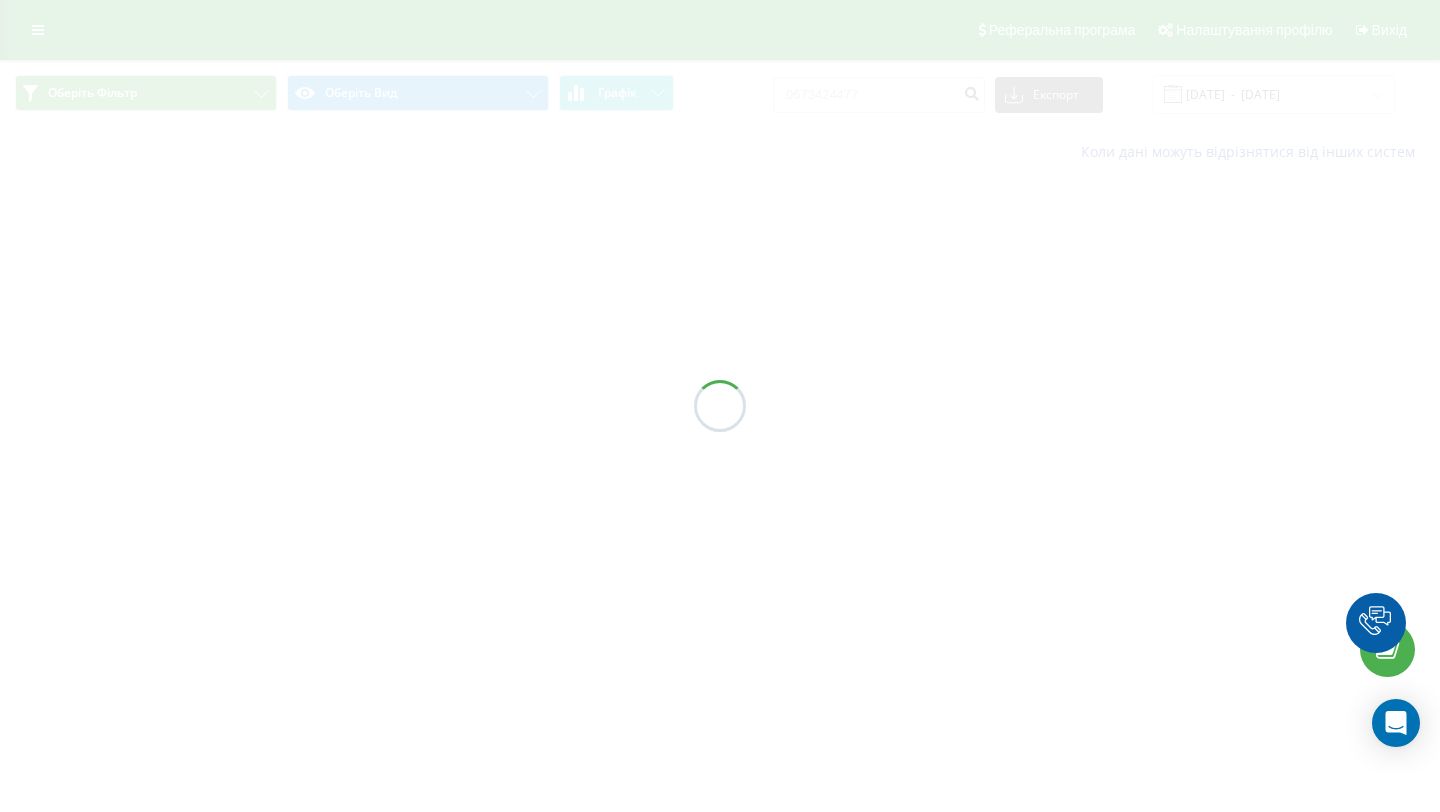 scroll, scrollTop: 0, scrollLeft: 0, axis: both 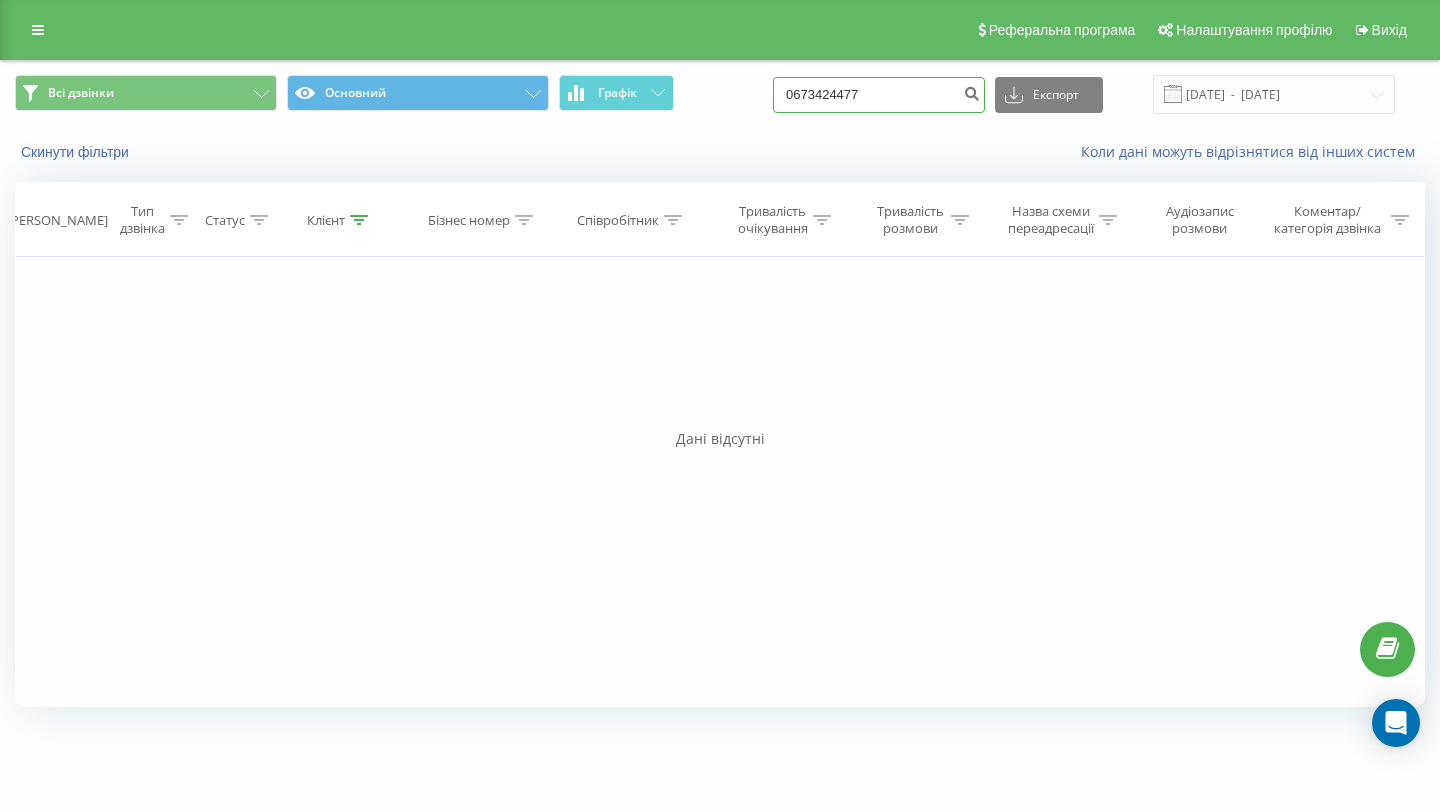 click on "0673424477" at bounding box center (879, 95) 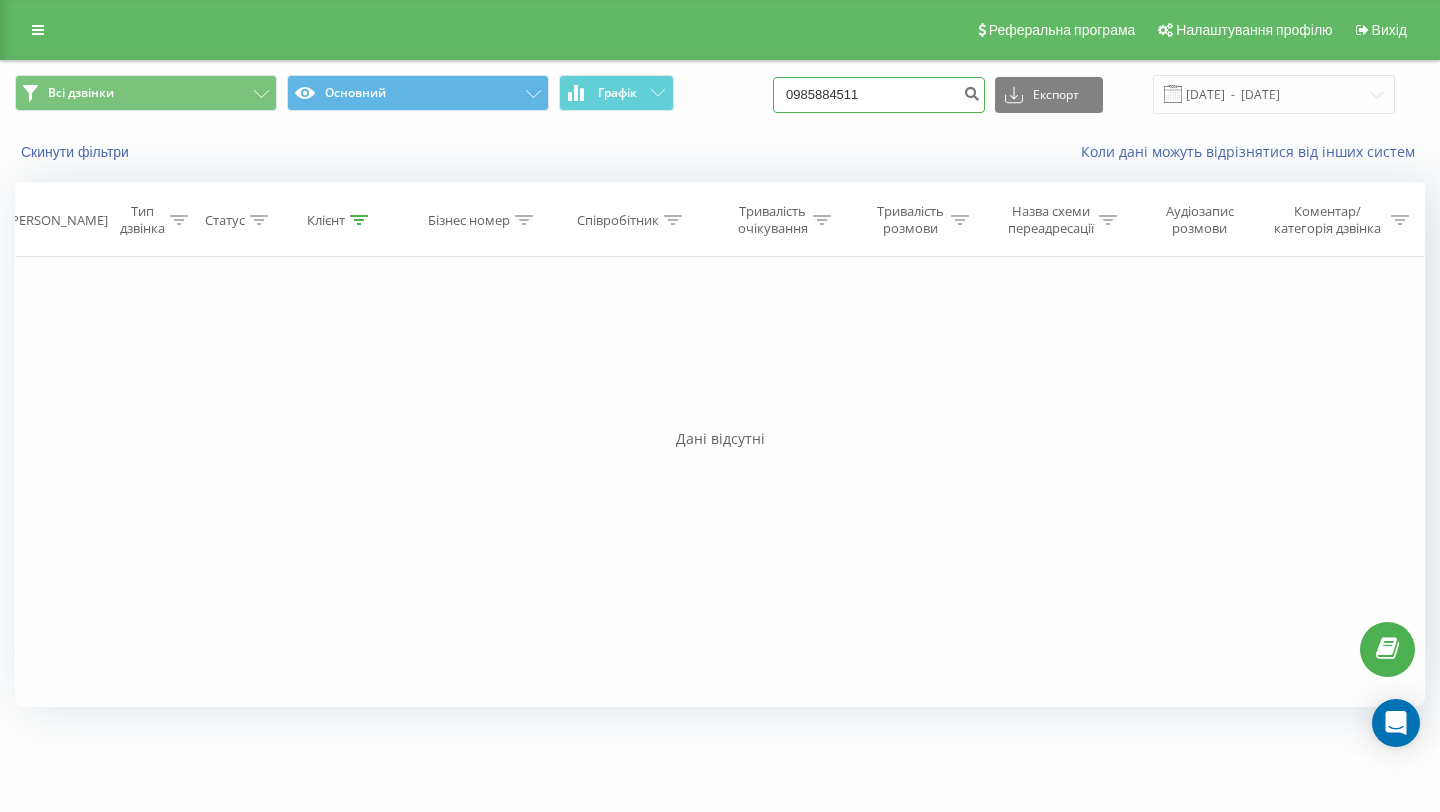 type on "0985884511" 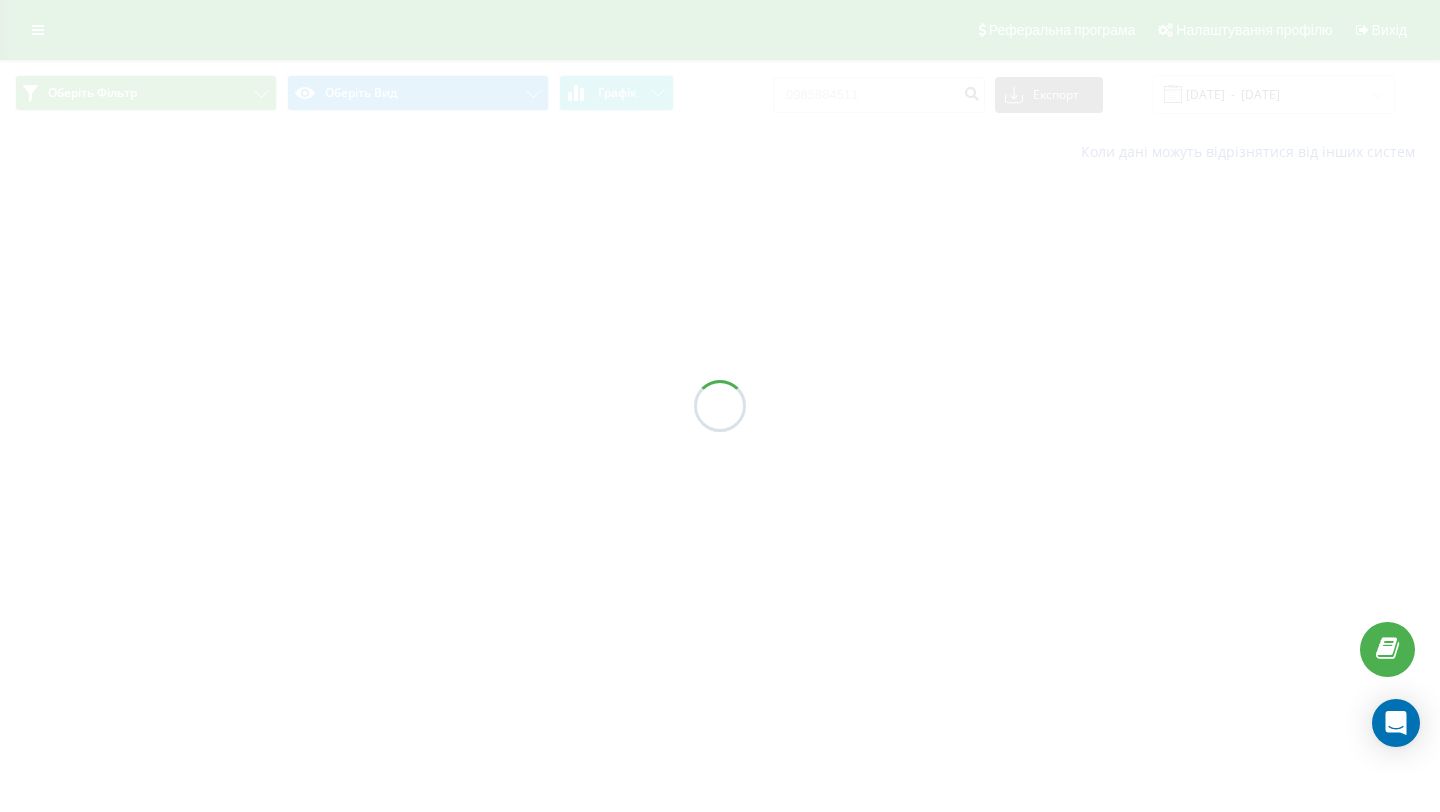 scroll, scrollTop: 0, scrollLeft: 0, axis: both 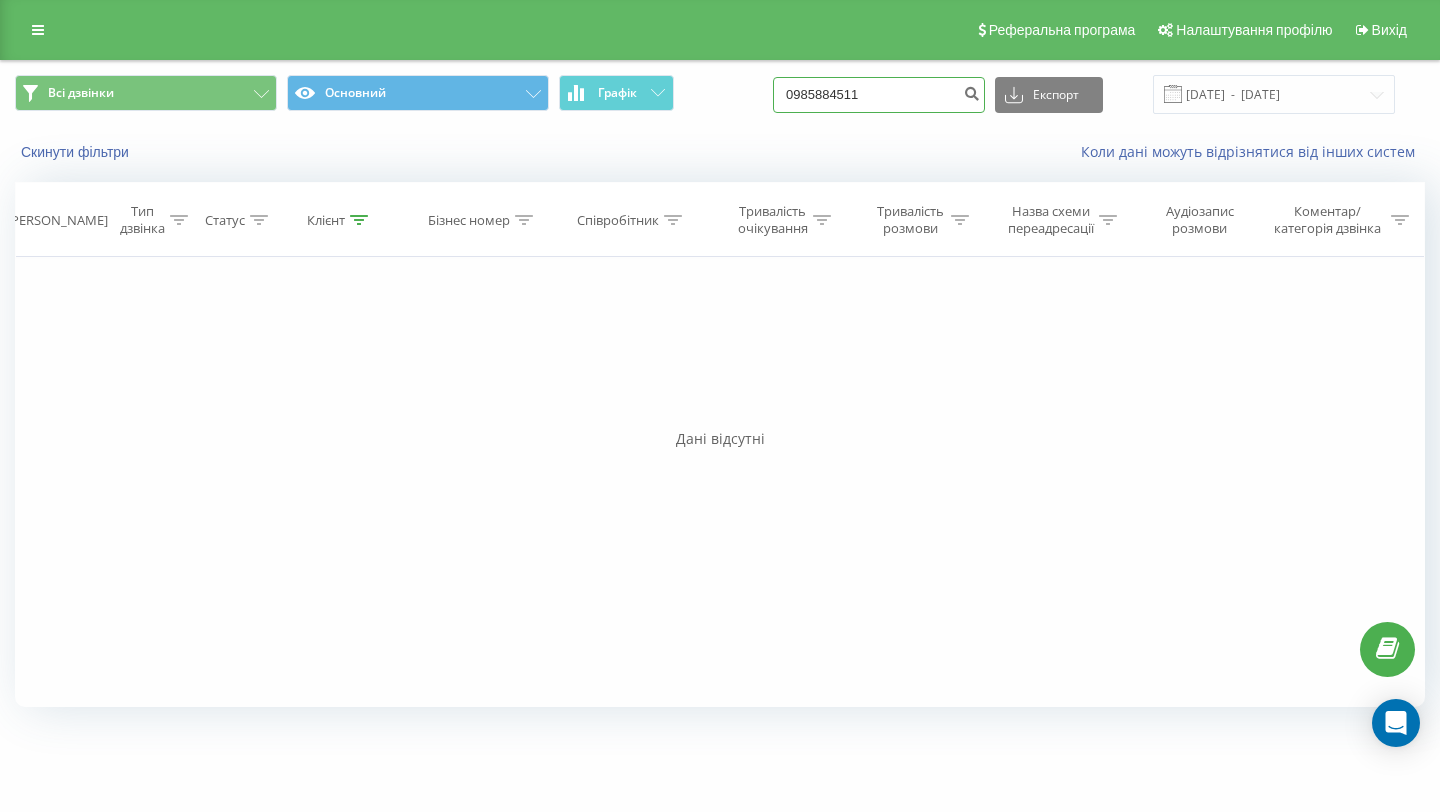click on "0985884511" at bounding box center (879, 95) 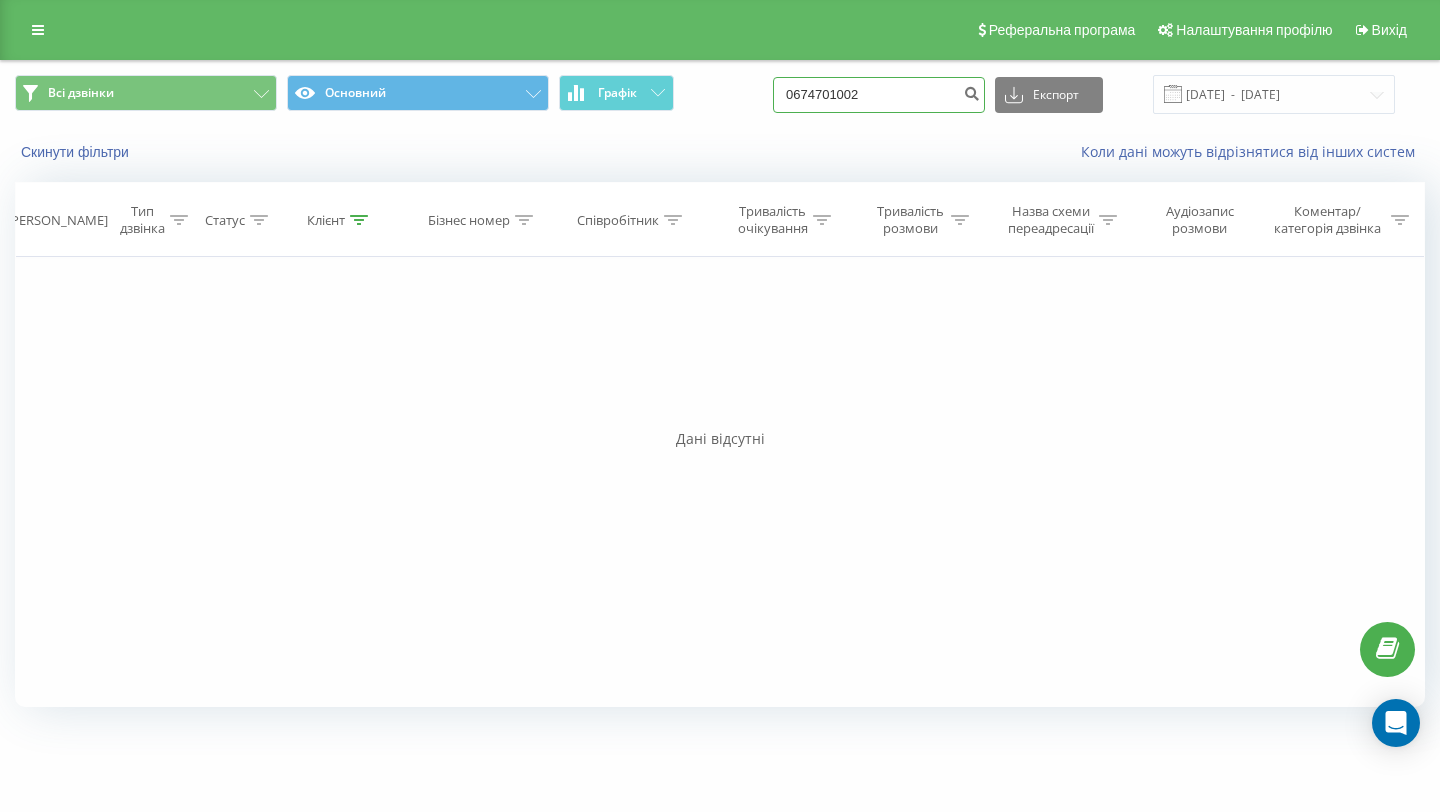 type on "0674701002" 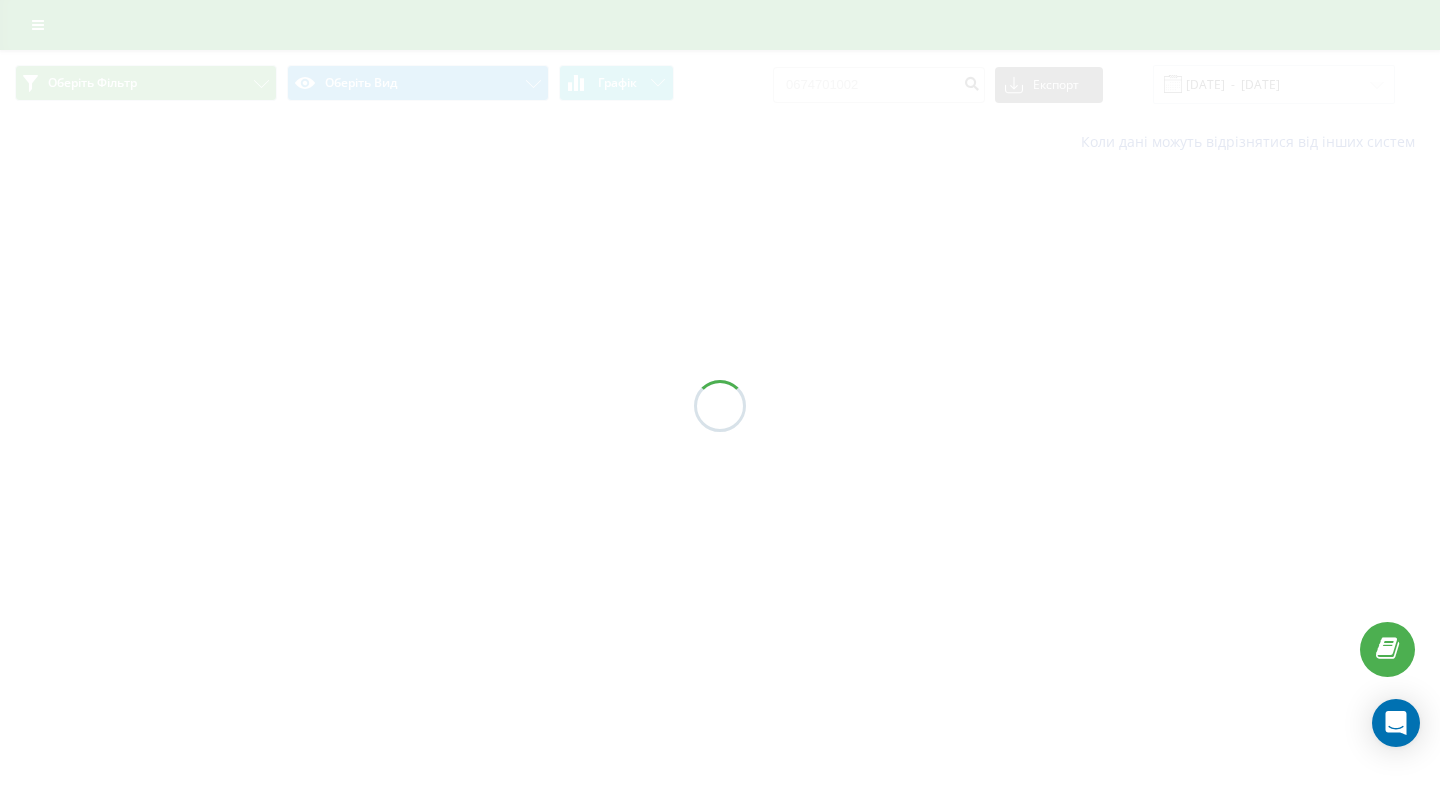 scroll, scrollTop: 0, scrollLeft: 0, axis: both 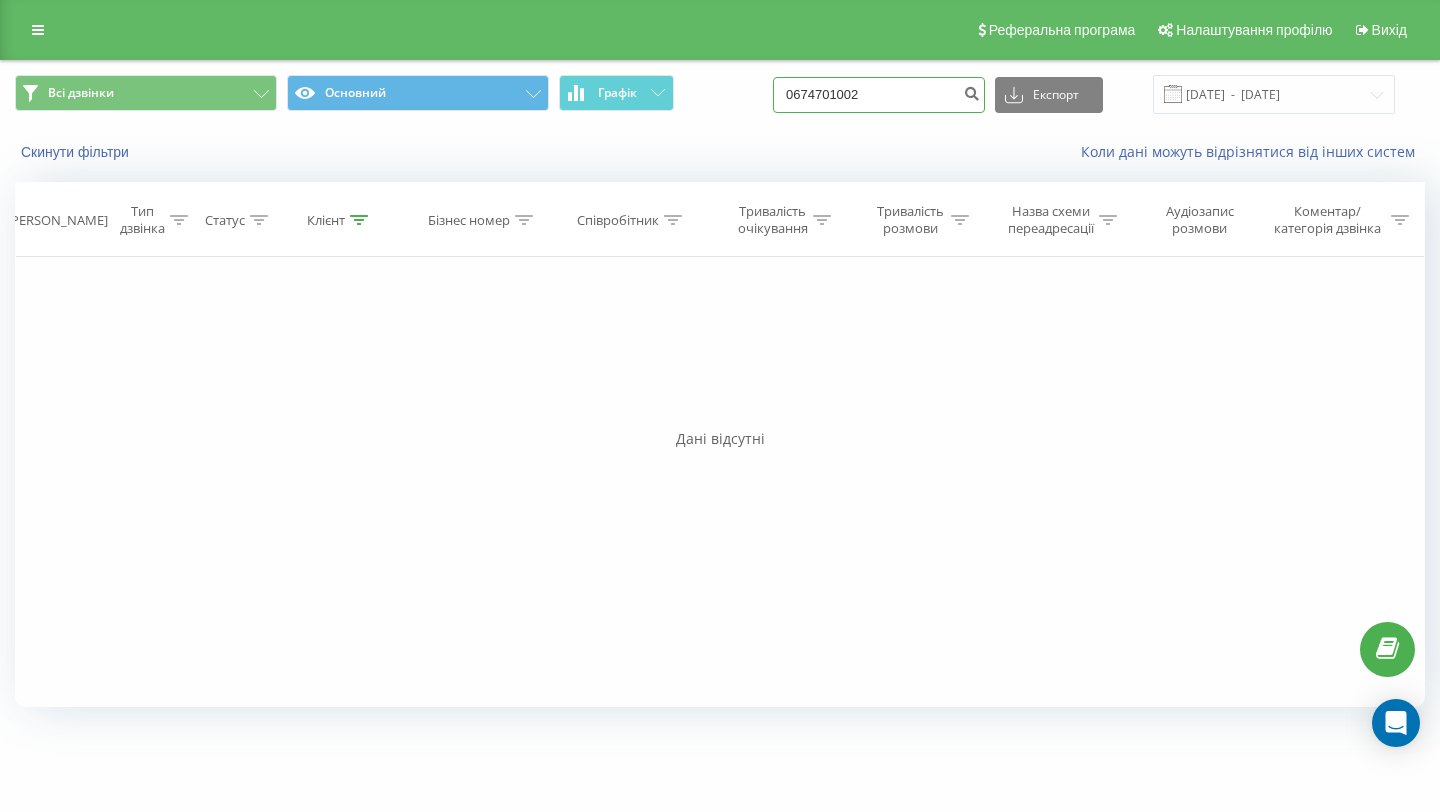 click on "0674701002" at bounding box center [879, 95] 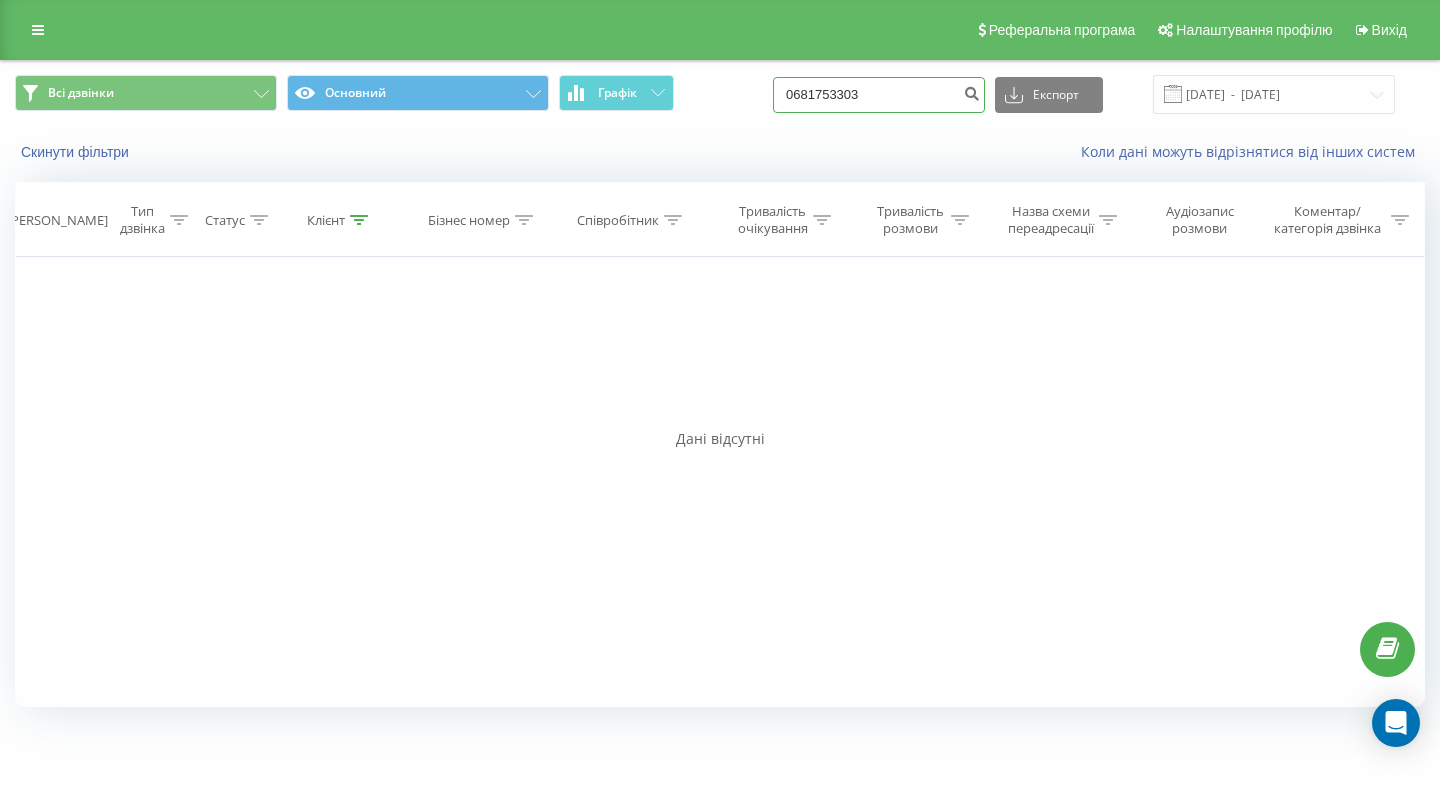 type on "0681753303" 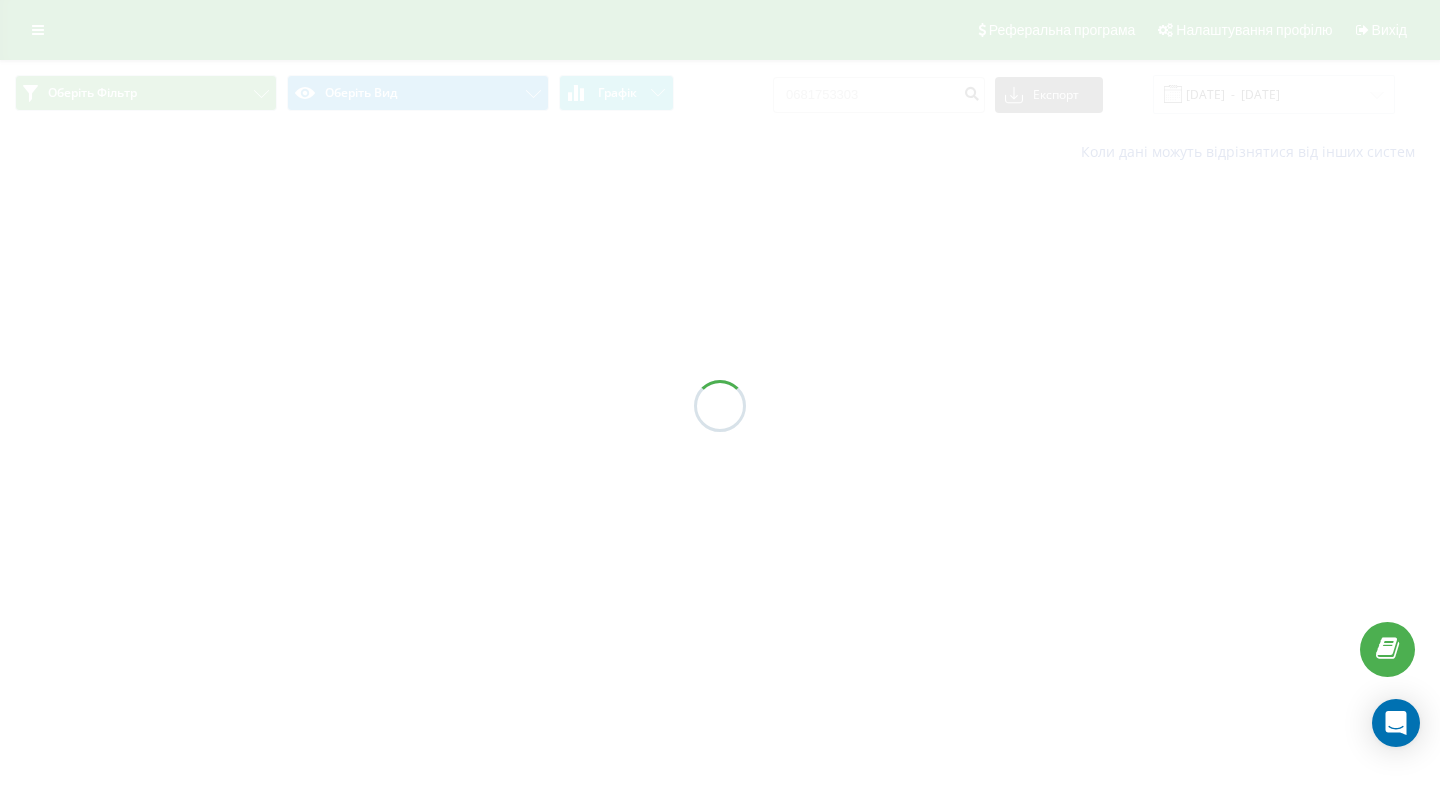 scroll, scrollTop: 0, scrollLeft: 0, axis: both 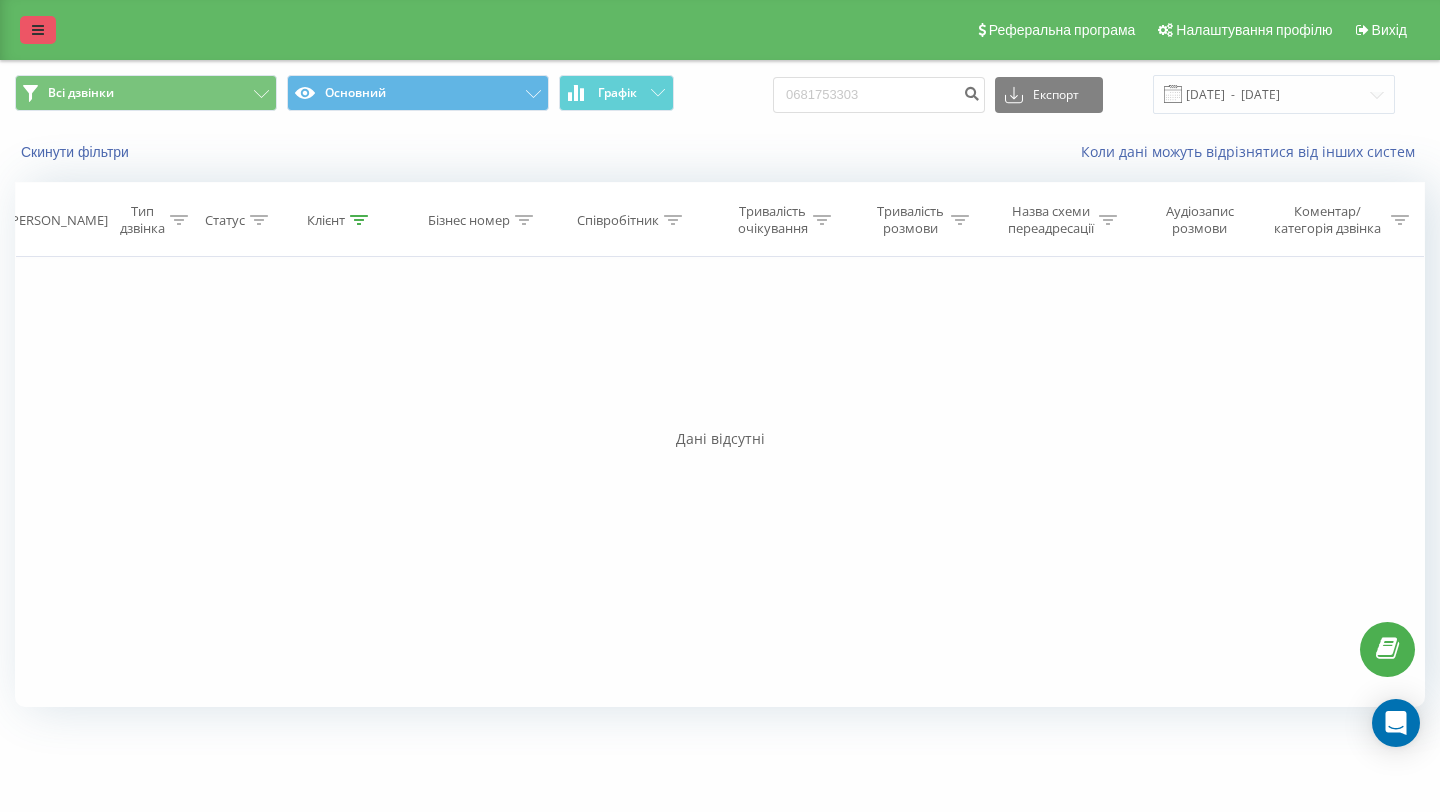 click at bounding box center [38, 30] 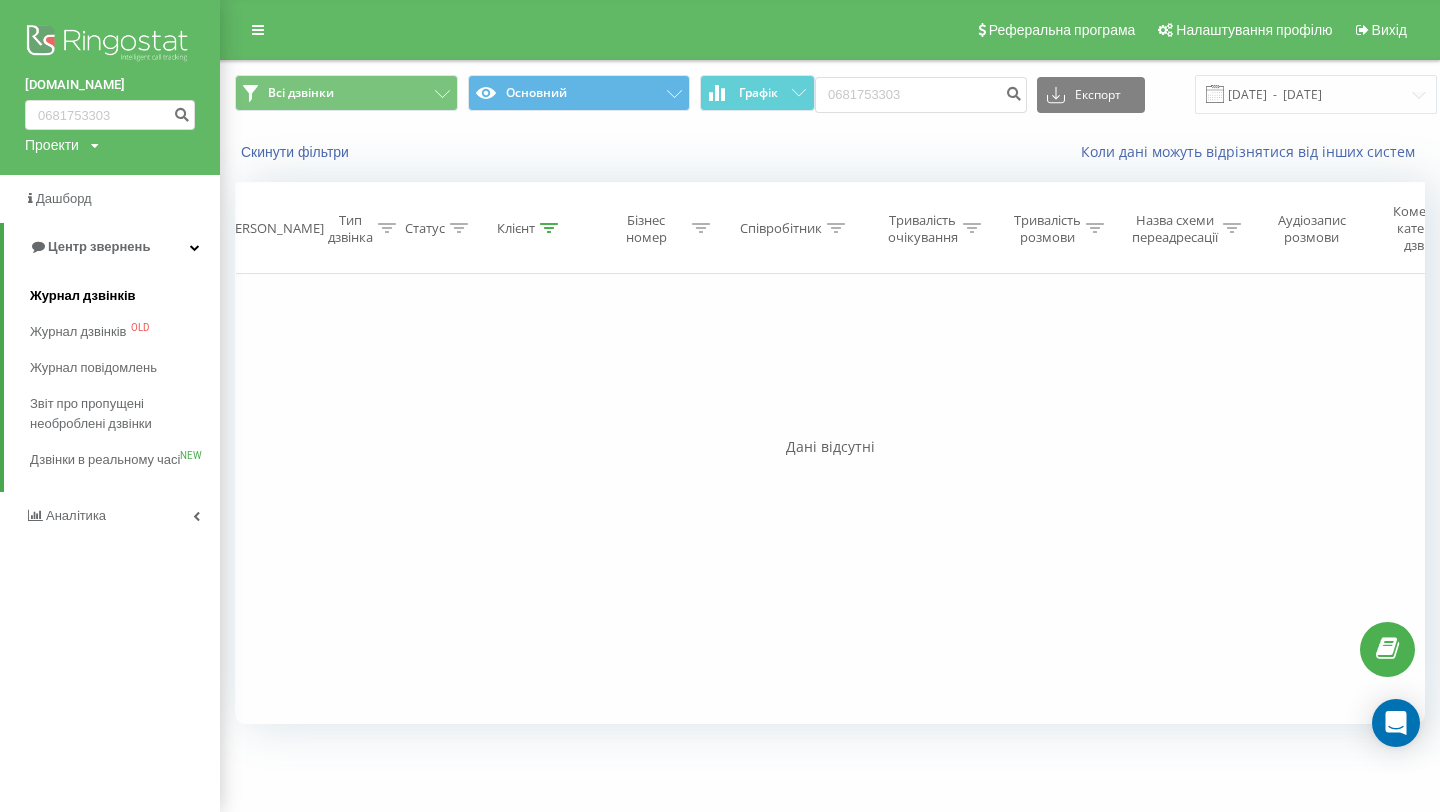 click on "Журнал дзвінків" at bounding box center [125, 296] 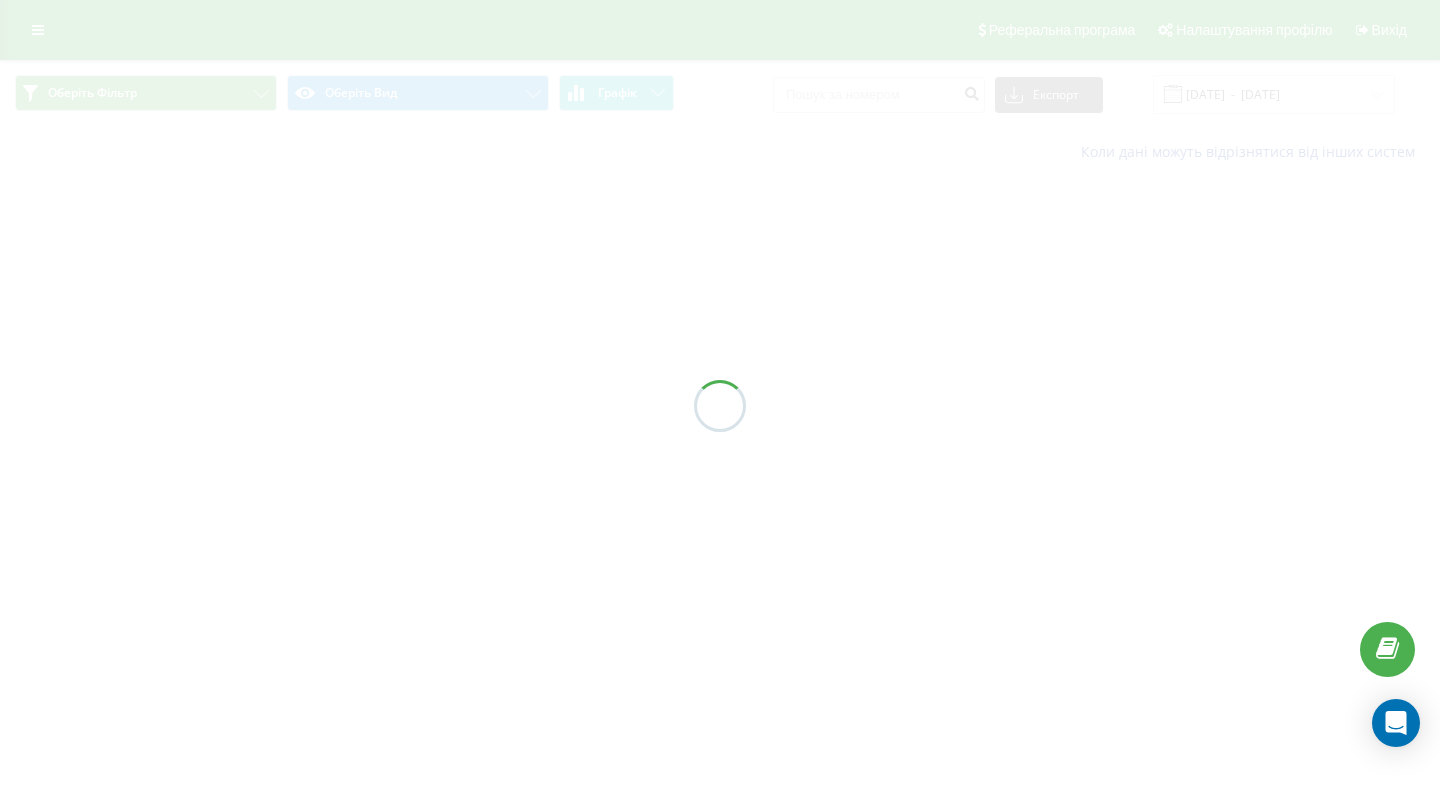 scroll, scrollTop: 0, scrollLeft: 0, axis: both 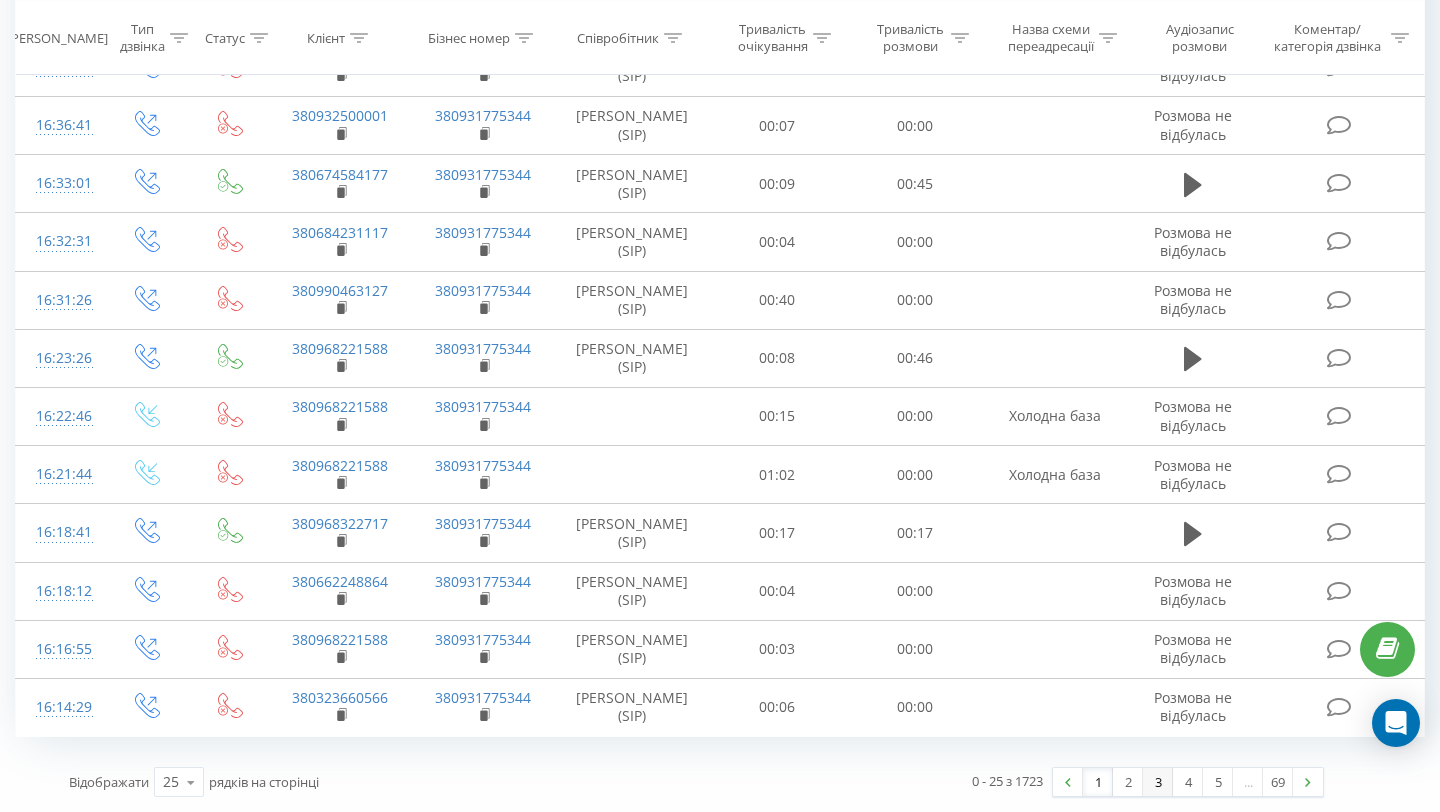 click on "3" at bounding box center (1158, 782) 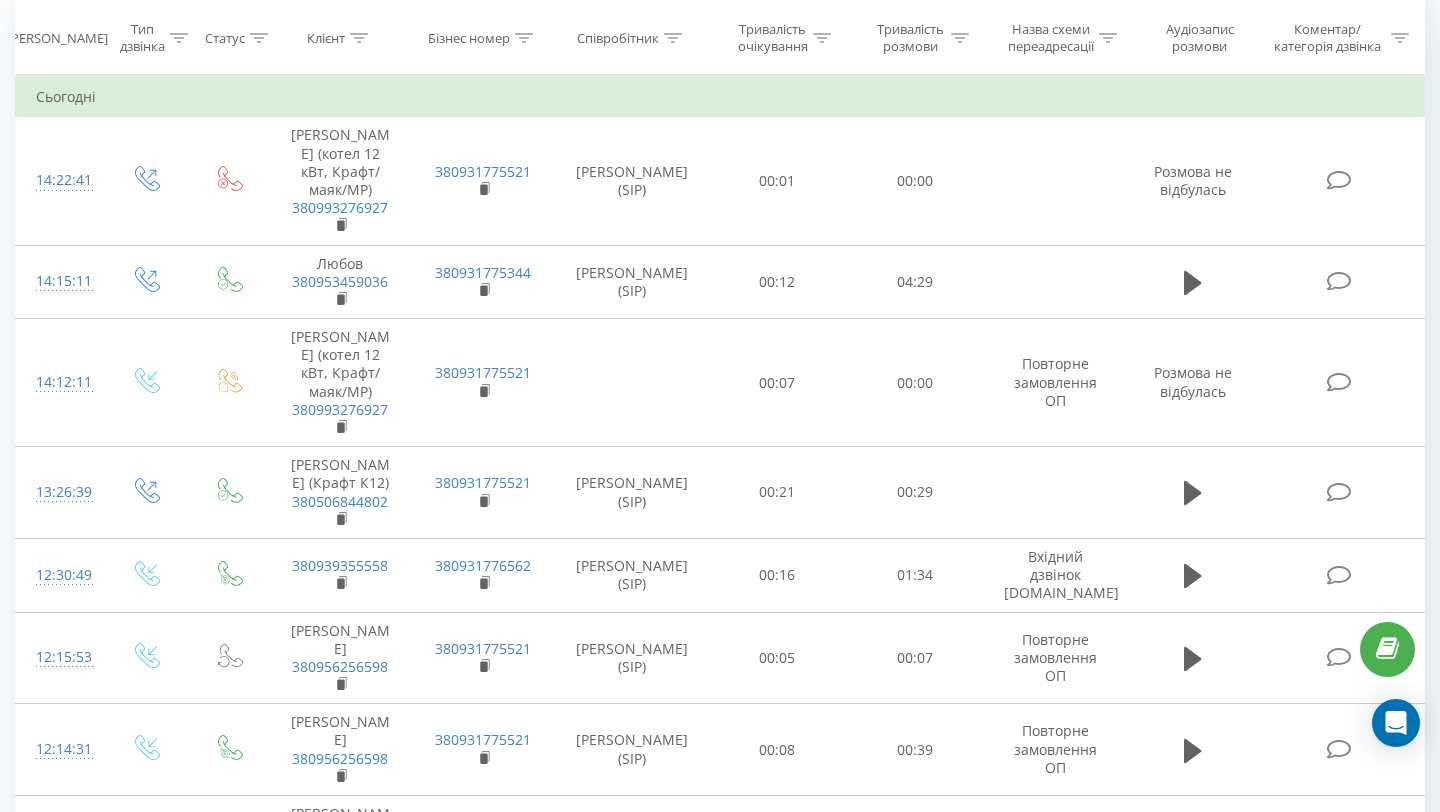 scroll, scrollTop: 132, scrollLeft: 0, axis: vertical 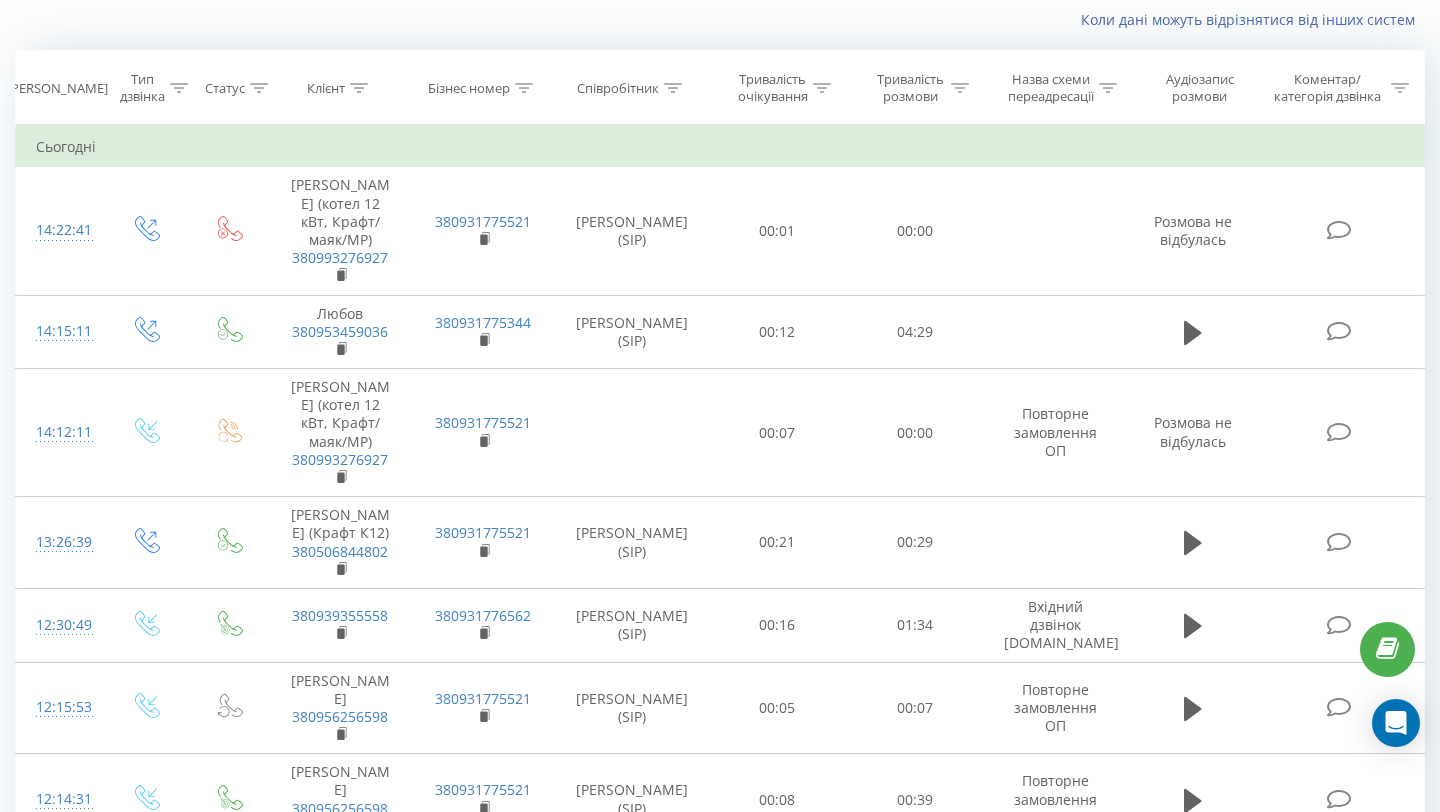 click on "Співробітник" at bounding box center (632, 88) 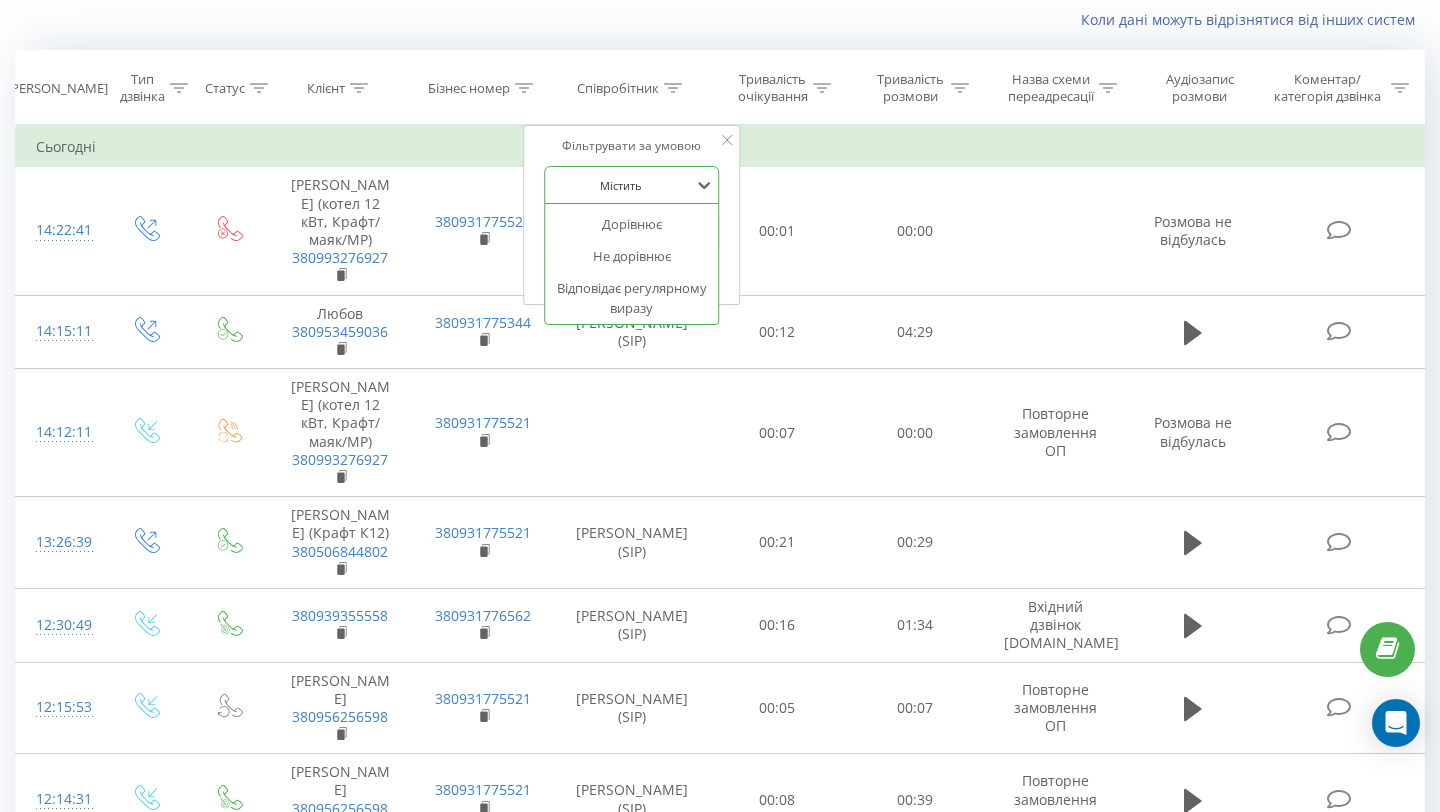 click at bounding box center (621, 185) 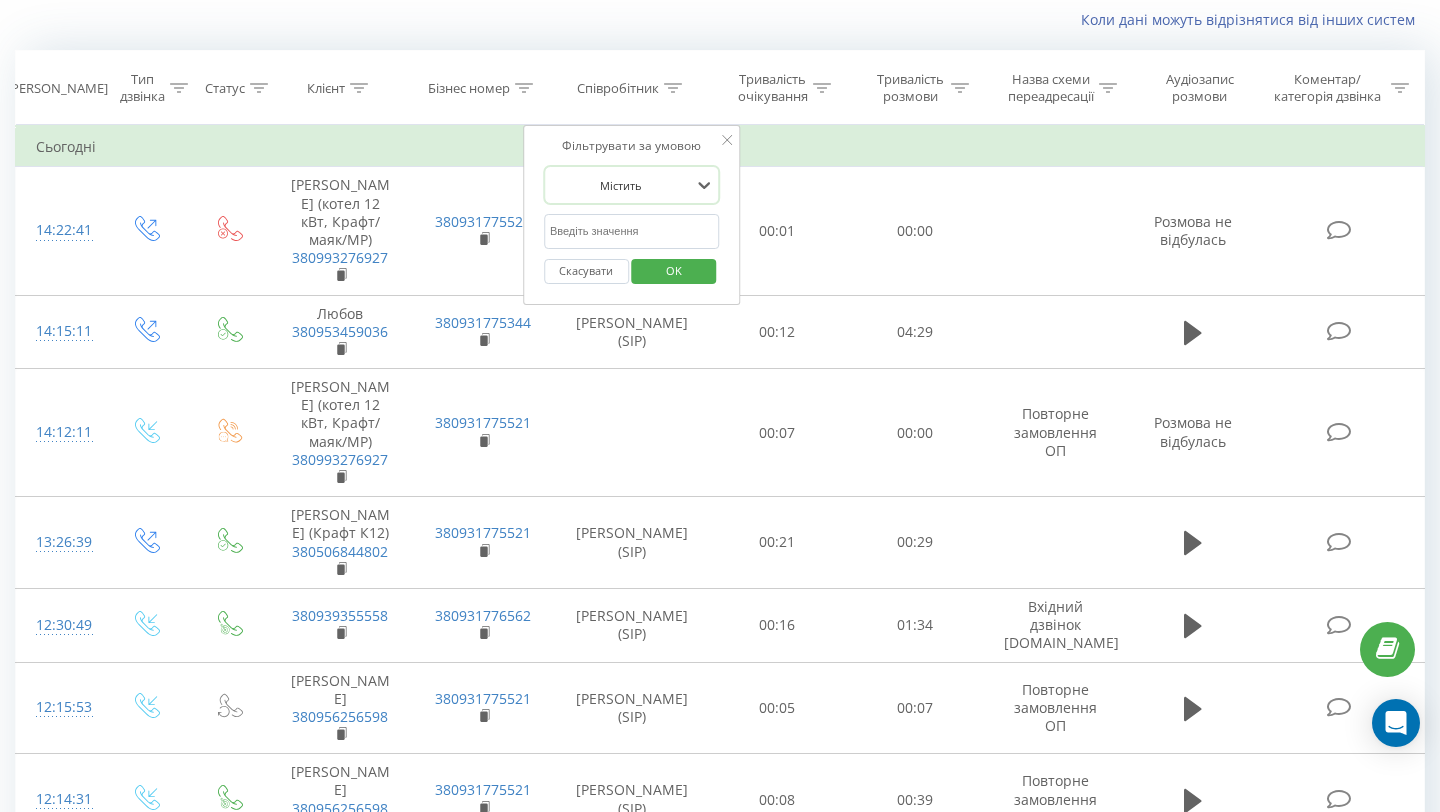 click at bounding box center [621, 185] 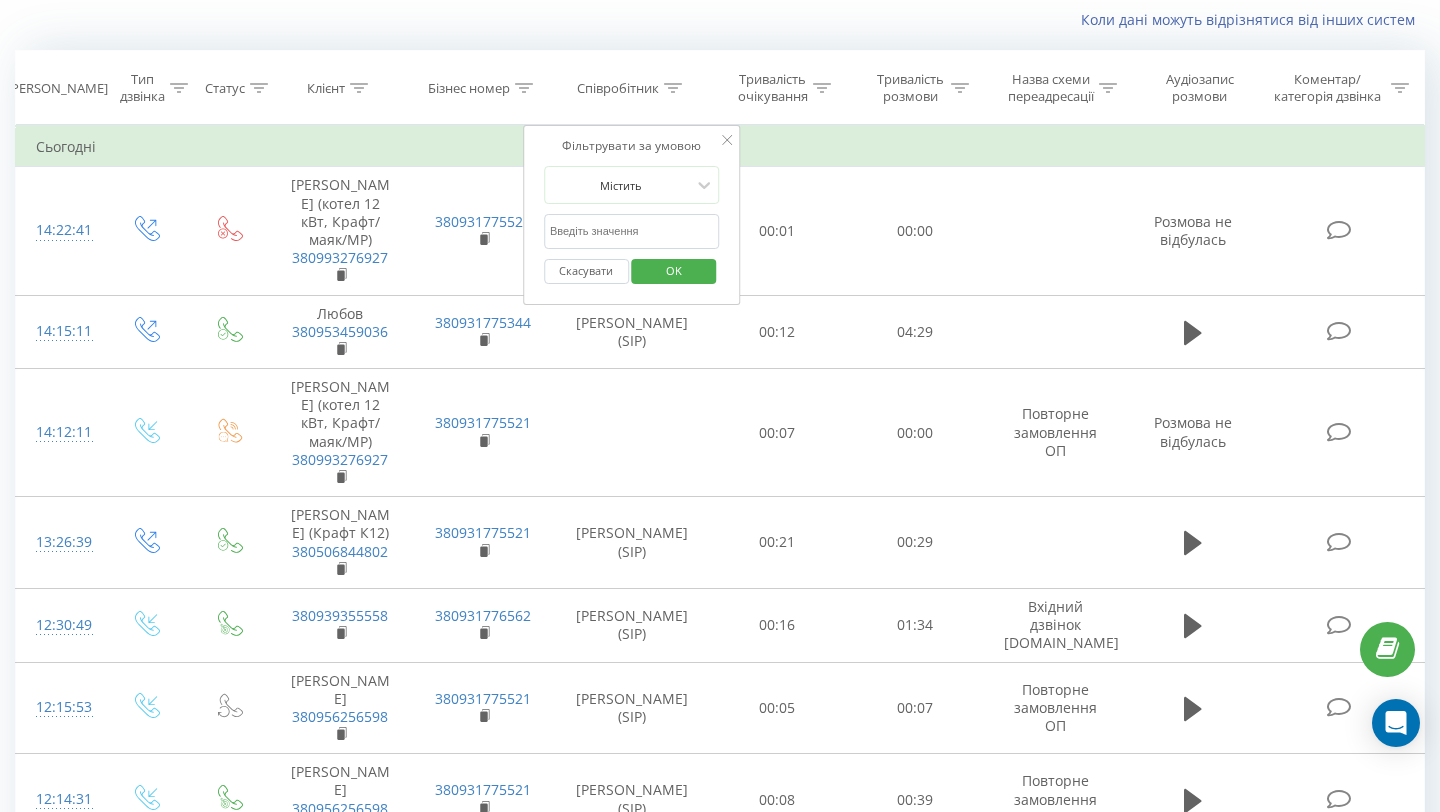 click at bounding box center [632, 231] 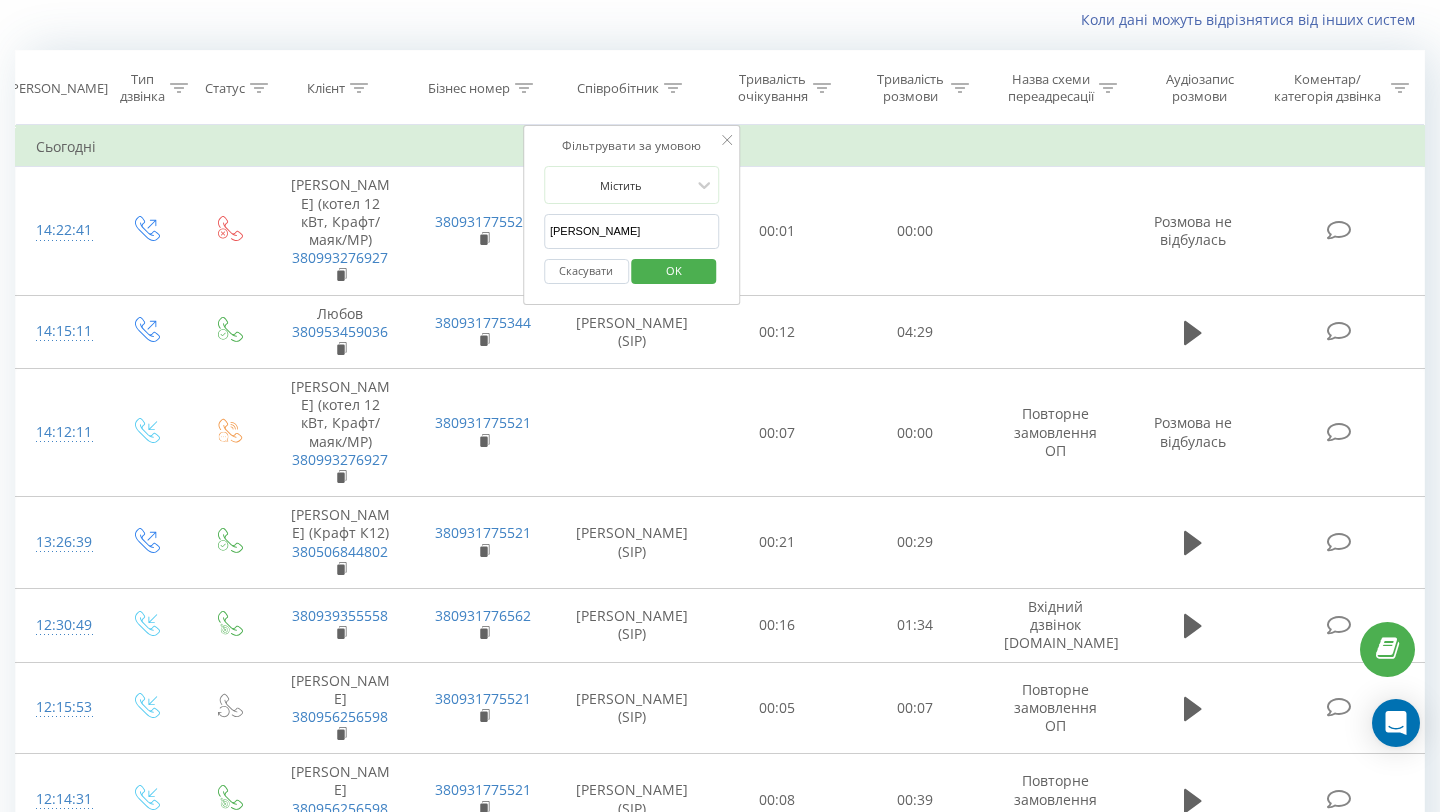 click on "OK" at bounding box center (674, 270) 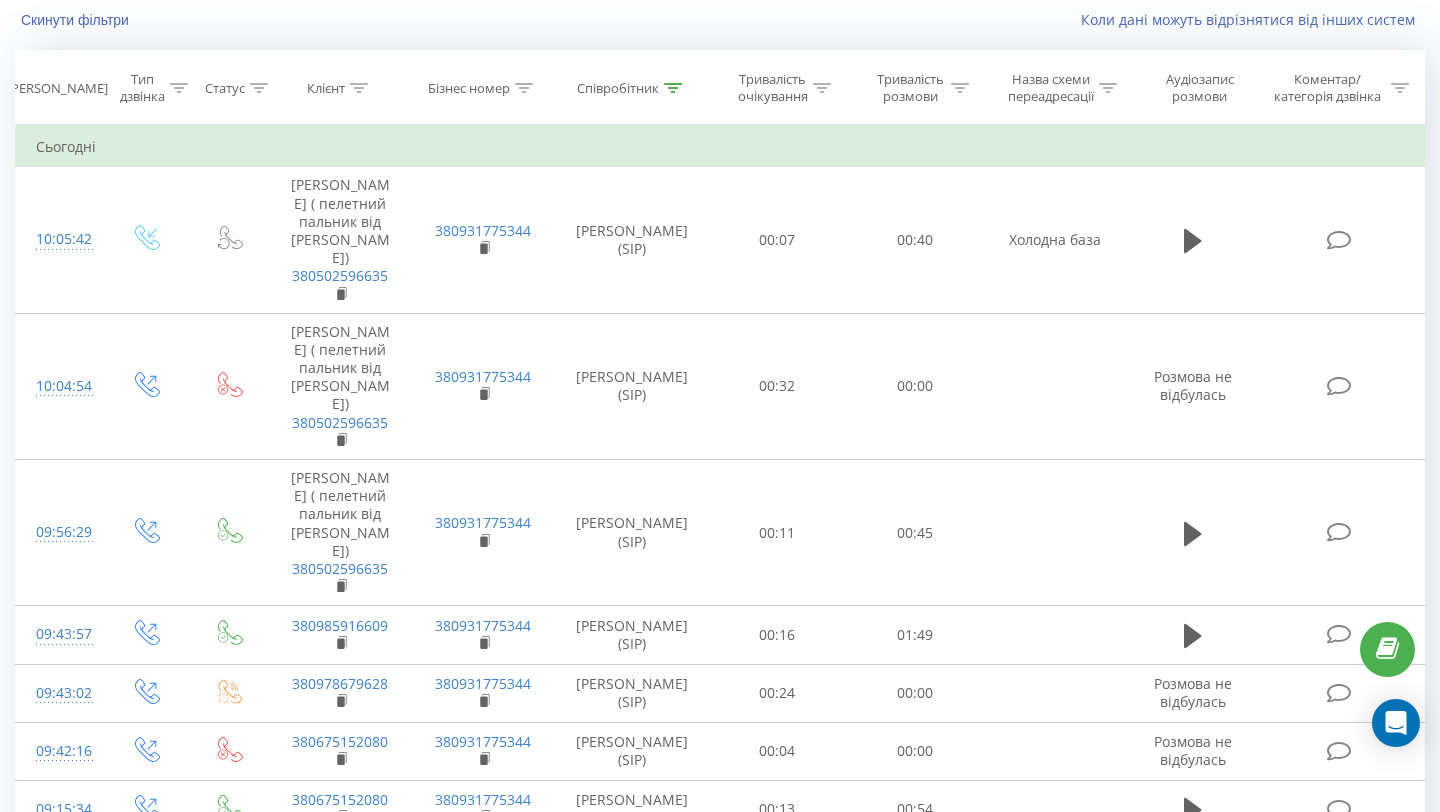 scroll, scrollTop: 1477, scrollLeft: 0, axis: vertical 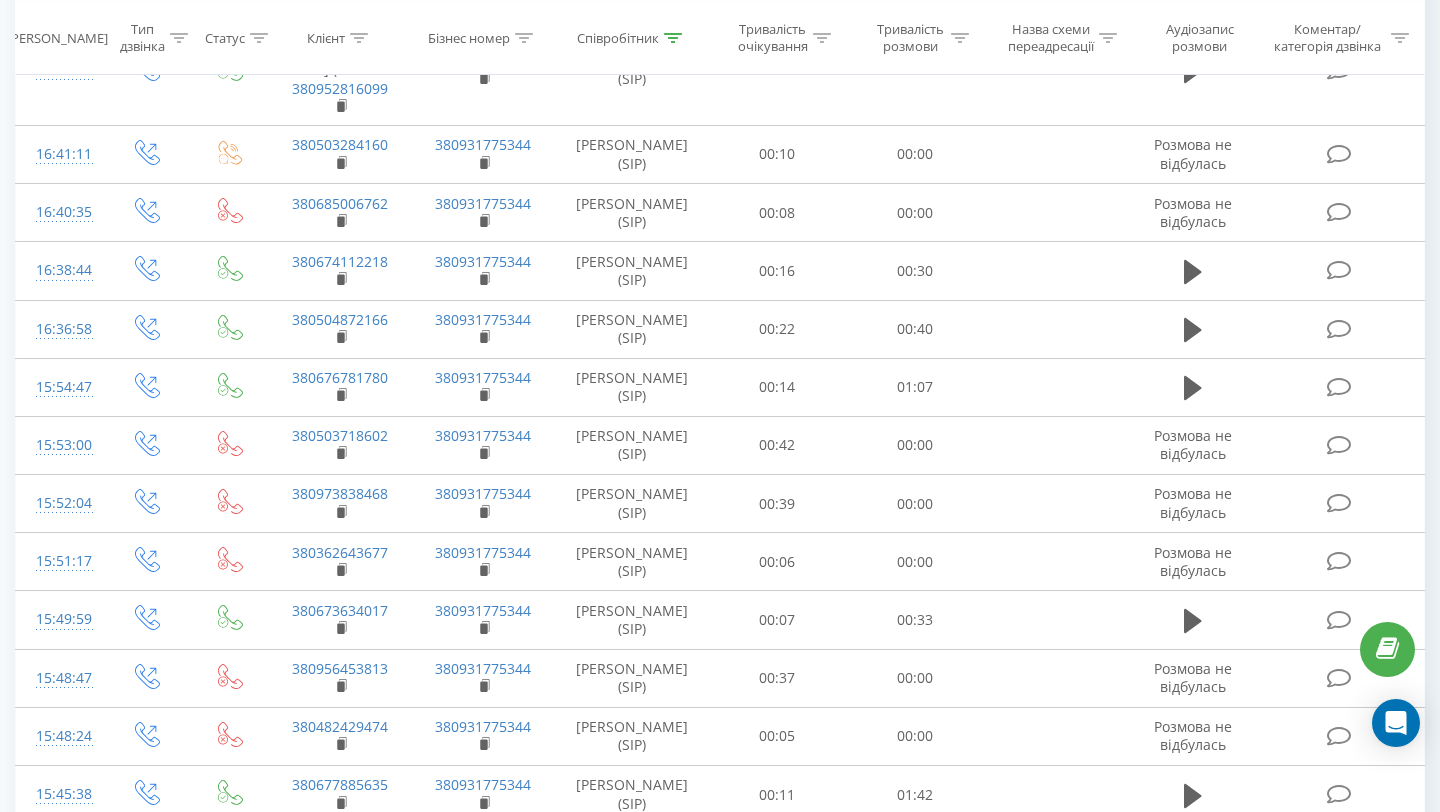 click on "5" at bounding box center [1218, 927] 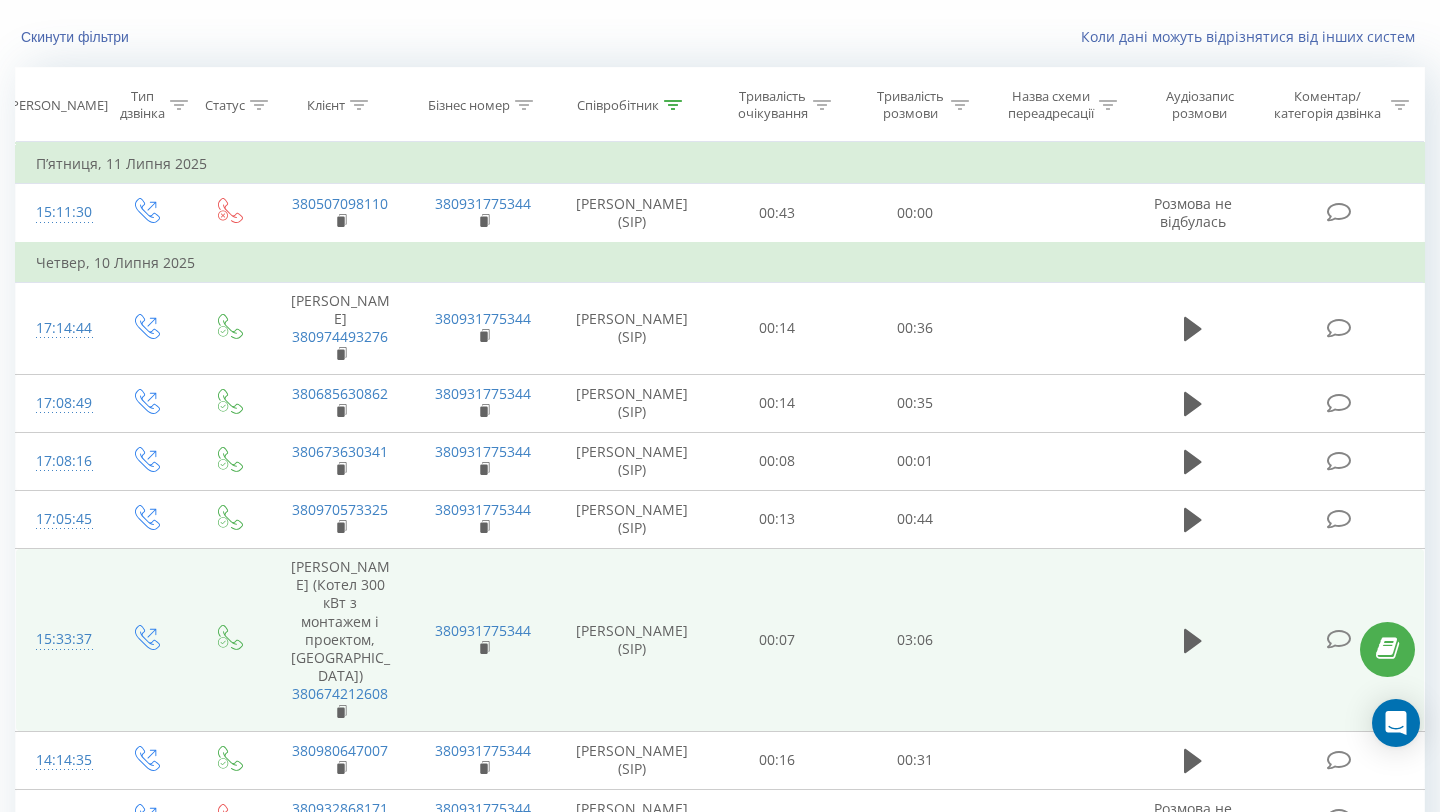 scroll, scrollTop: 1197, scrollLeft: 0, axis: vertical 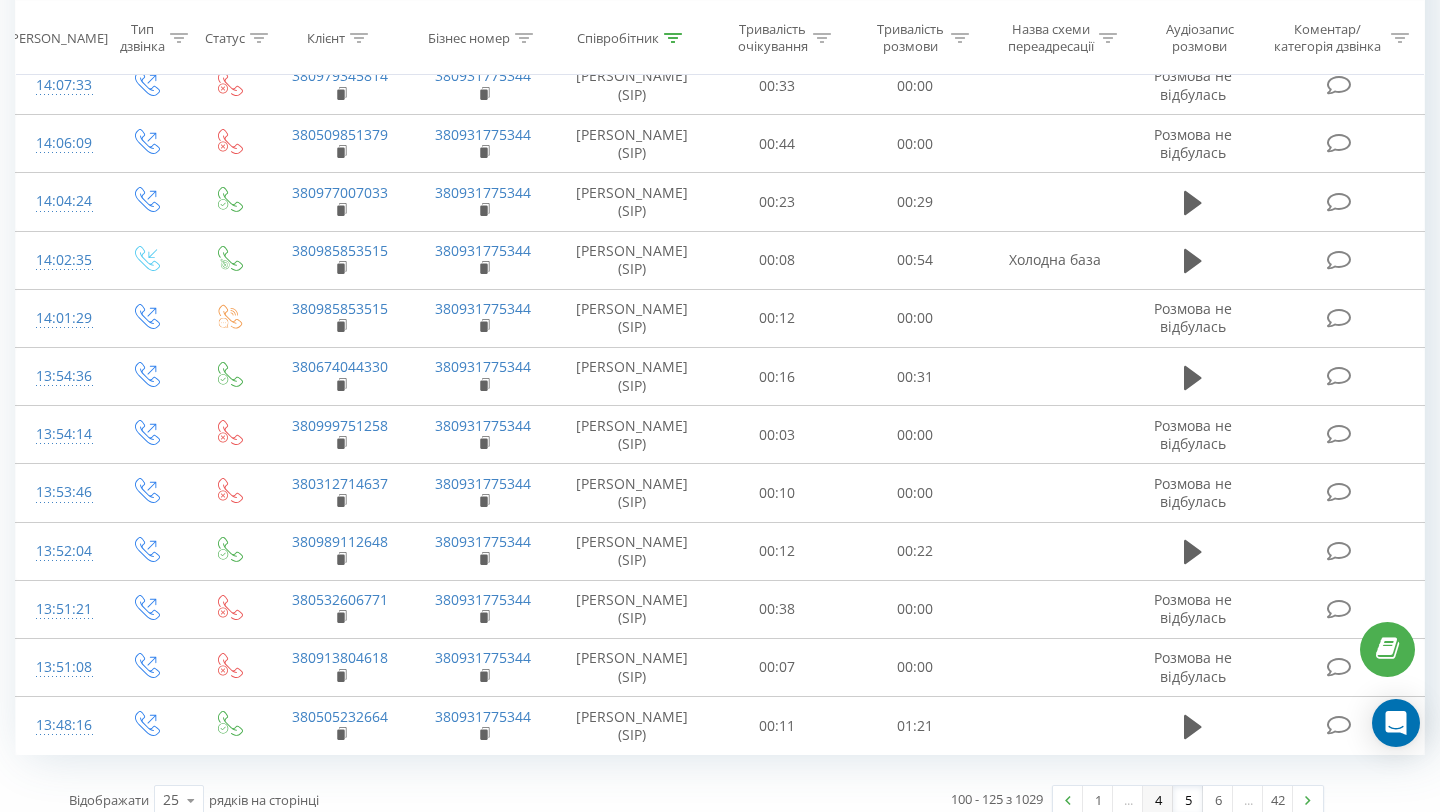 click on "4" at bounding box center (1158, 800) 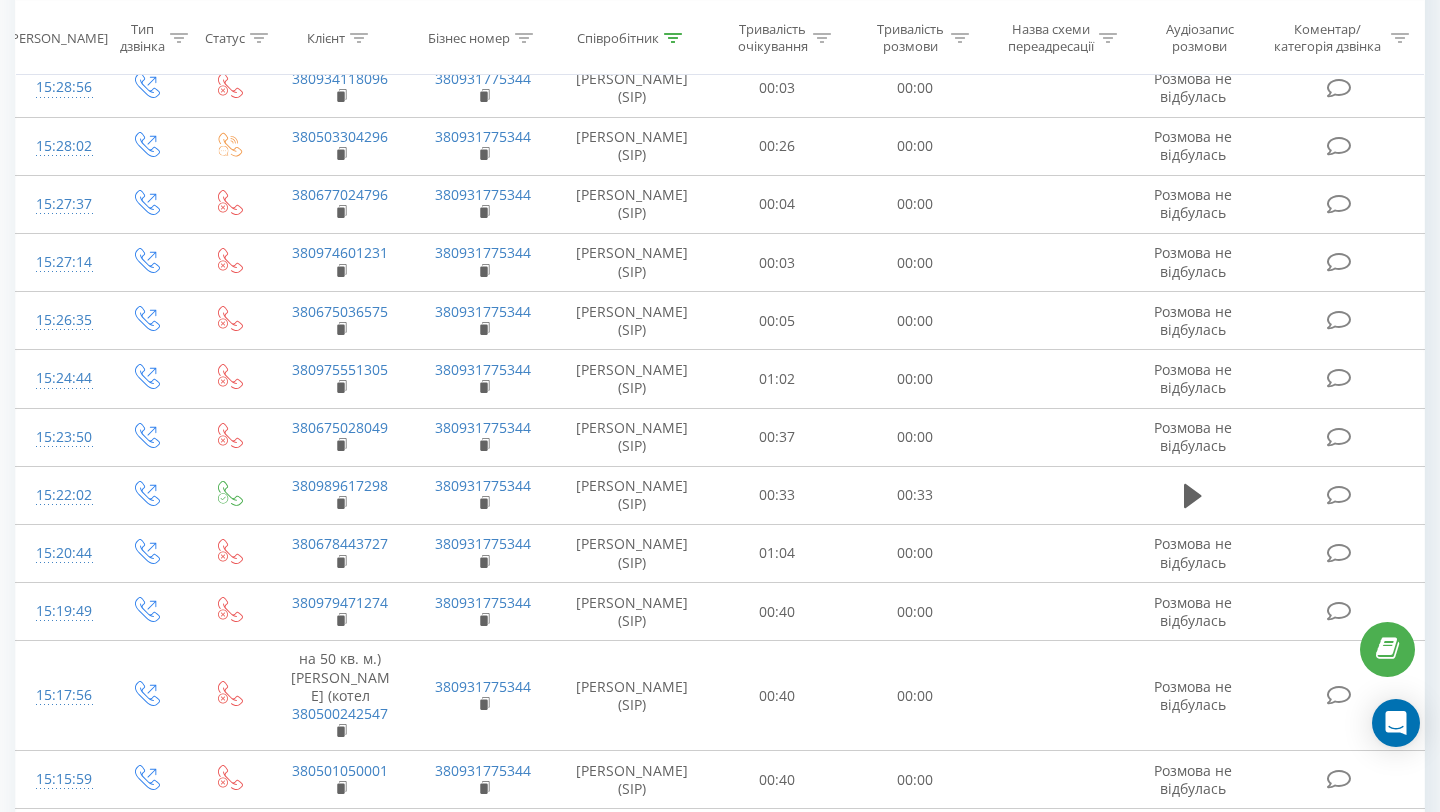 scroll, scrollTop: 1069, scrollLeft: 0, axis: vertical 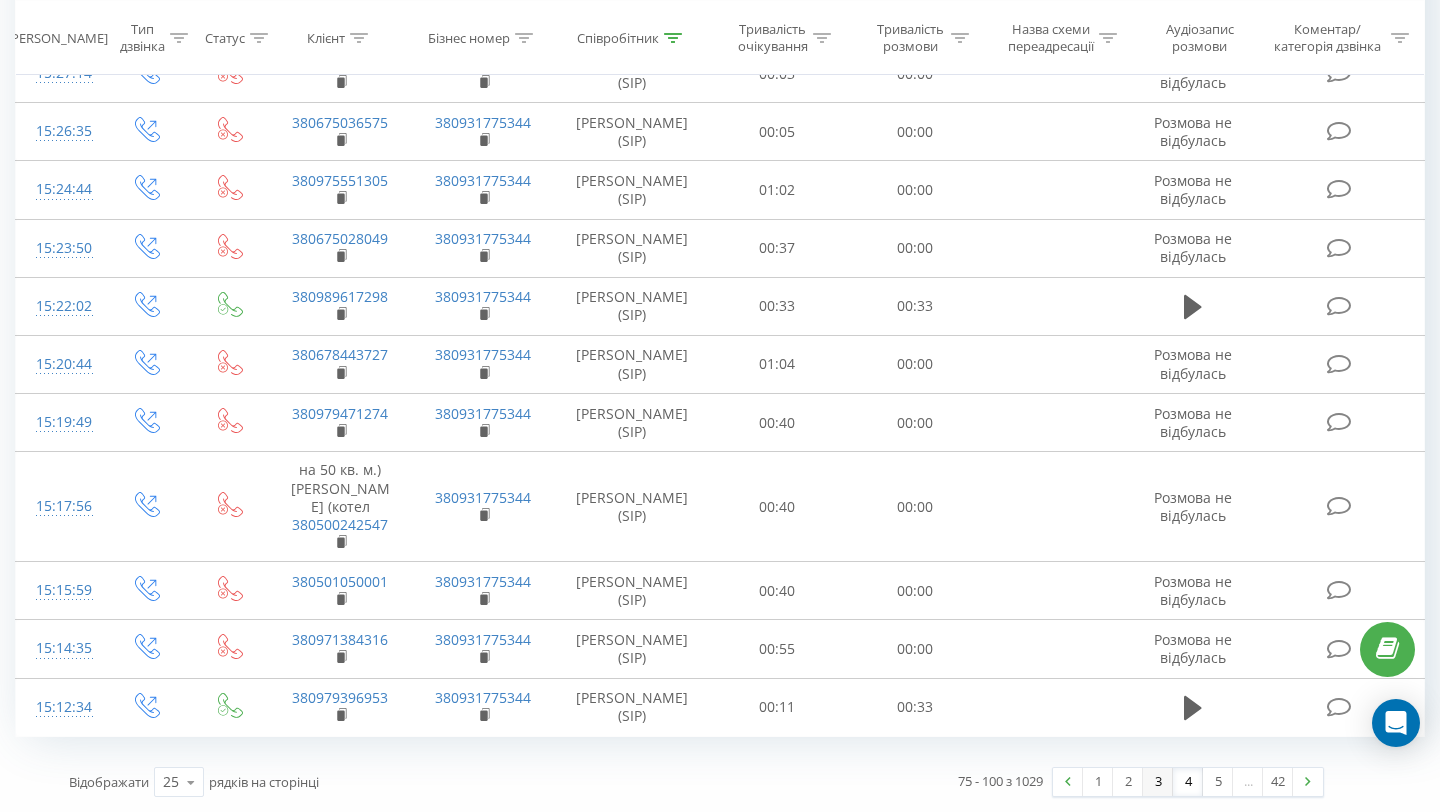 click on "3" at bounding box center [1158, 782] 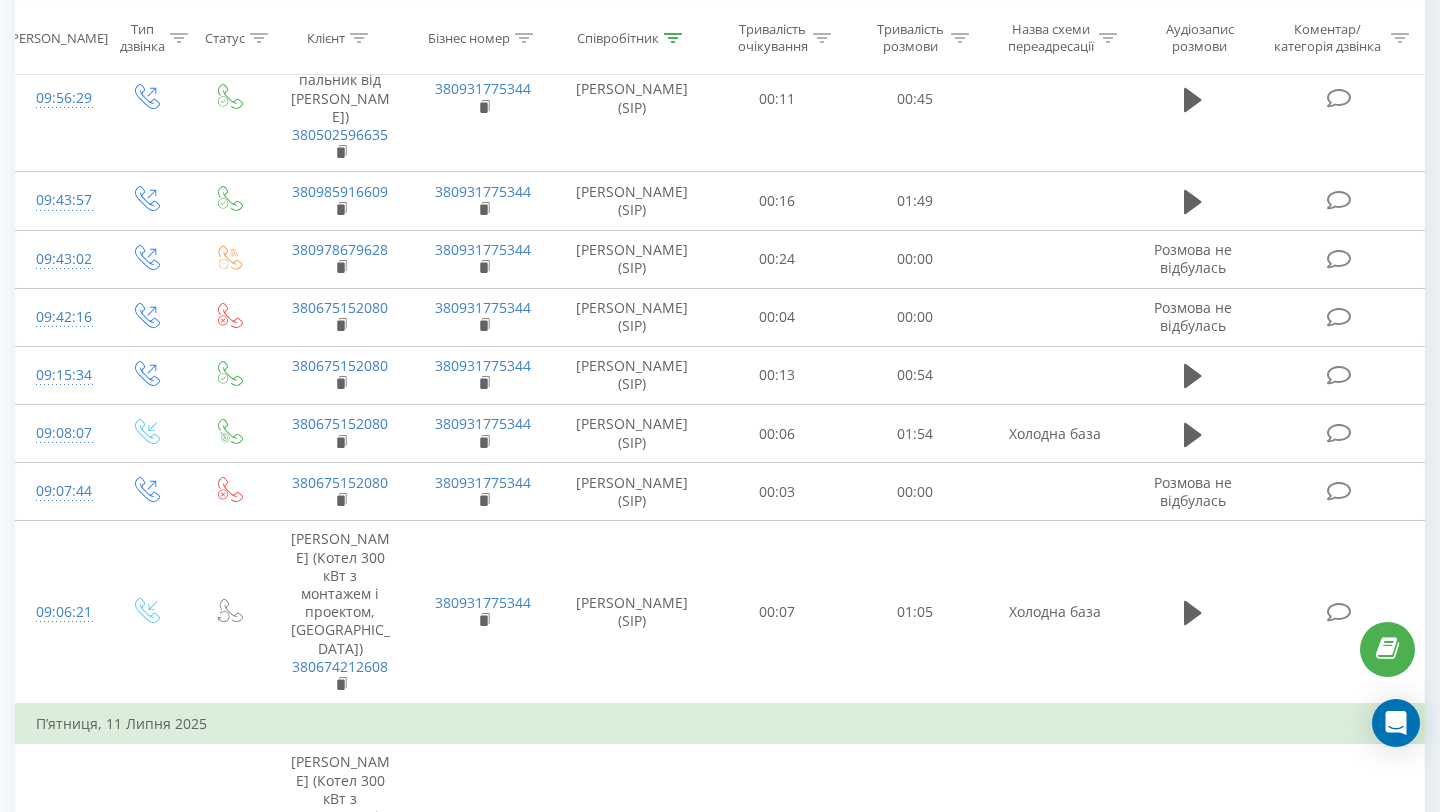 scroll, scrollTop: 565, scrollLeft: 0, axis: vertical 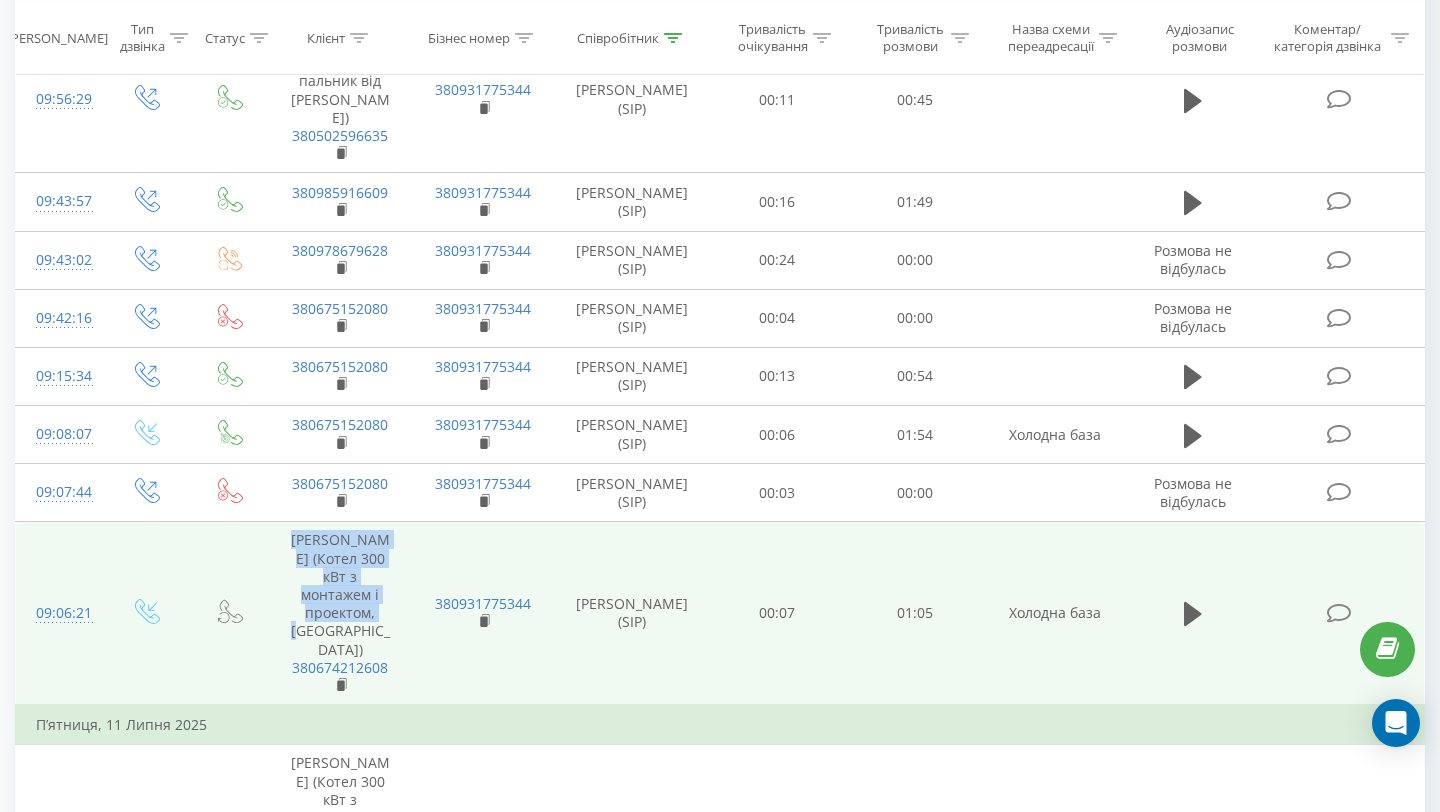 drag, startPoint x: 301, startPoint y: 481, endPoint x: 371, endPoint y: 552, distance: 99.70457 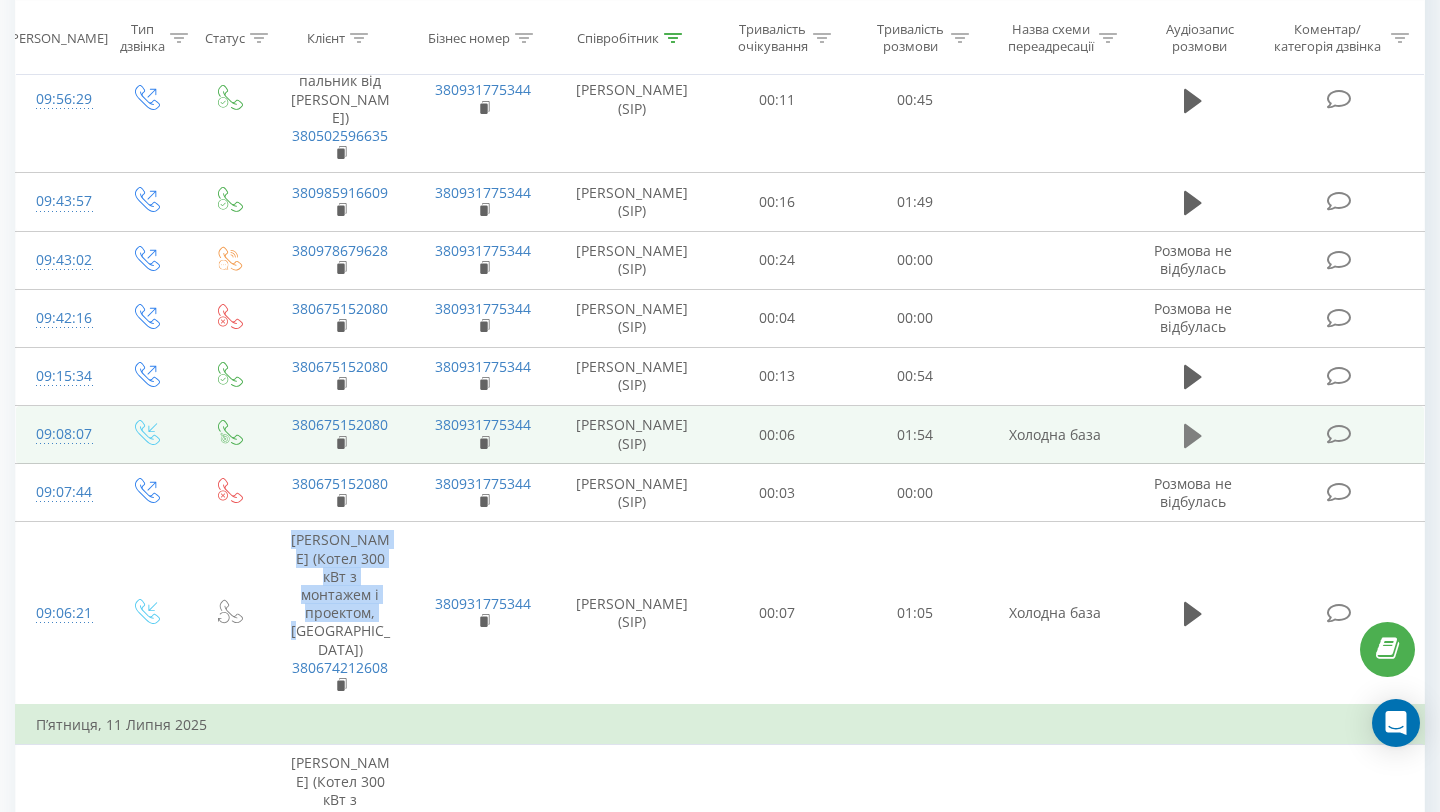 click 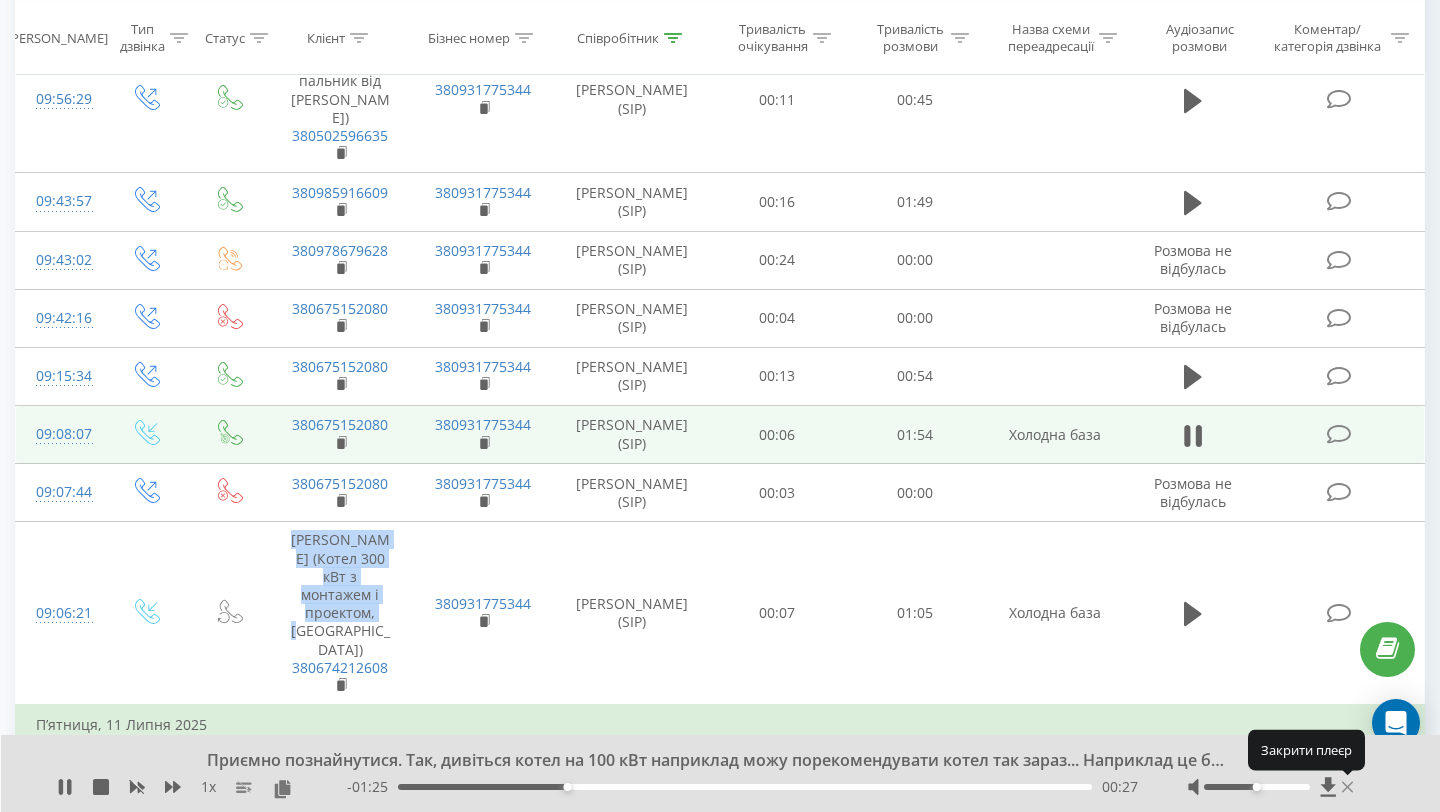 click 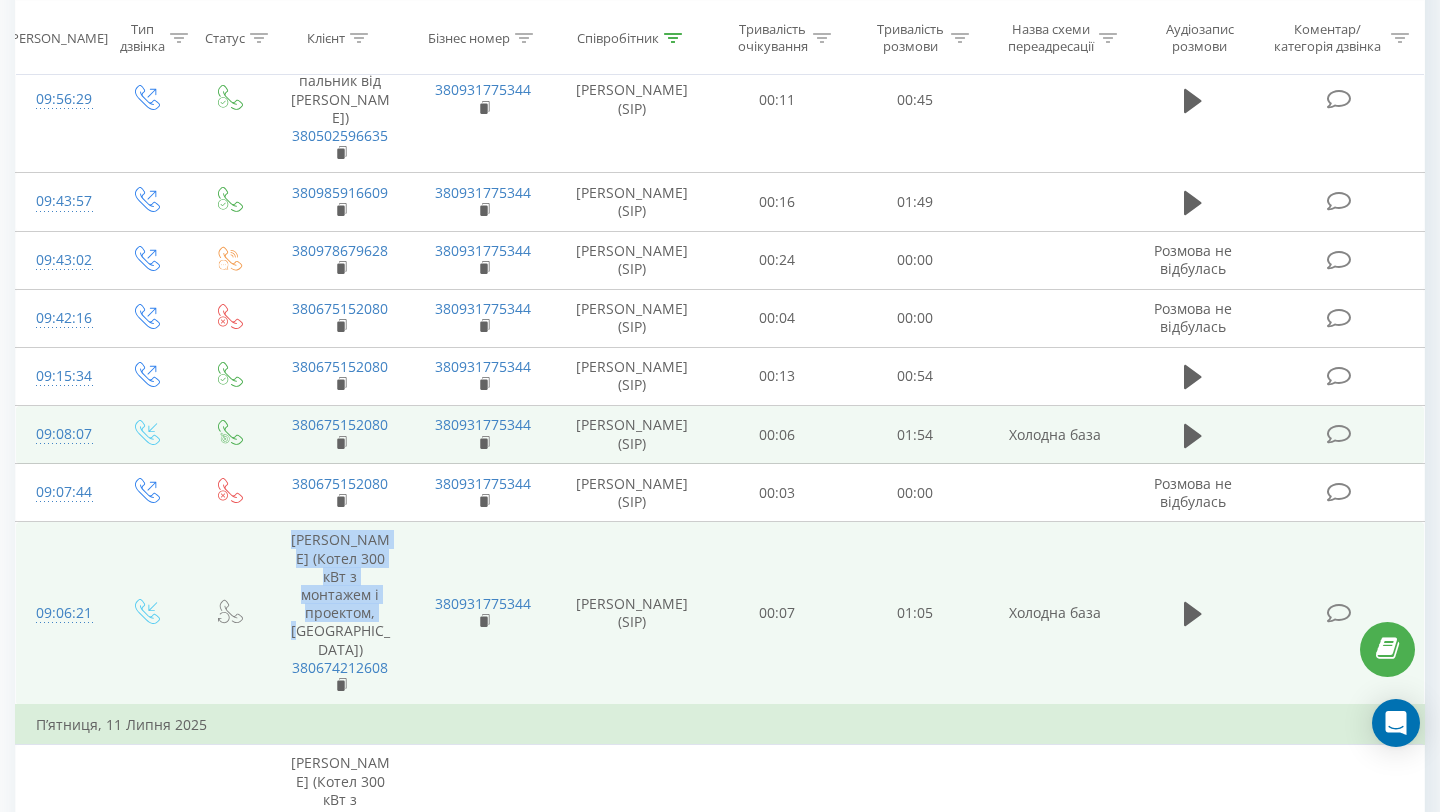 scroll, scrollTop: 543, scrollLeft: 0, axis: vertical 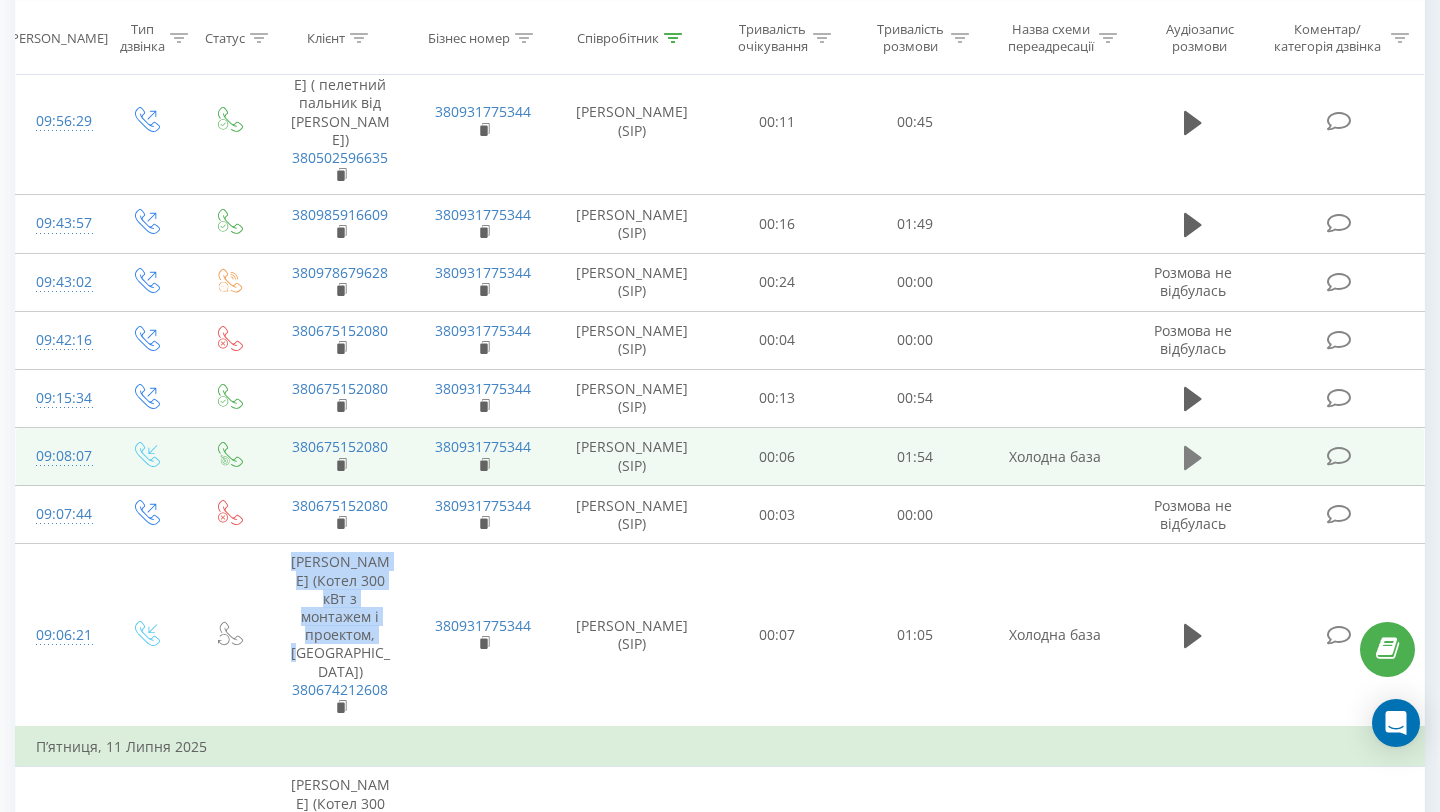 click 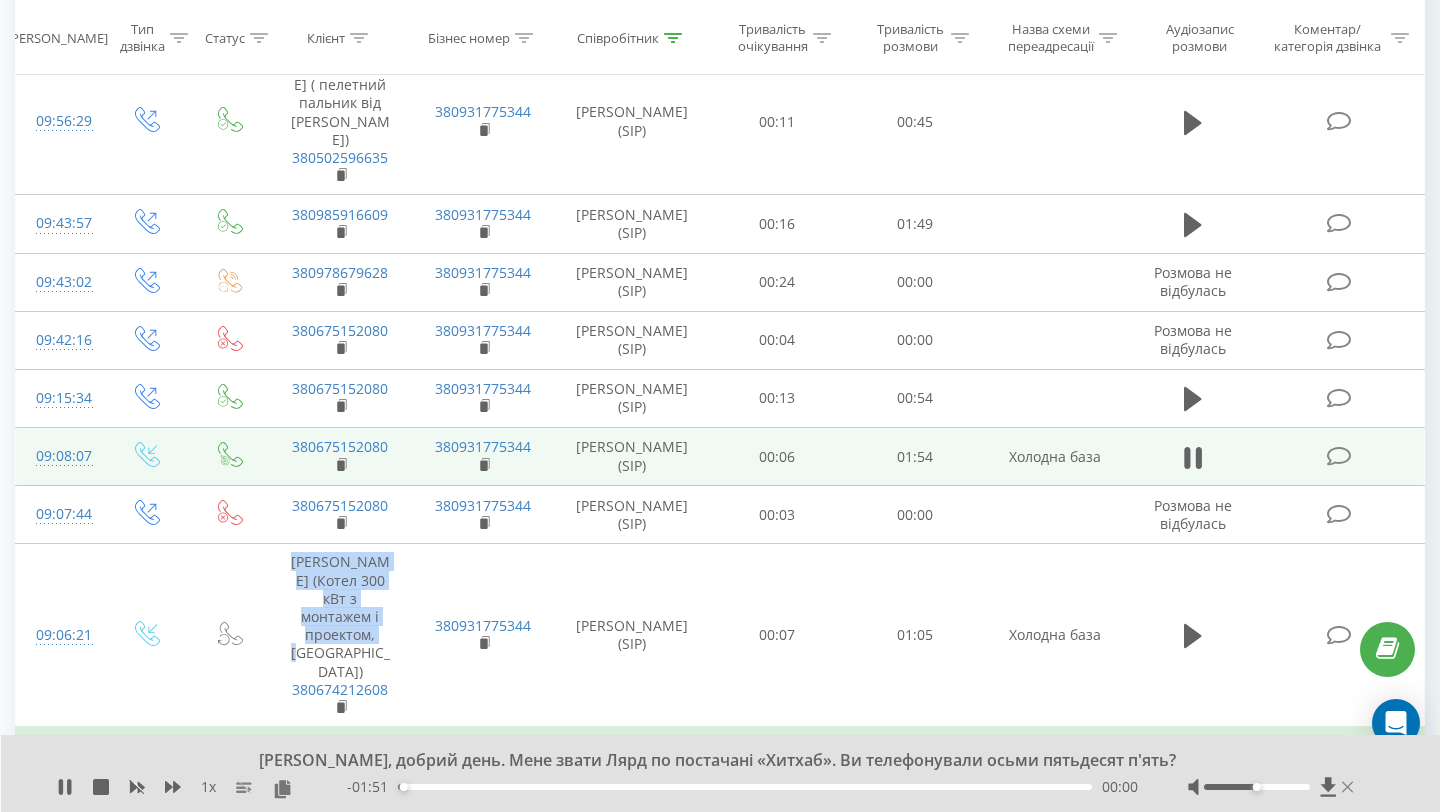 click 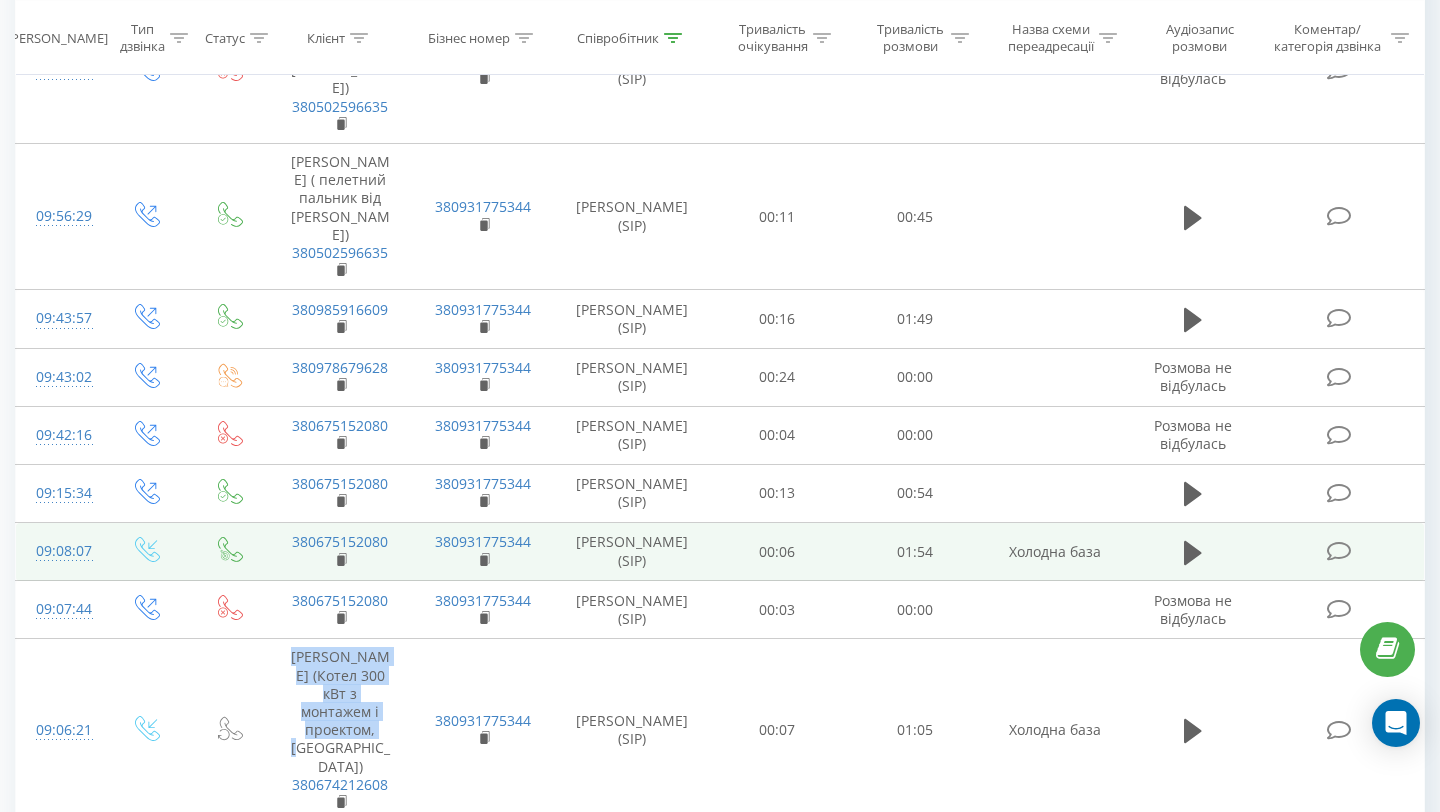 scroll, scrollTop: 446, scrollLeft: 0, axis: vertical 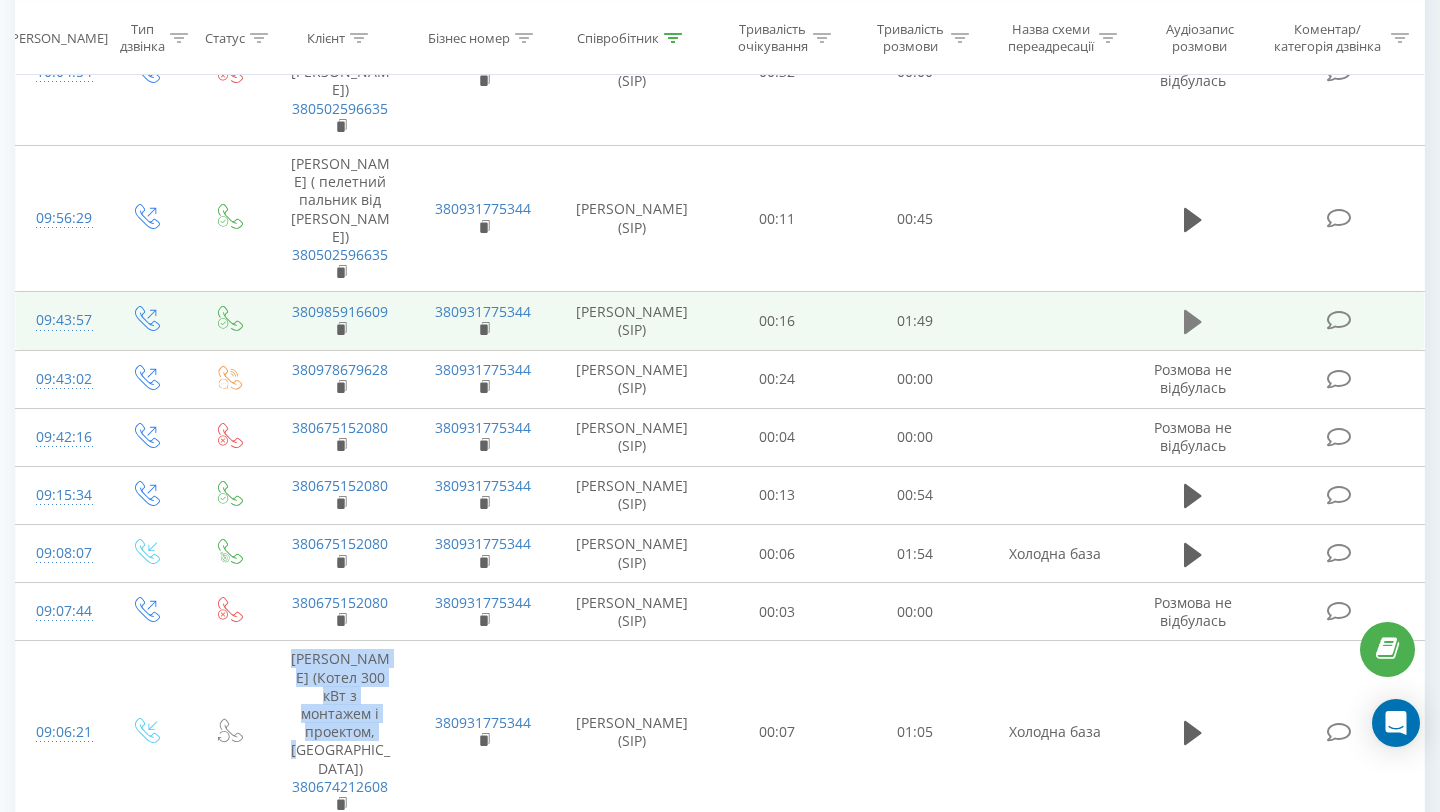 click at bounding box center [1193, 322] 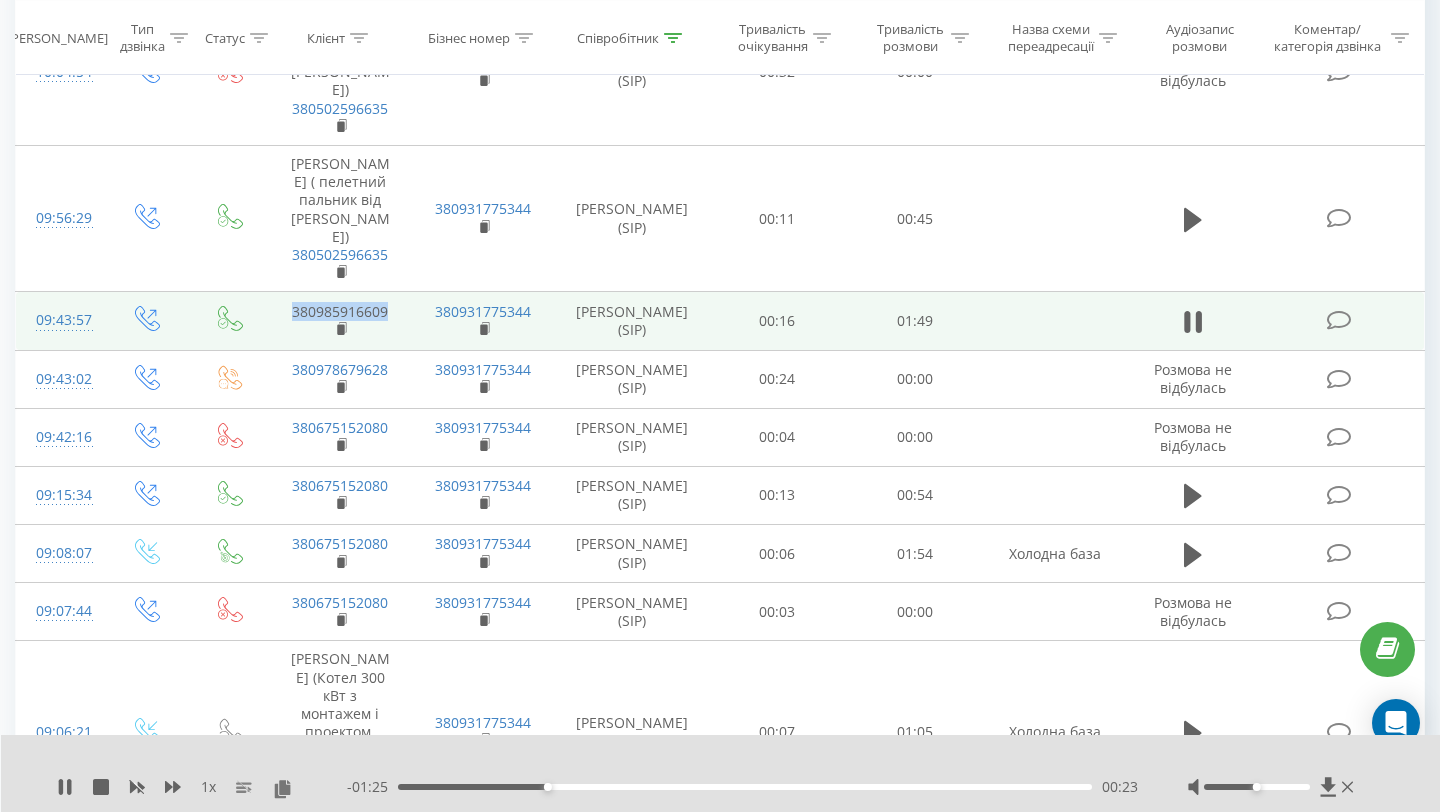 drag, startPoint x: 395, startPoint y: 253, endPoint x: 289, endPoint y: 253, distance: 106 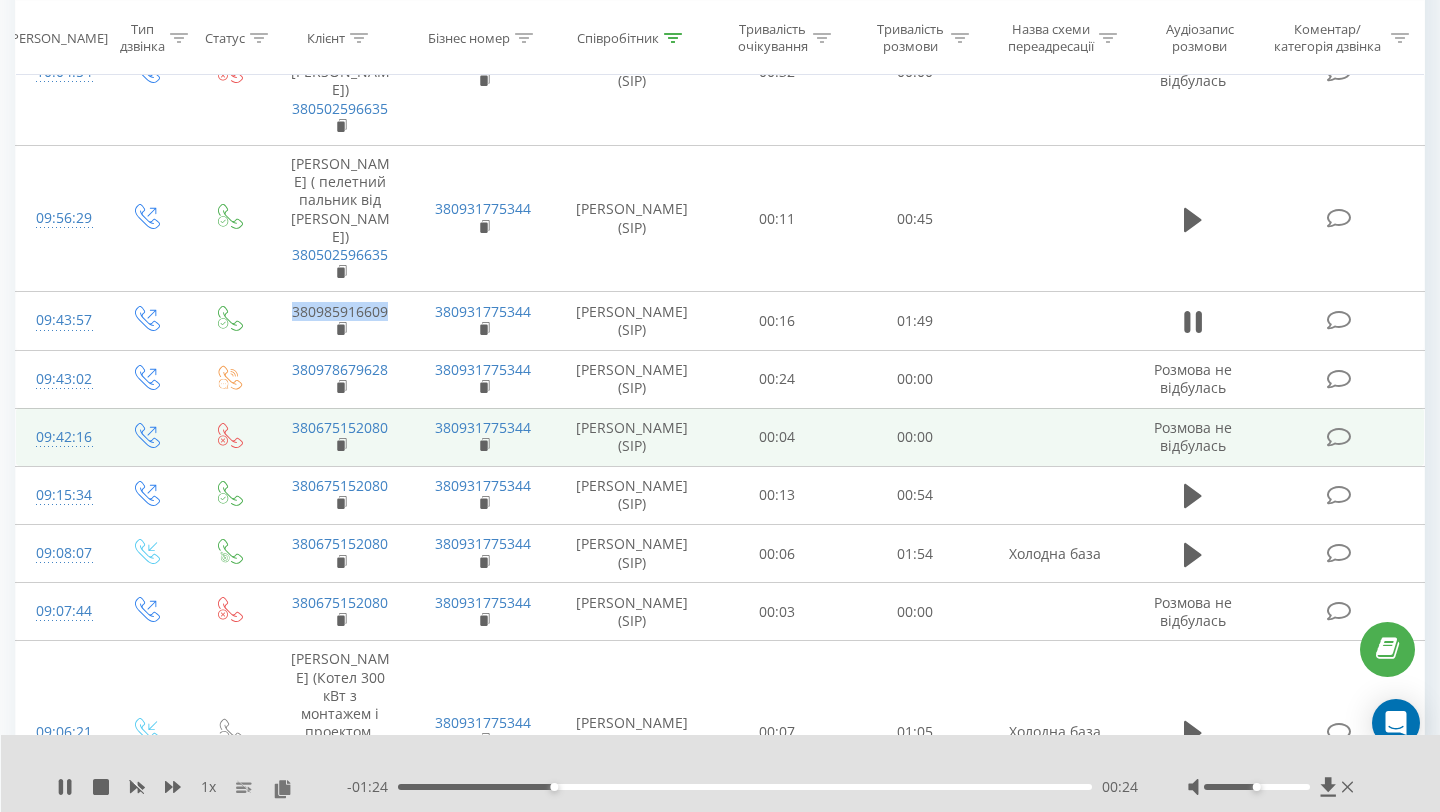 copy on "380985916609" 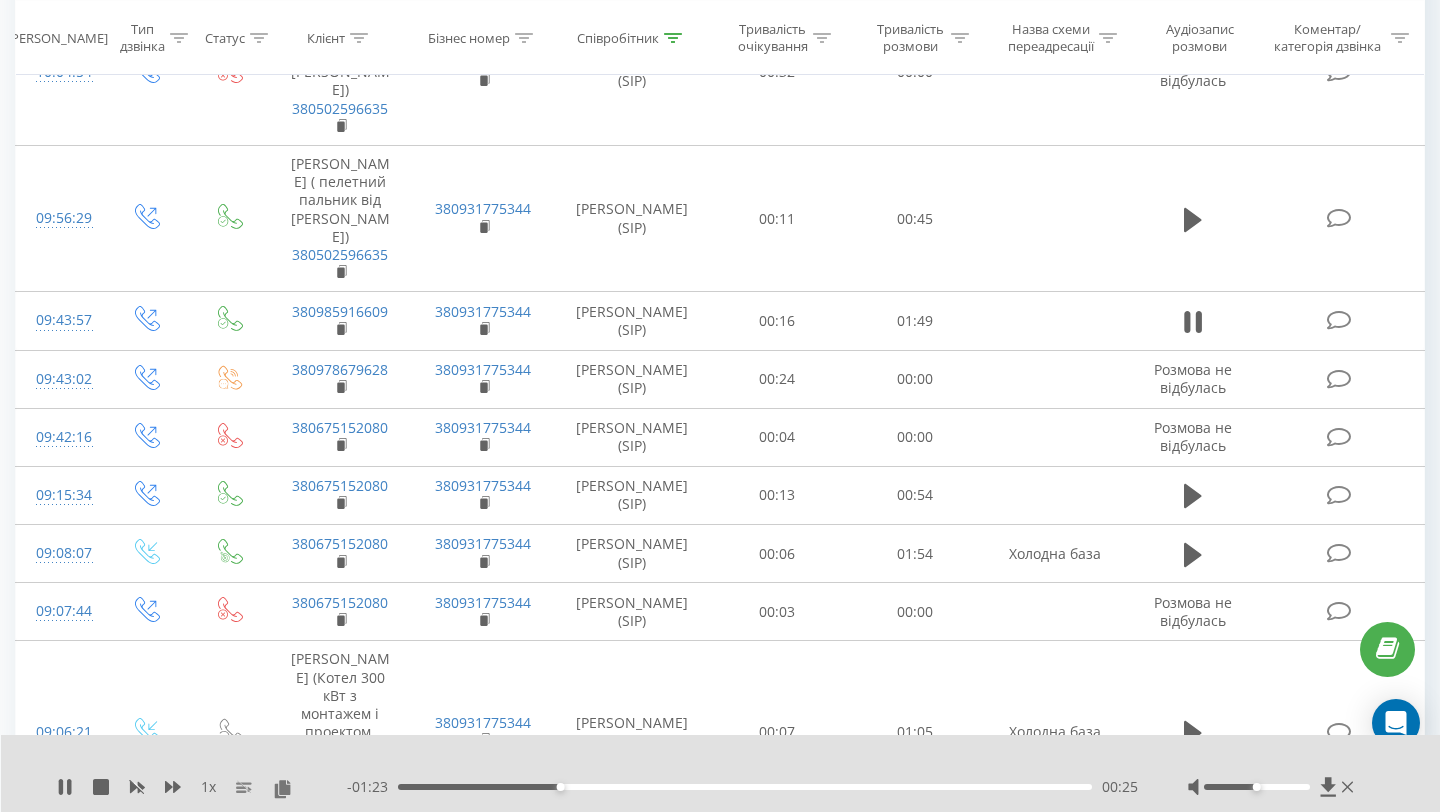 click at bounding box center [1273, 787] 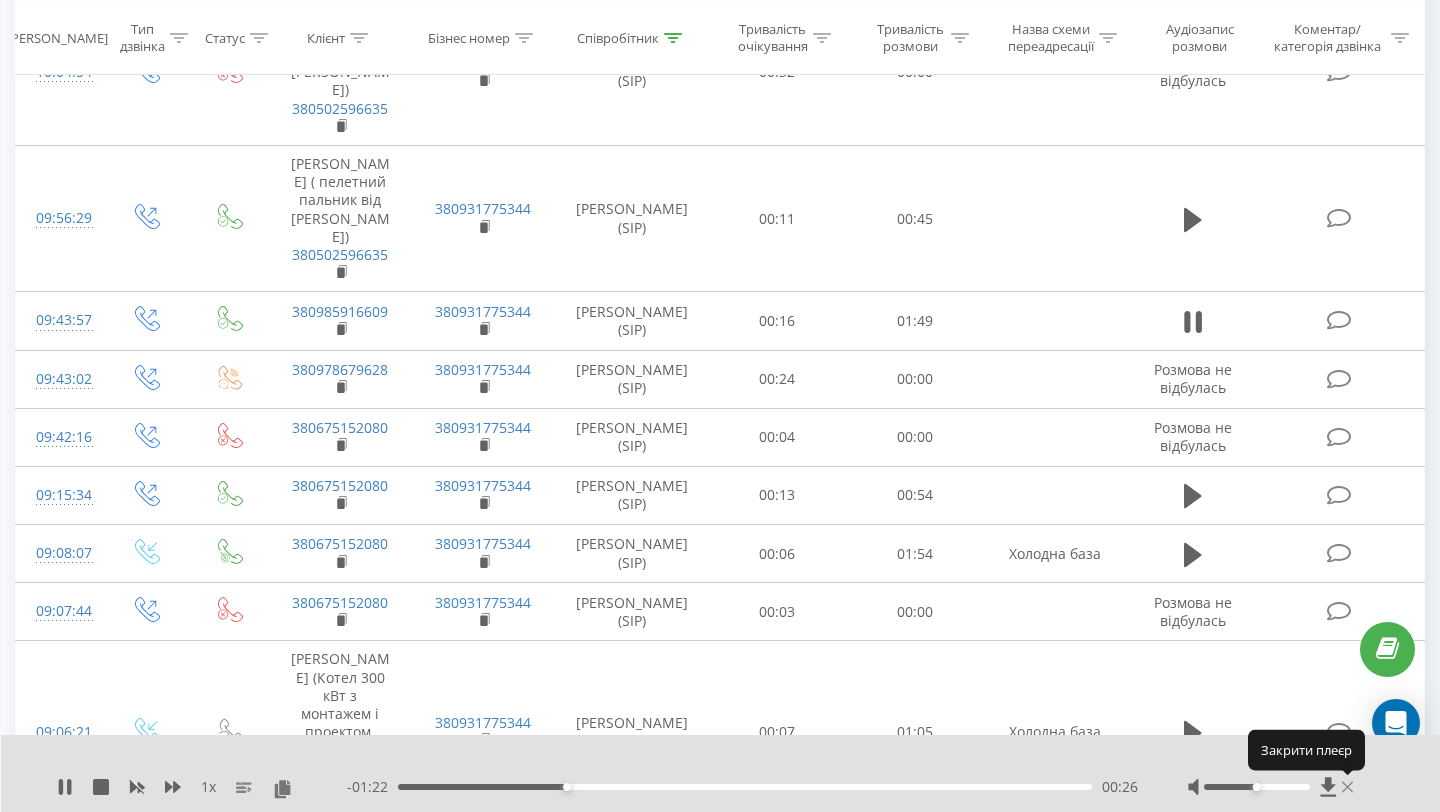 click 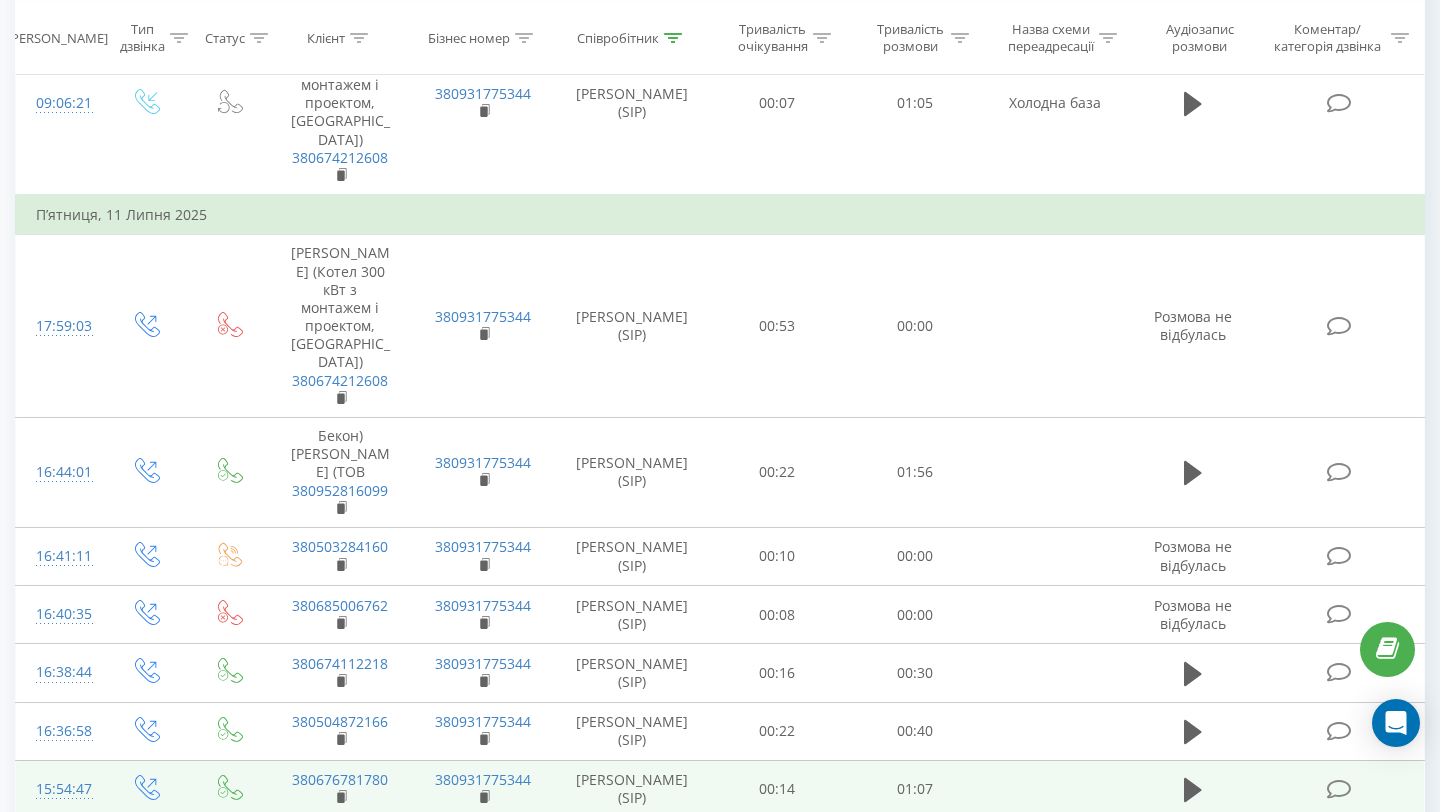 scroll, scrollTop: 1477, scrollLeft: 0, axis: vertical 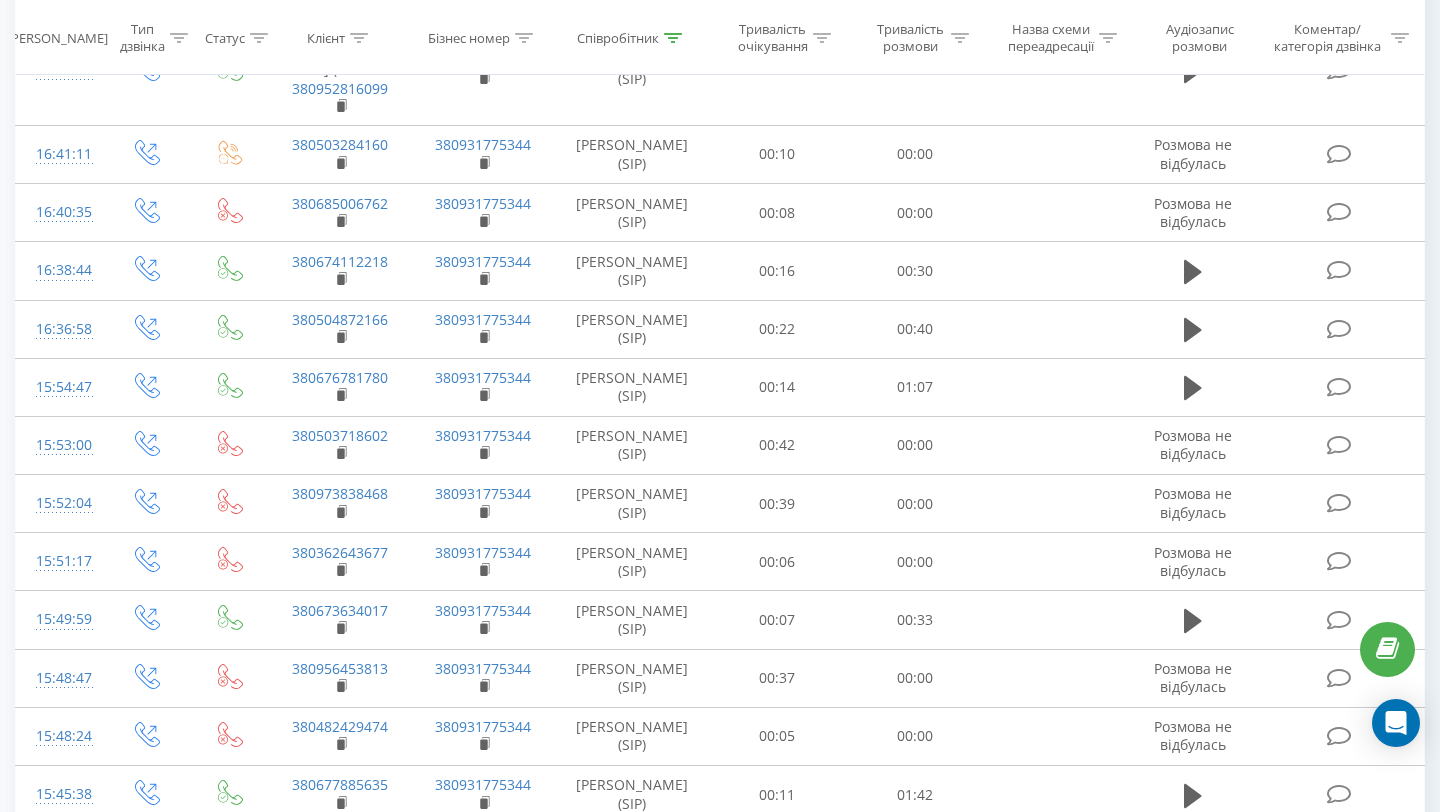 click on "2" at bounding box center (1128, 927) 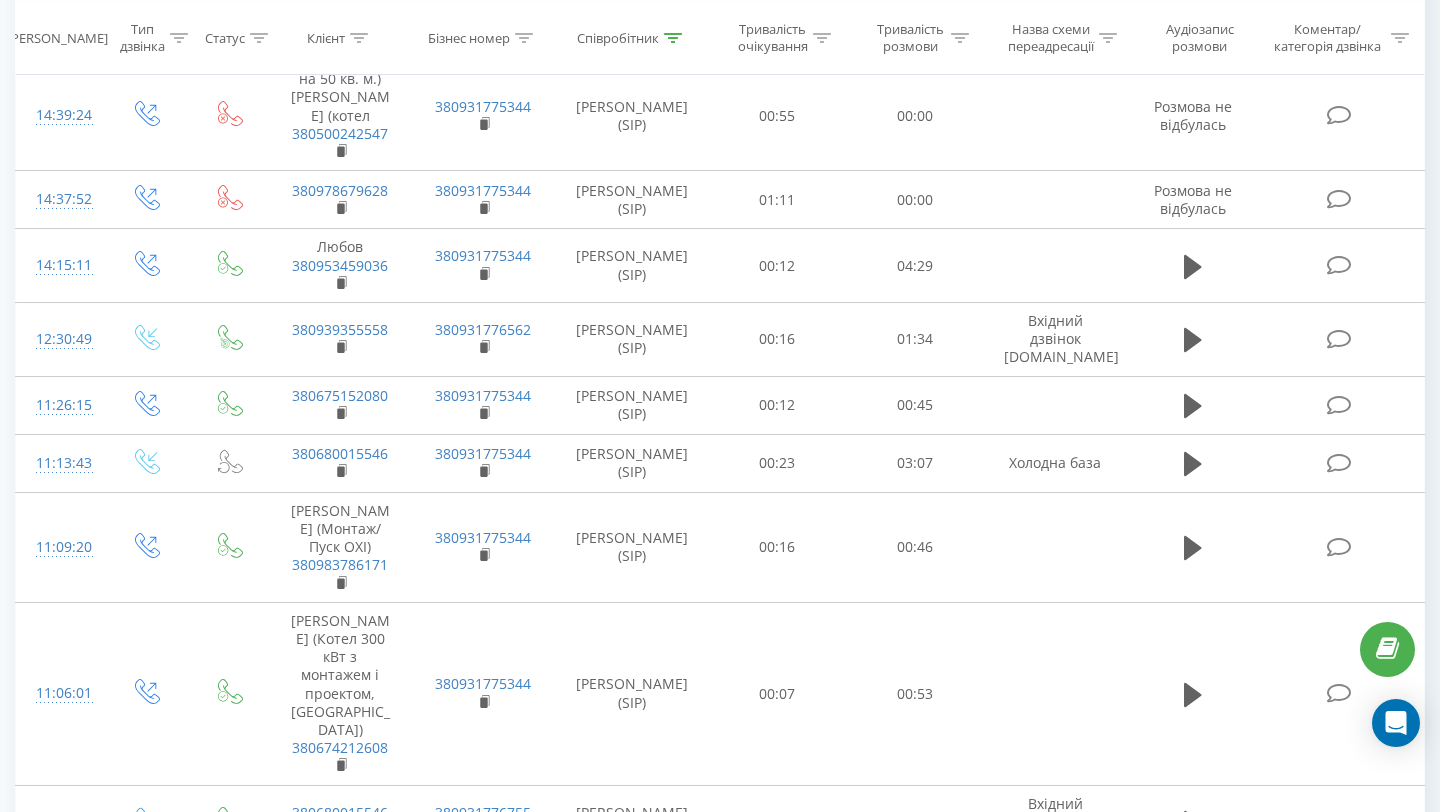 scroll, scrollTop: 1664, scrollLeft: 0, axis: vertical 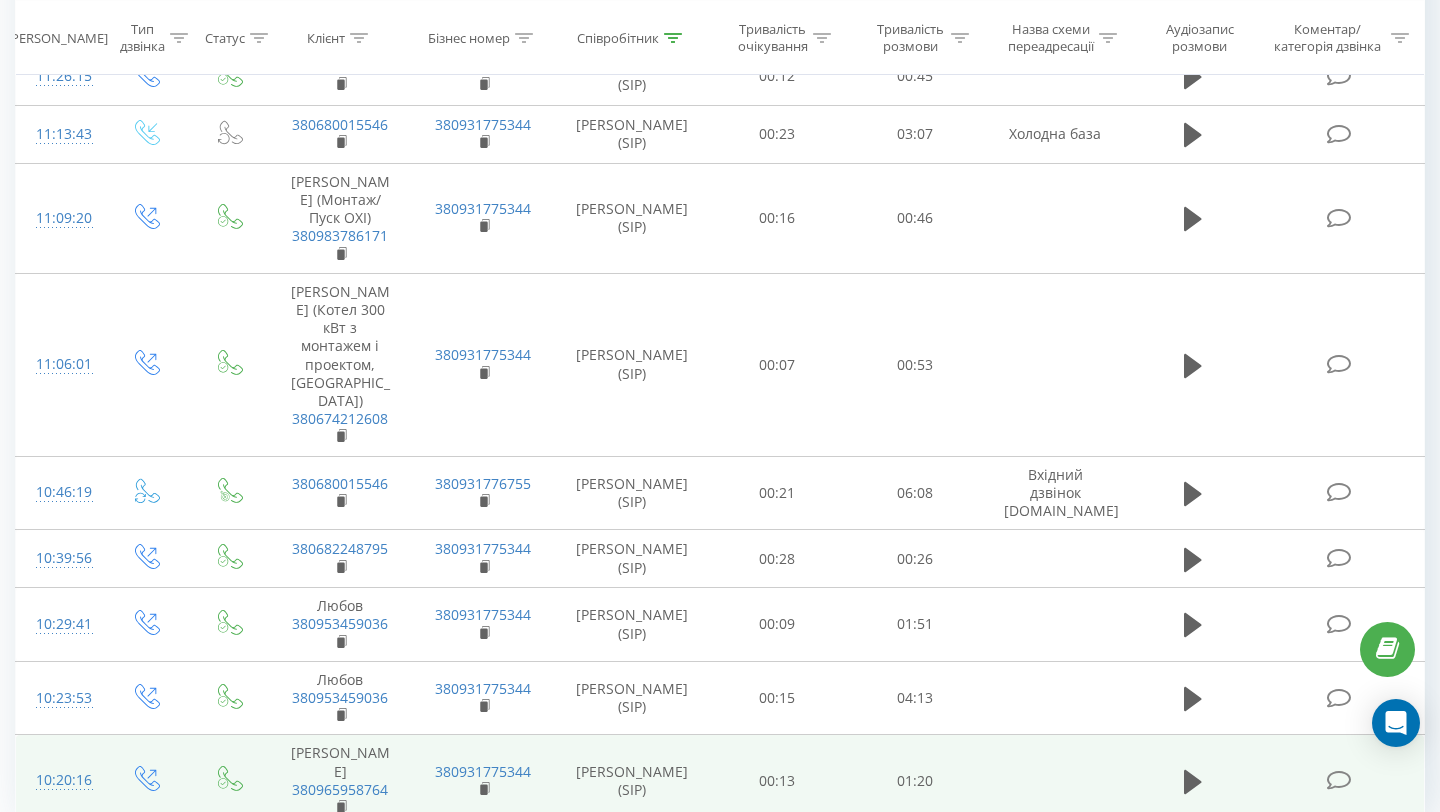 drag, startPoint x: 288, startPoint y: 654, endPoint x: 406, endPoint y: 681, distance: 121.049576 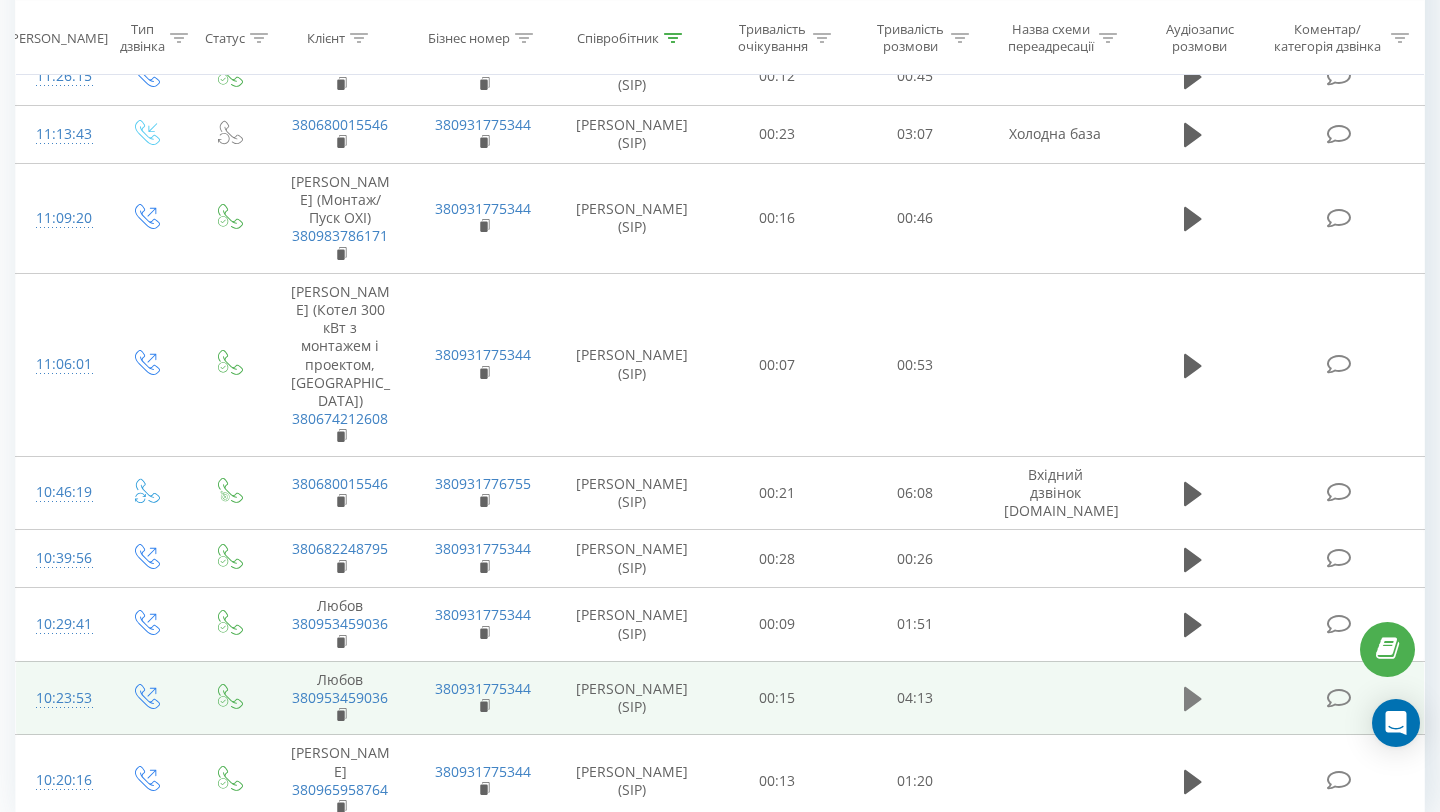 click 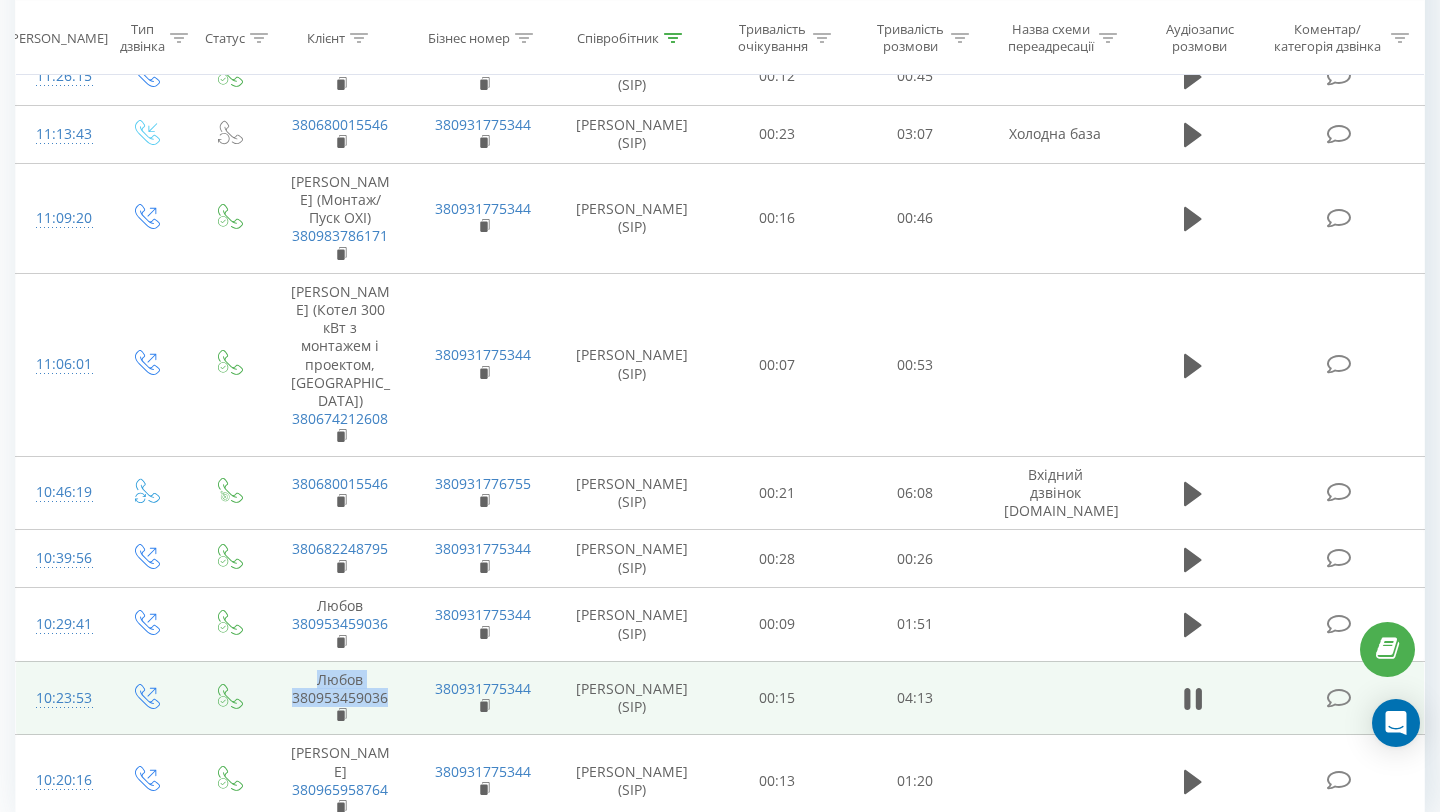 drag, startPoint x: 307, startPoint y: 586, endPoint x: 391, endPoint y: 604, distance: 85.90693 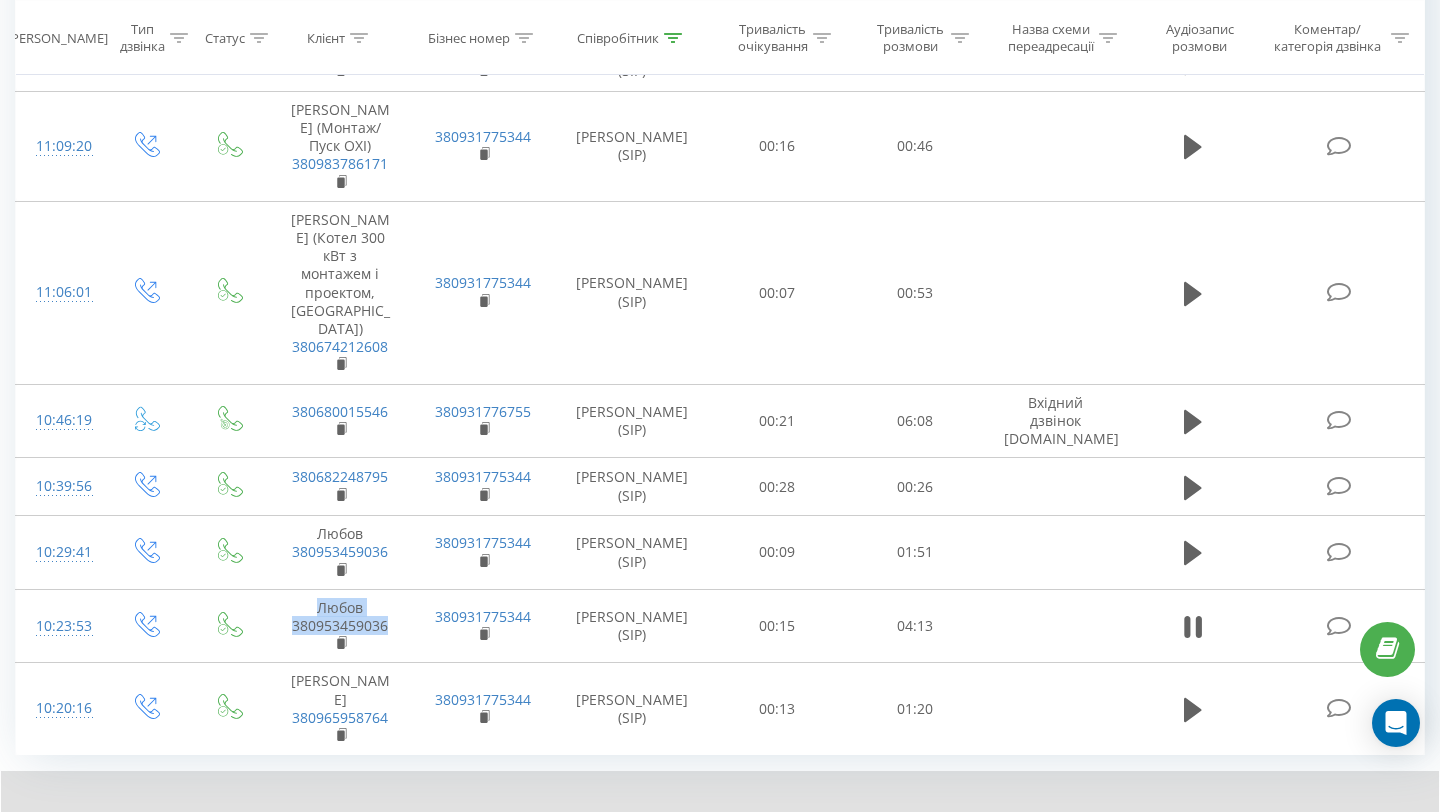 scroll, scrollTop: 1741, scrollLeft: 0, axis: vertical 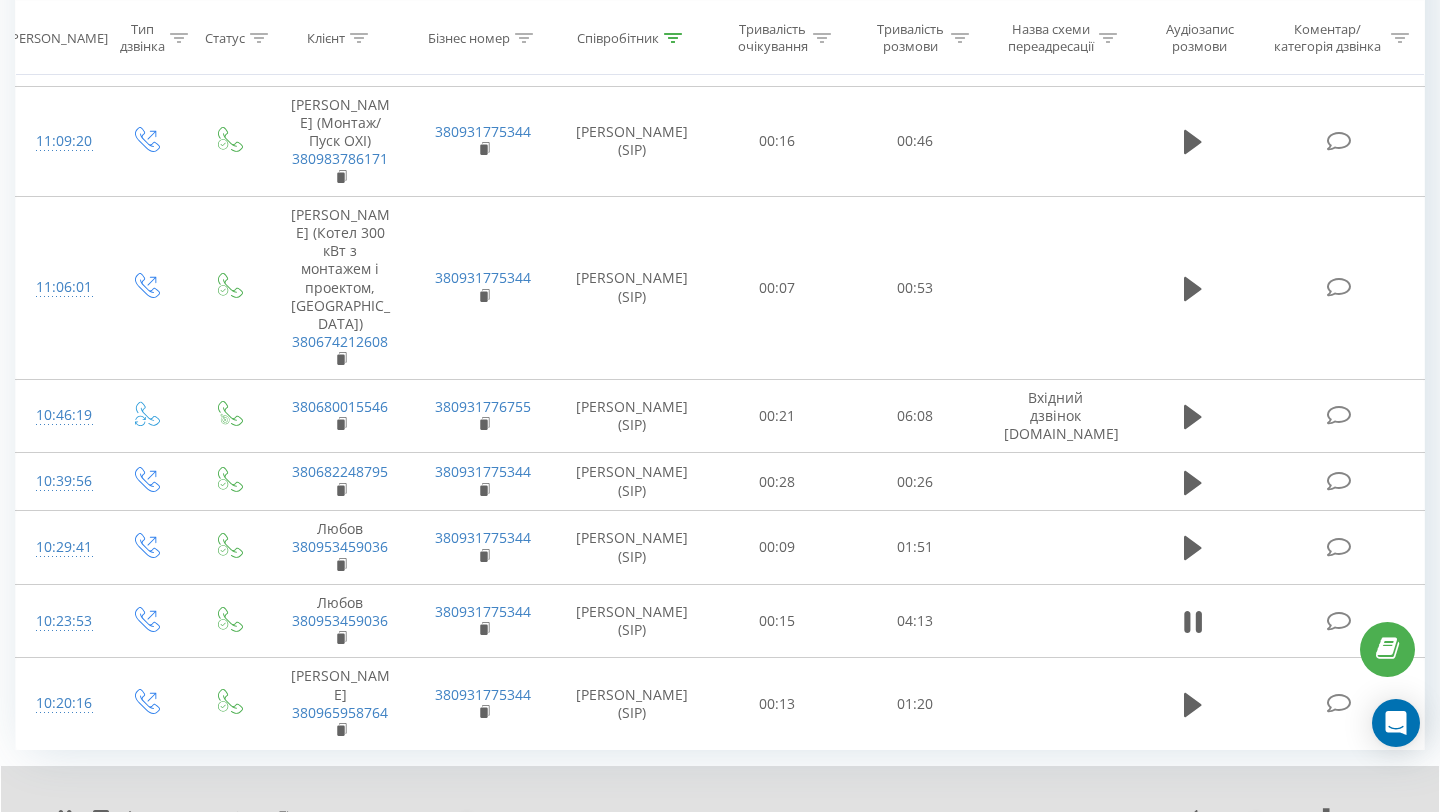 click on "1 x  - 03:46 00:24   00:24" at bounding box center (720, 804) 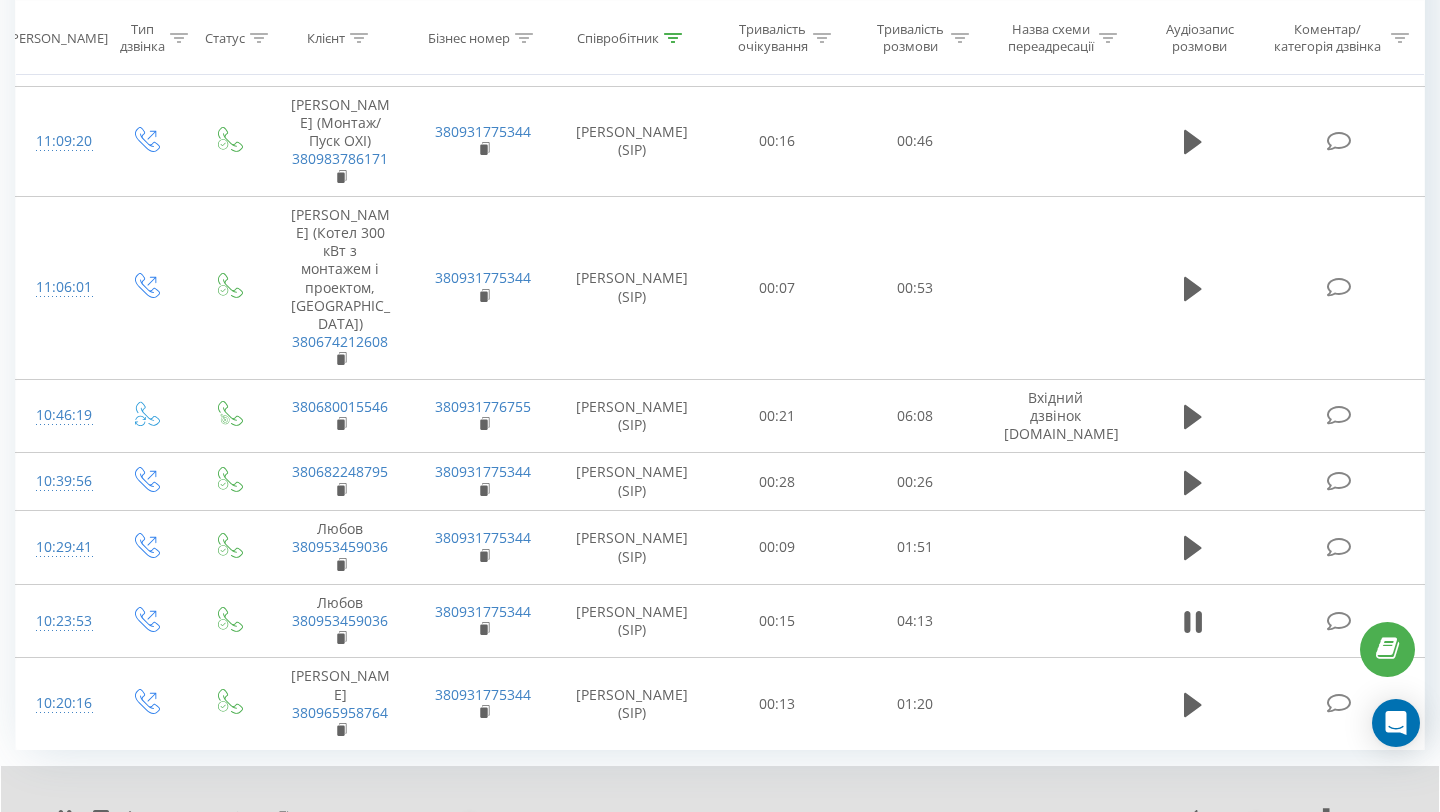 click on "1 x  - 03:45 00:25   00:25" at bounding box center (720, 804) 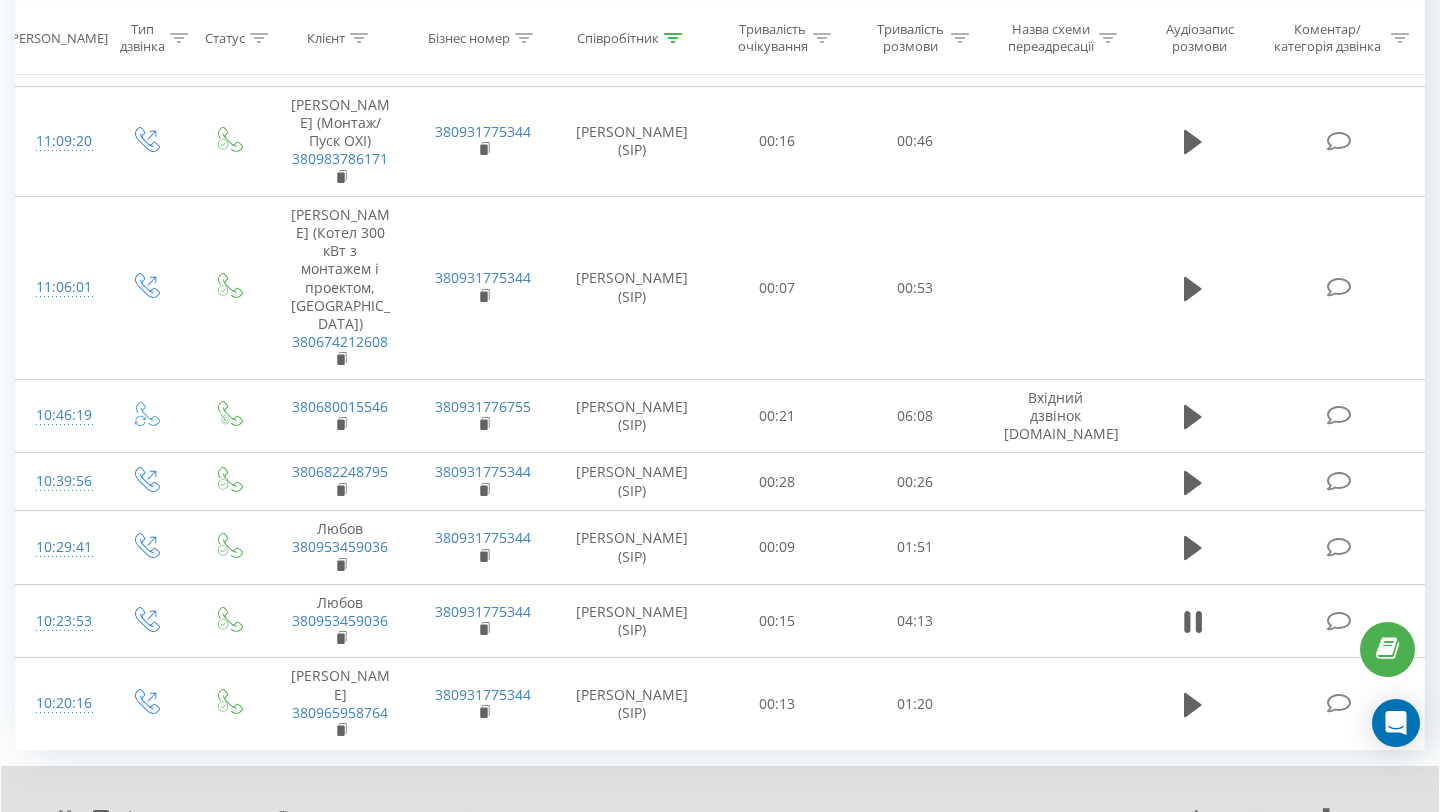 click 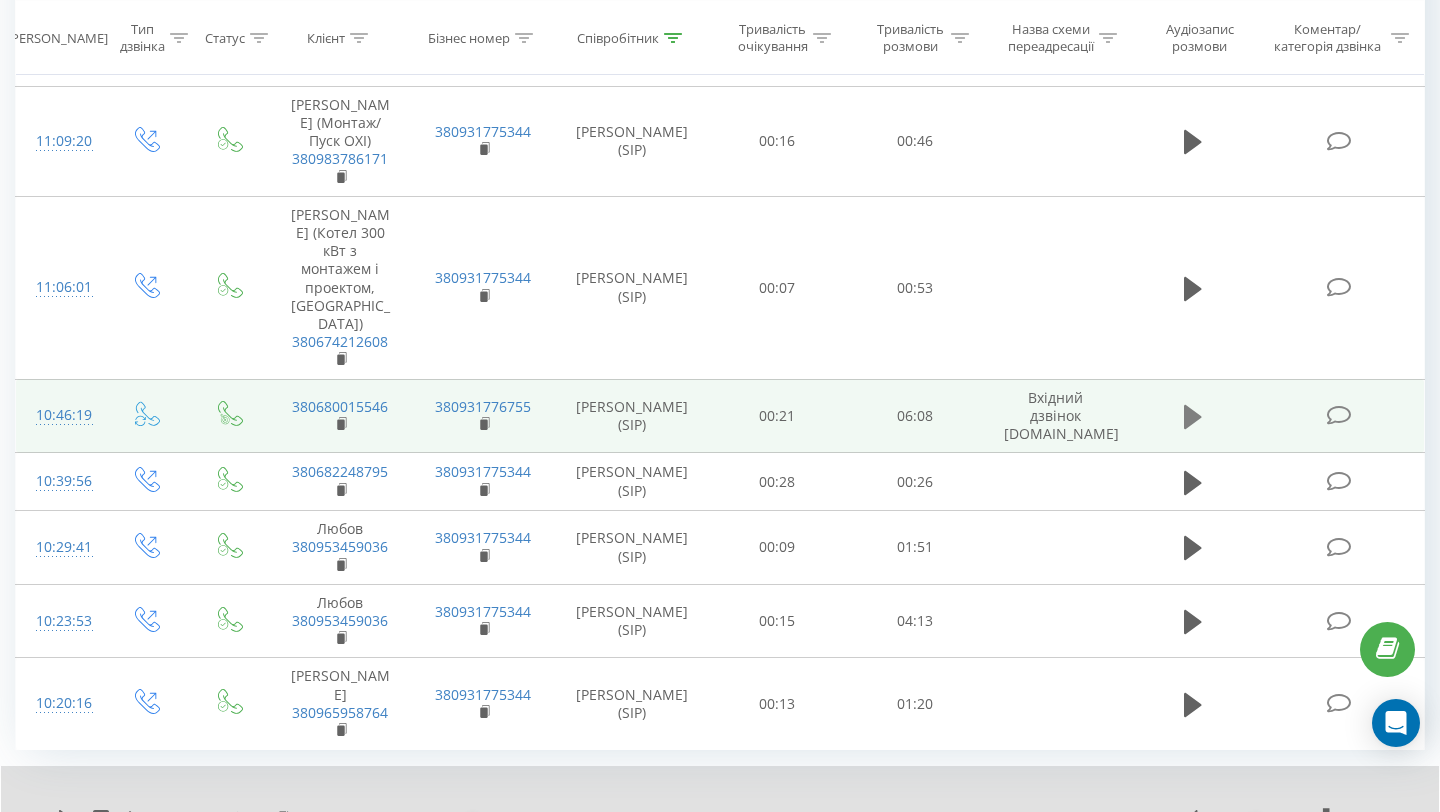 click 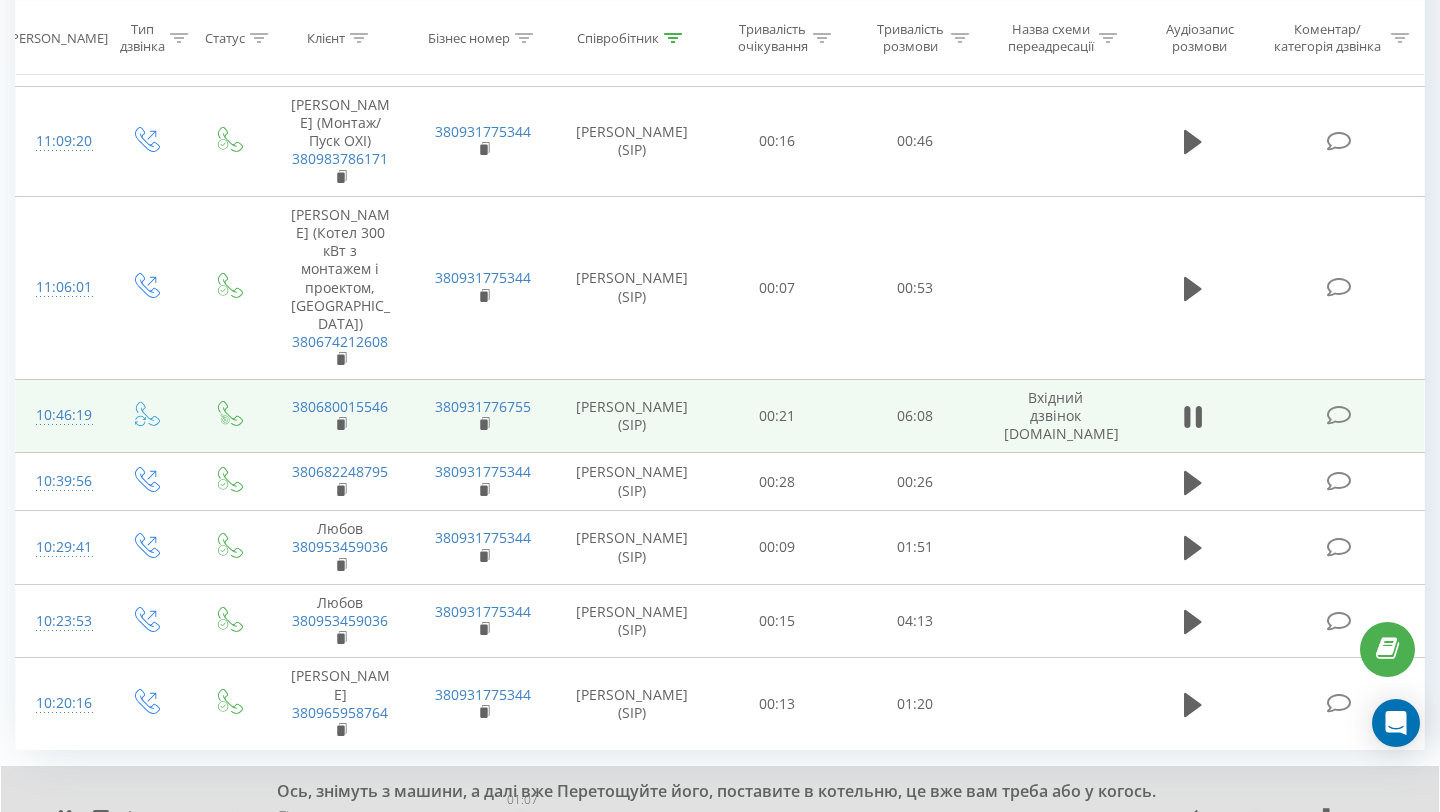 click on "01:07" at bounding box center [744, 818] 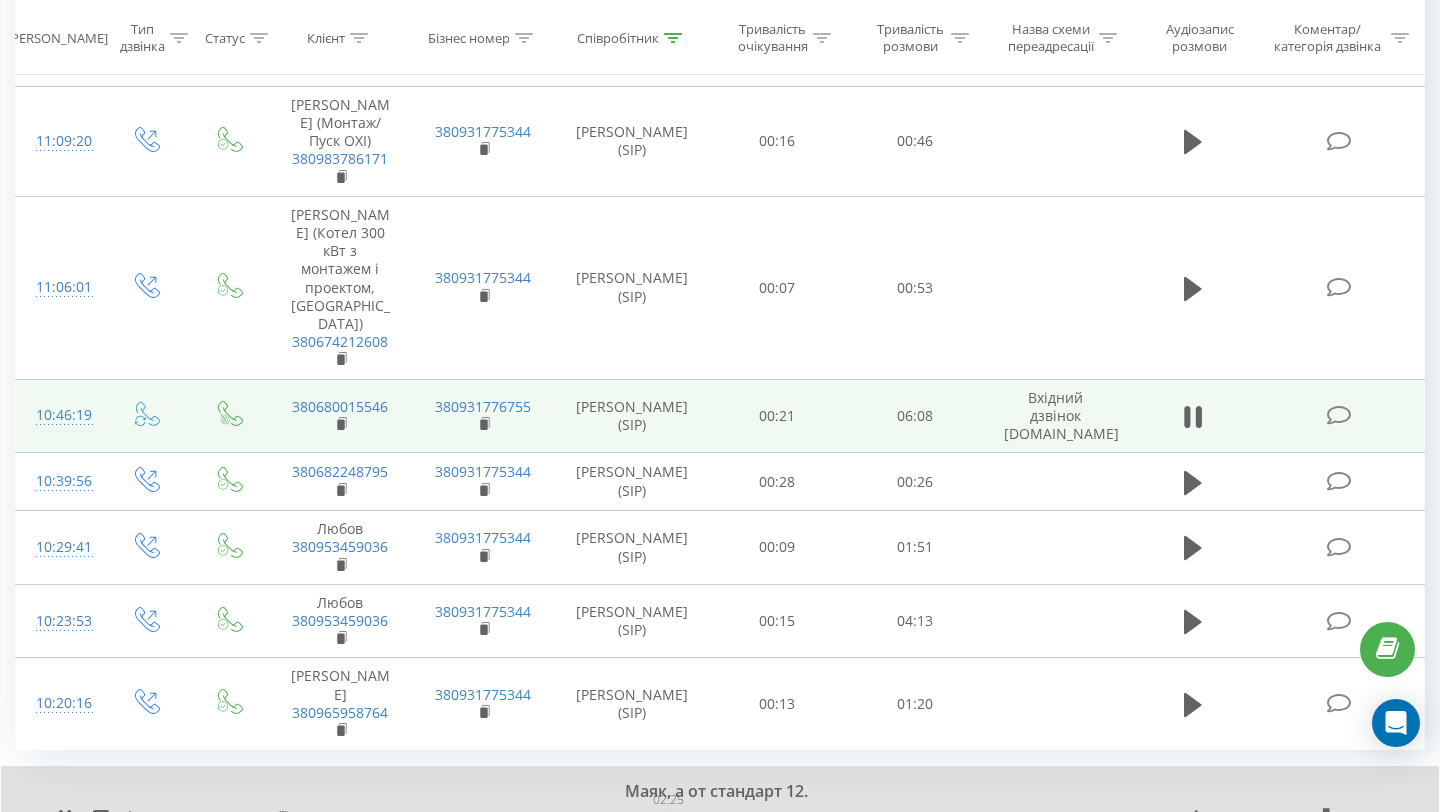 click on "02:25" at bounding box center [744, 818] 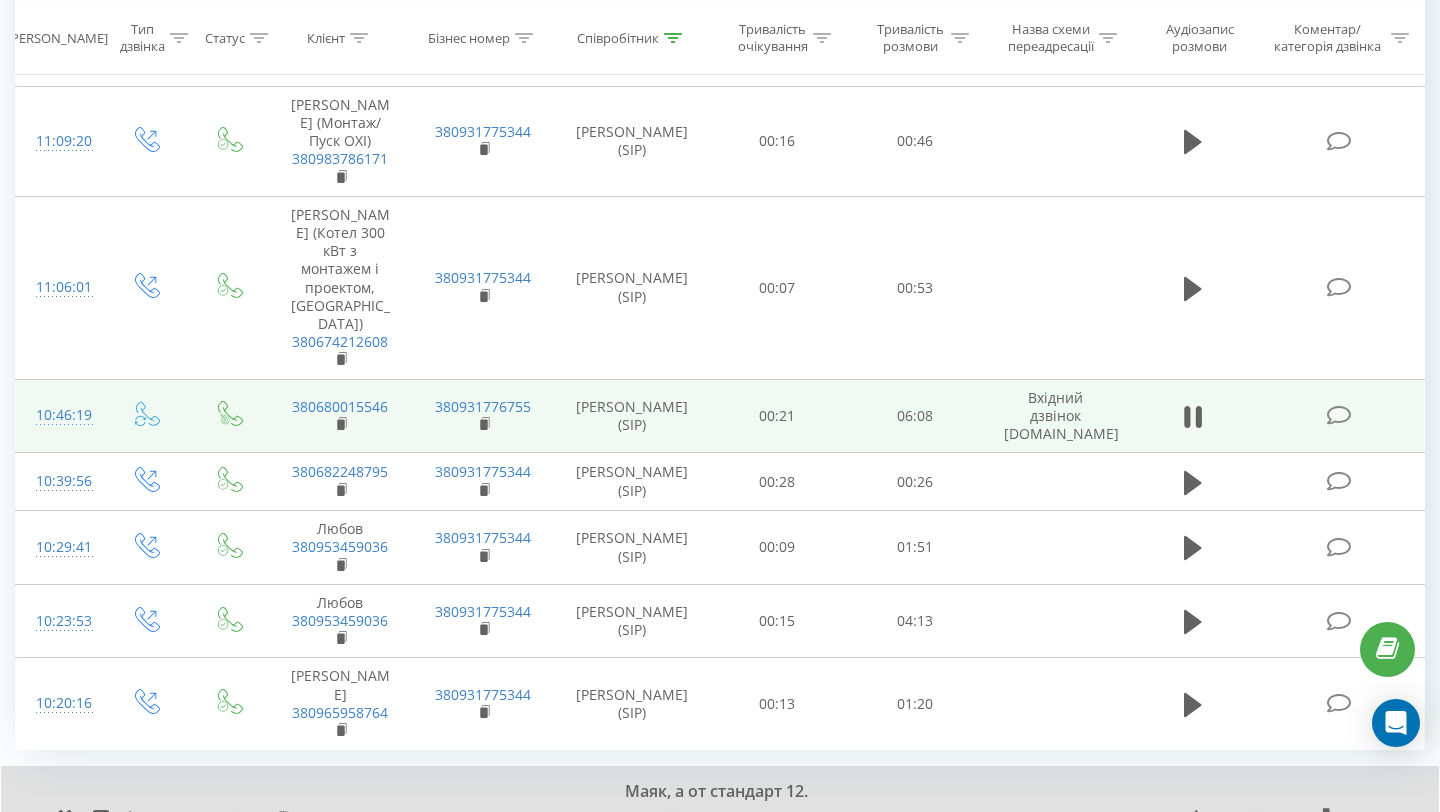 click 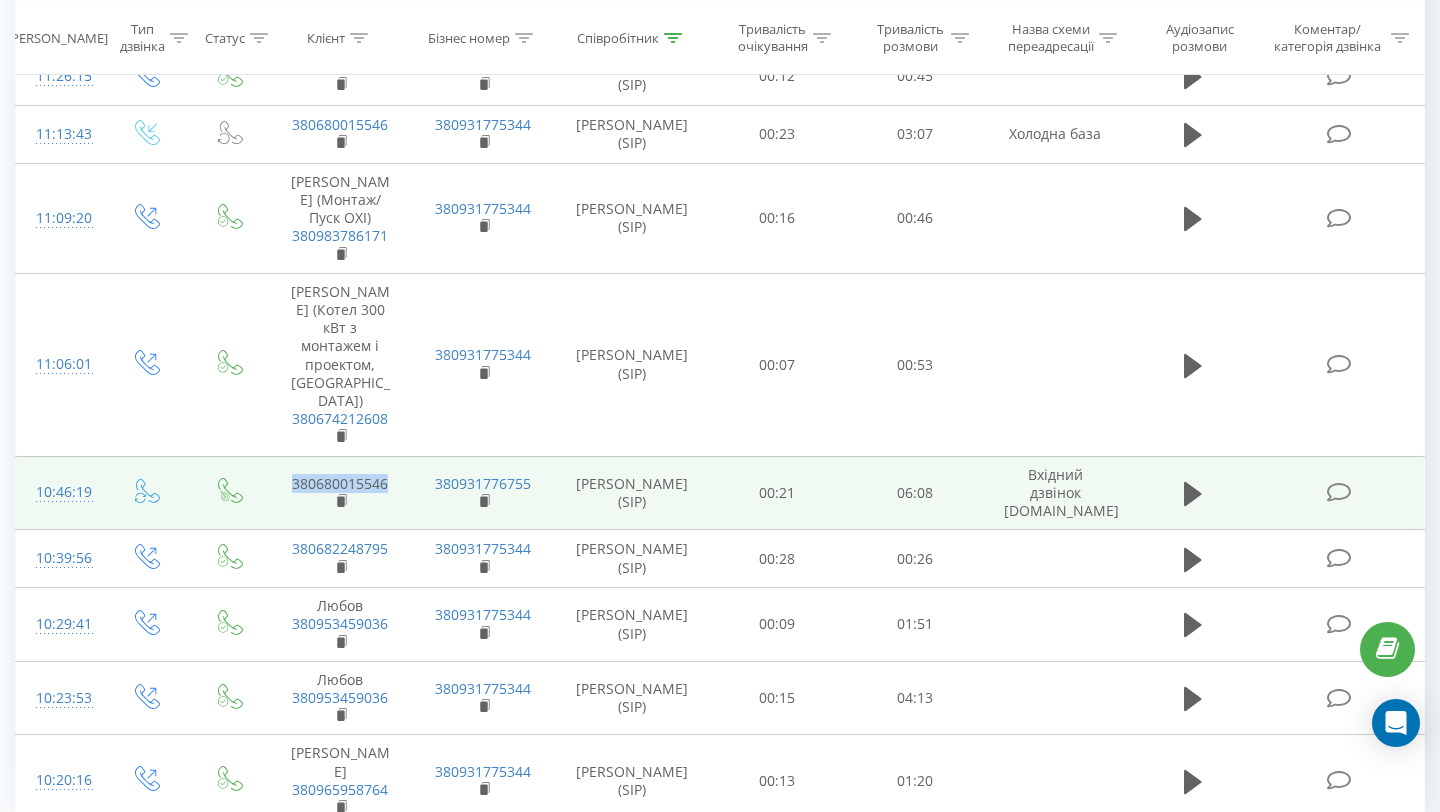 drag, startPoint x: 404, startPoint y: 390, endPoint x: 281, endPoint y: 388, distance: 123.01626 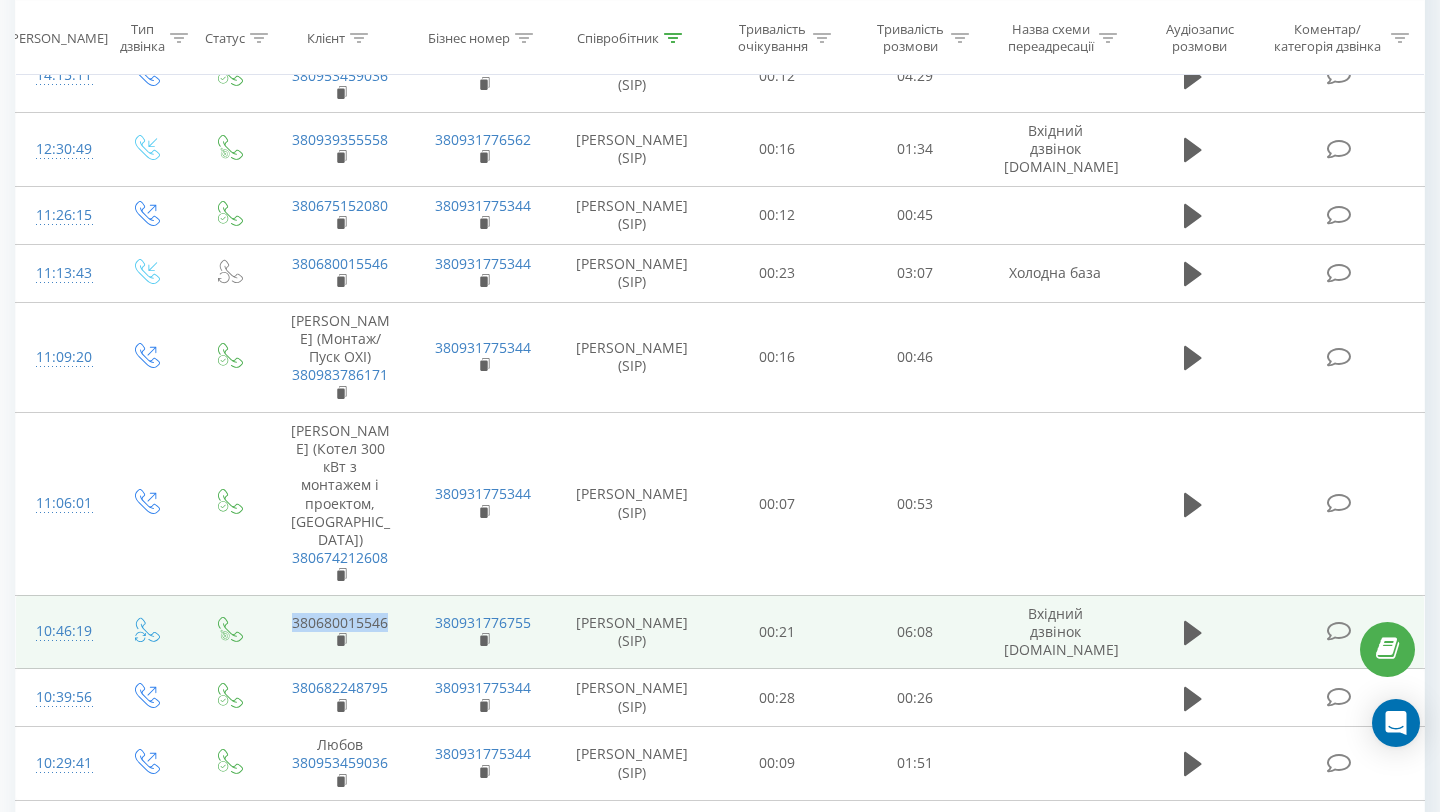 scroll, scrollTop: 1436, scrollLeft: 0, axis: vertical 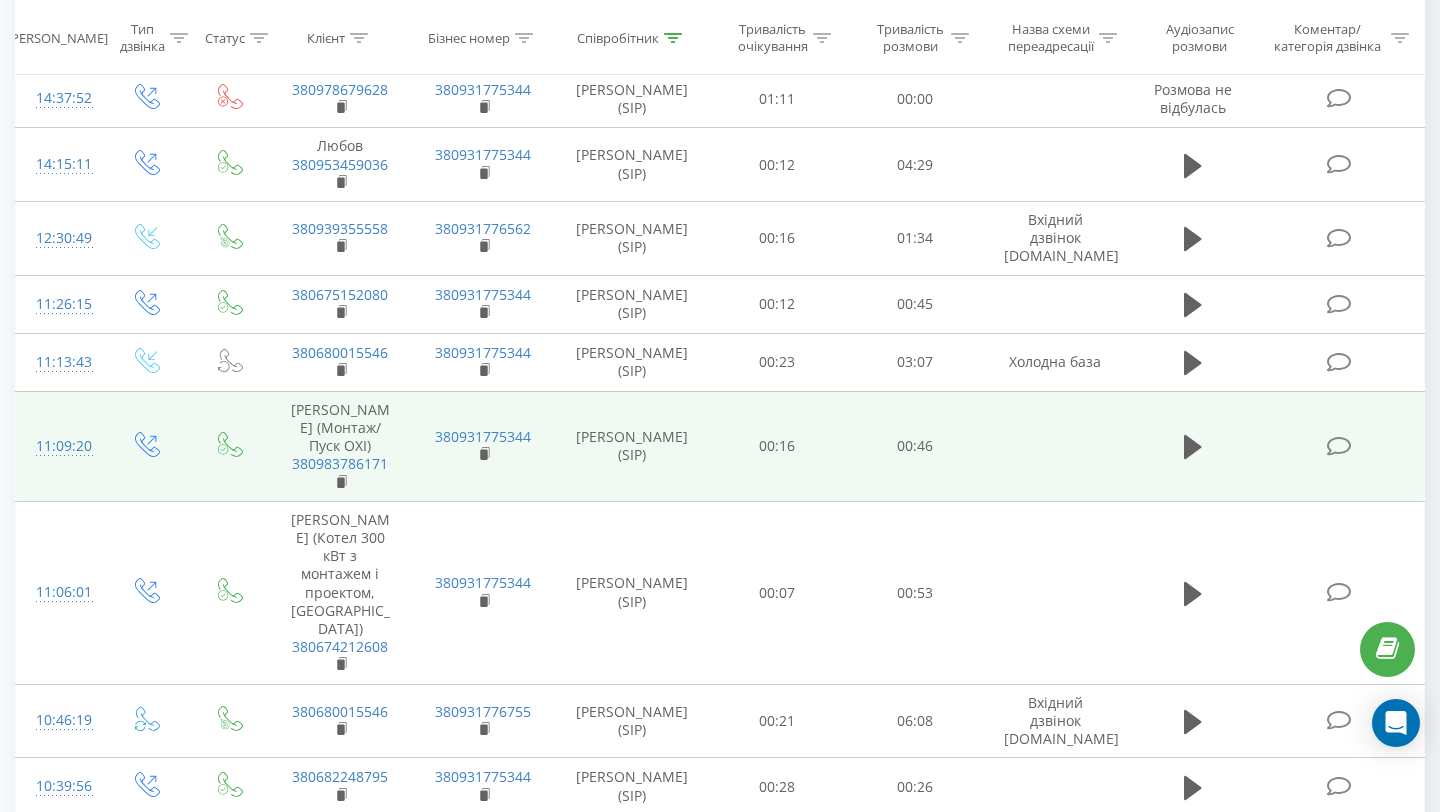 click at bounding box center [1193, 455] 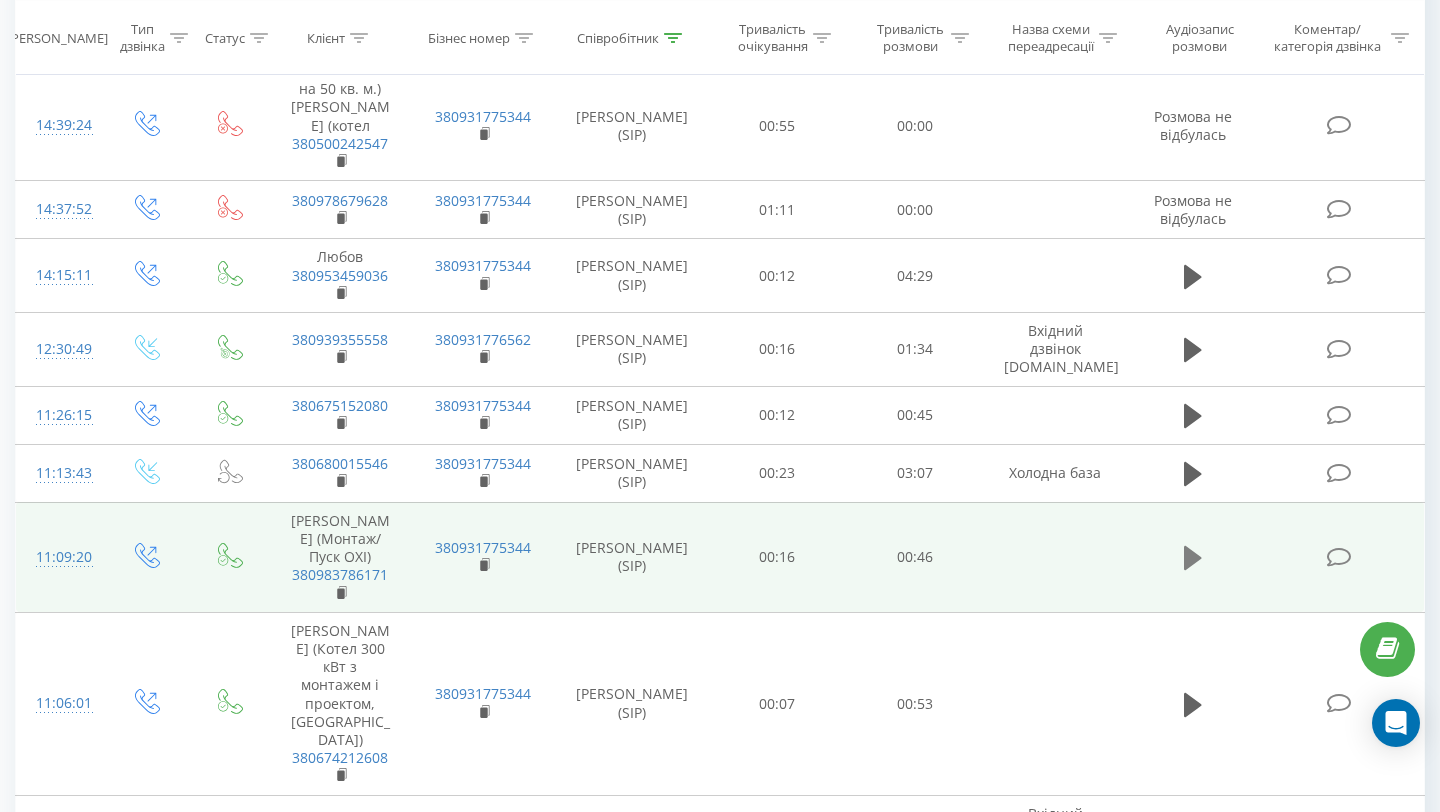 scroll, scrollTop: 1306, scrollLeft: 0, axis: vertical 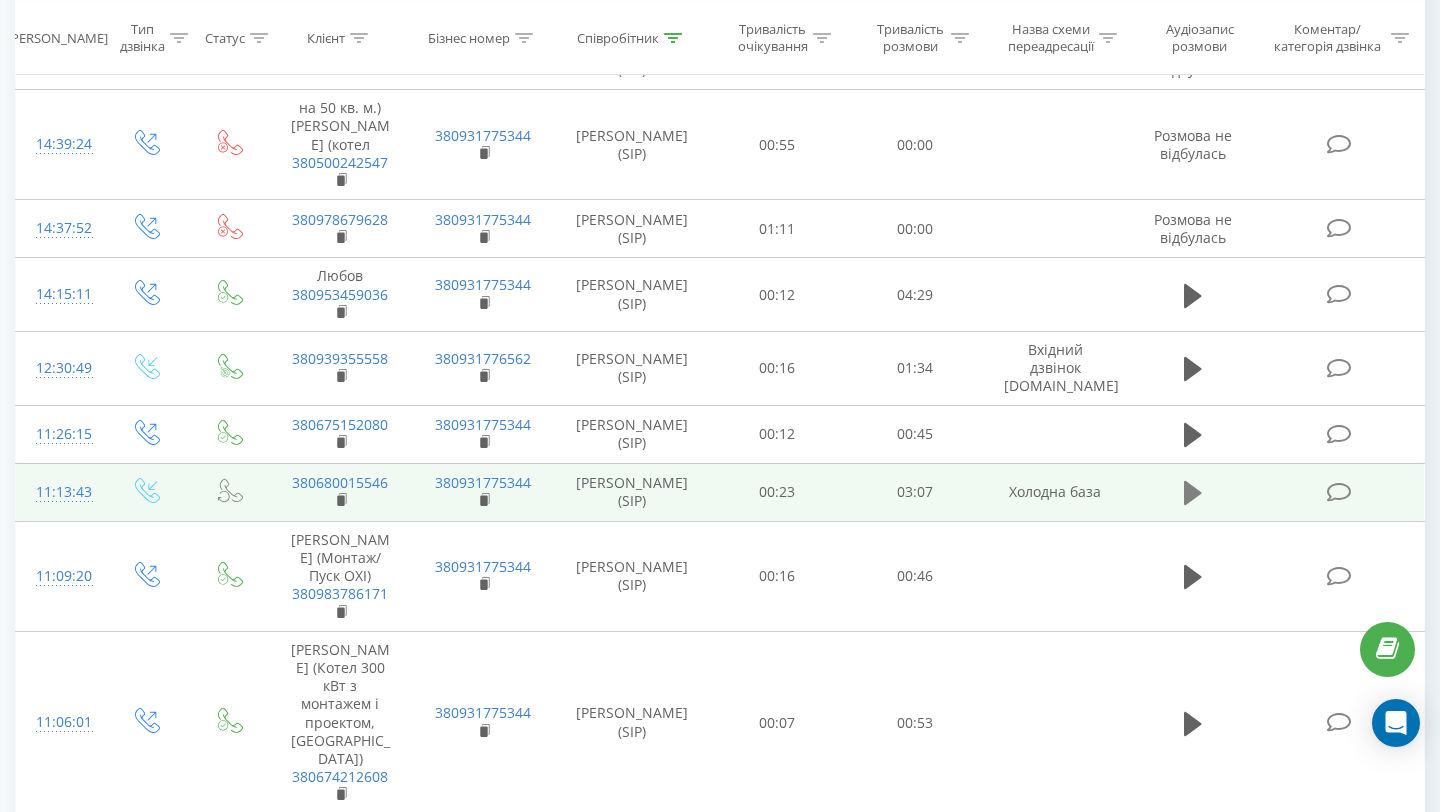 click 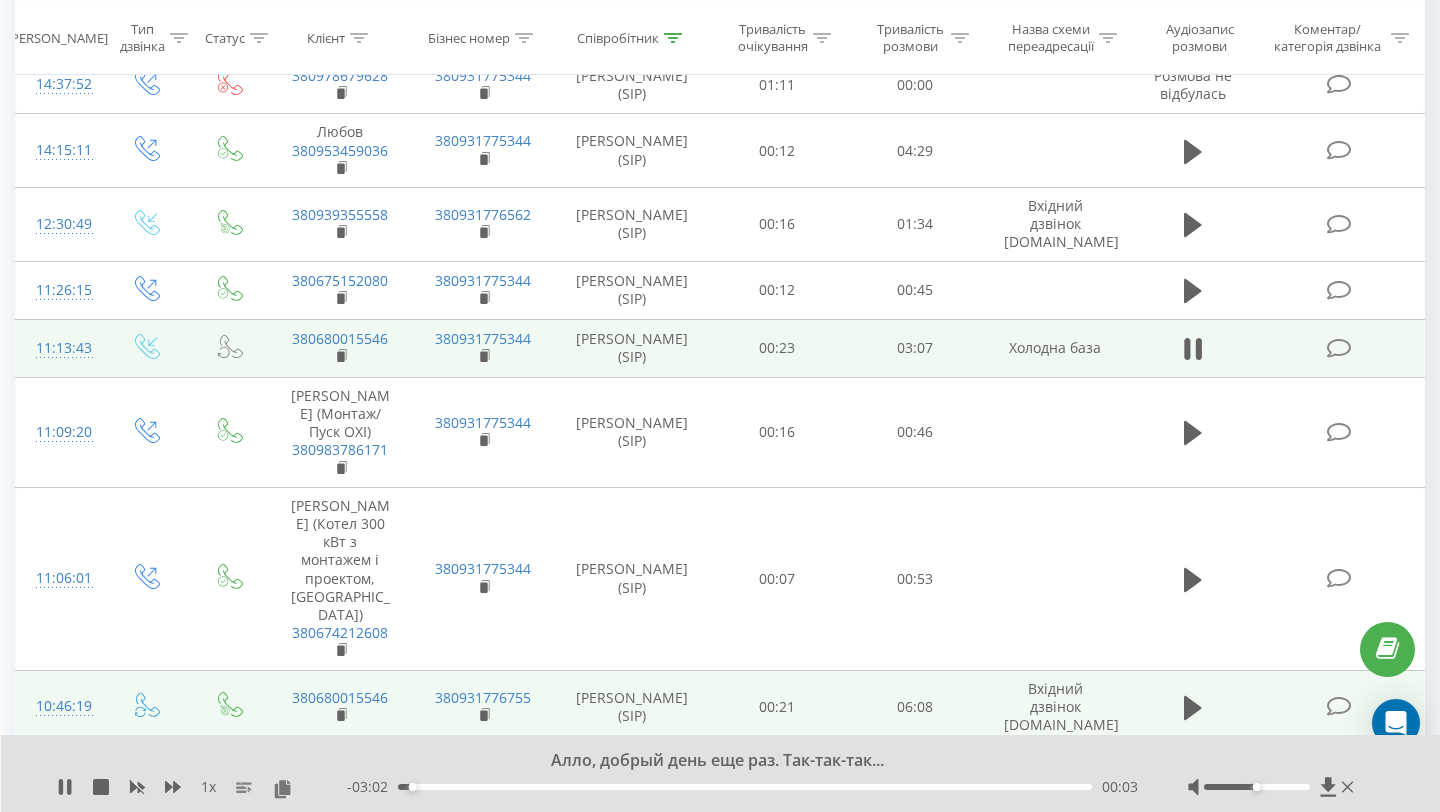 scroll, scrollTop: 1444, scrollLeft: 0, axis: vertical 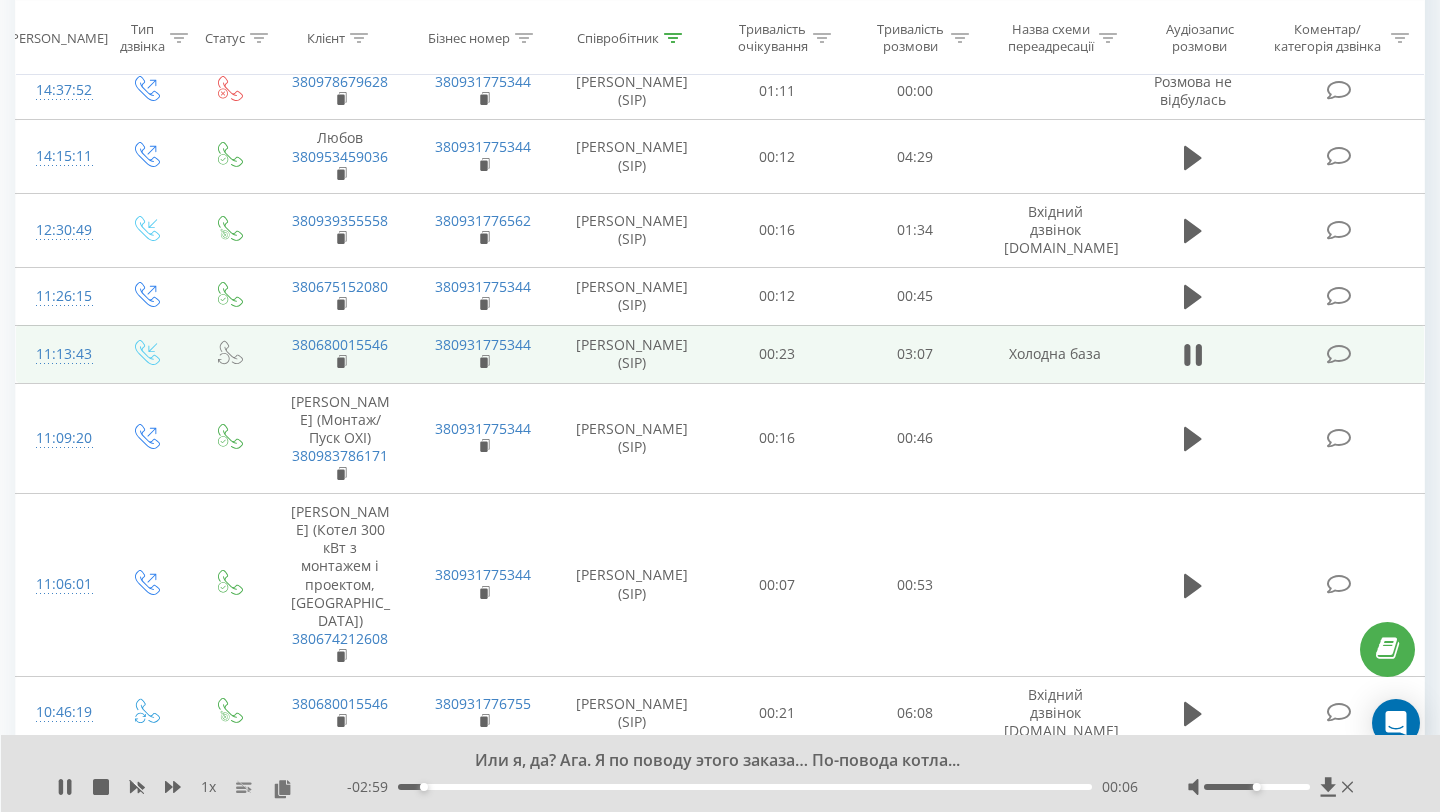 click on "- 02:59 00:06   00:06" at bounding box center (742, 787) 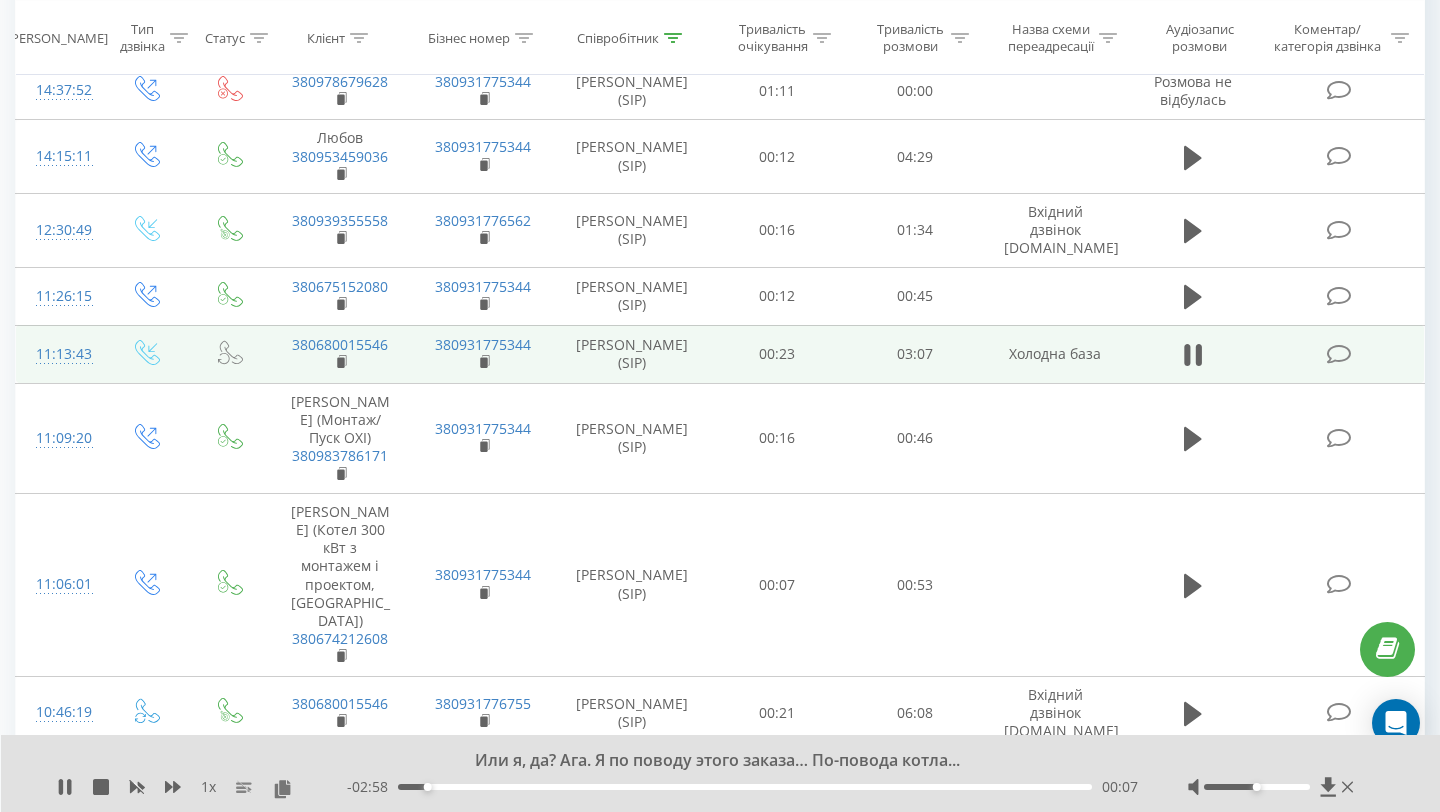 click on "- 02:58 00:07   00:07" at bounding box center (742, 787) 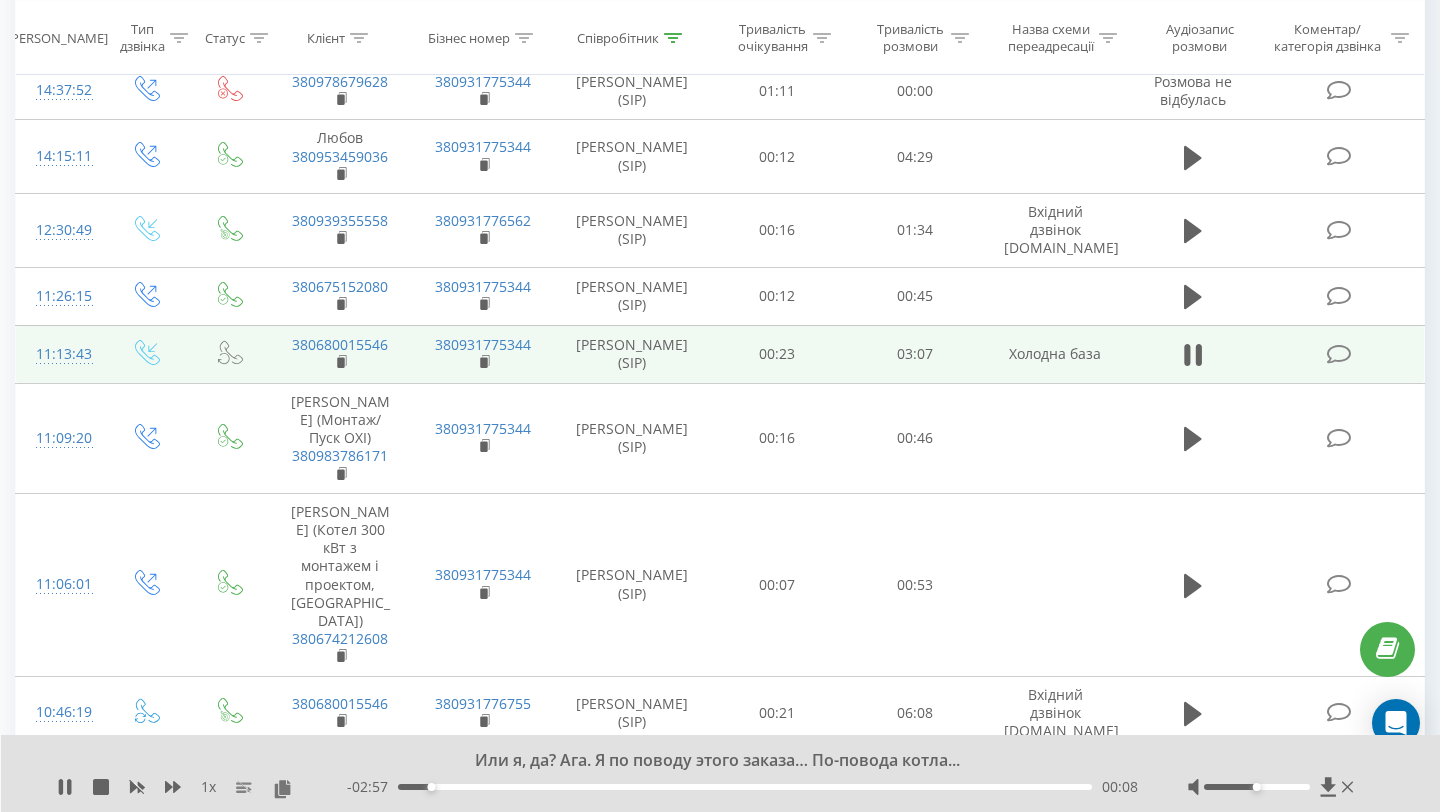 click on "- 02:57 00:08   00:08" at bounding box center [742, 787] 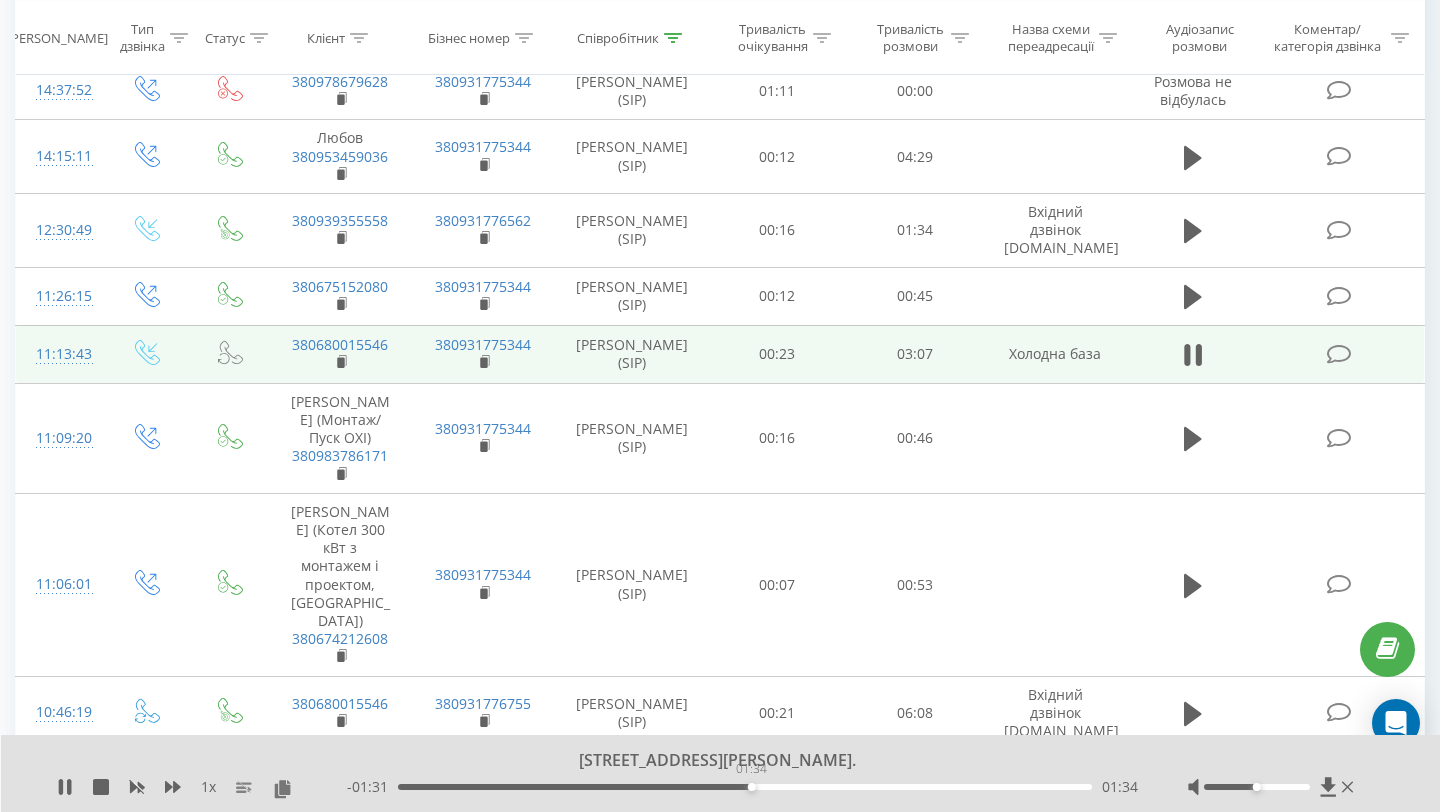 click on "01:34" at bounding box center (745, 787) 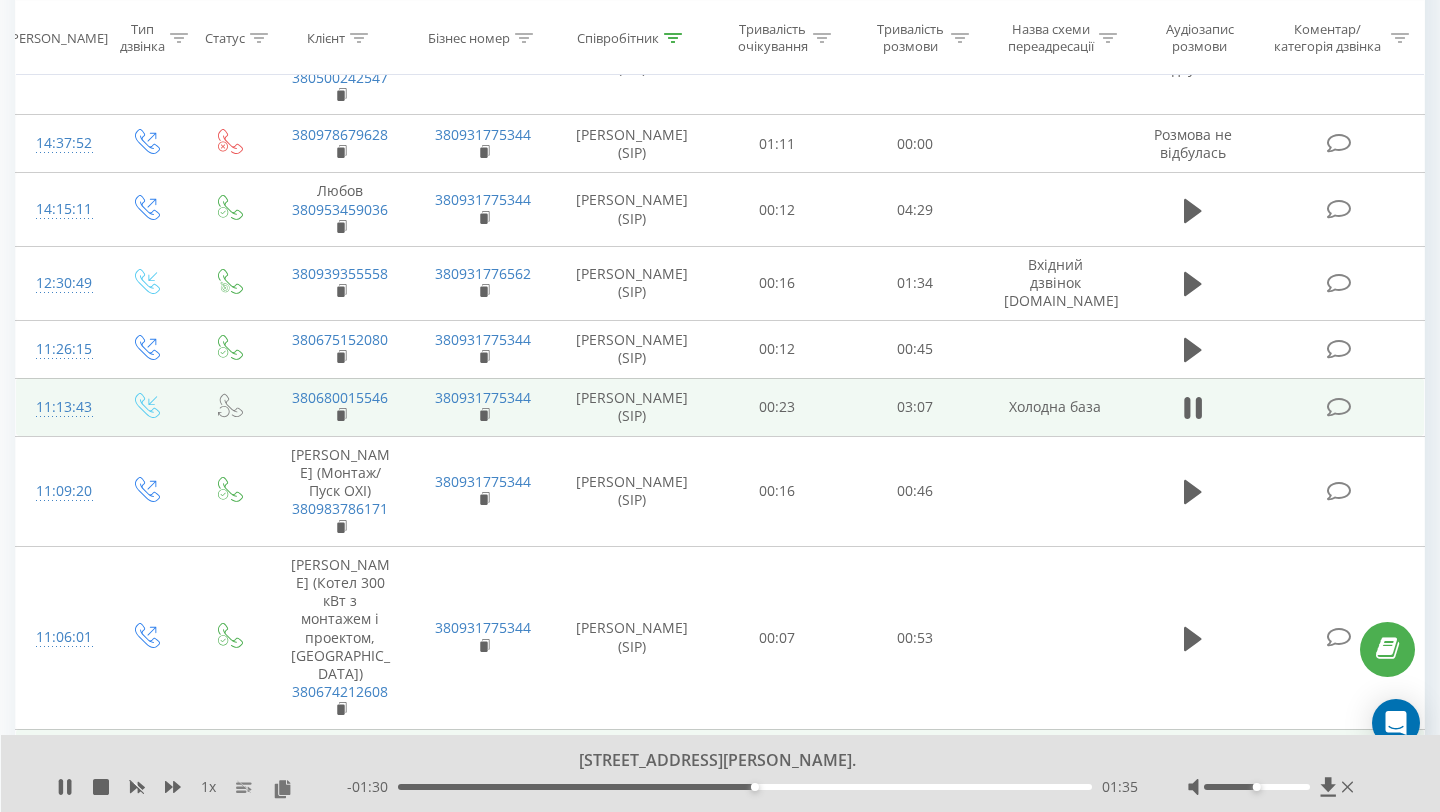 scroll, scrollTop: 1334, scrollLeft: 0, axis: vertical 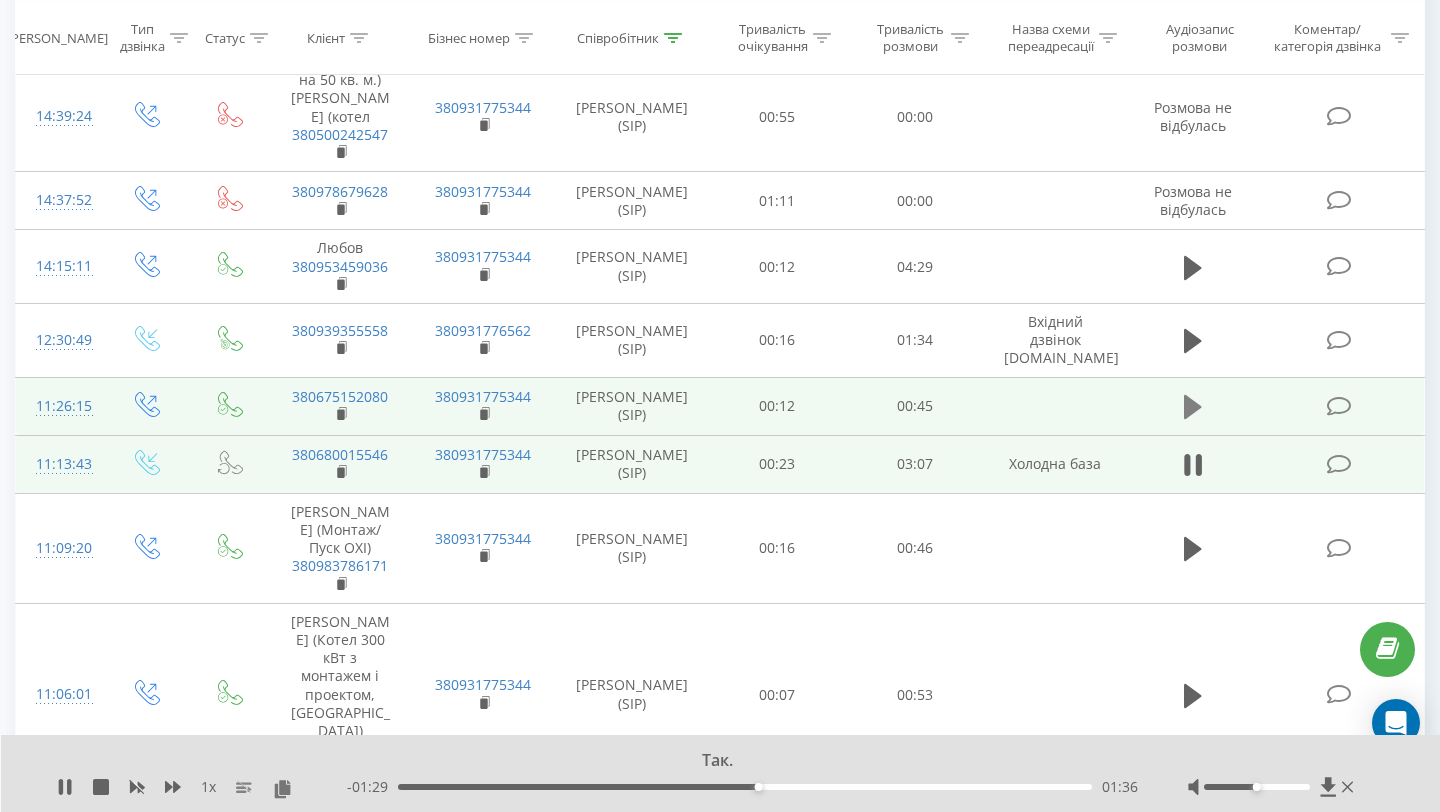 click at bounding box center (1193, 407) 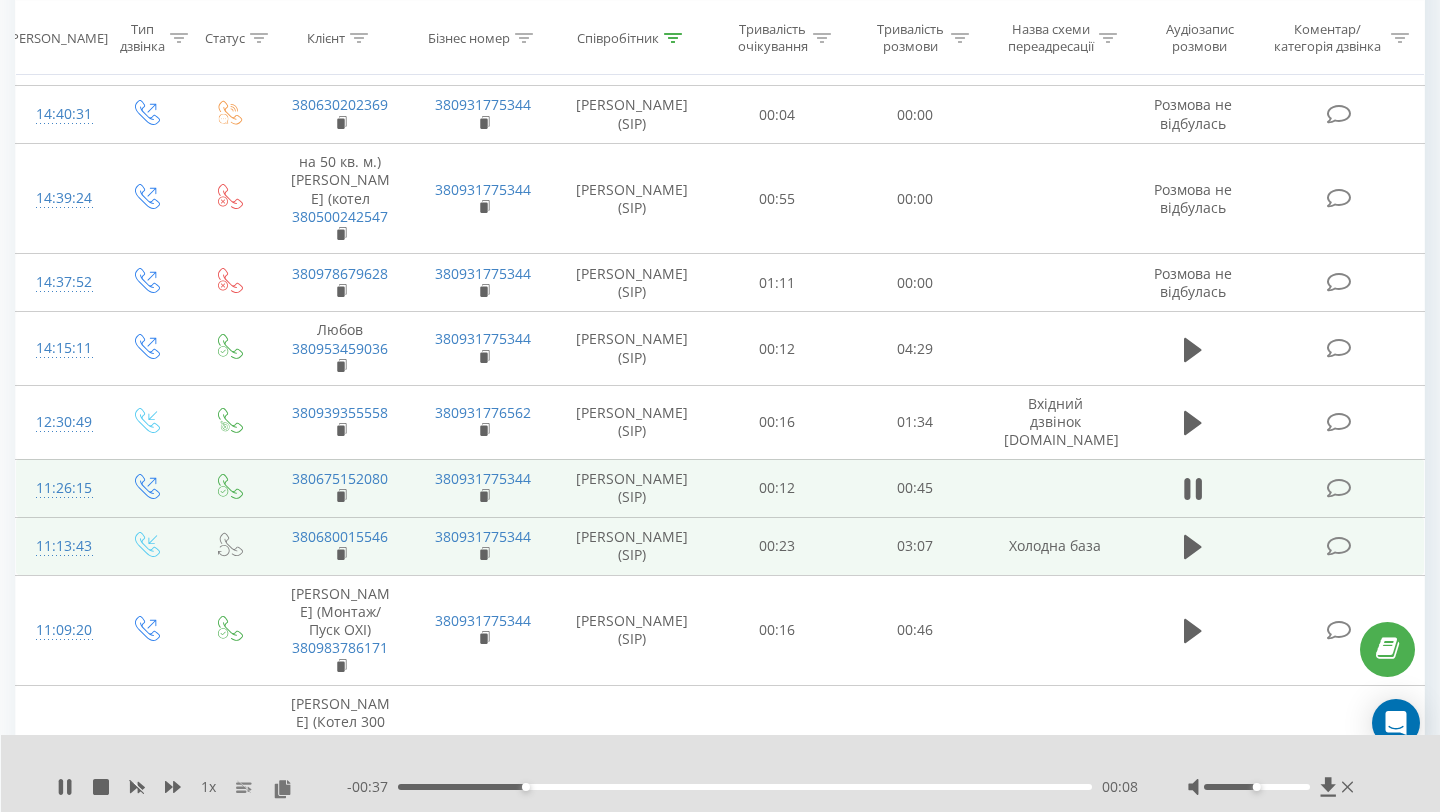 scroll, scrollTop: 1251, scrollLeft: 0, axis: vertical 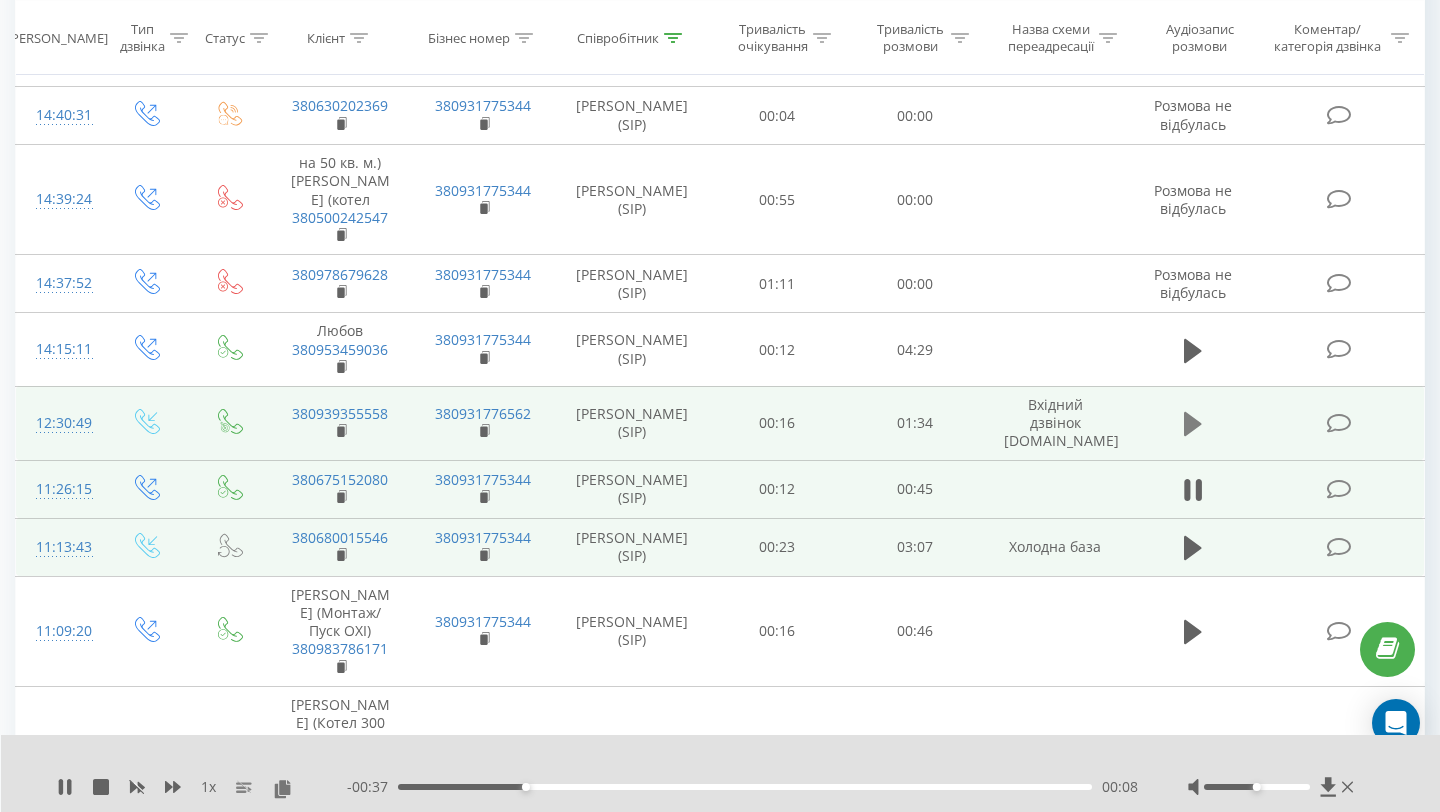 click 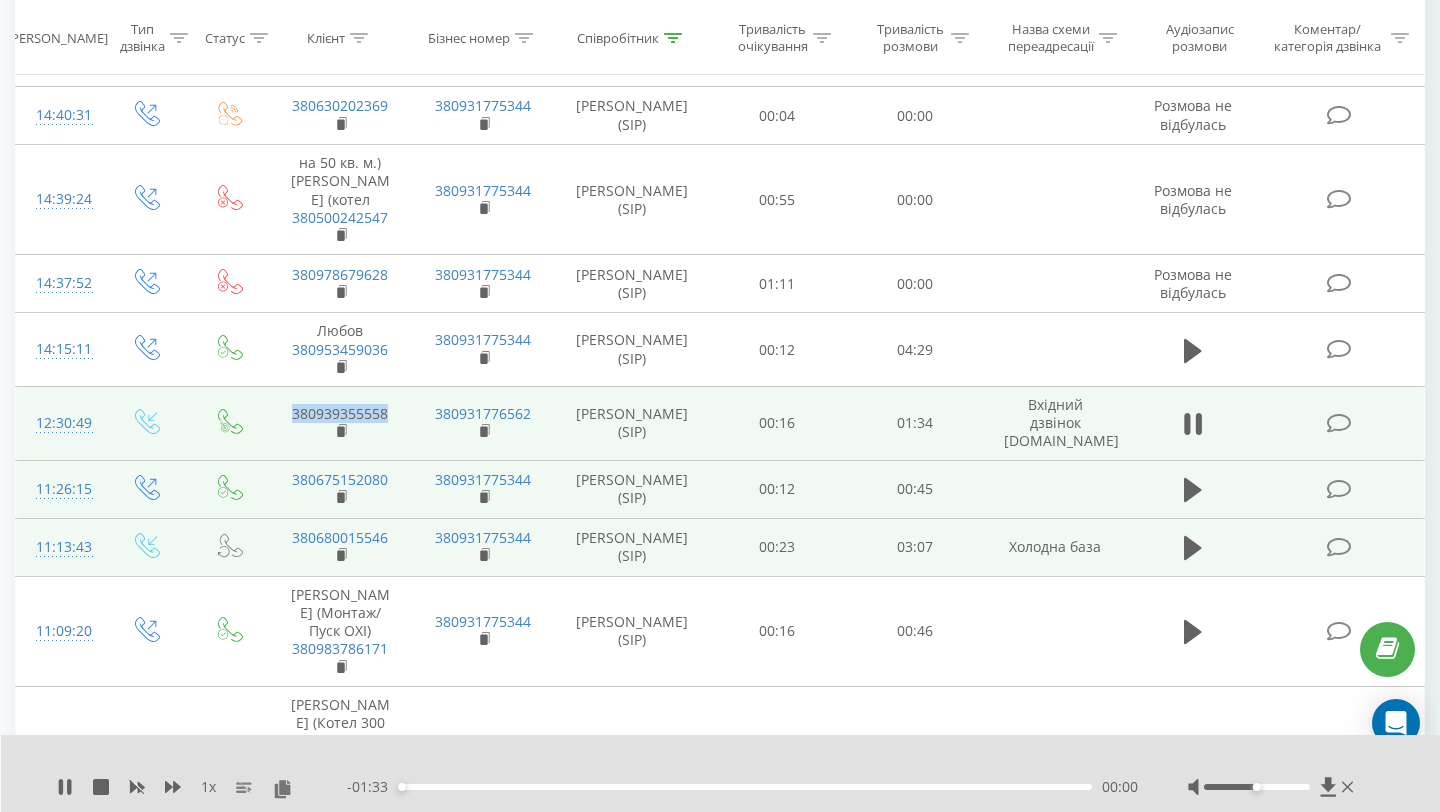 drag, startPoint x: 392, startPoint y: 320, endPoint x: 286, endPoint y: 327, distance: 106.23088 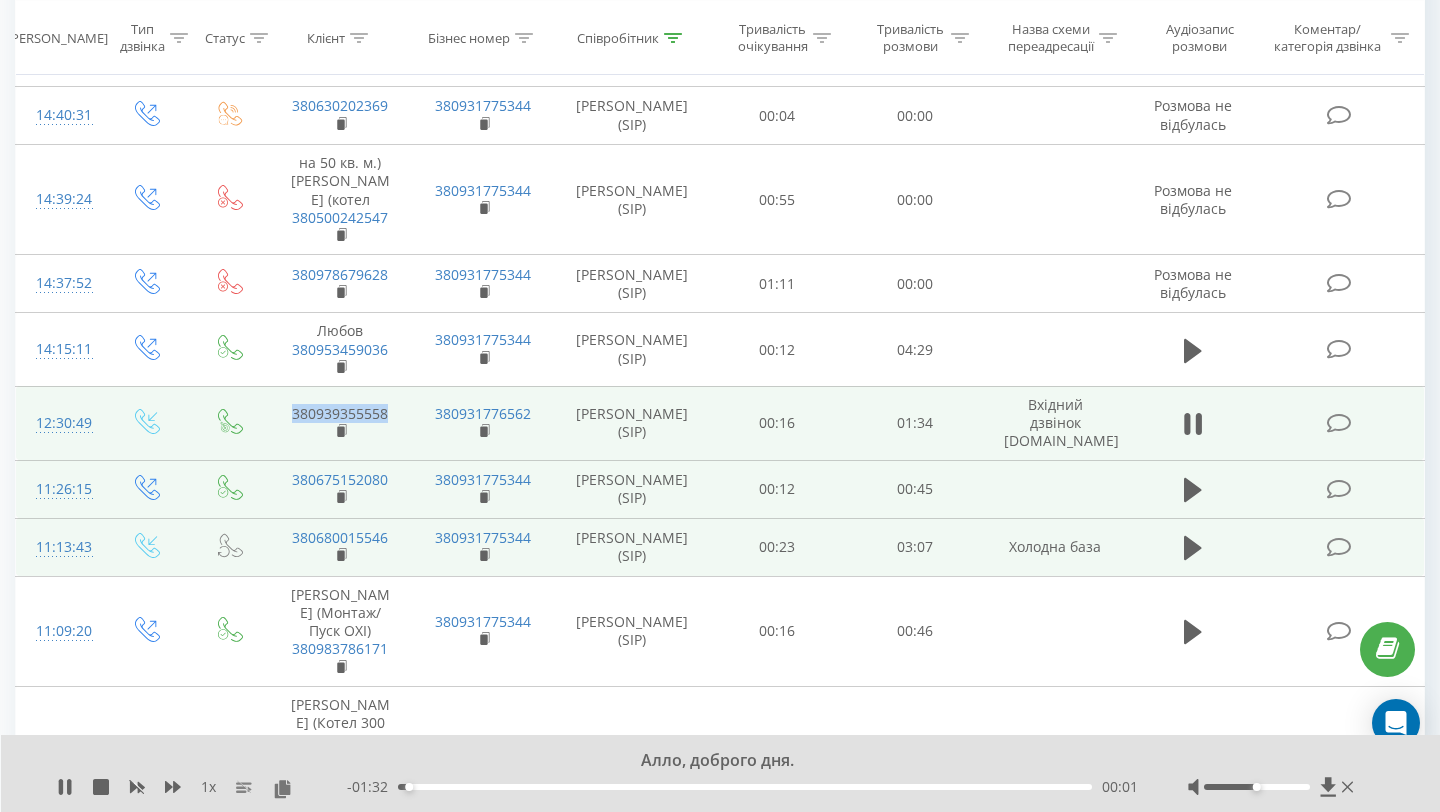 copy on "380939355558" 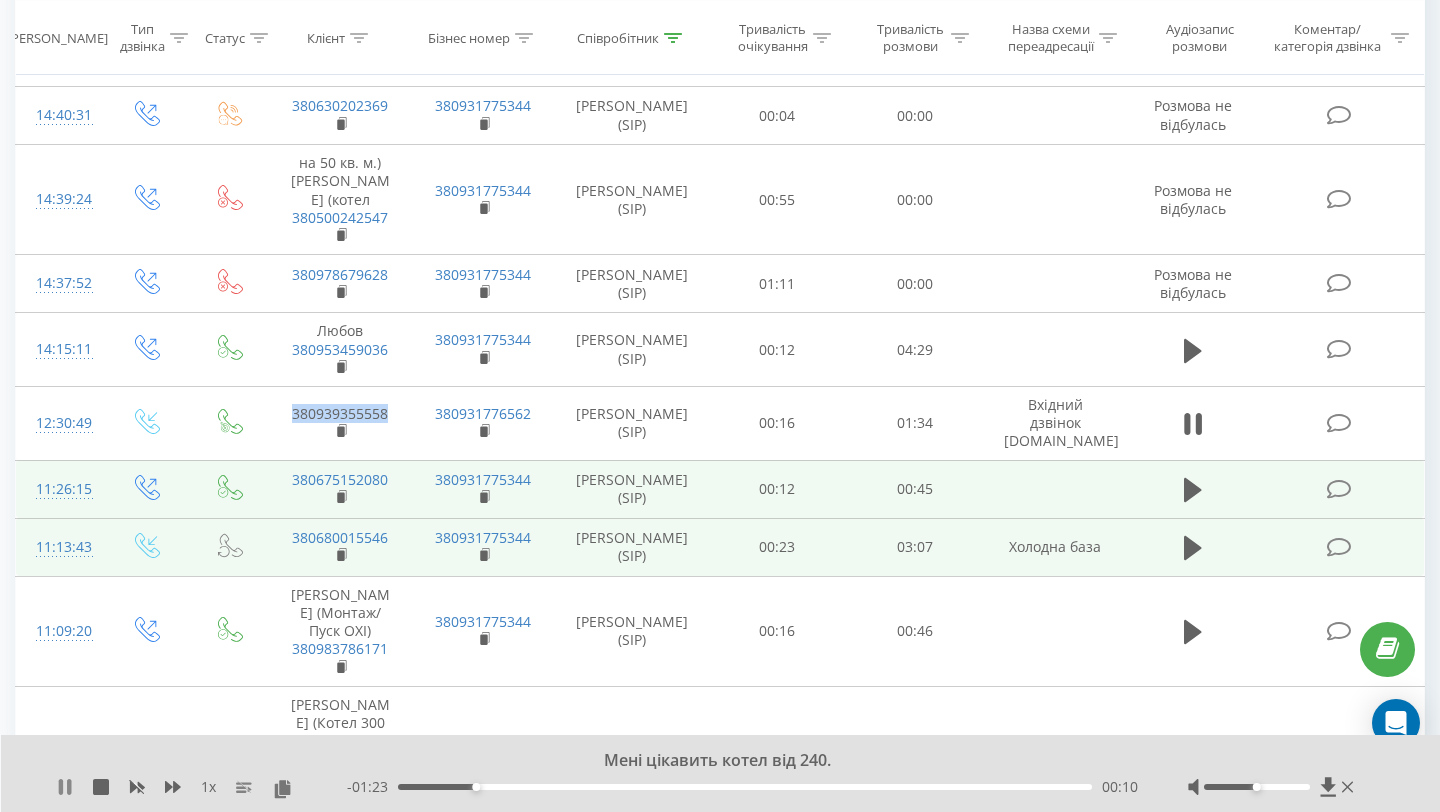 click 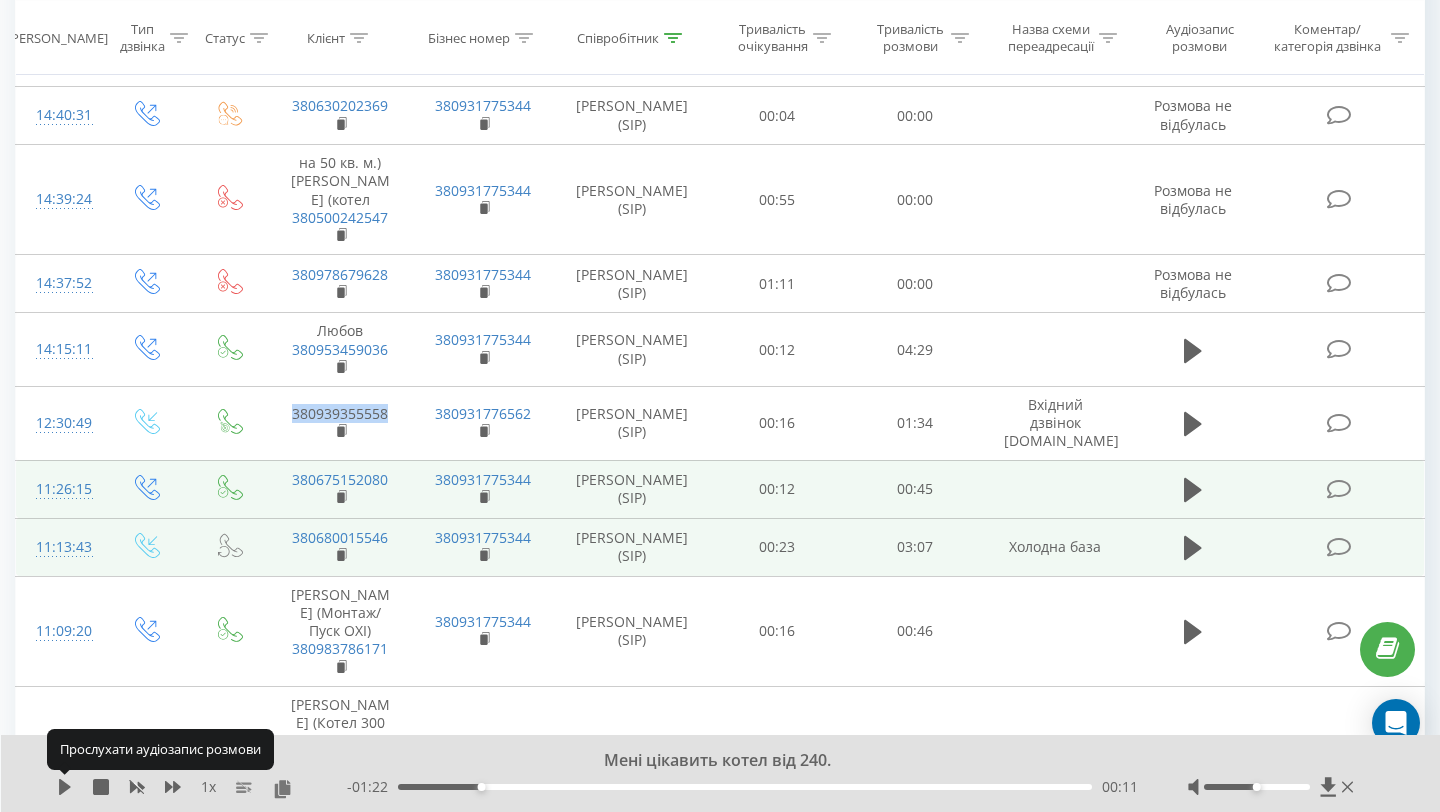 copy on "380939355558" 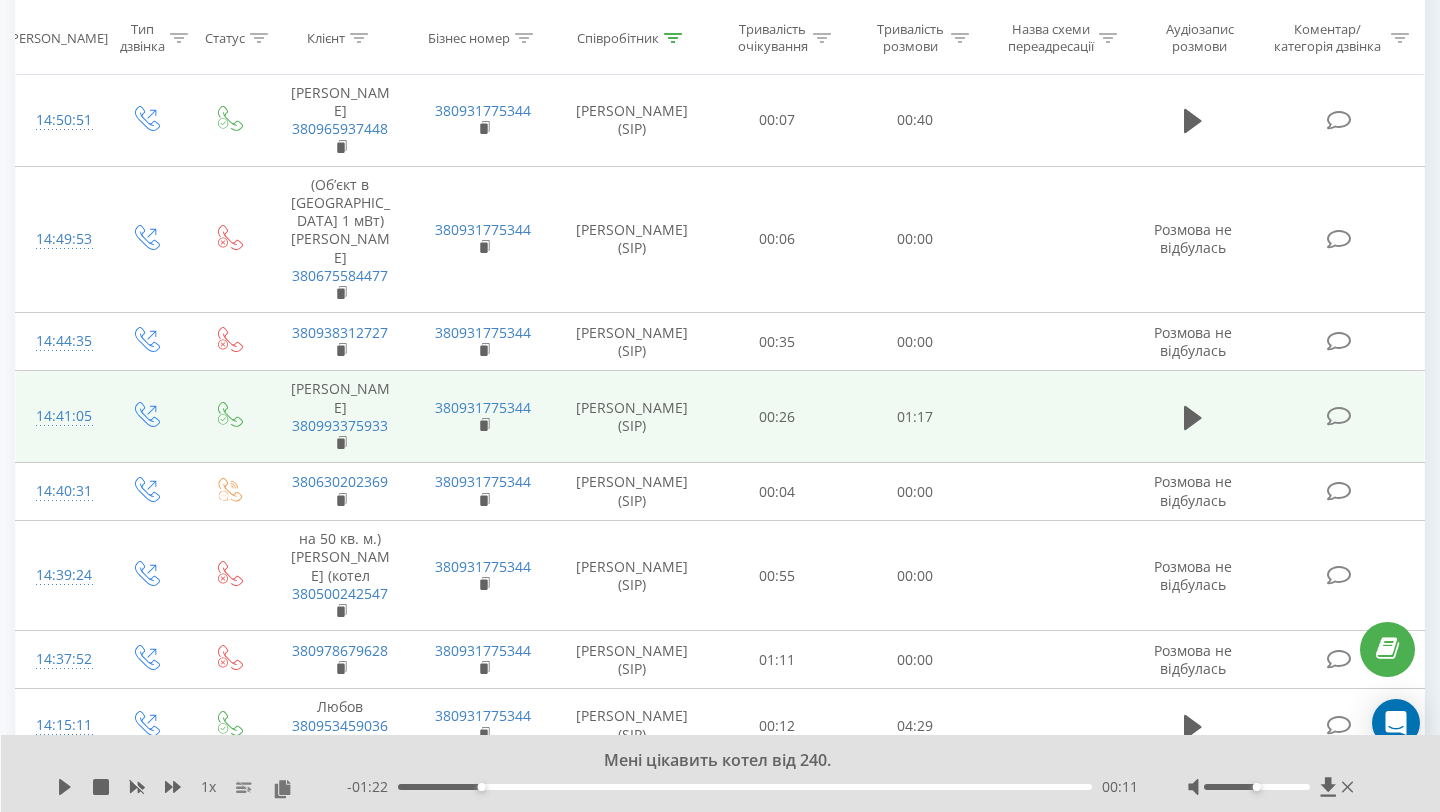 scroll, scrollTop: 709, scrollLeft: 0, axis: vertical 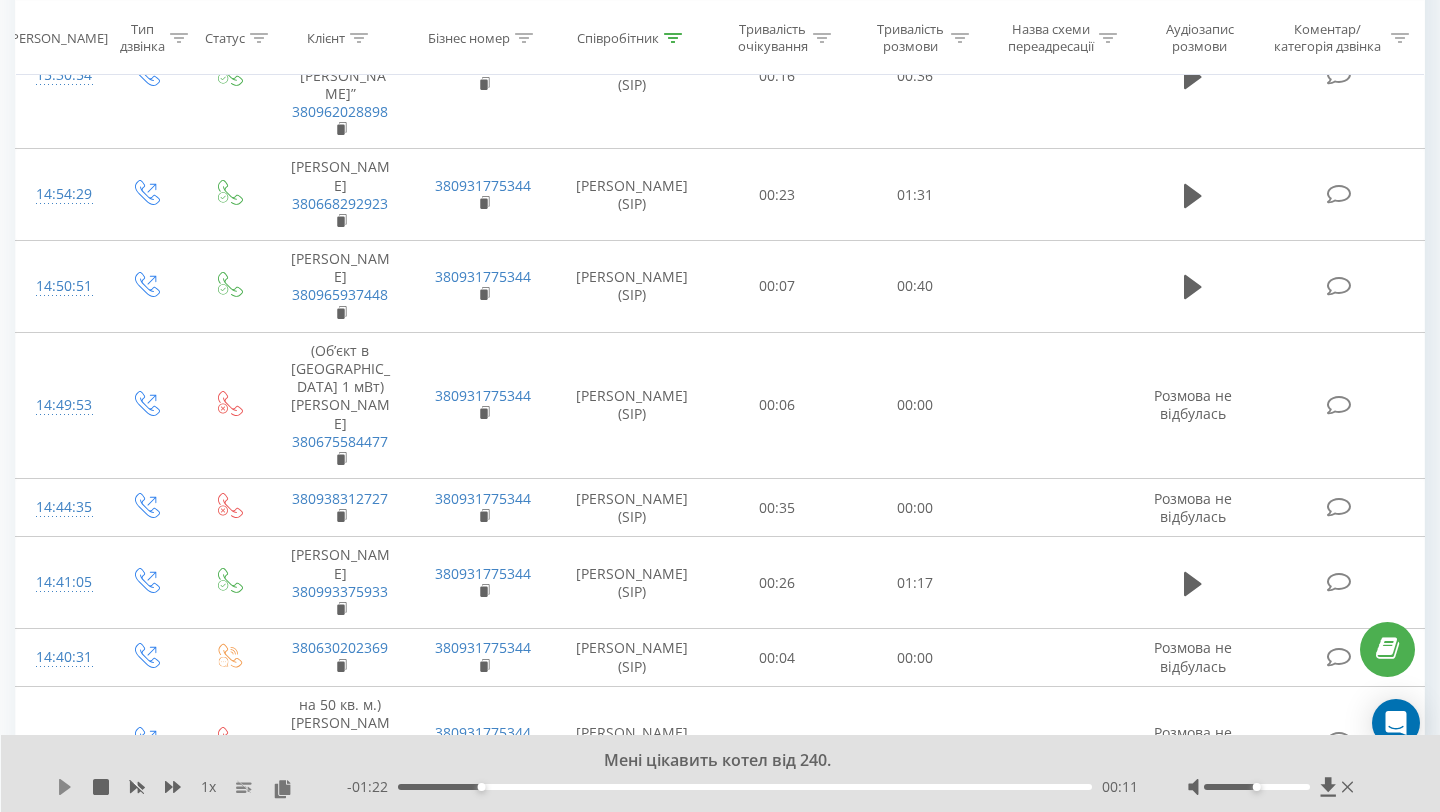click 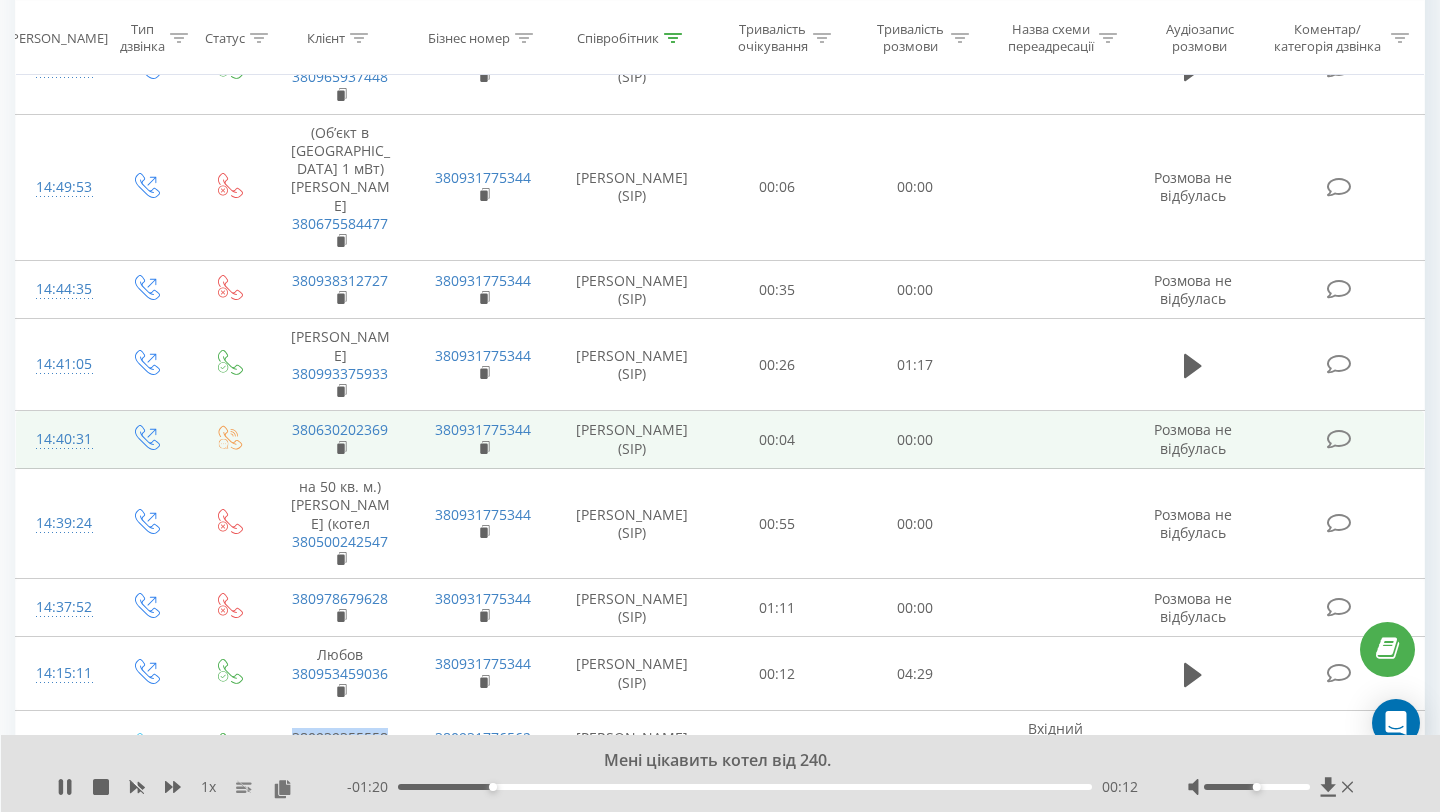 scroll, scrollTop: 957, scrollLeft: 0, axis: vertical 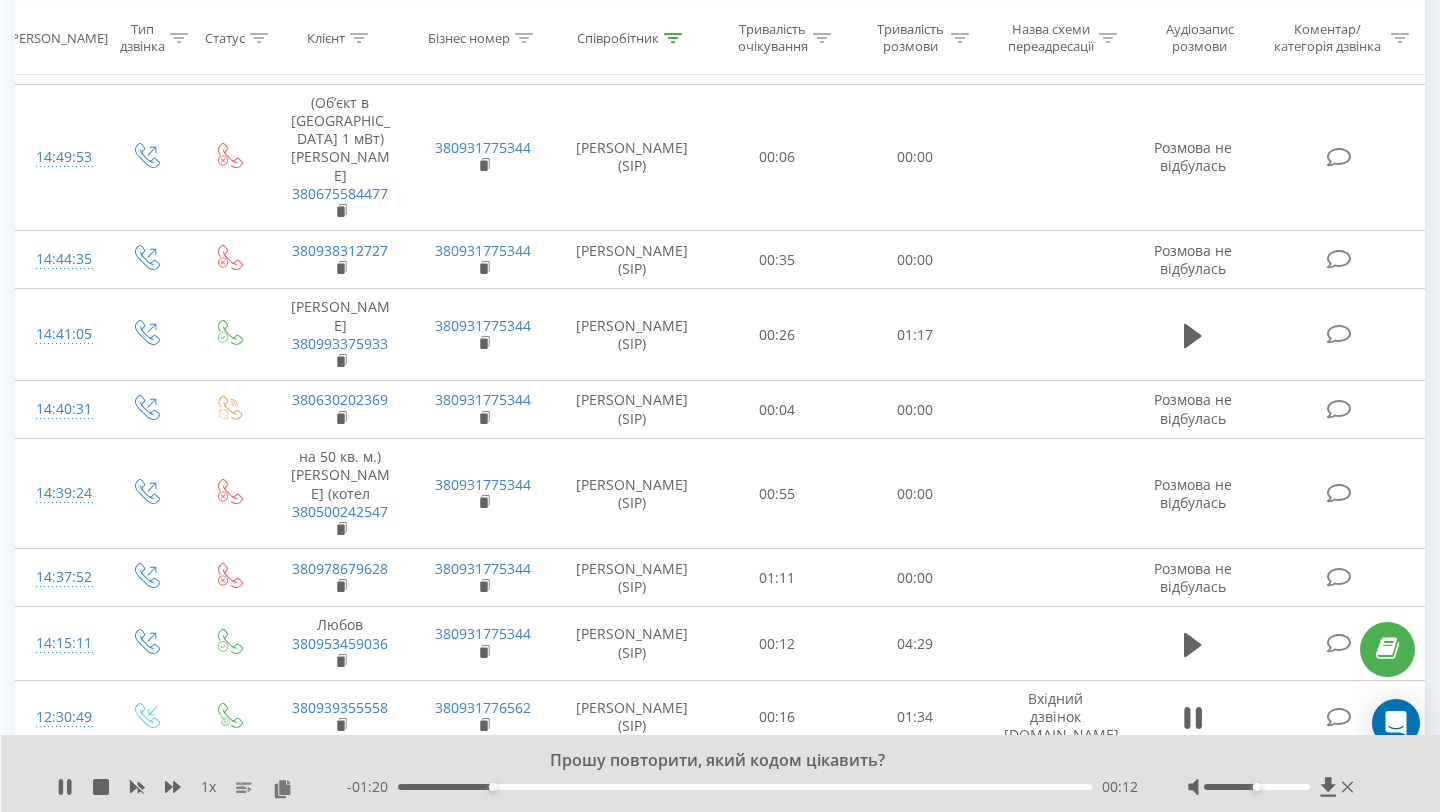 click on "1 x" at bounding box center (202, 787) 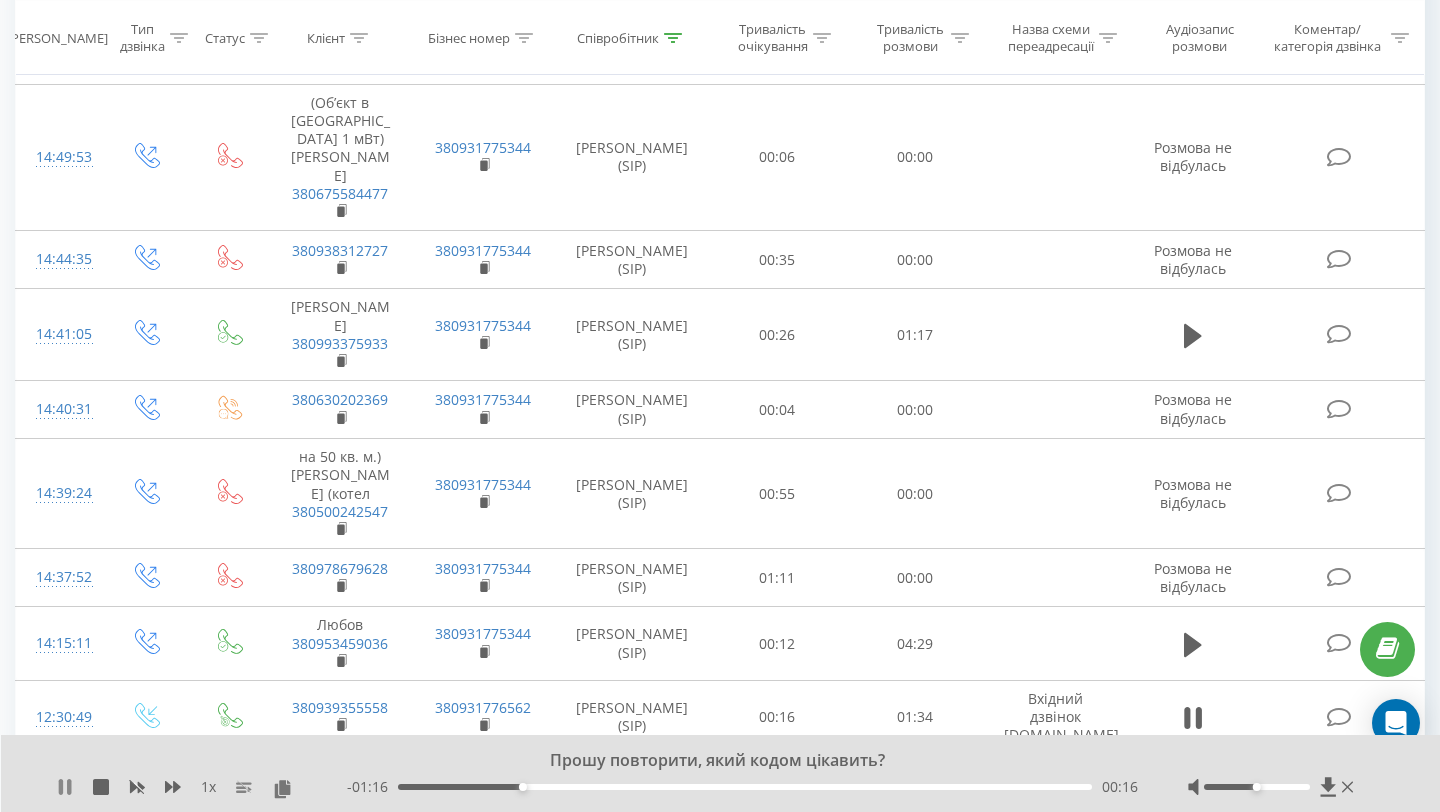 click 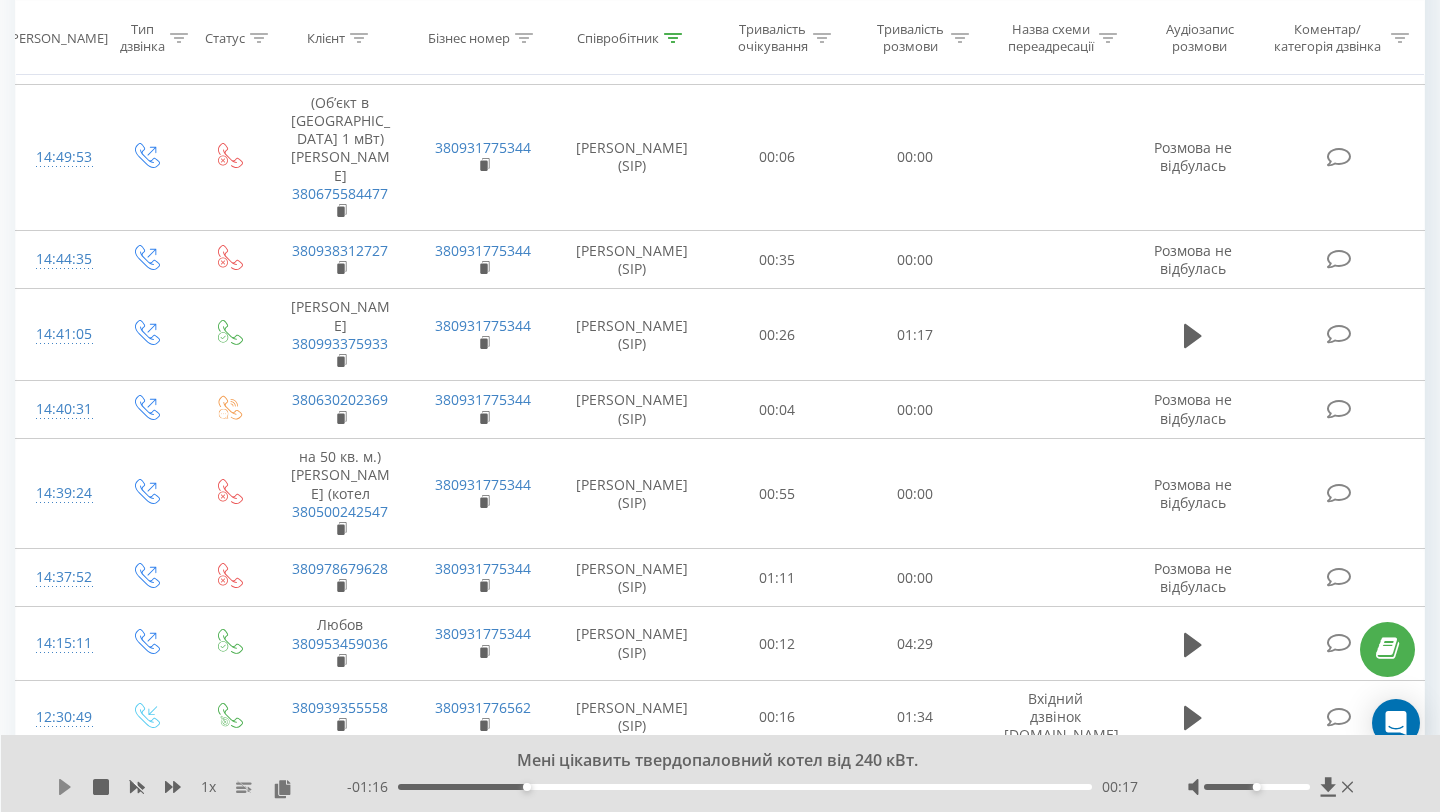 click 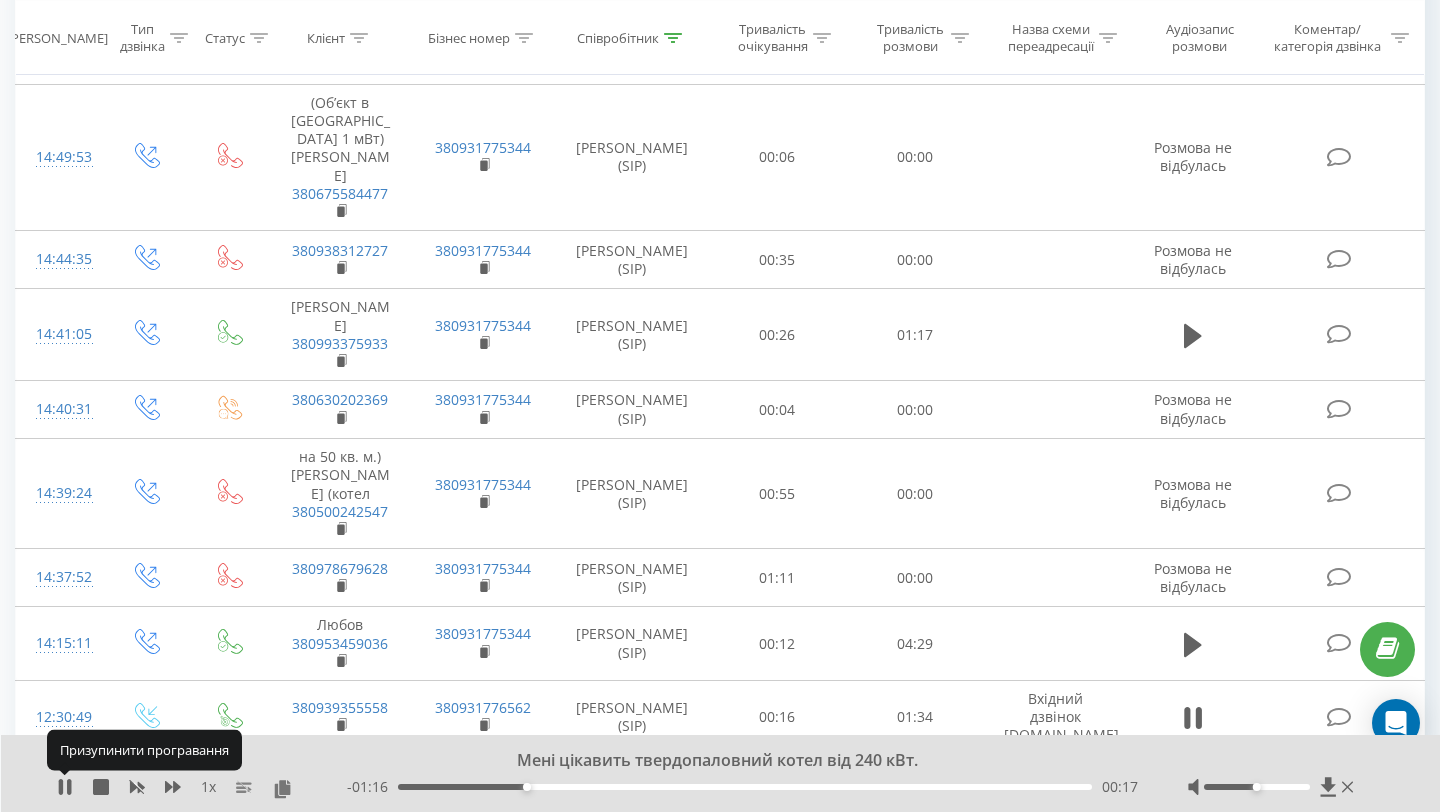click 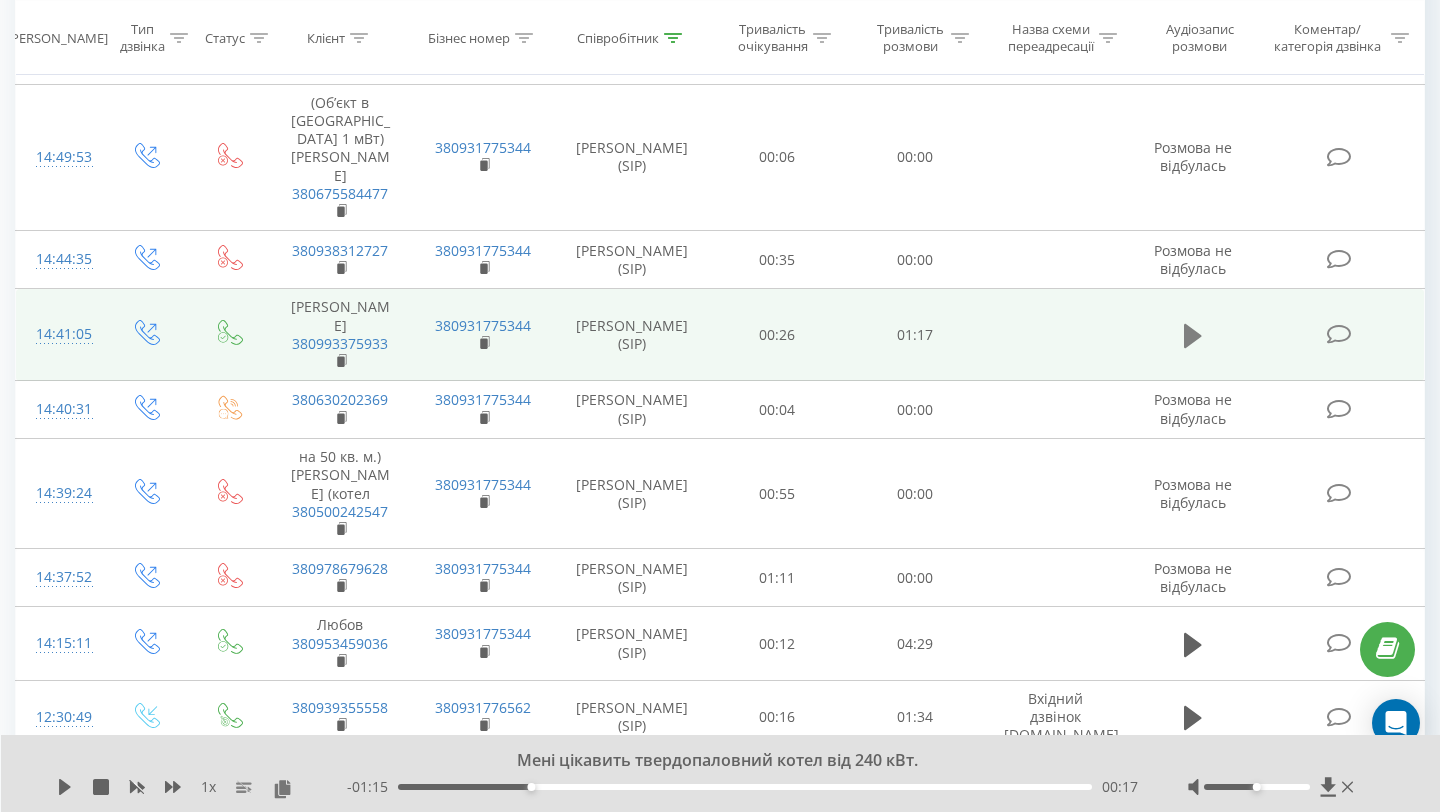click 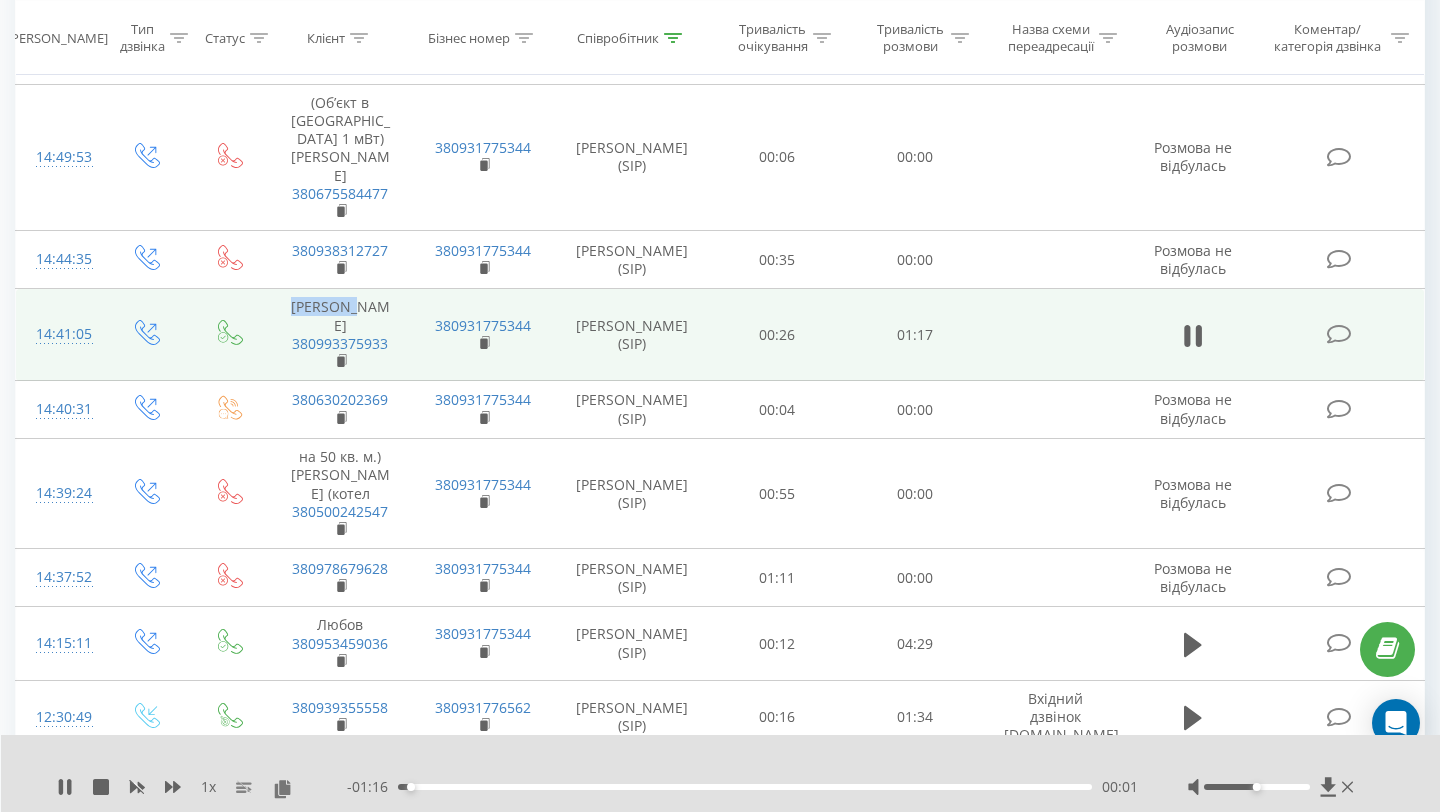 drag, startPoint x: 293, startPoint y: 230, endPoint x: 399, endPoint y: 242, distance: 106.677086 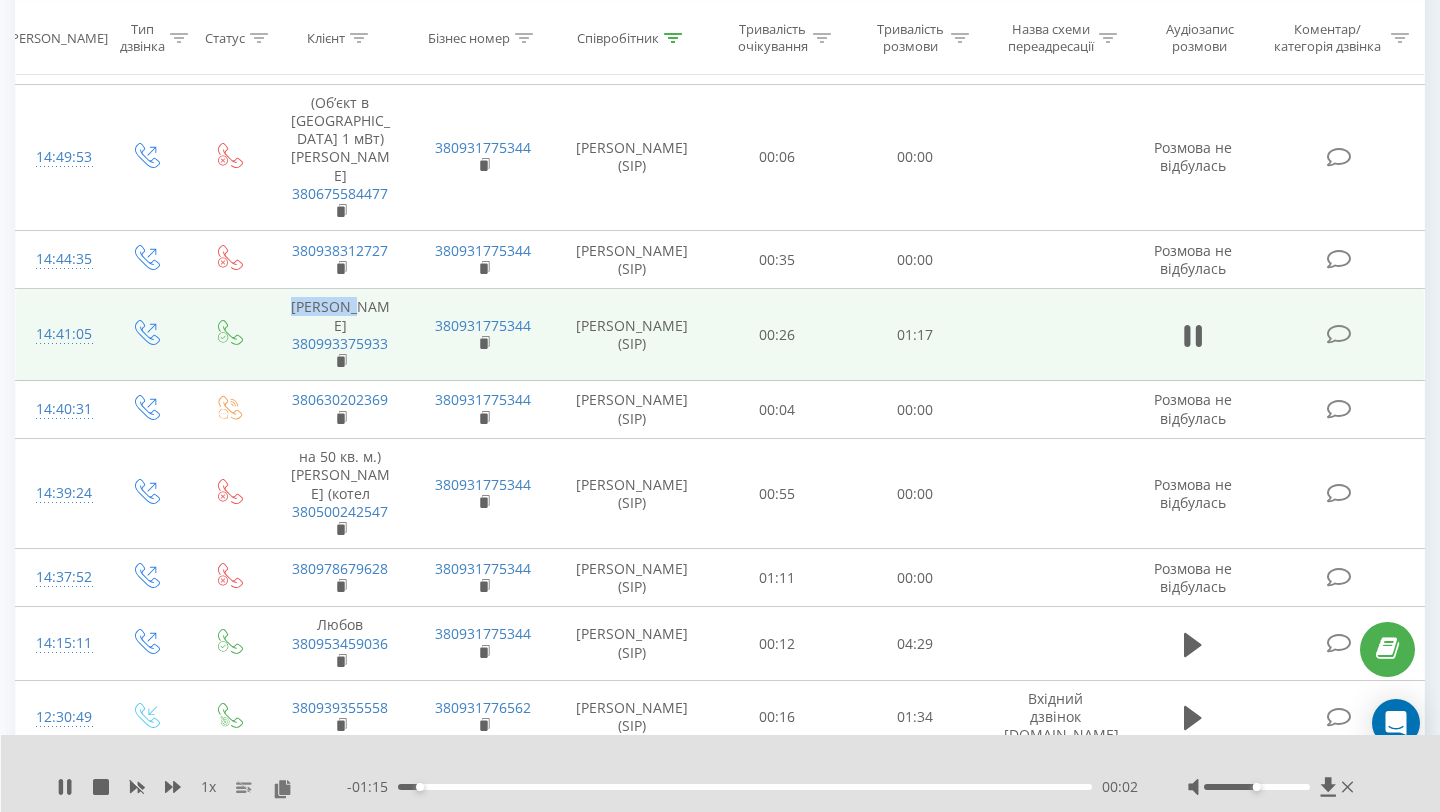 copy on "Геннадій" 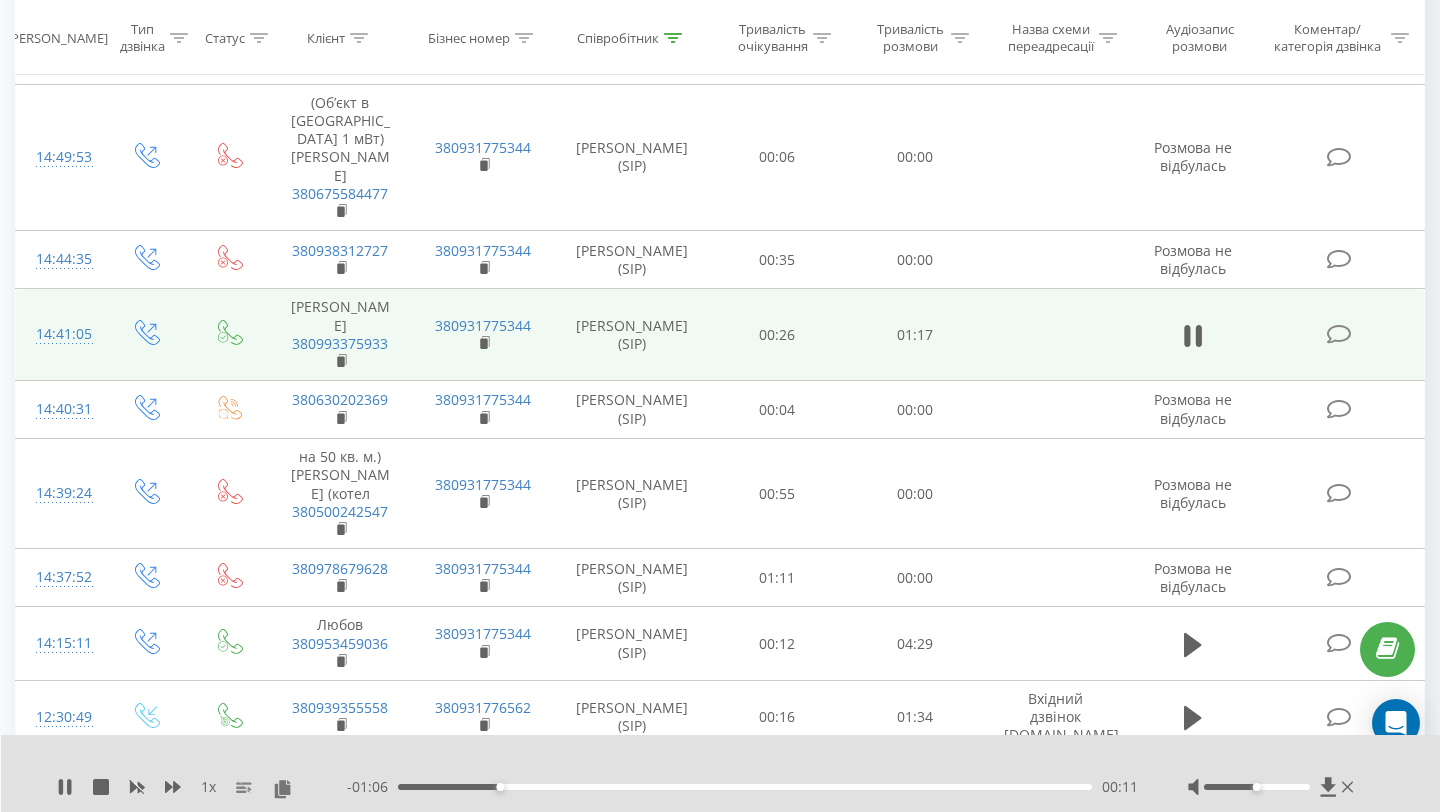 drag, startPoint x: 399, startPoint y: 242, endPoint x: 366, endPoint y: 240, distance: 33.06055 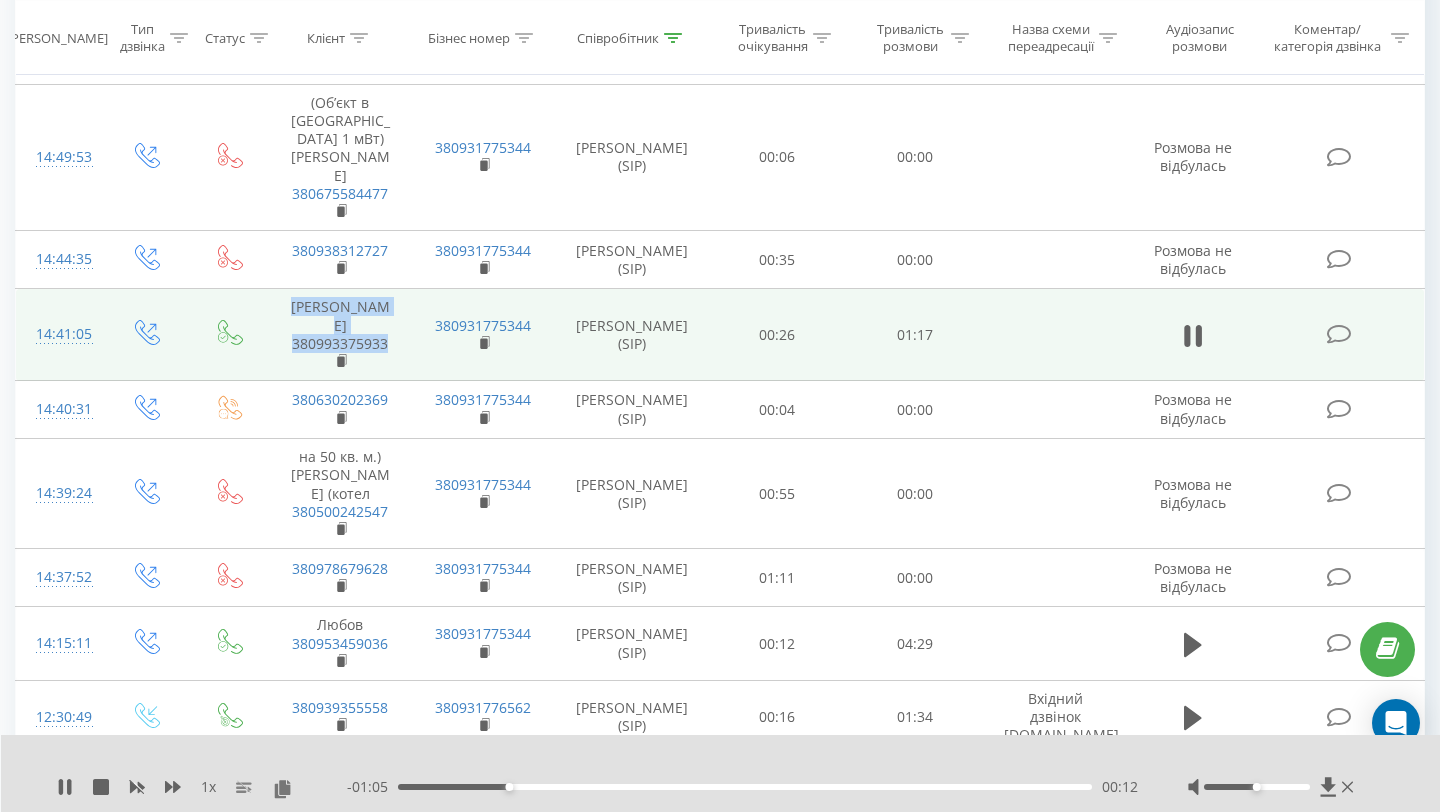 drag, startPoint x: 293, startPoint y: 230, endPoint x: 392, endPoint y: 260, distance: 103.44564 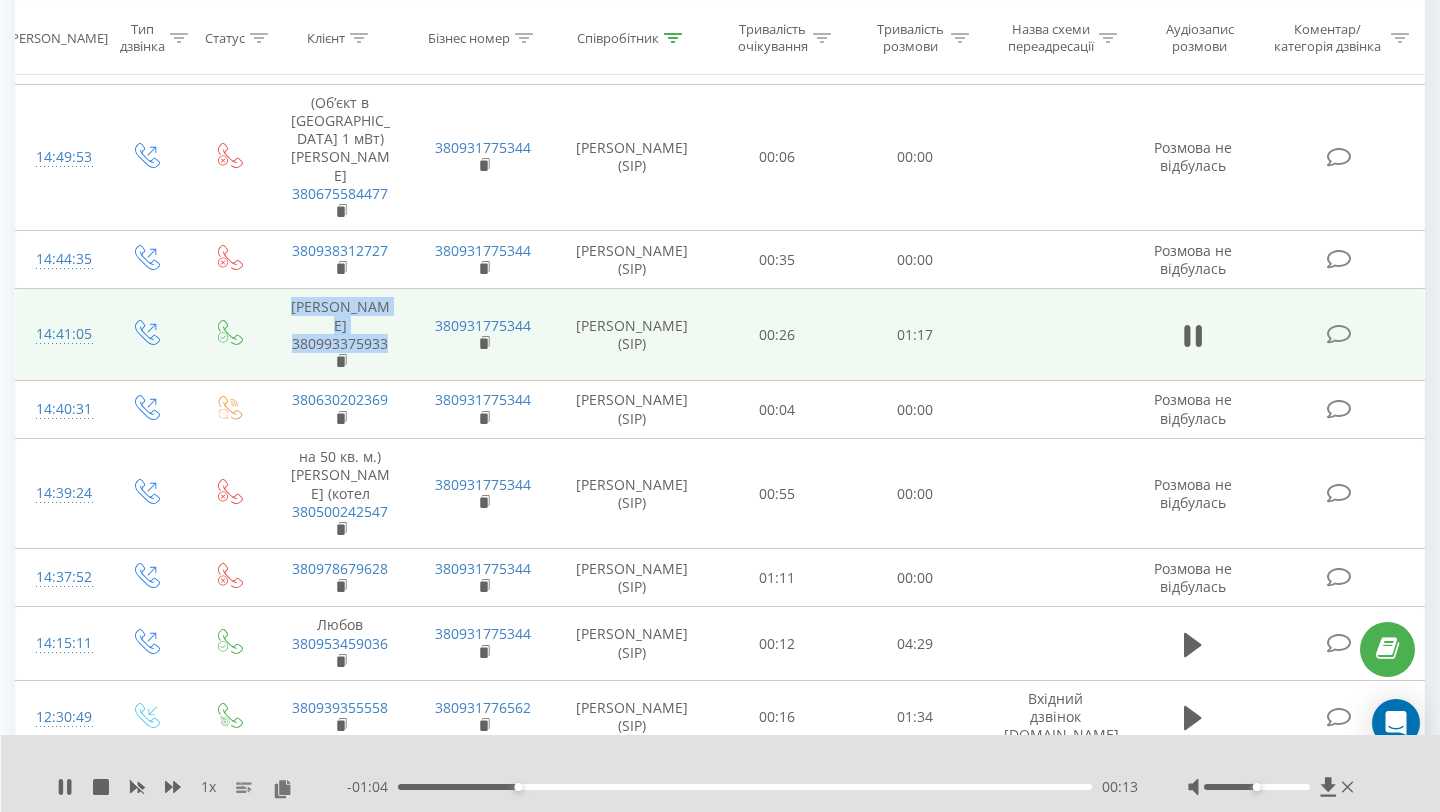 copy on "Геннадій 380993375933" 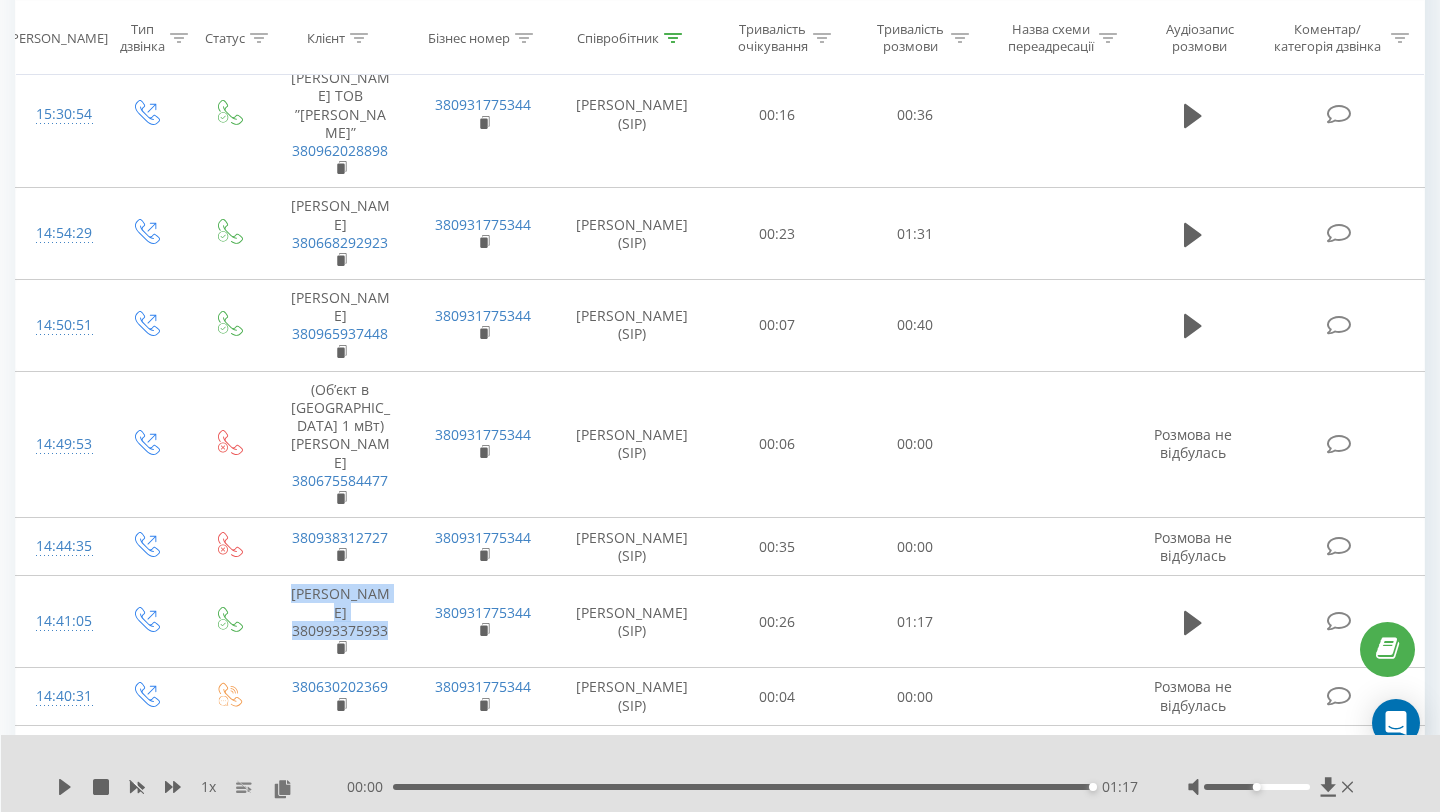 scroll, scrollTop: 668, scrollLeft: 0, axis: vertical 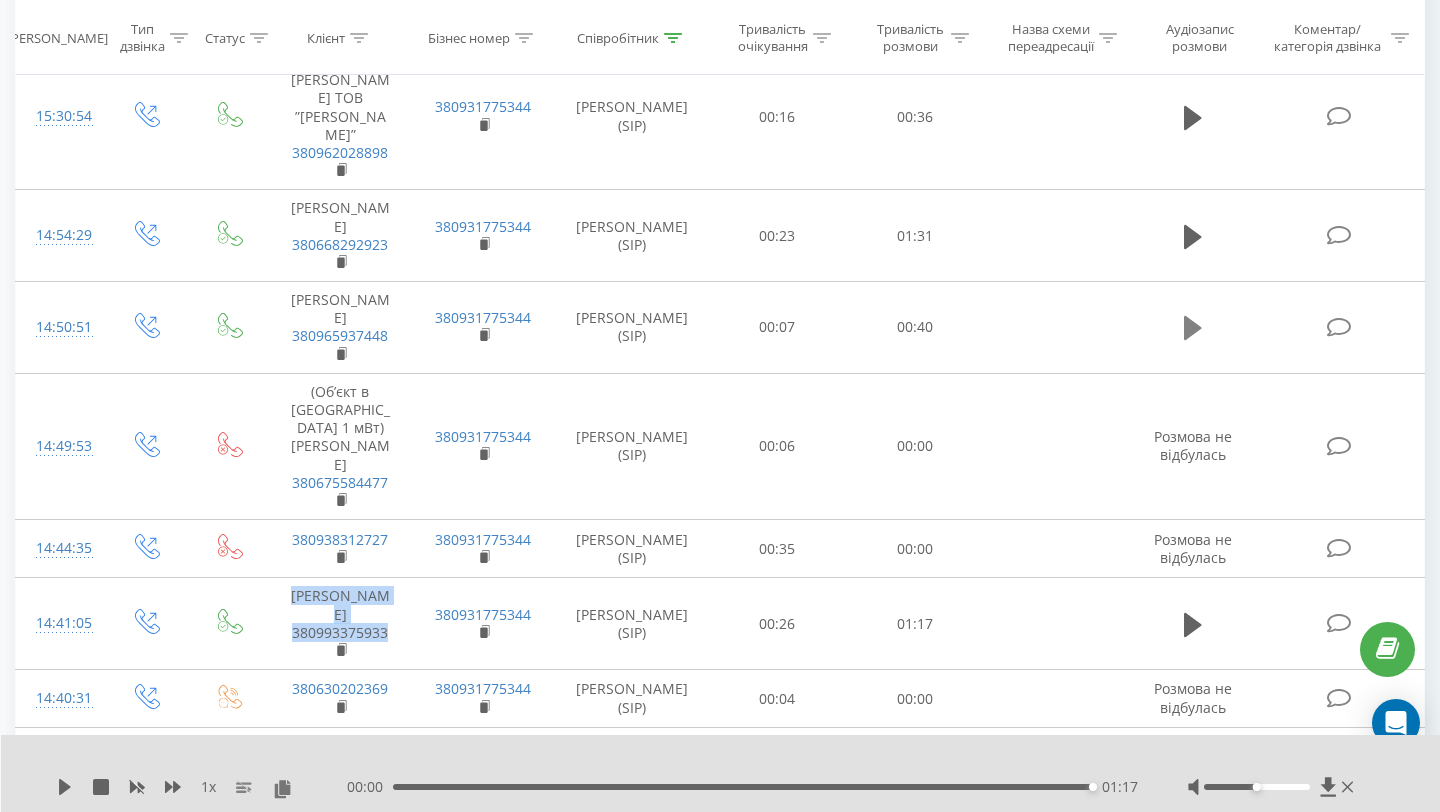 click at bounding box center (1193, 328) 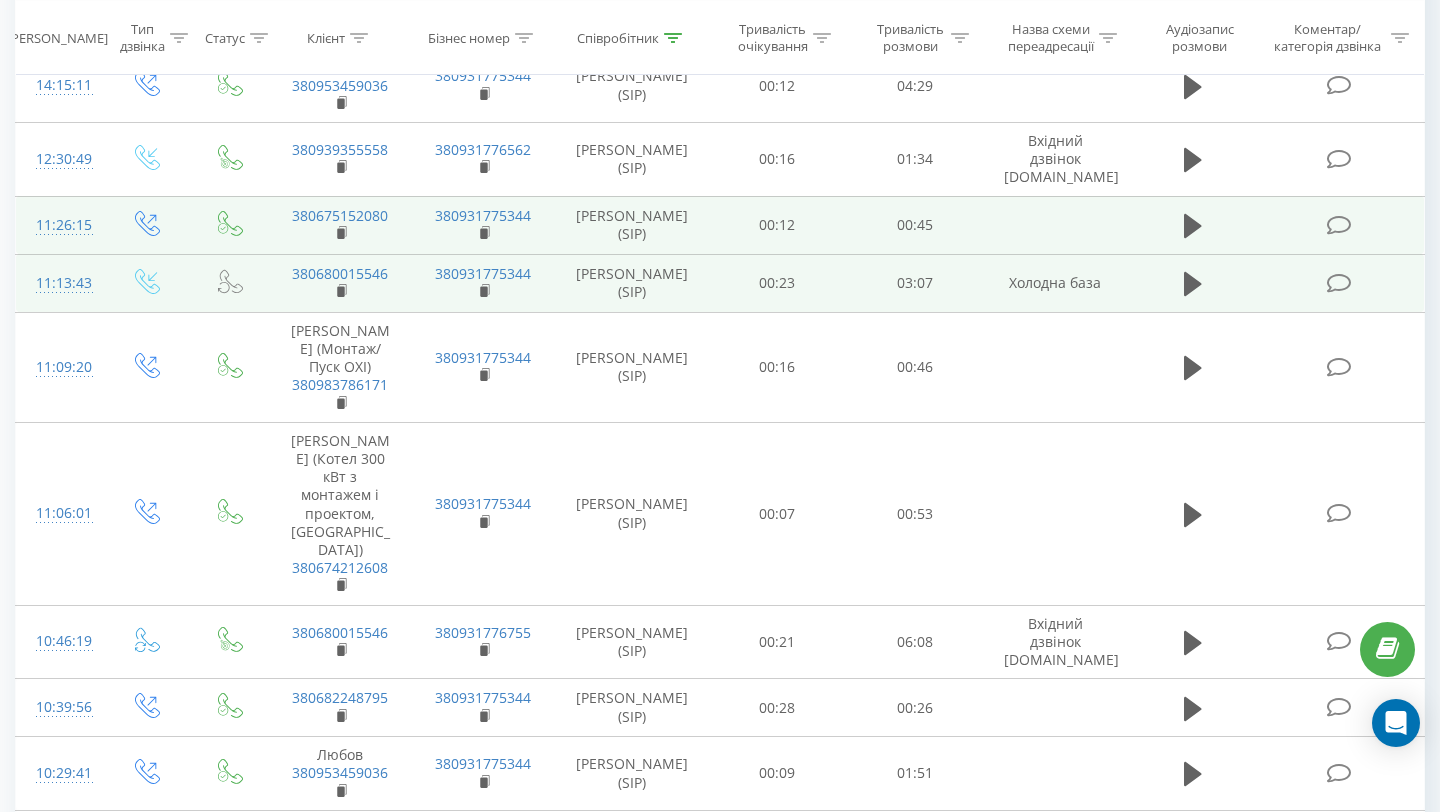 scroll, scrollTop: 1741, scrollLeft: 0, axis: vertical 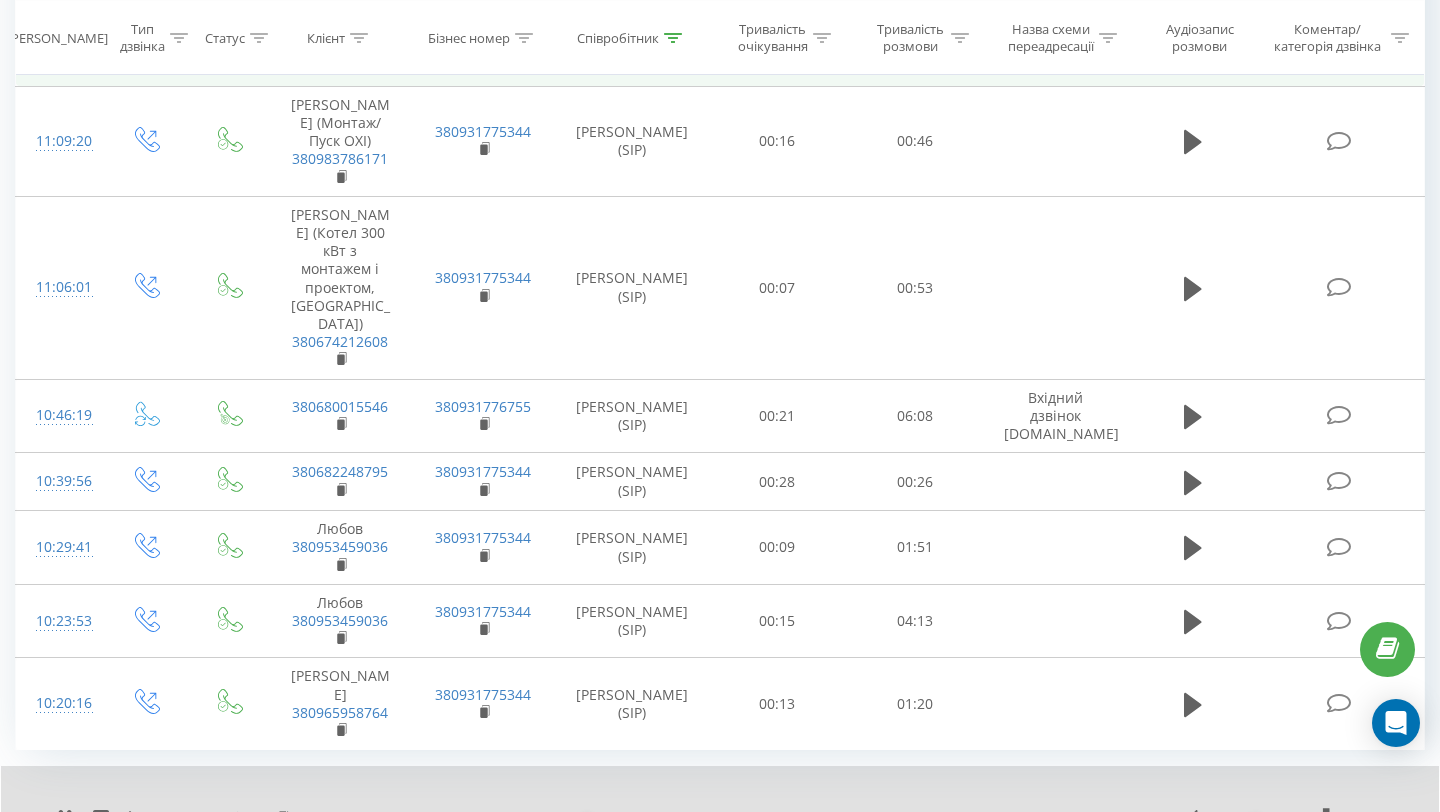 click on "1" at bounding box center [1098, 872] 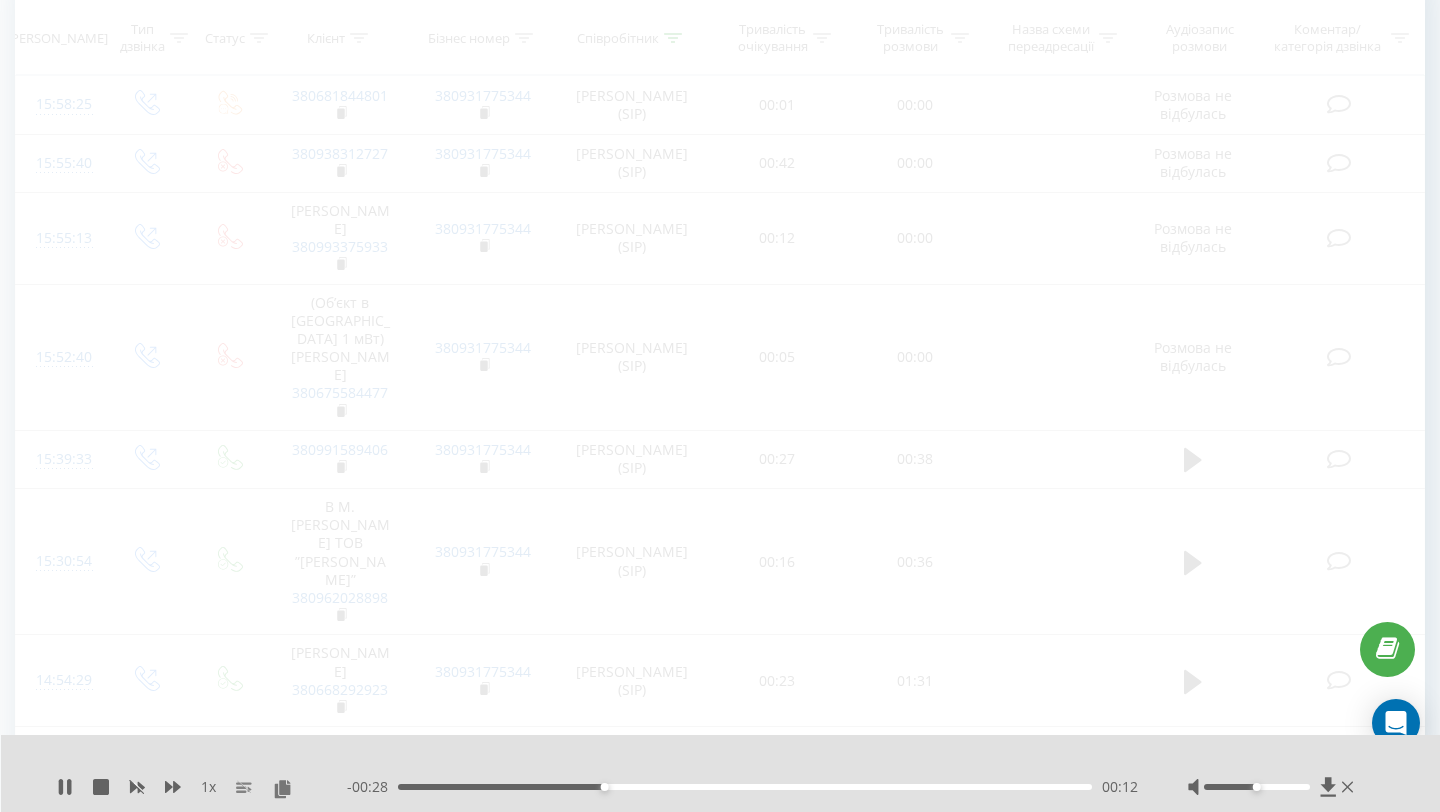 scroll, scrollTop: 132, scrollLeft: 0, axis: vertical 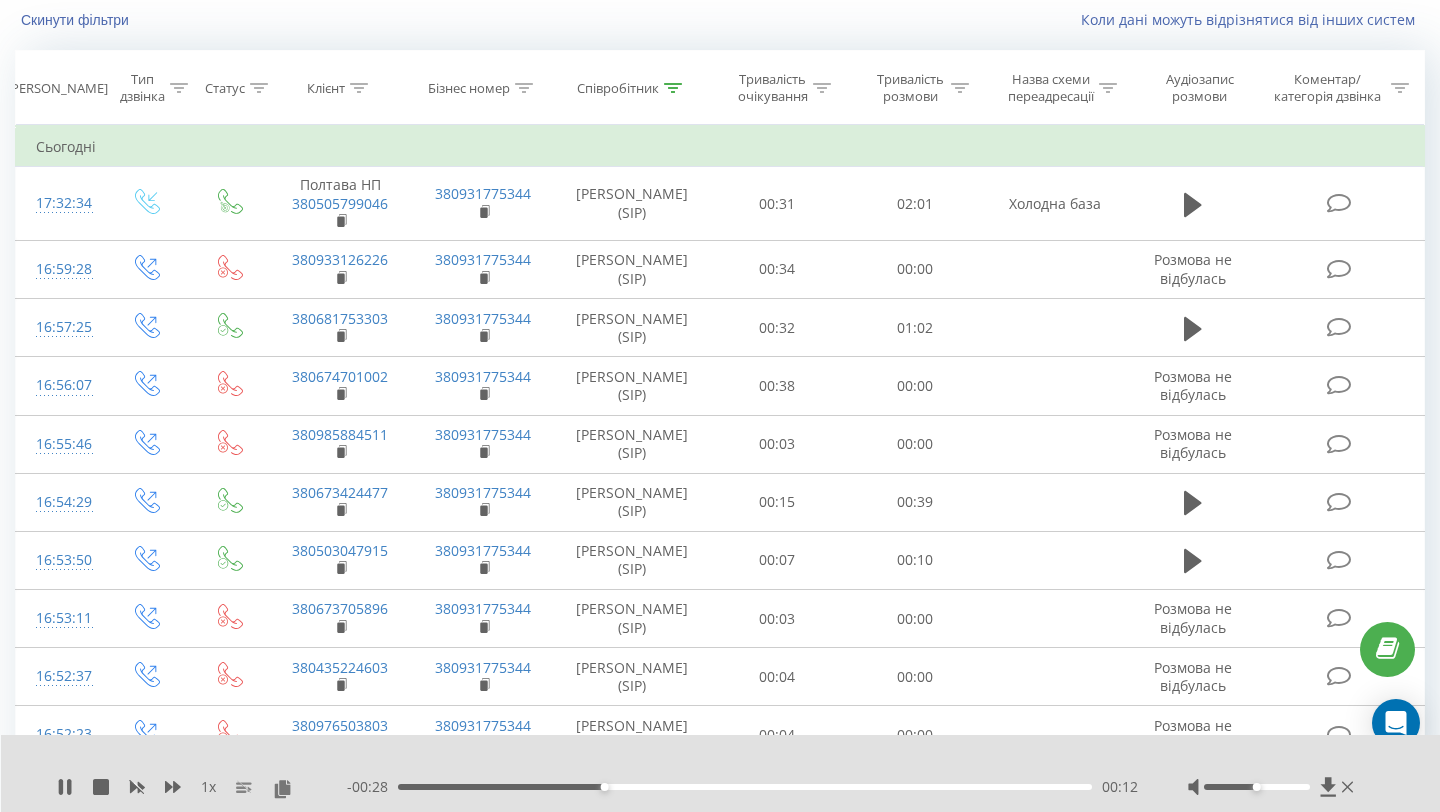 click on "1 x  - 00:28 00:12   00:12" at bounding box center (721, 773) 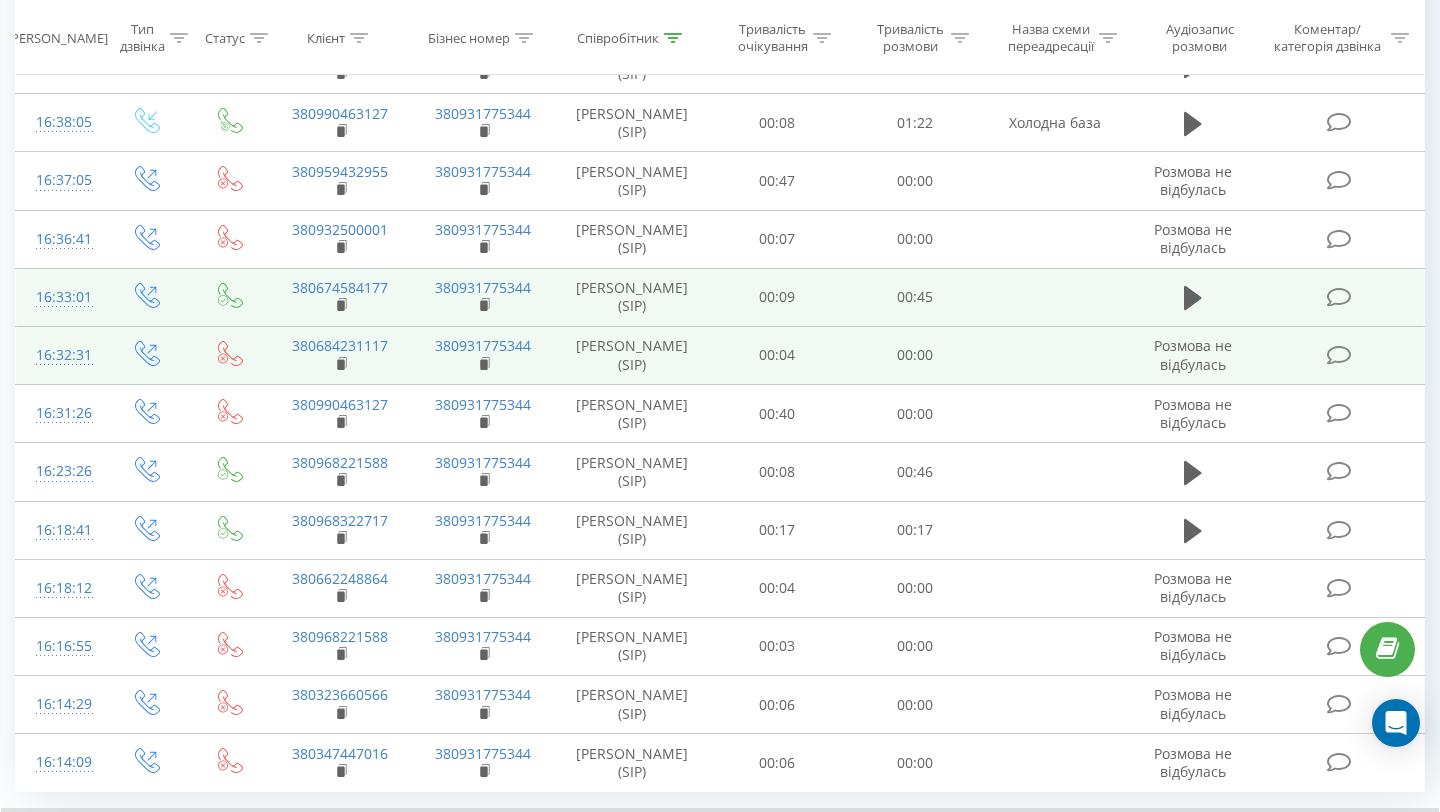scroll, scrollTop: 833, scrollLeft: 0, axis: vertical 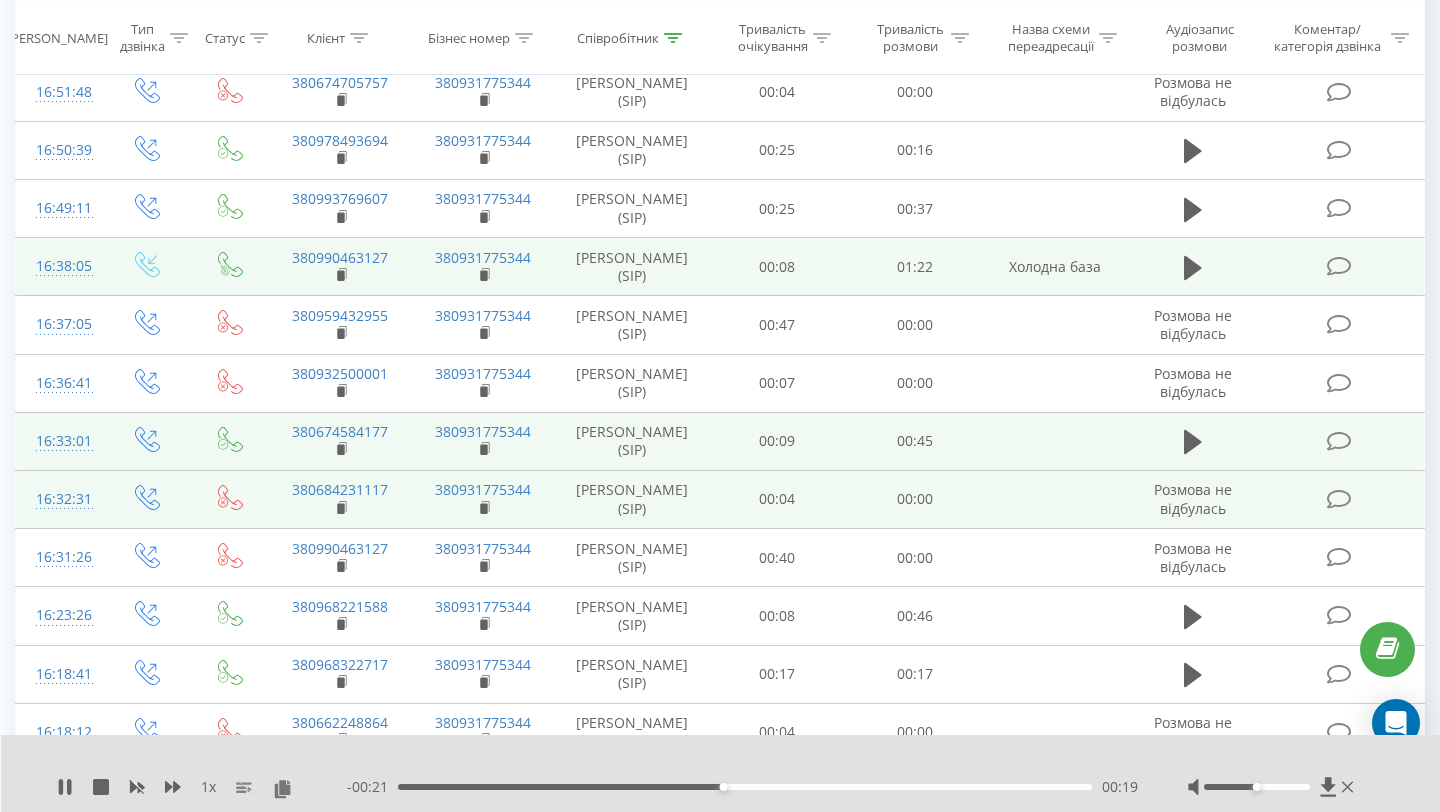 click at bounding box center (1193, 267) 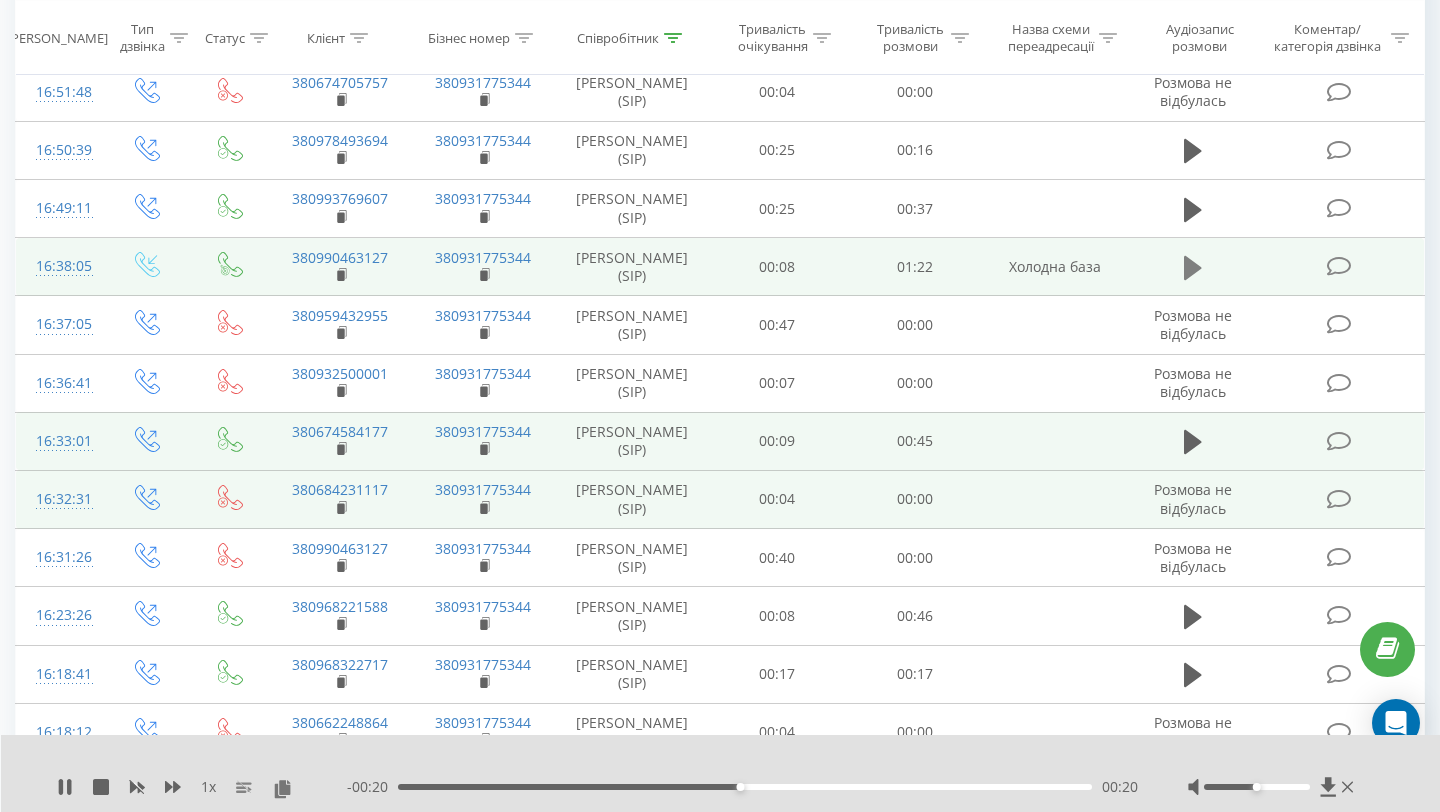 click 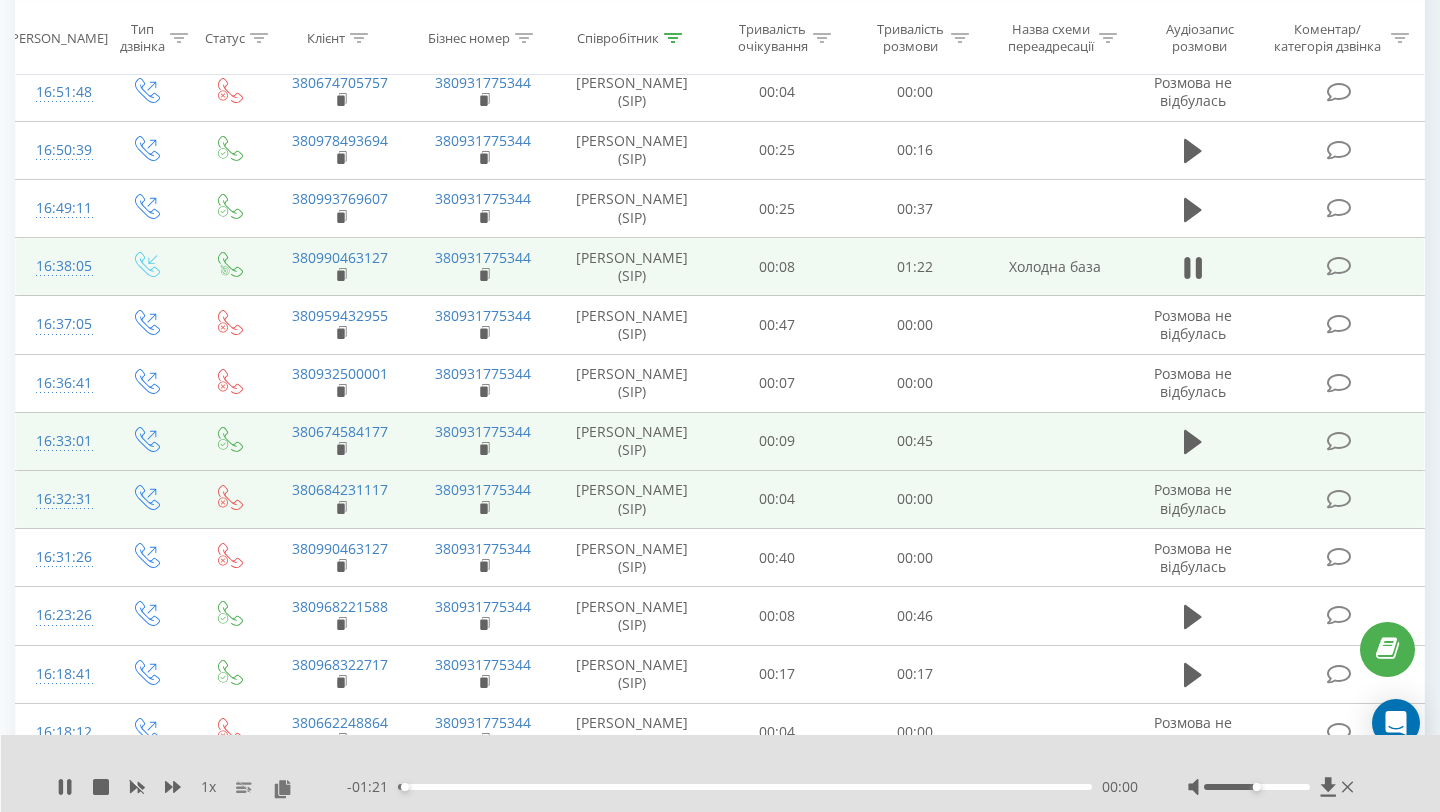 click on "- 01:21 00:00   00:00" at bounding box center [742, 787] 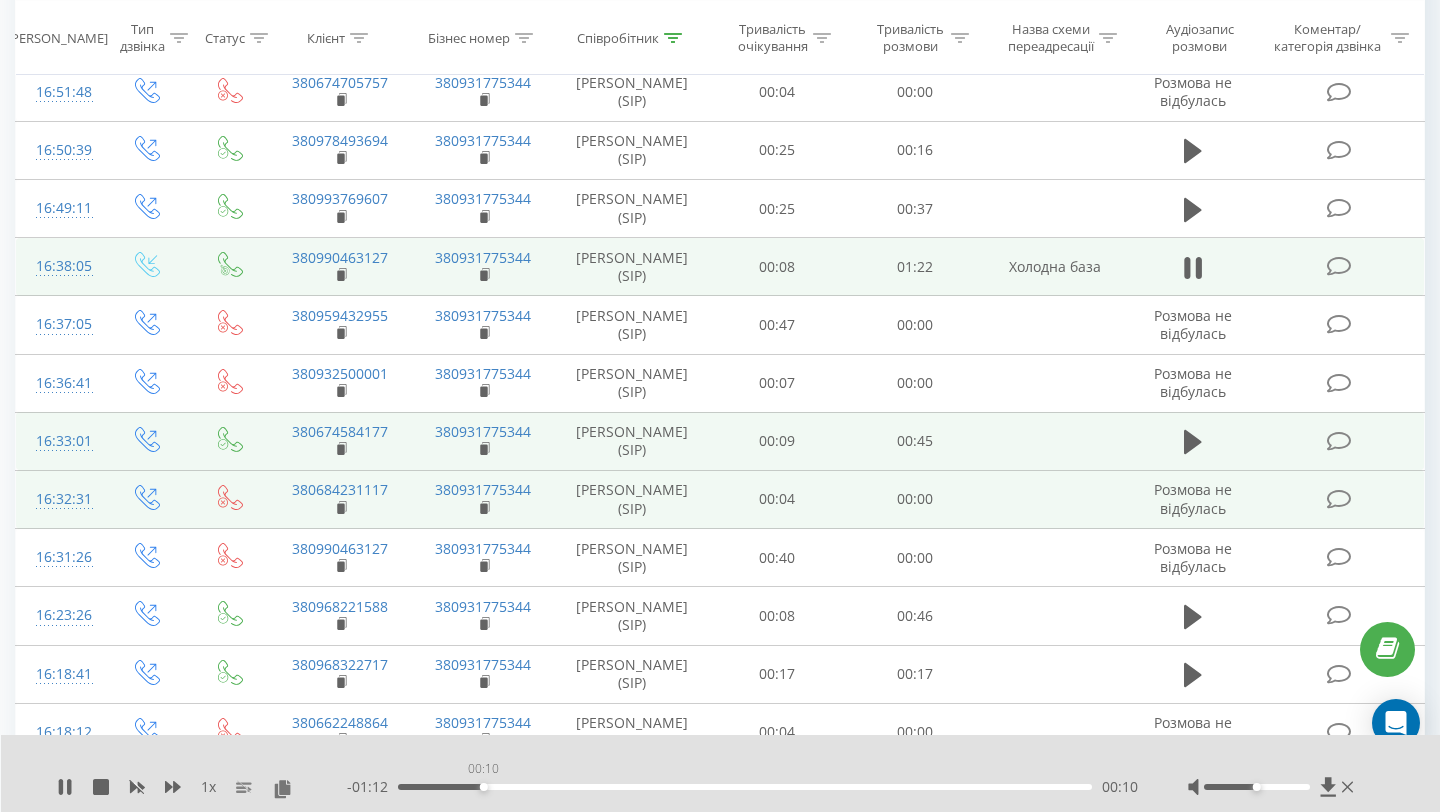 click on "00:10" at bounding box center (745, 787) 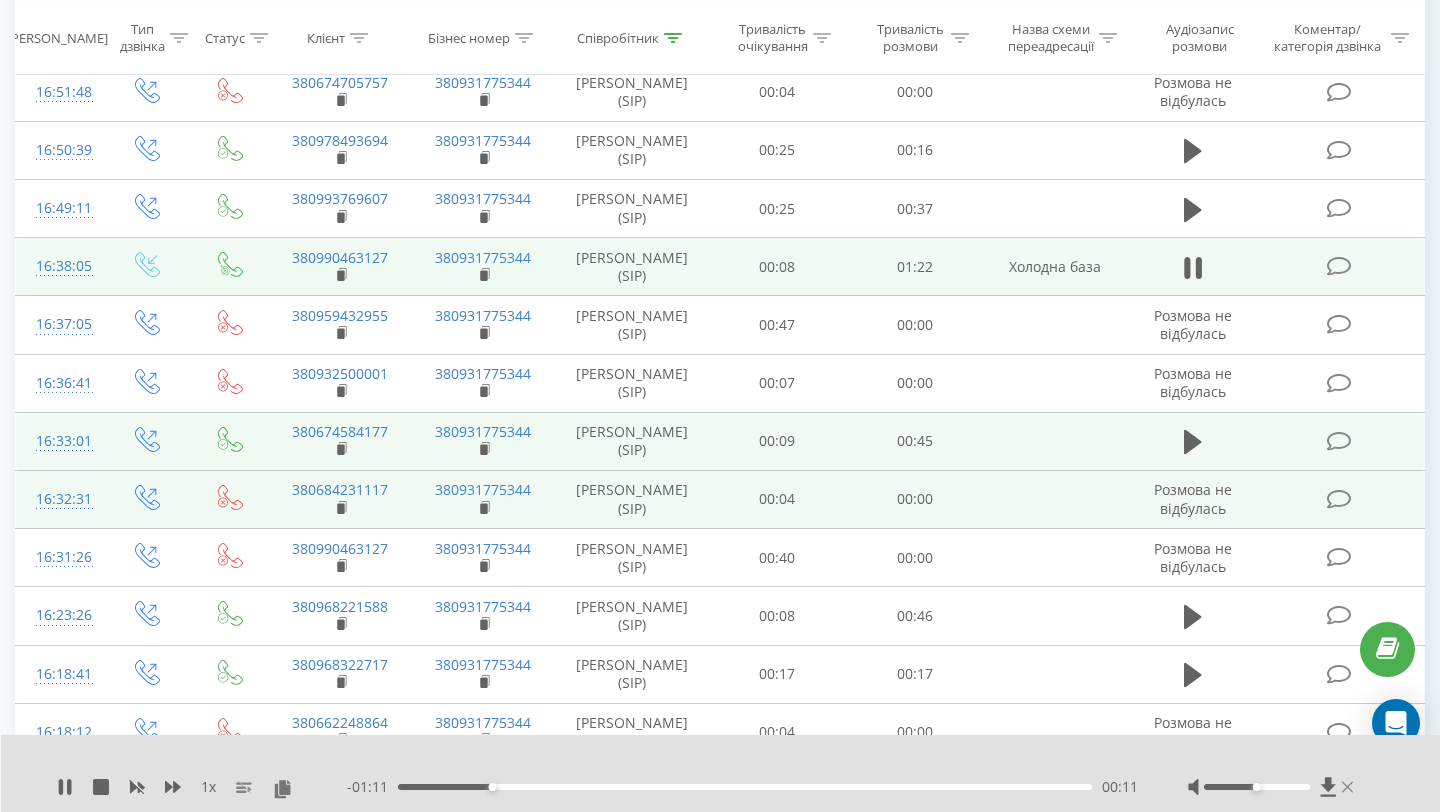 click 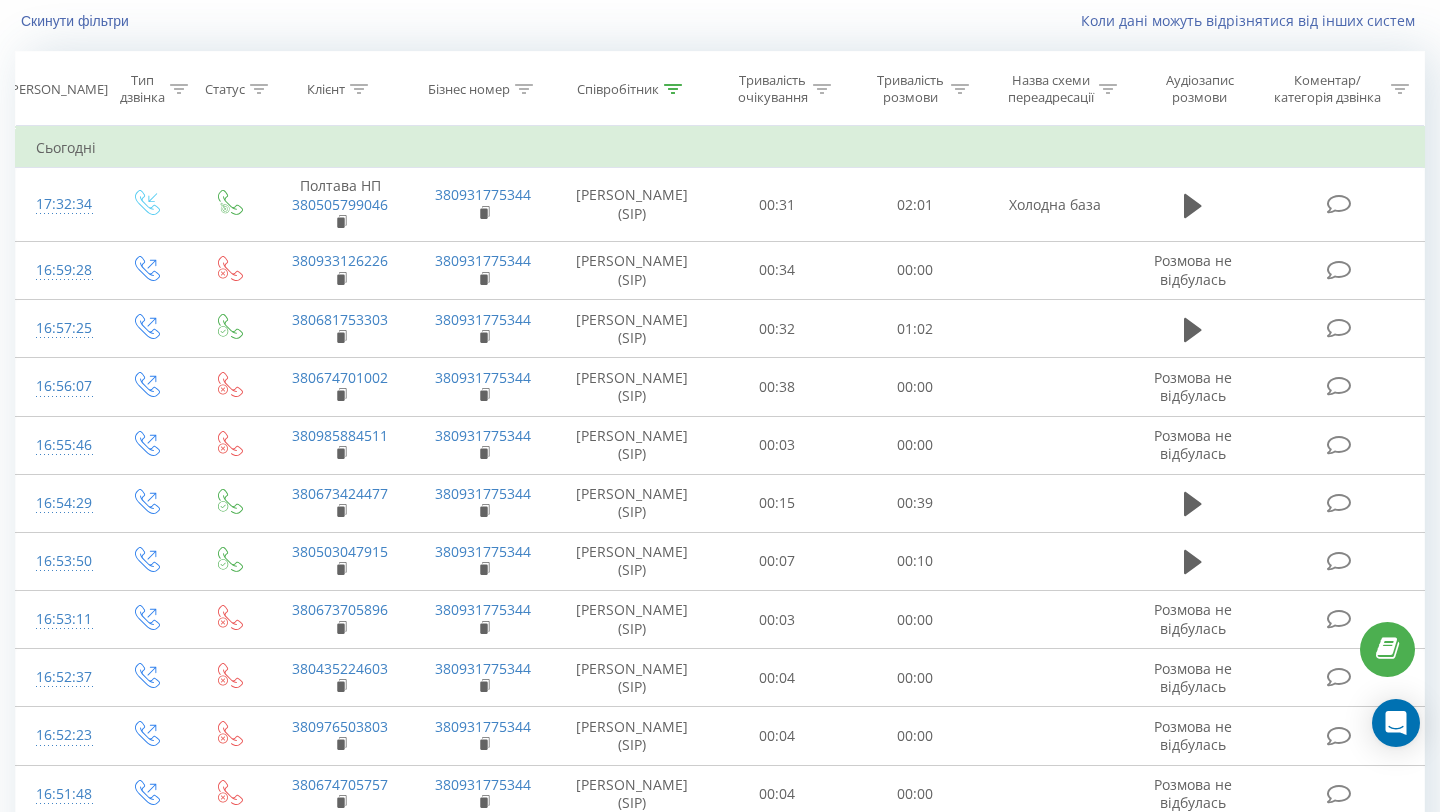scroll, scrollTop: 0, scrollLeft: 0, axis: both 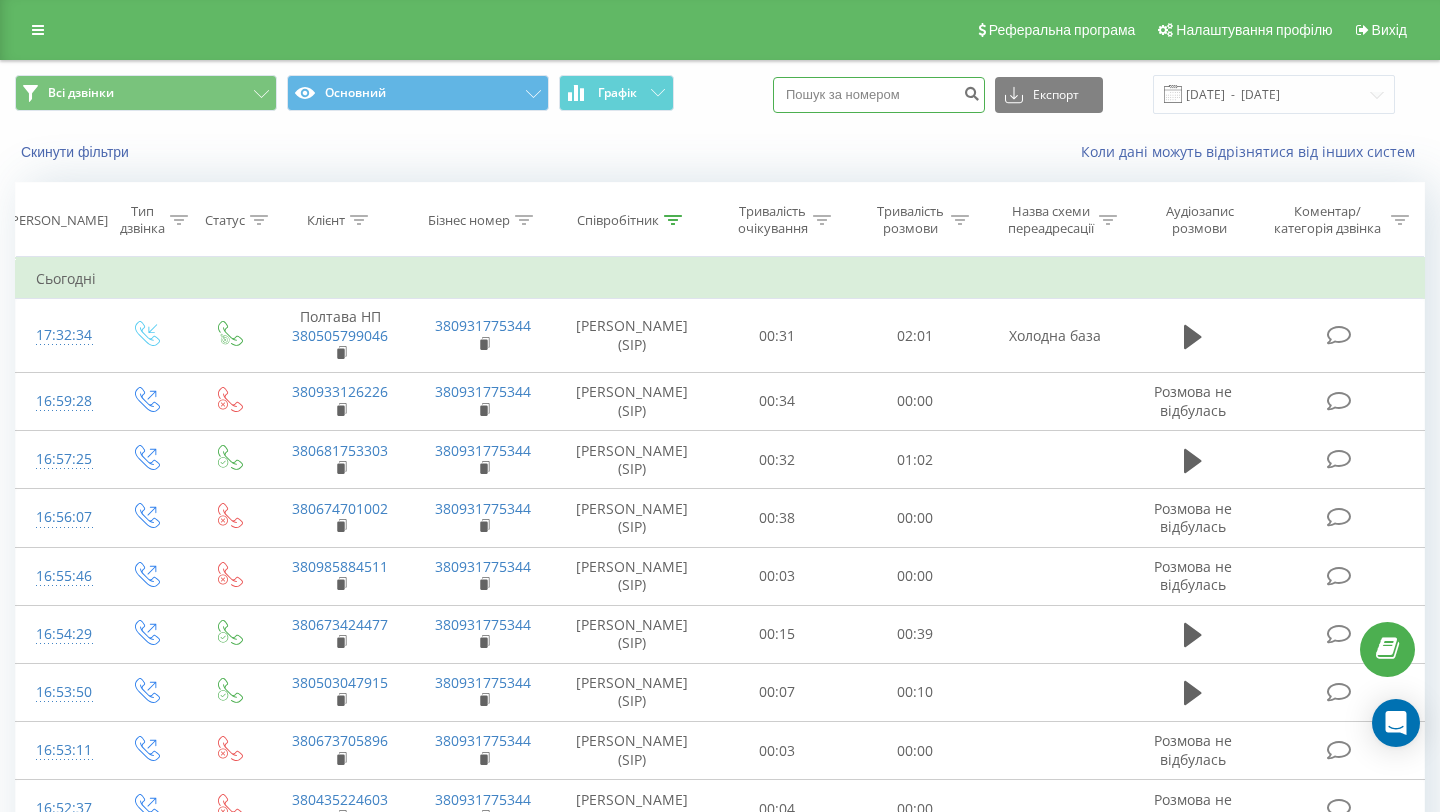 click at bounding box center (879, 95) 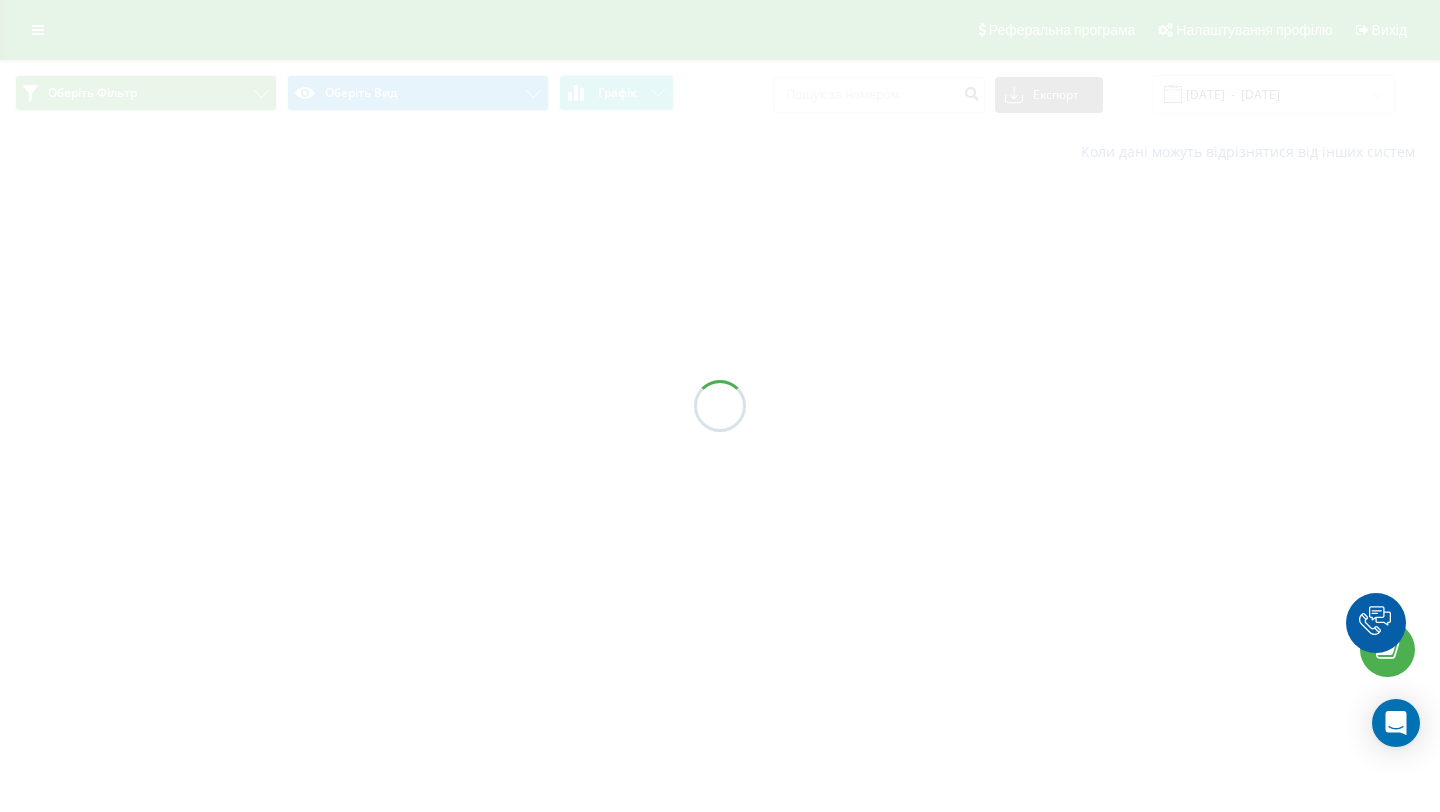 scroll, scrollTop: 0, scrollLeft: 0, axis: both 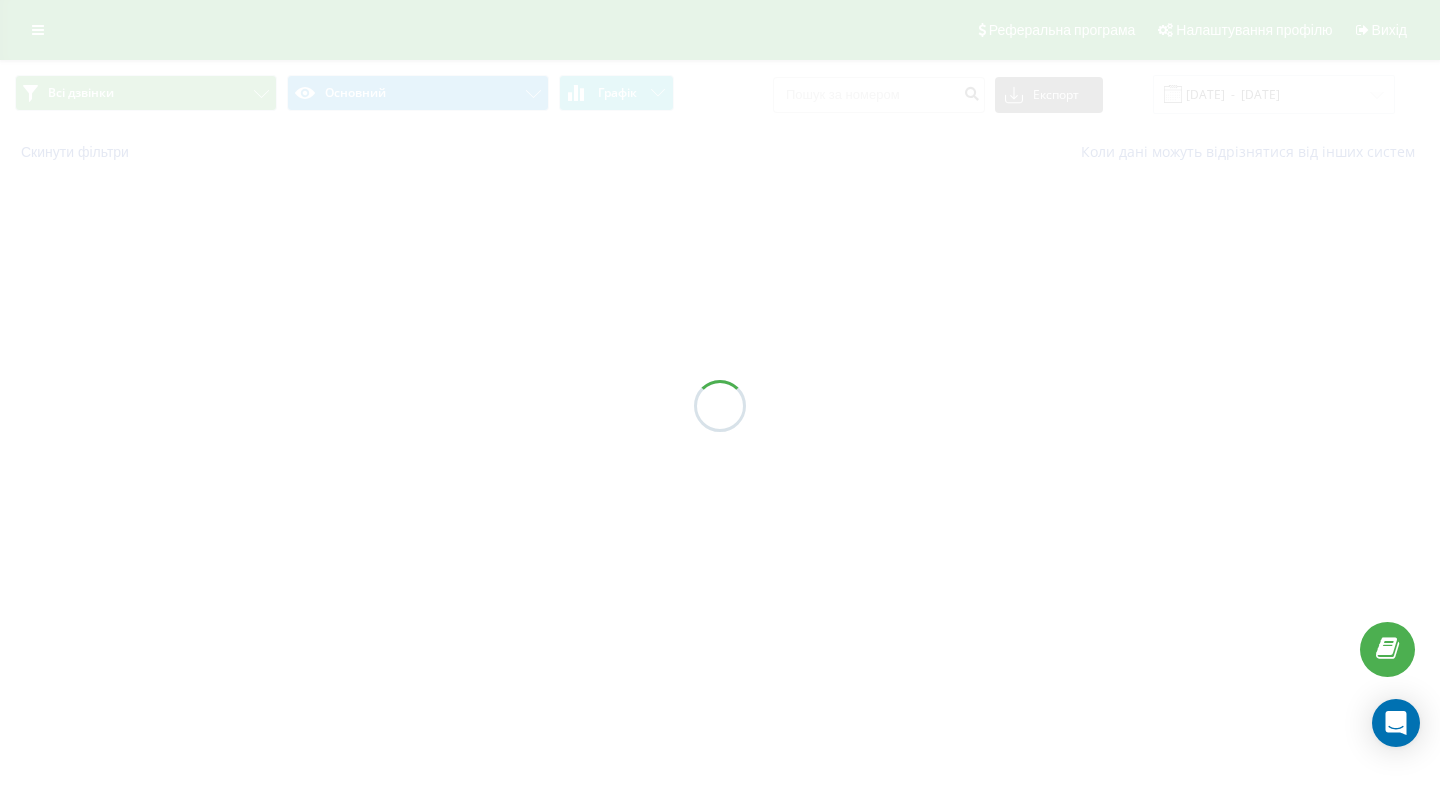 click on "Всі дзвінки Основний Графік Експорт .csv .xls .xlsx 14.06.2025  -  14.07.2025 Скинути фільтри Коли дані можуть відрізнятися вiд інших систем" at bounding box center [720, 118] 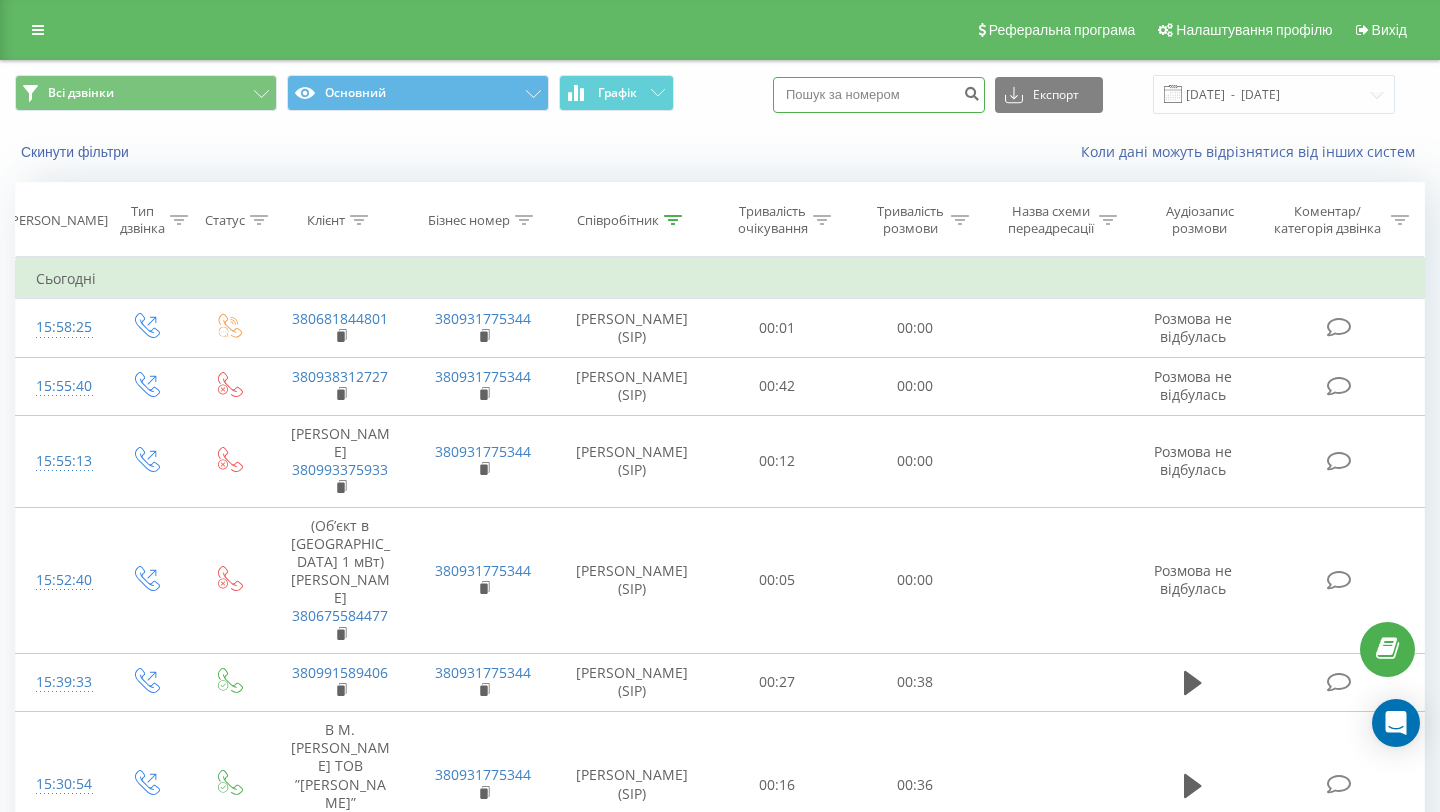 click at bounding box center [879, 95] 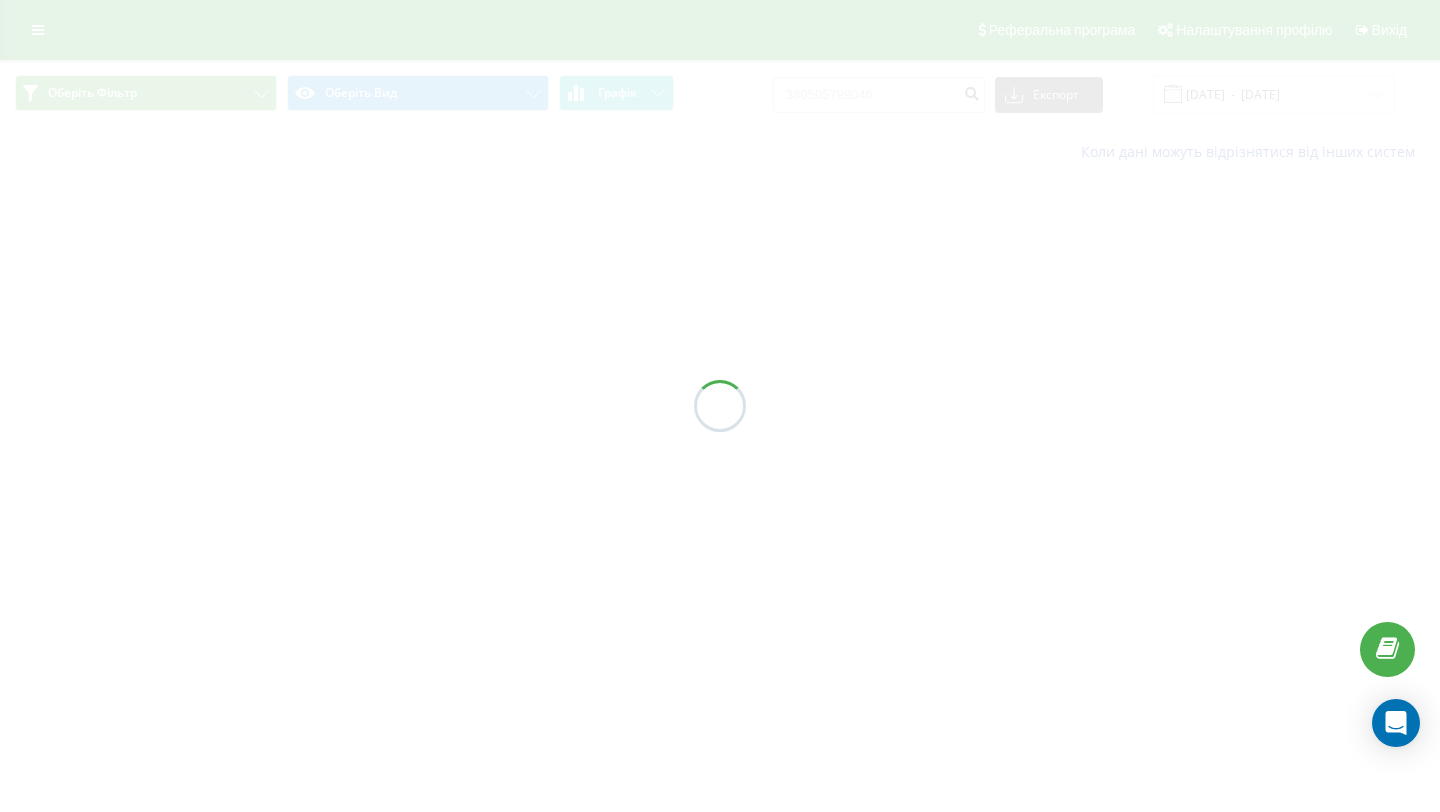 scroll, scrollTop: 0, scrollLeft: 0, axis: both 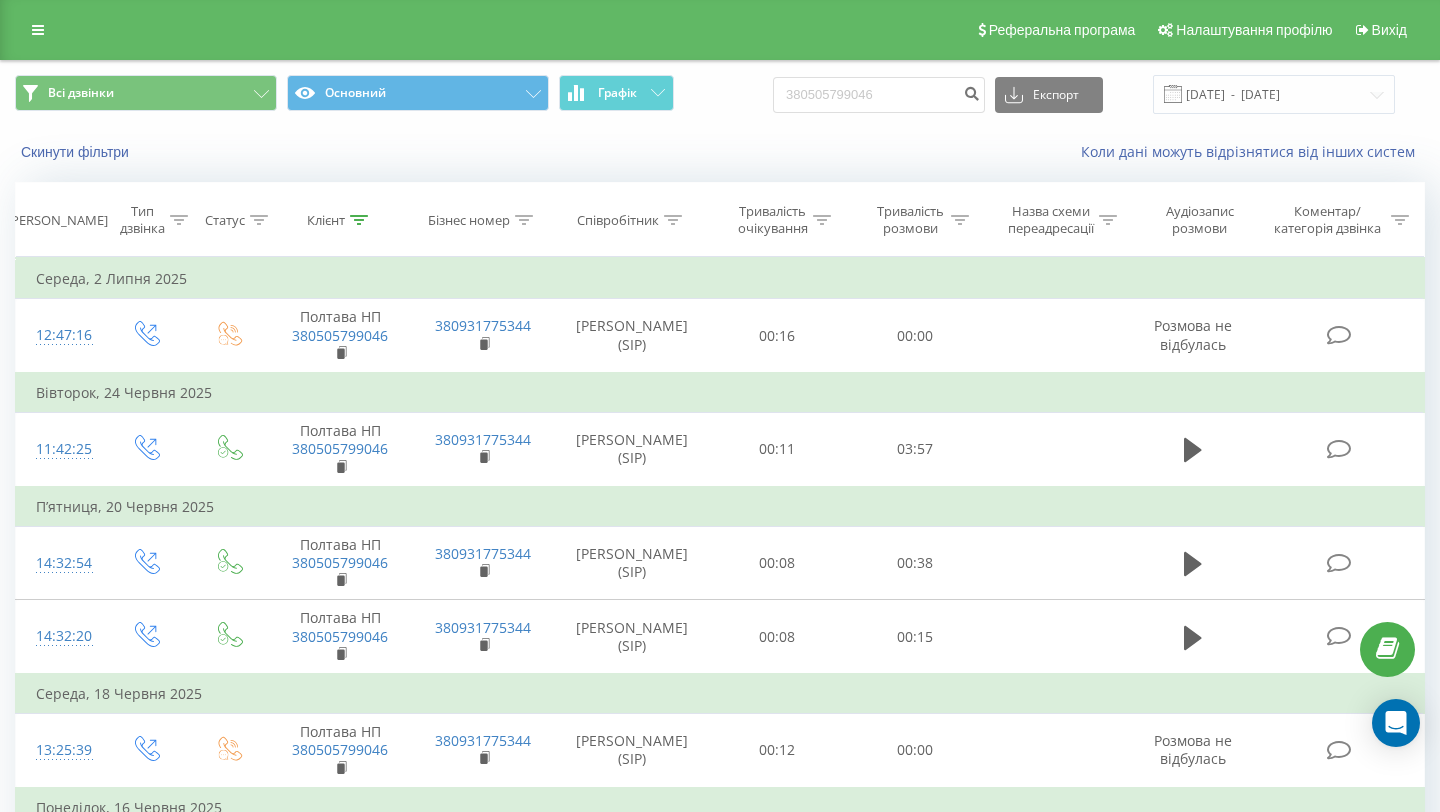 click on "Всі дзвінки Основний Графік 380505799046 Експорт .csv .xls .xlsx 14.04.2025  -  14.07.2025" at bounding box center (720, 94) 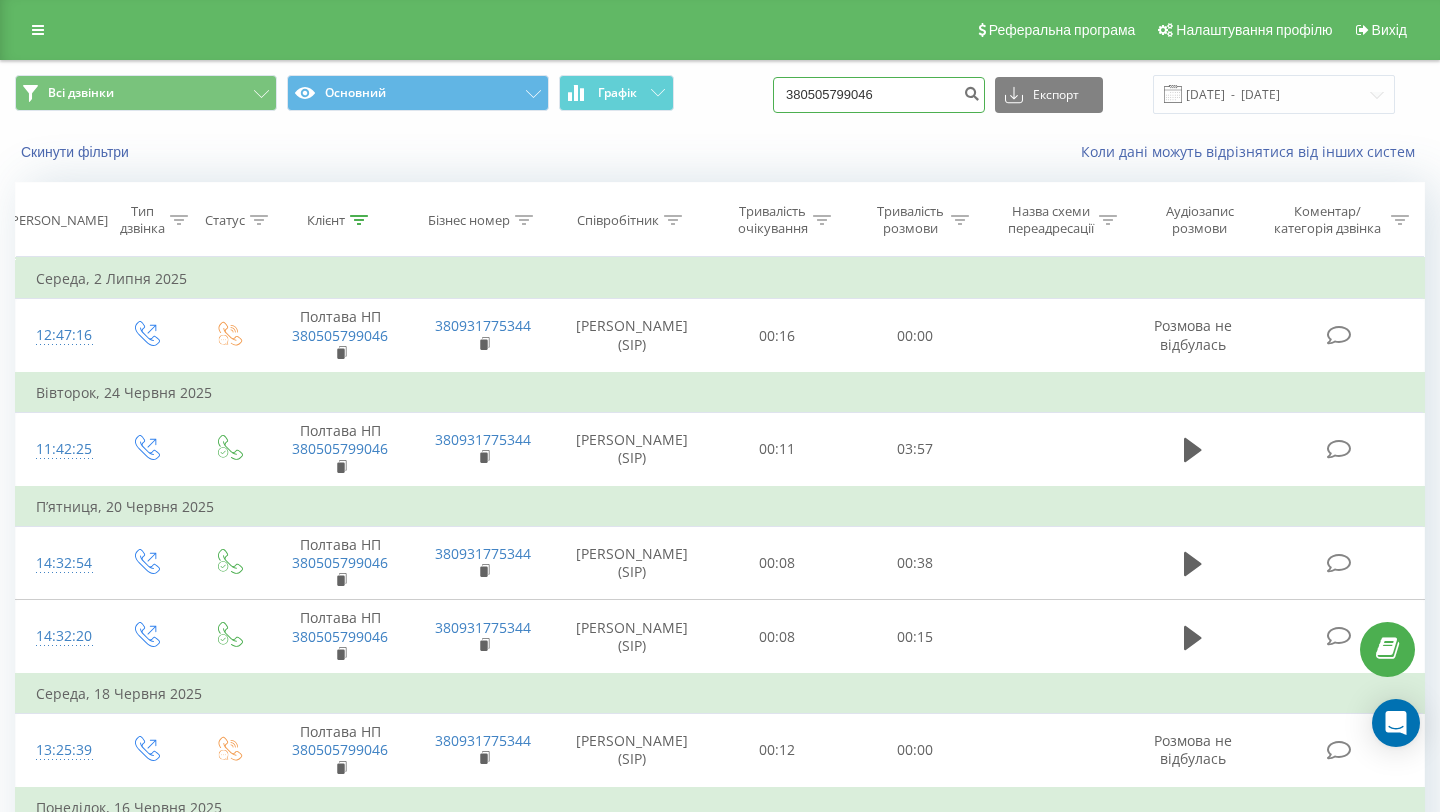 click on "380505799046" at bounding box center (879, 95) 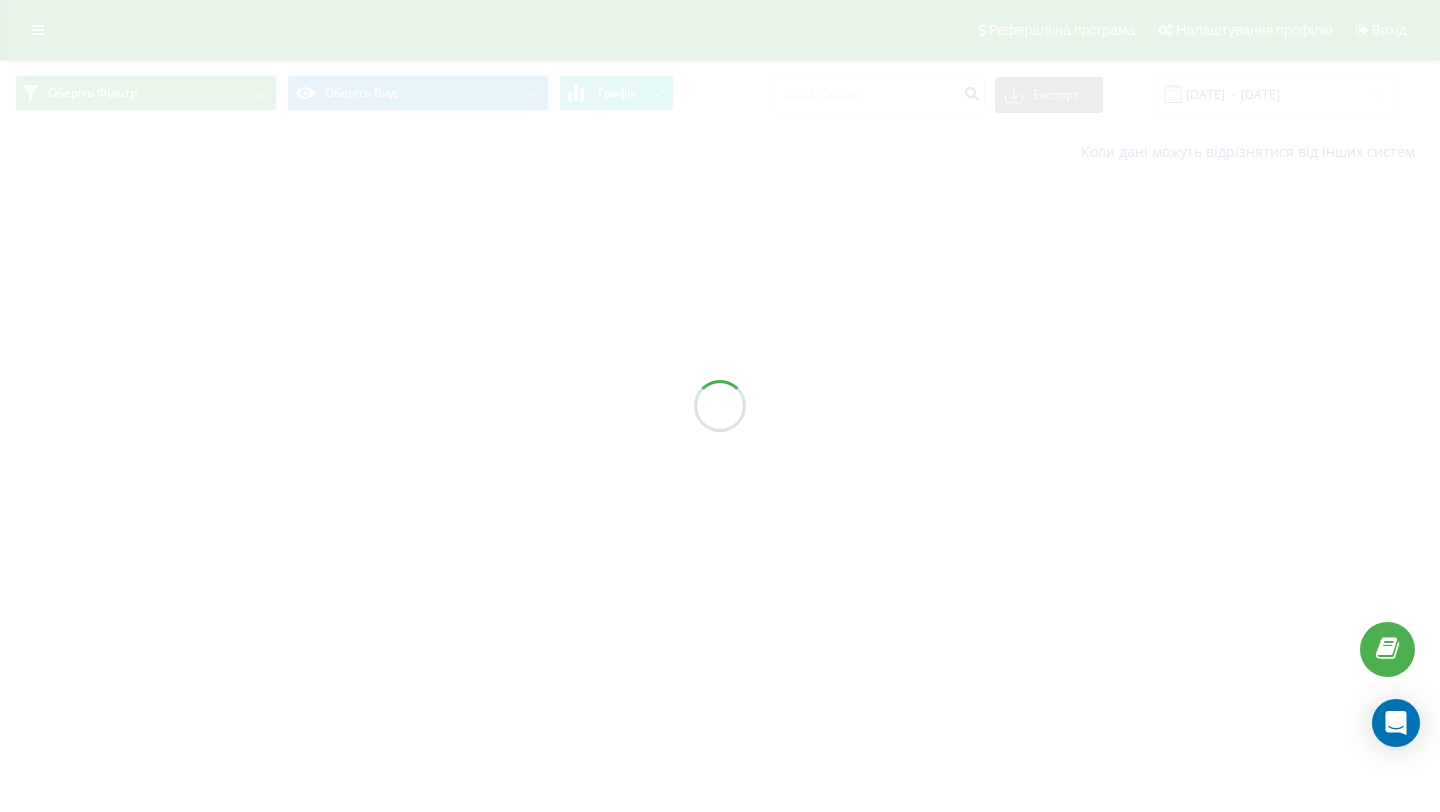 scroll, scrollTop: 0, scrollLeft: 0, axis: both 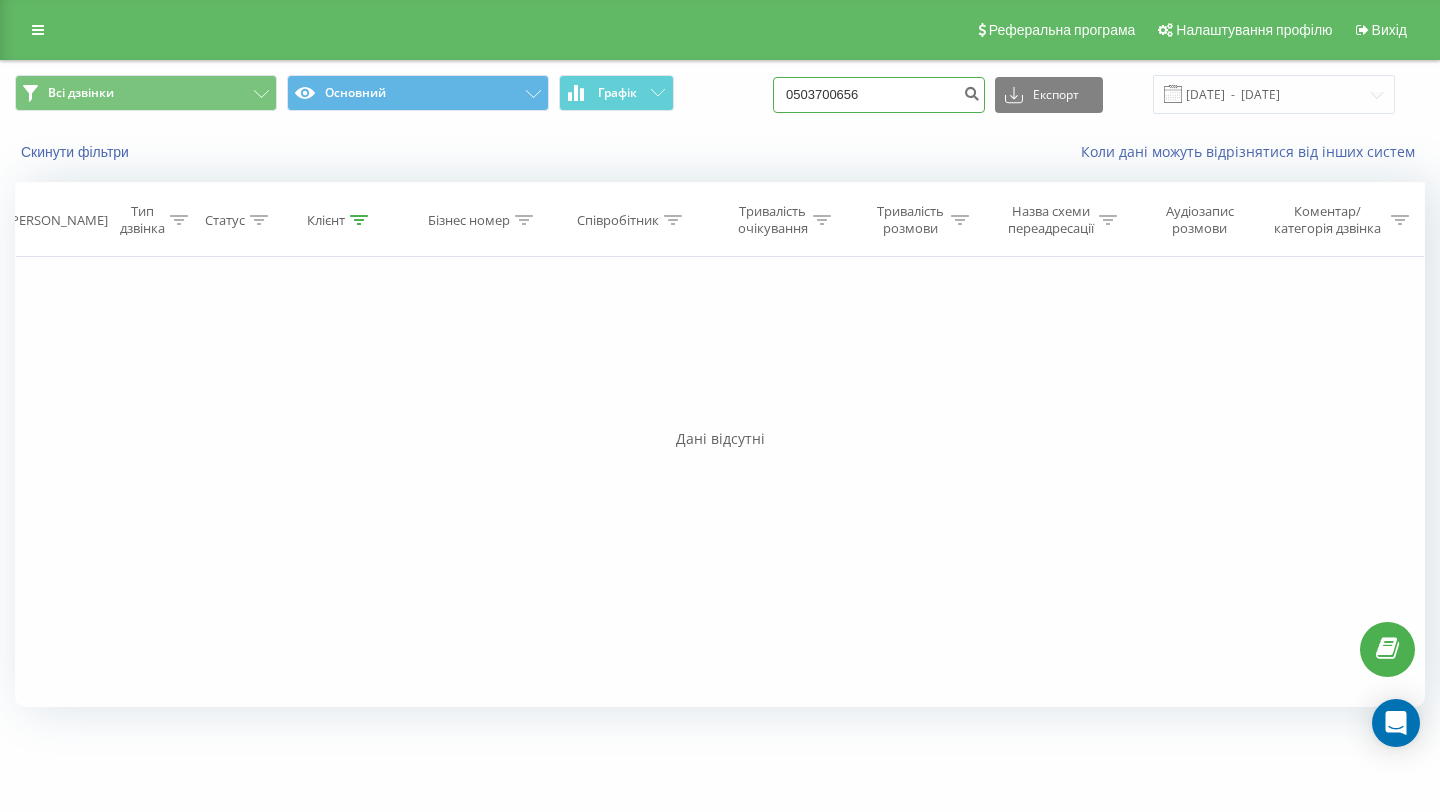 click on "0503700656" at bounding box center [879, 95] 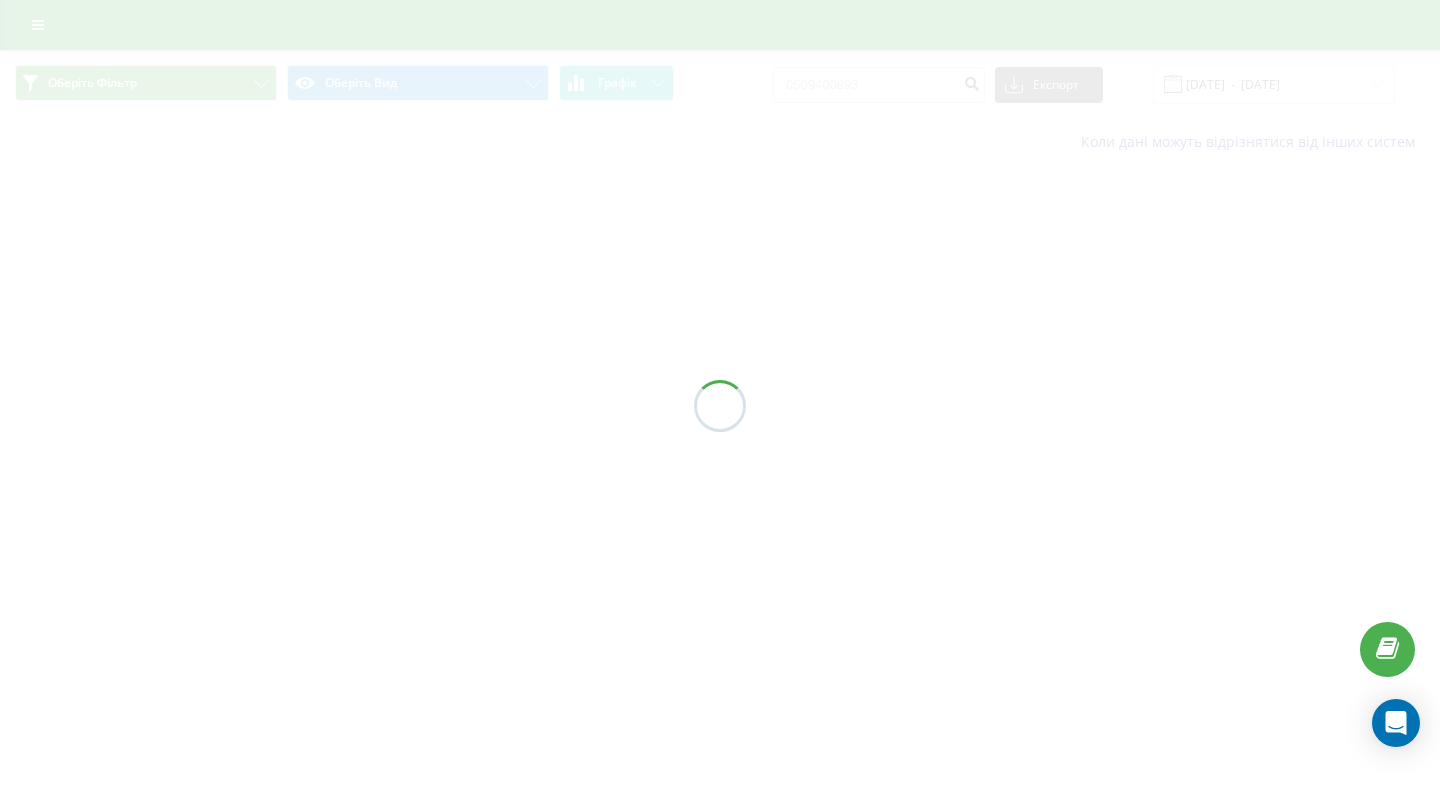 scroll, scrollTop: 0, scrollLeft: 0, axis: both 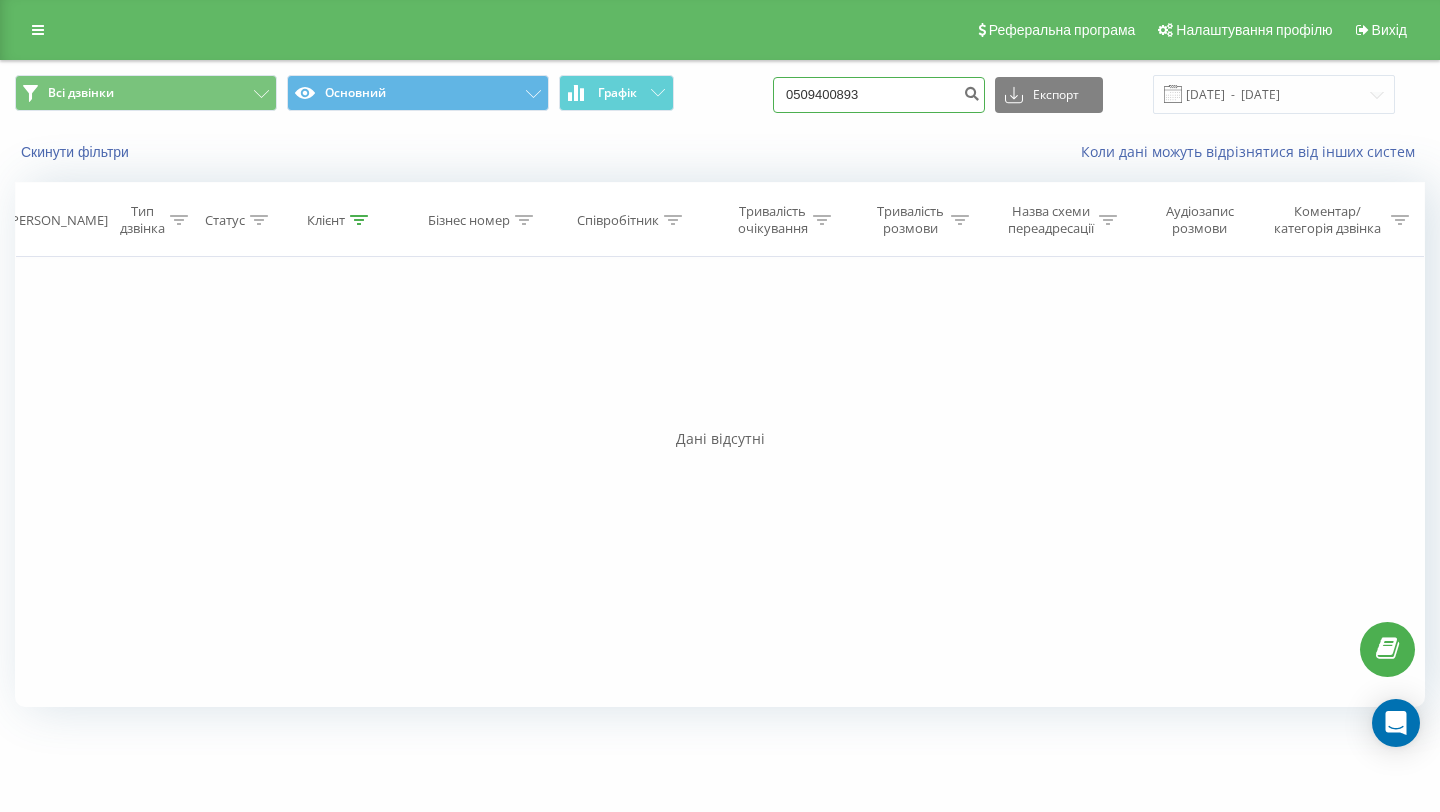 click on "0509400893" at bounding box center [879, 95] 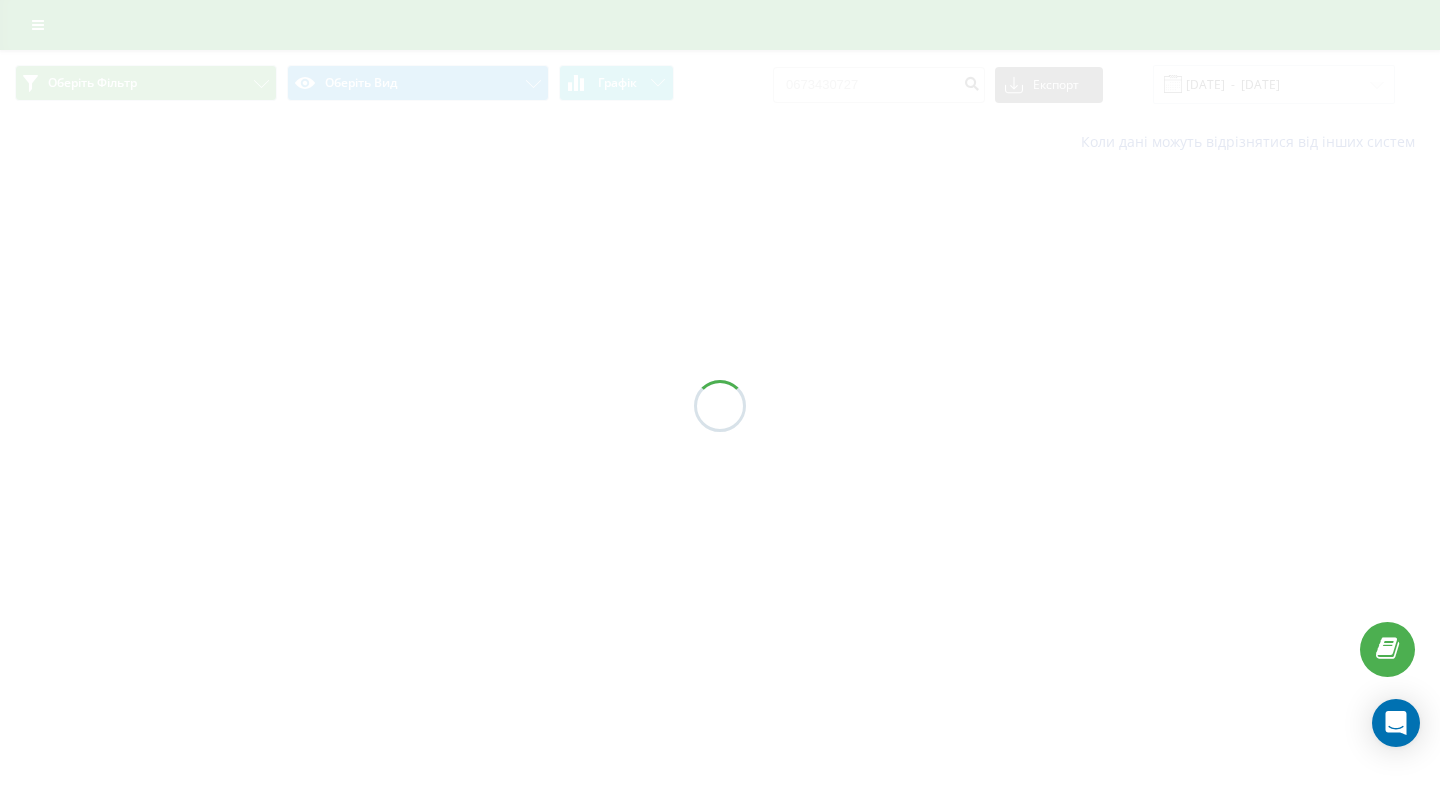 scroll, scrollTop: 0, scrollLeft: 0, axis: both 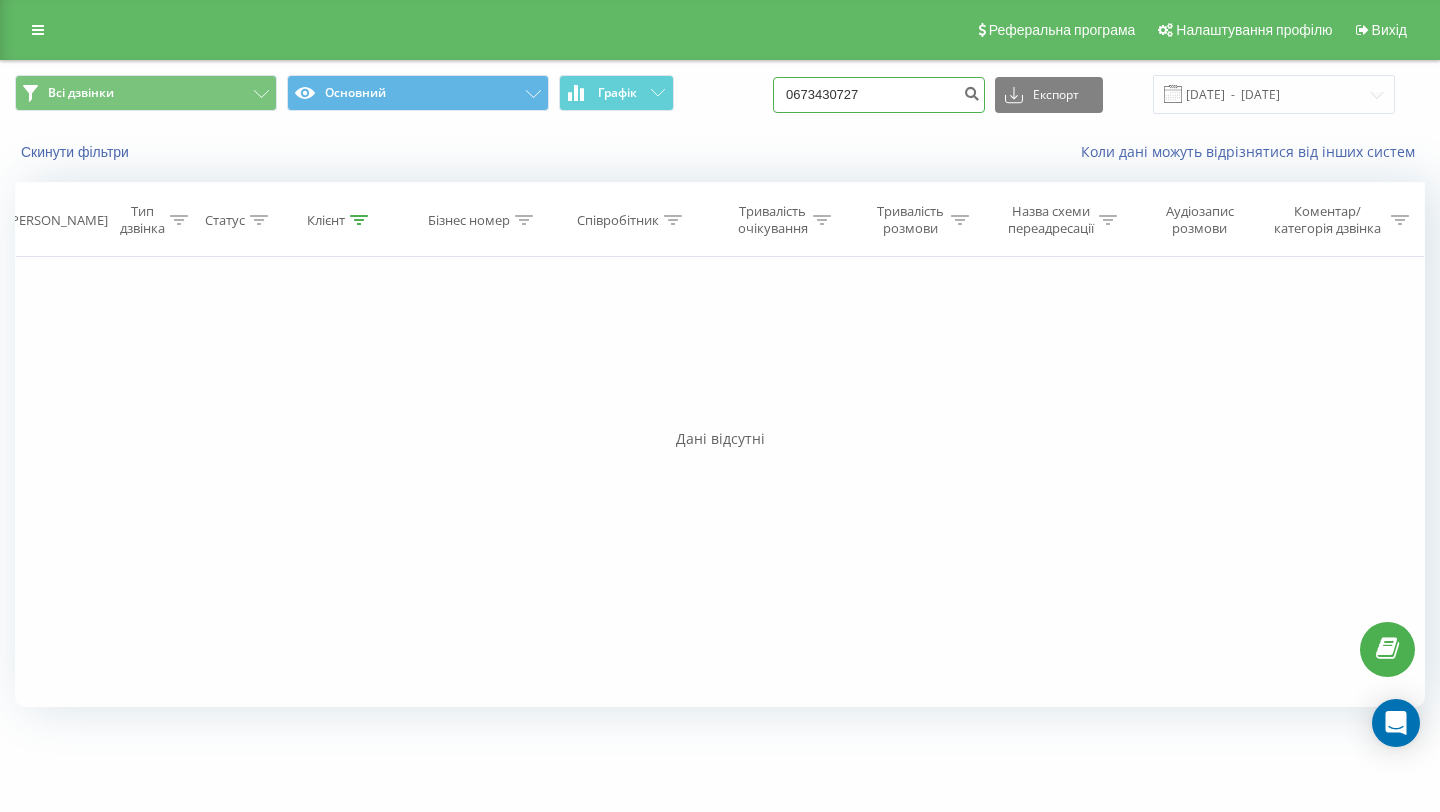 click on "0673430727" at bounding box center [879, 95] 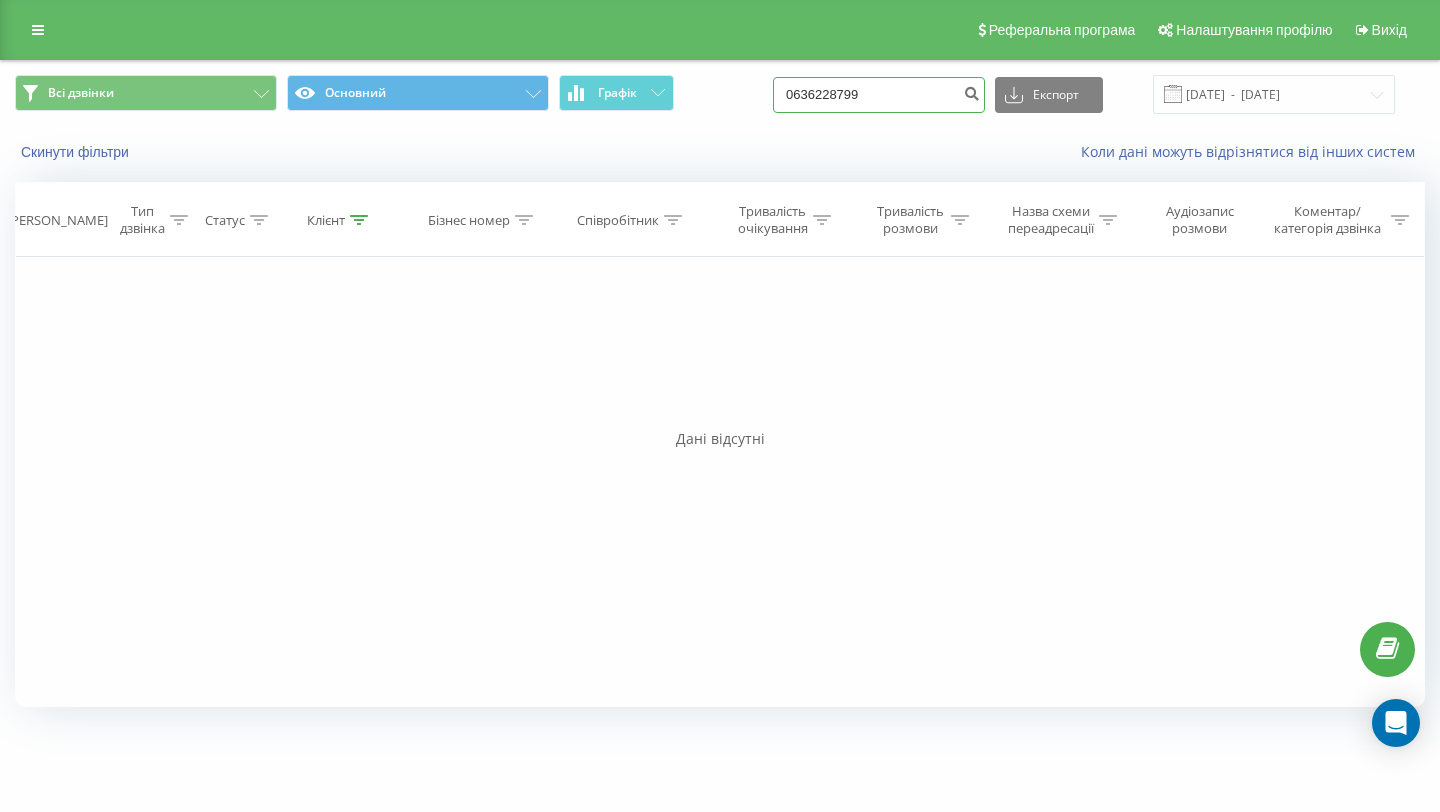 type on "0636228799" 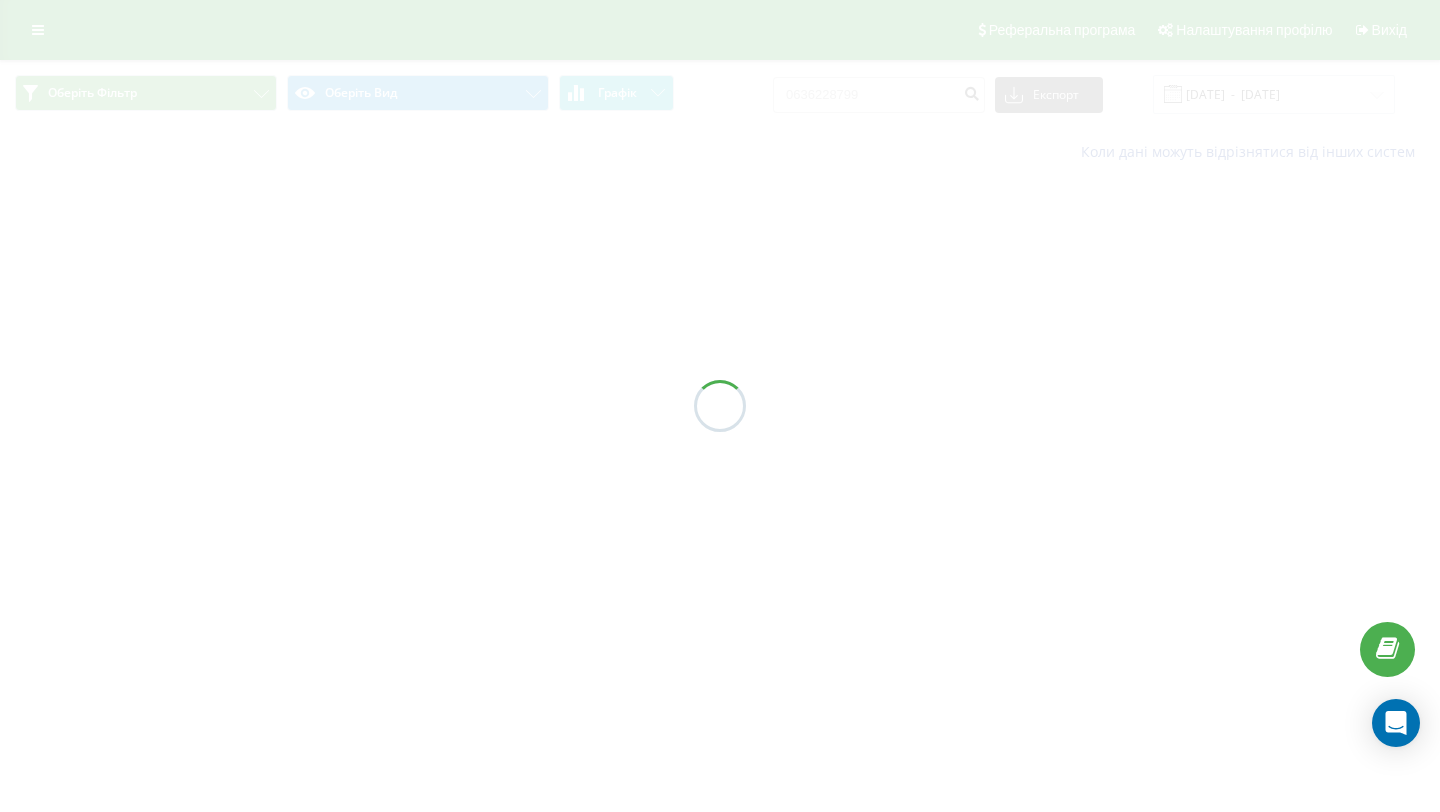 scroll, scrollTop: 0, scrollLeft: 0, axis: both 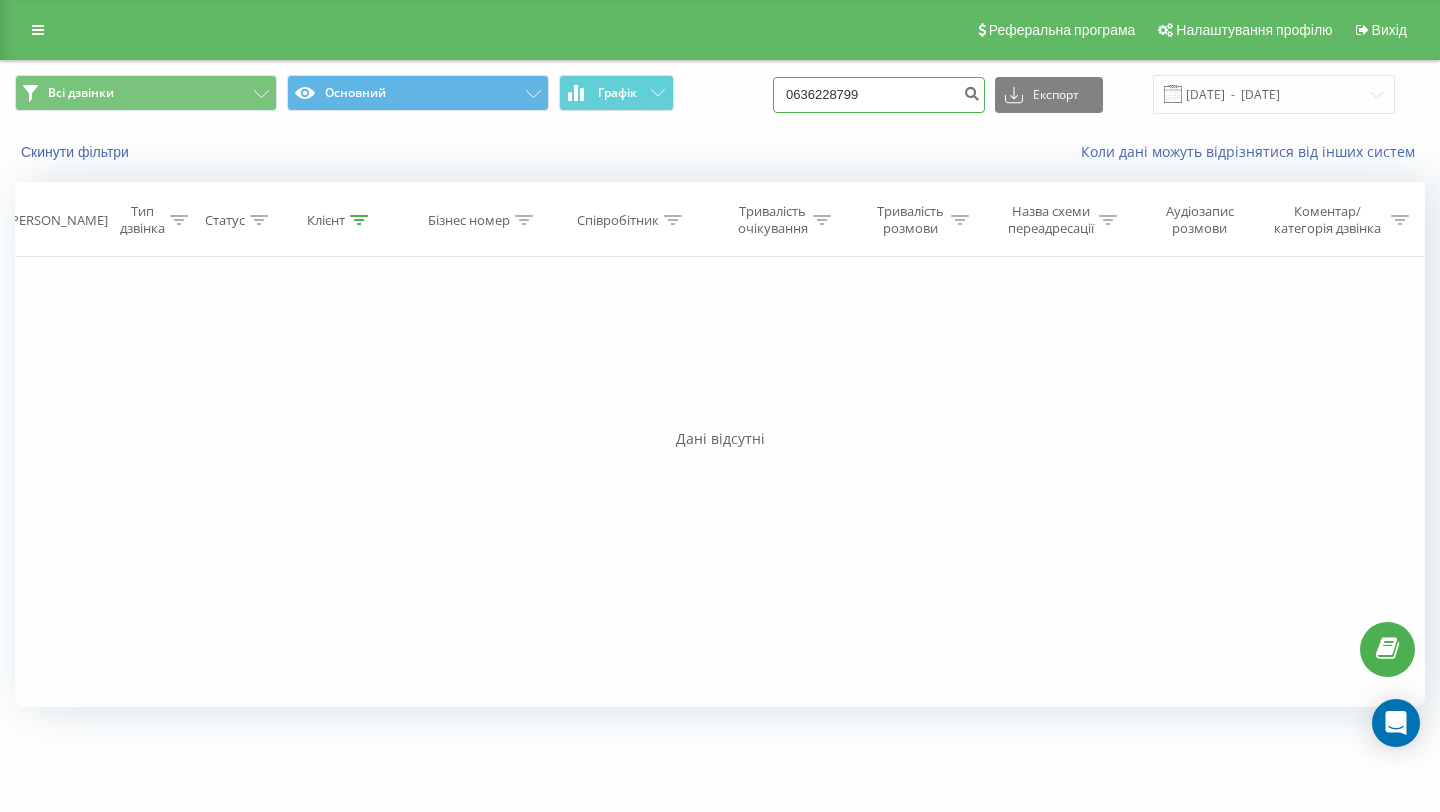 click on "0636228799" at bounding box center [879, 95] 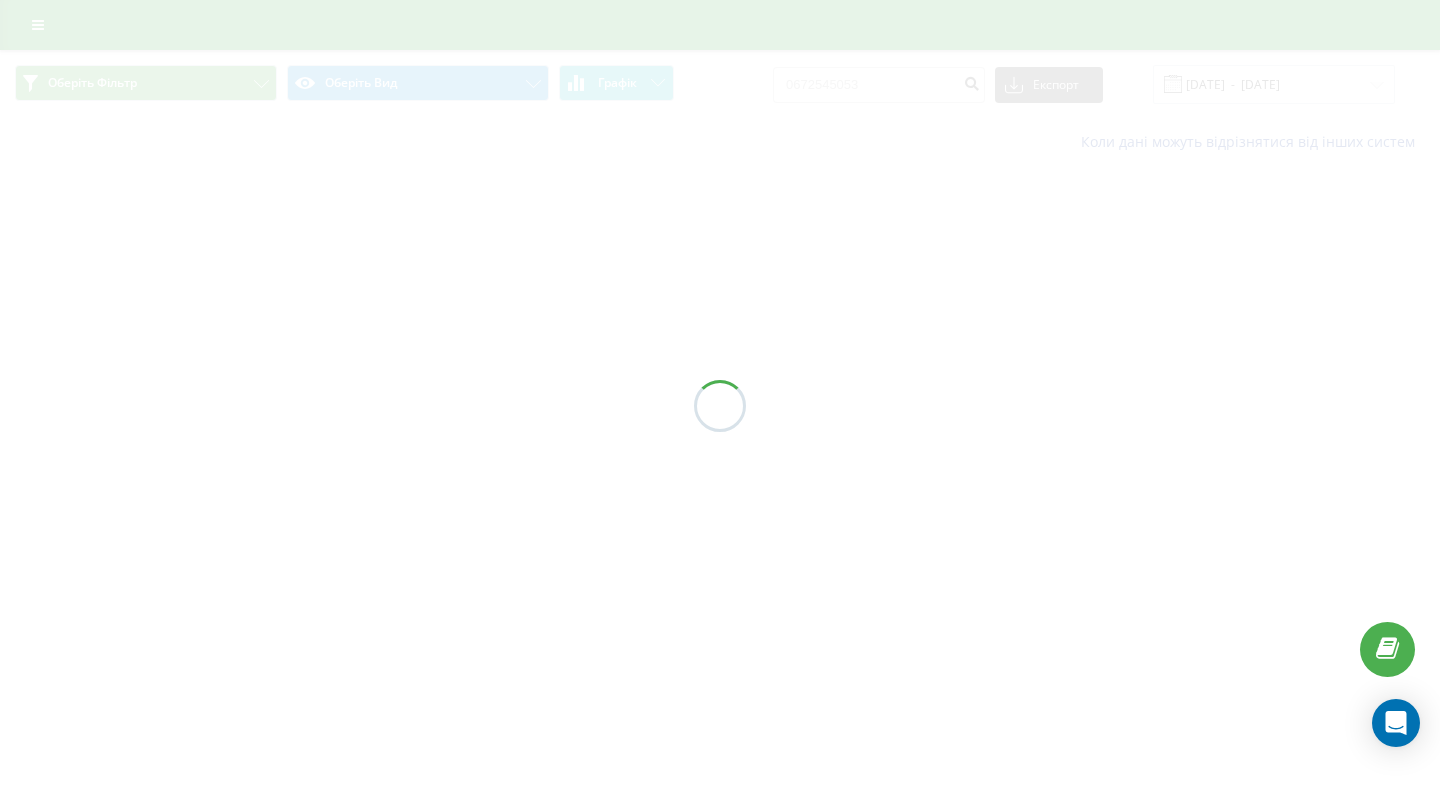 scroll, scrollTop: 0, scrollLeft: 0, axis: both 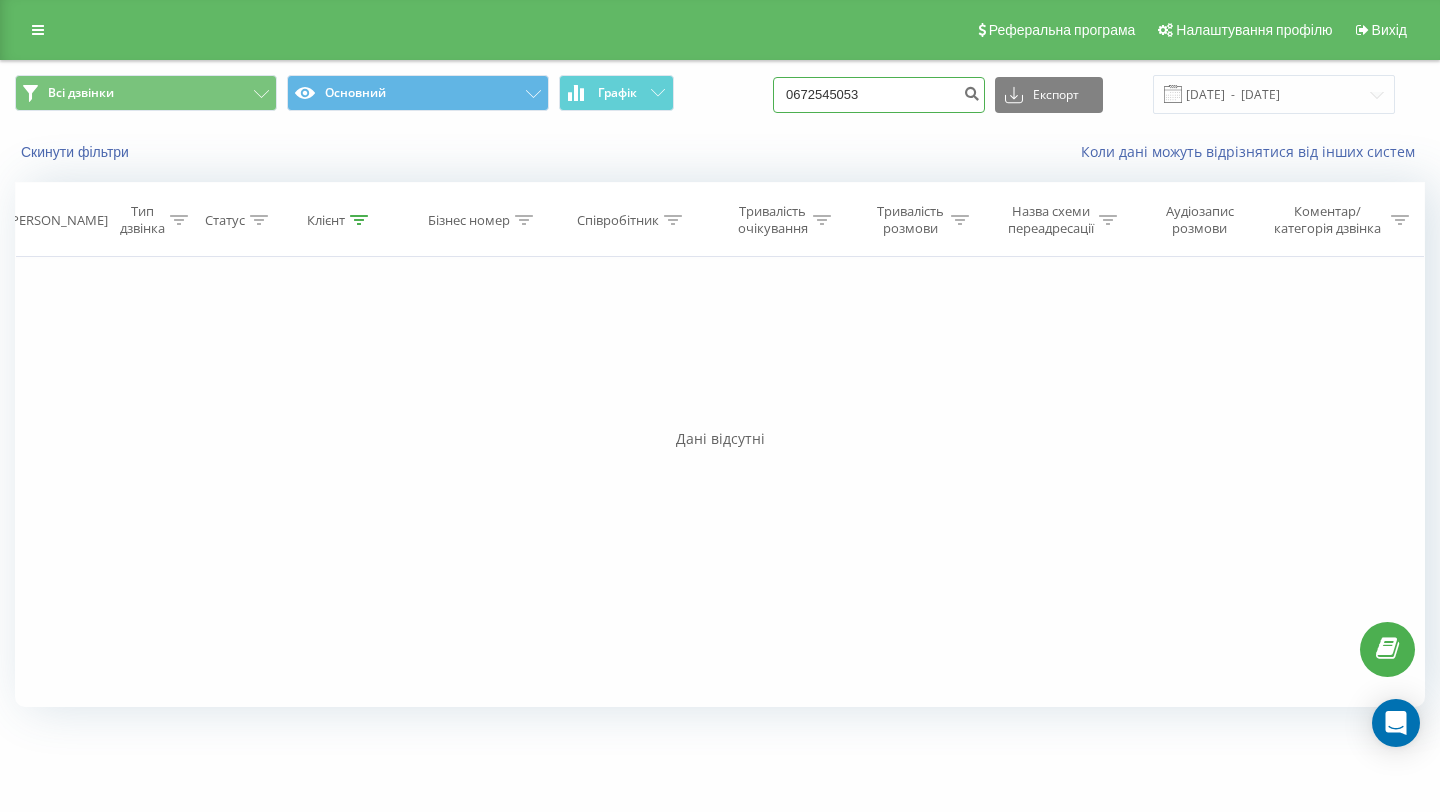 click on "0672545053" at bounding box center (879, 95) 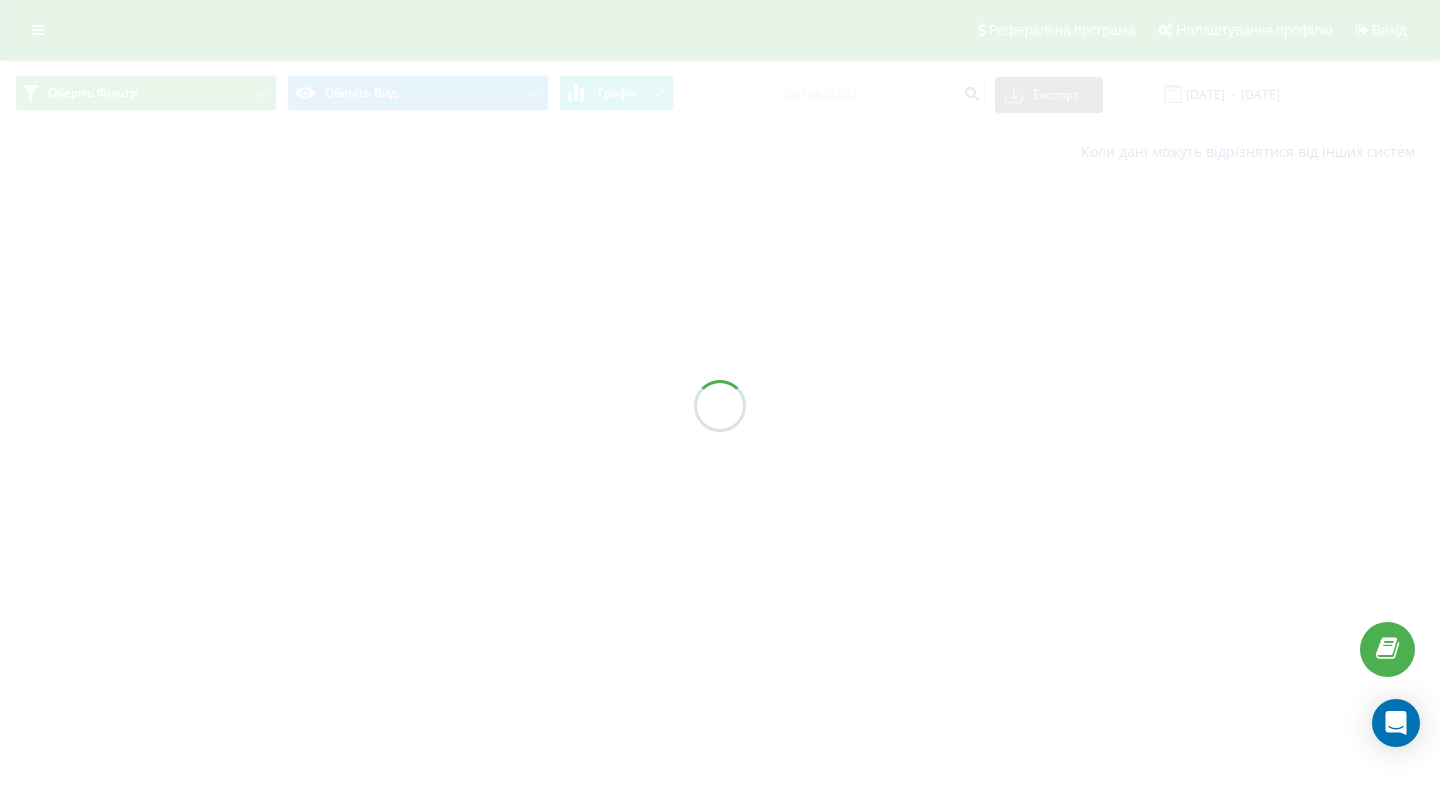 scroll, scrollTop: 0, scrollLeft: 0, axis: both 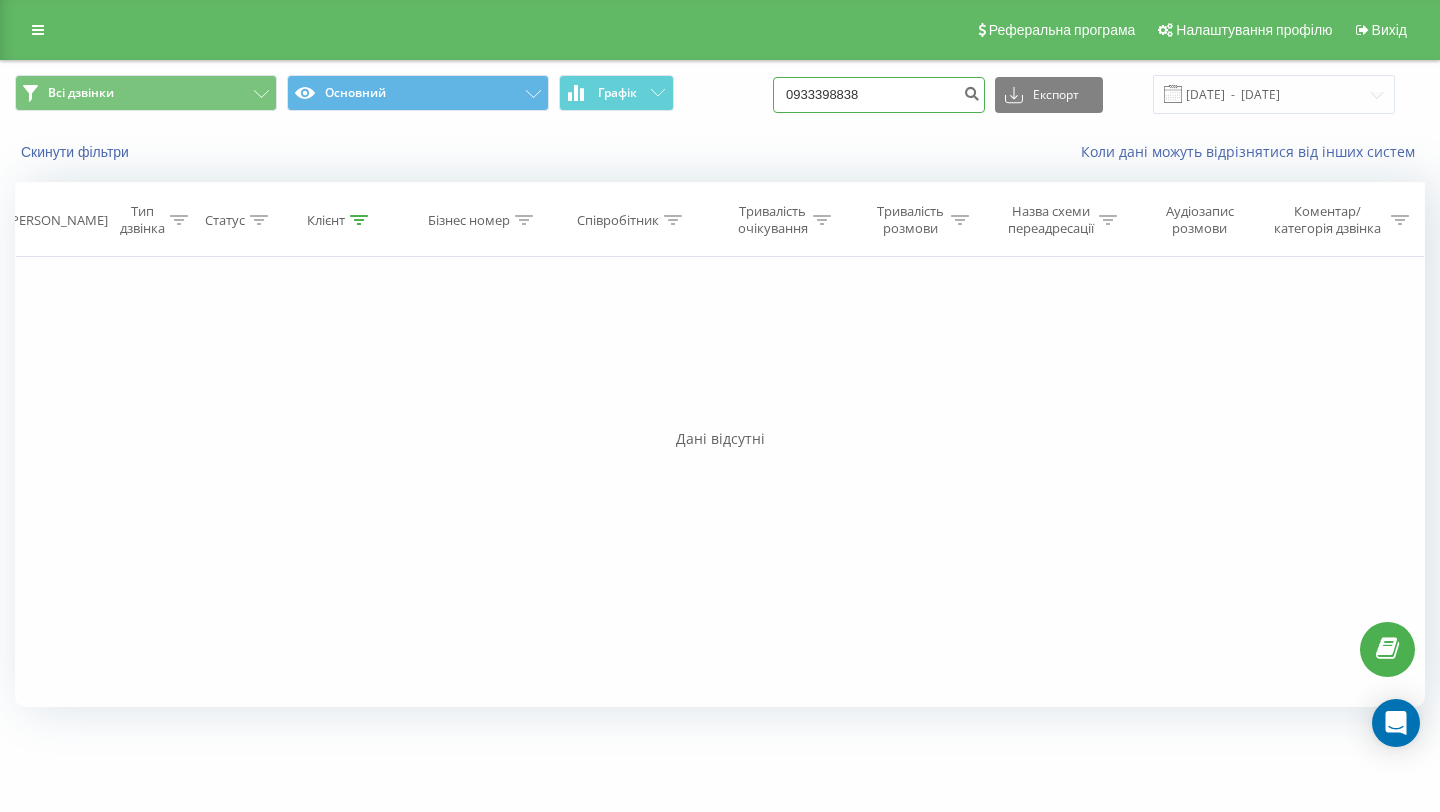 click on "0933398838" at bounding box center [879, 95] 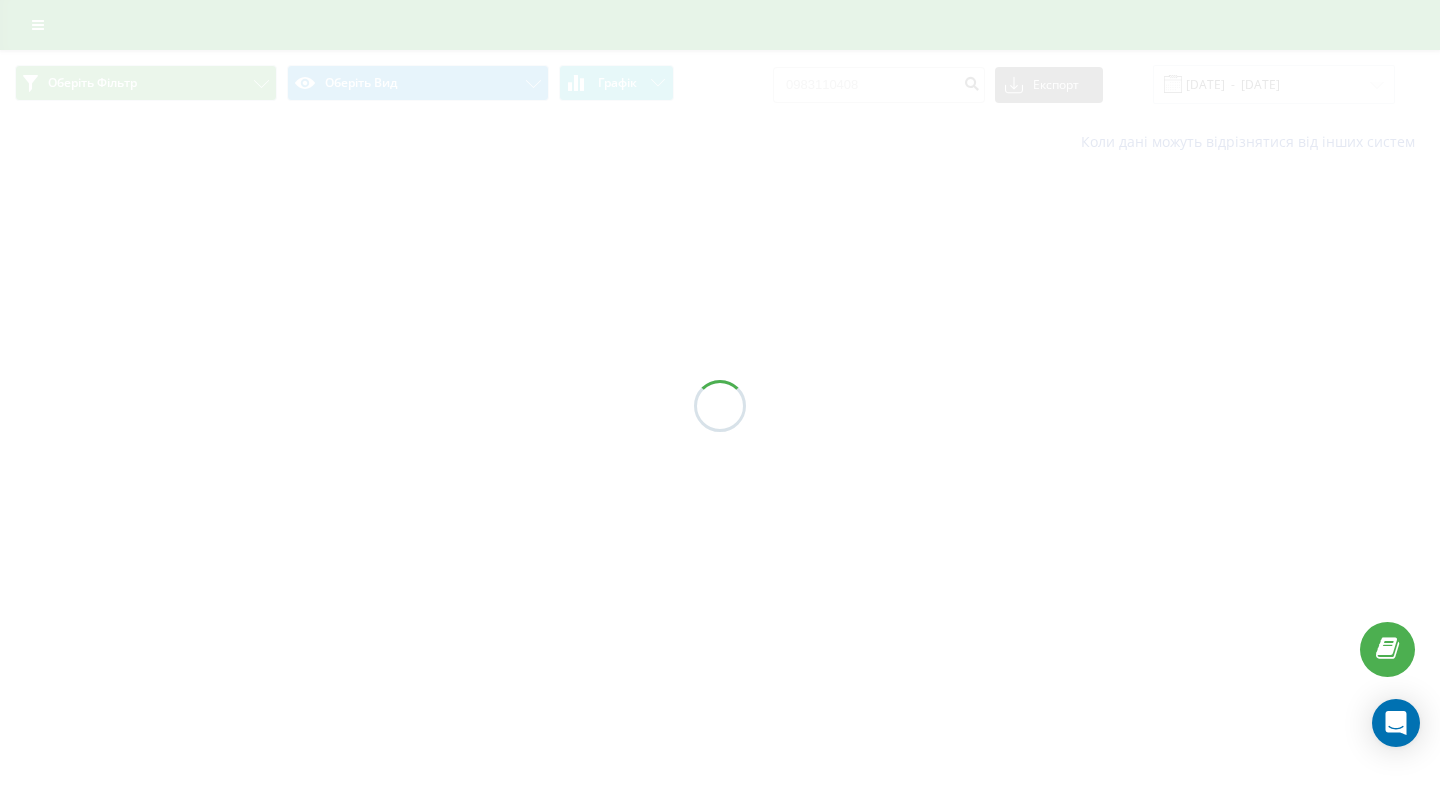 scroll, scrollTop: 0, scrollLeft: 0, axis: both 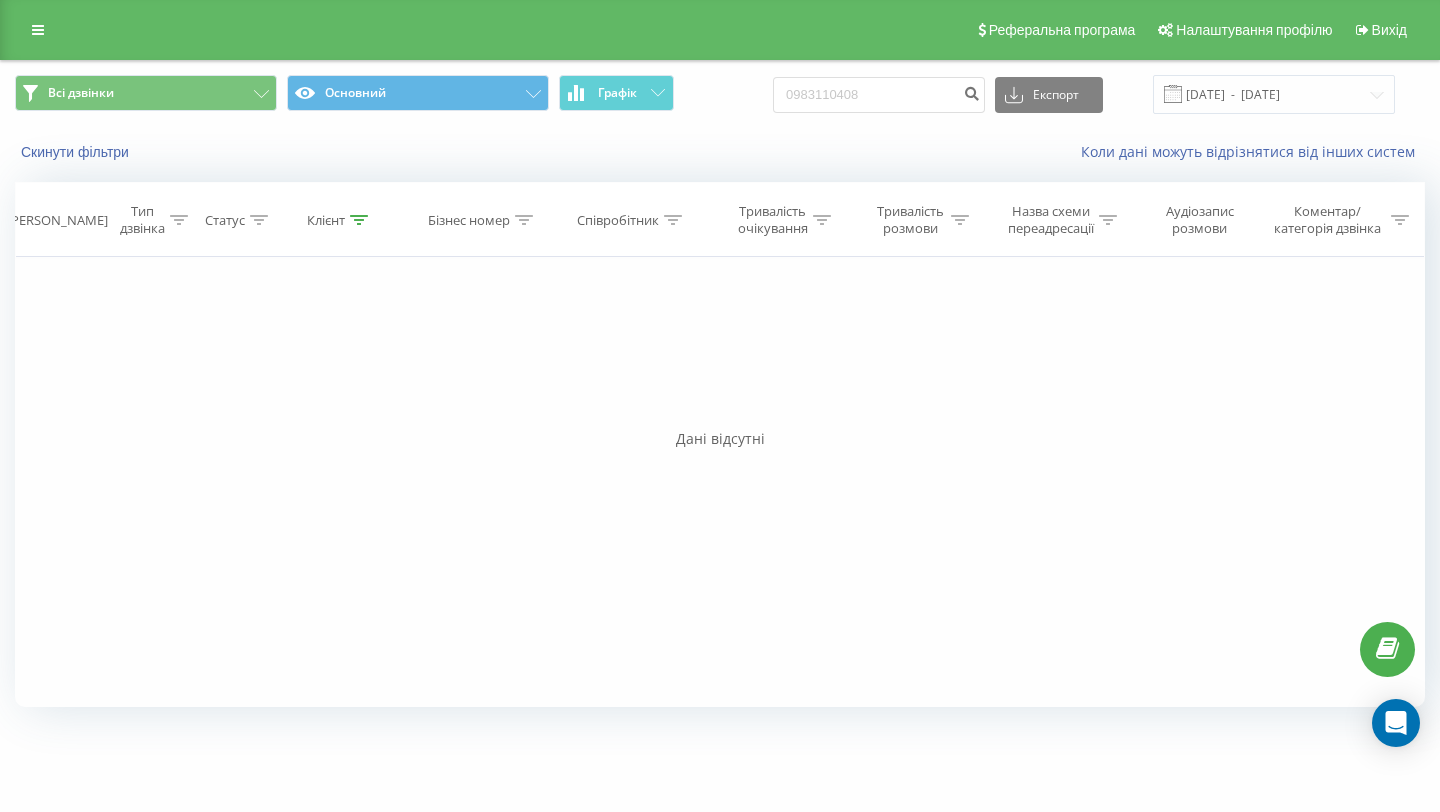 click on "0983110408 Експорт .csv .xls .xlsx [DATE]  -  [DATE]" at bounding box center (1084, 94) 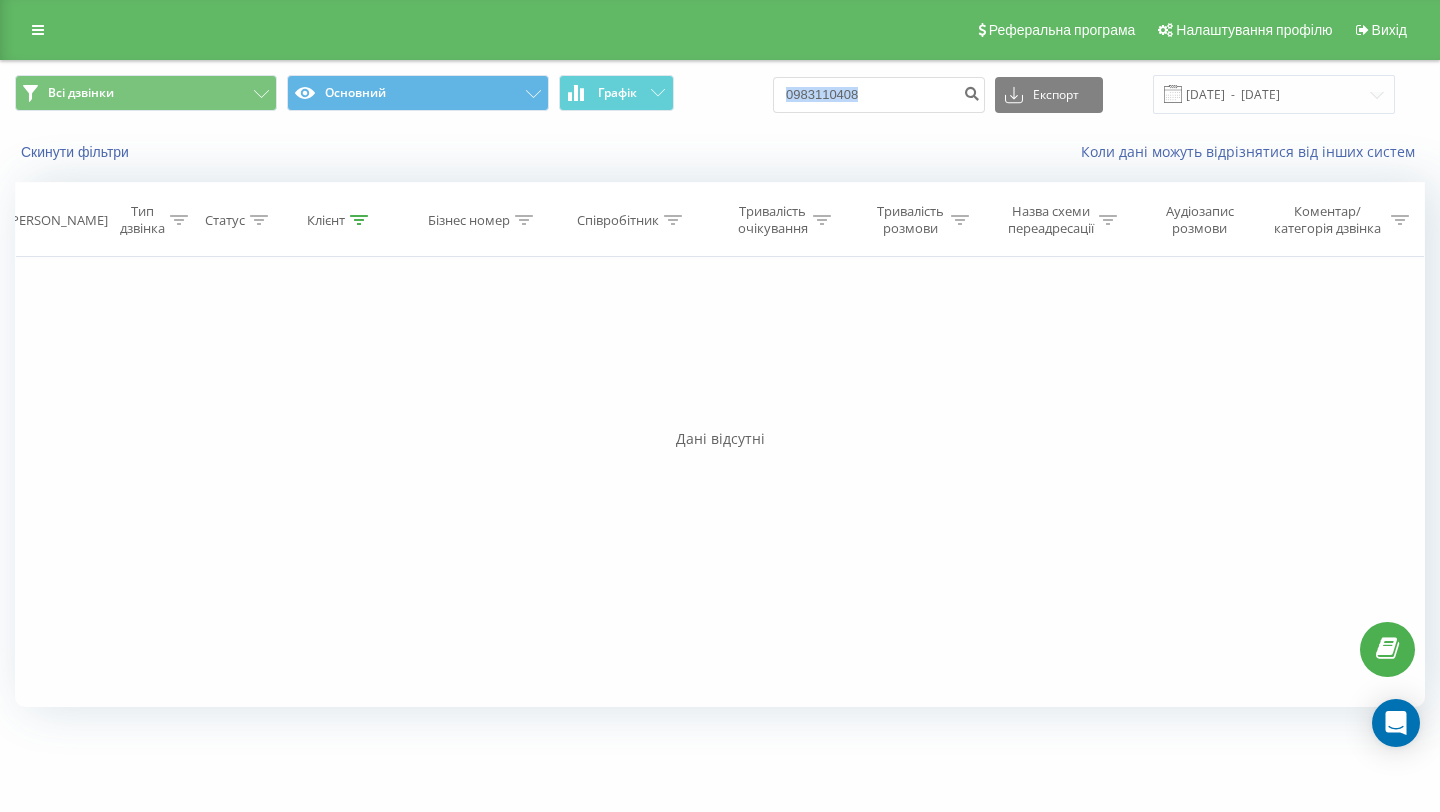 click on "0983110408 Експорт .csv .xls .xlsx [DATE]  -  [DATE]" at bounding box center [1084, 94] 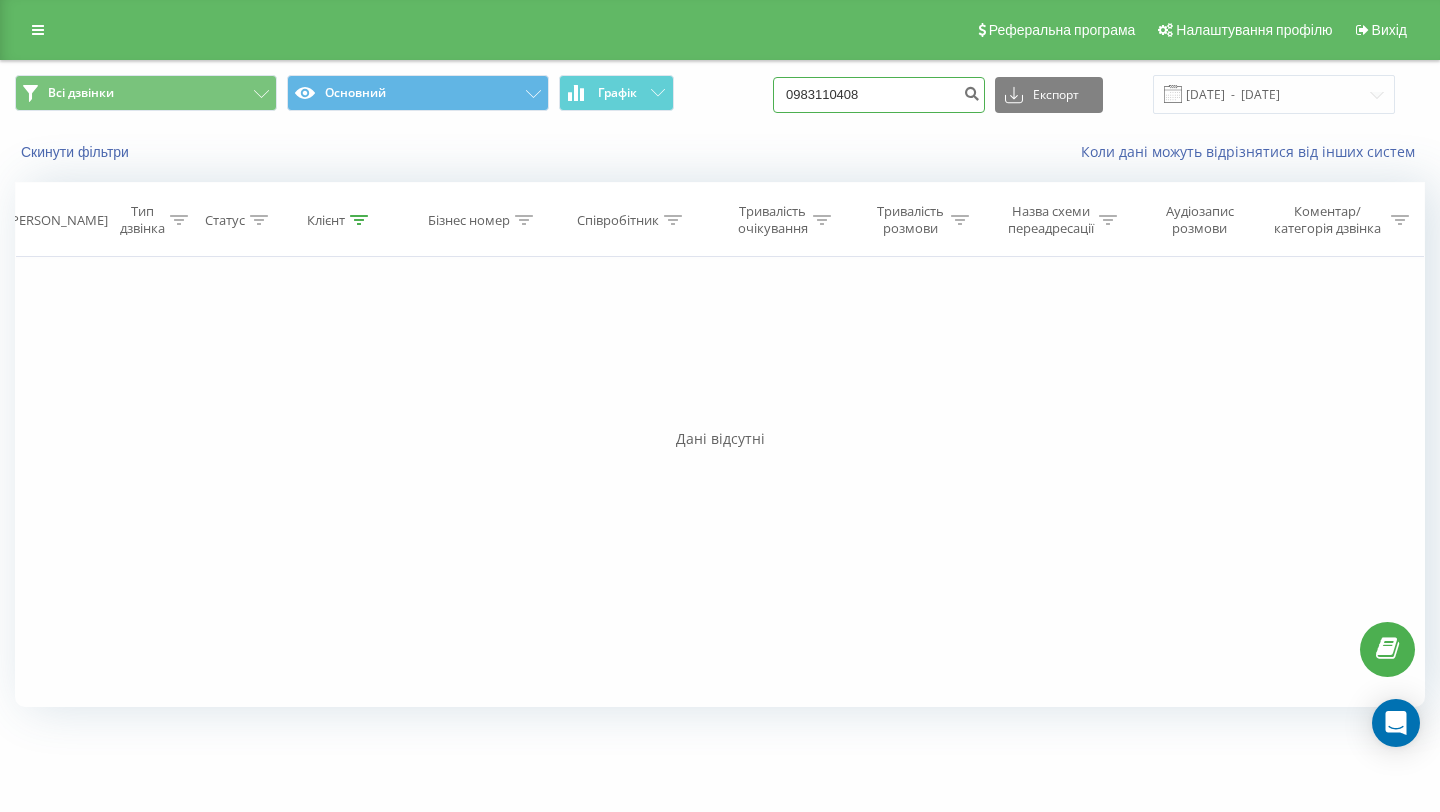 click on "0983110408" at bounding box center [879, 95] 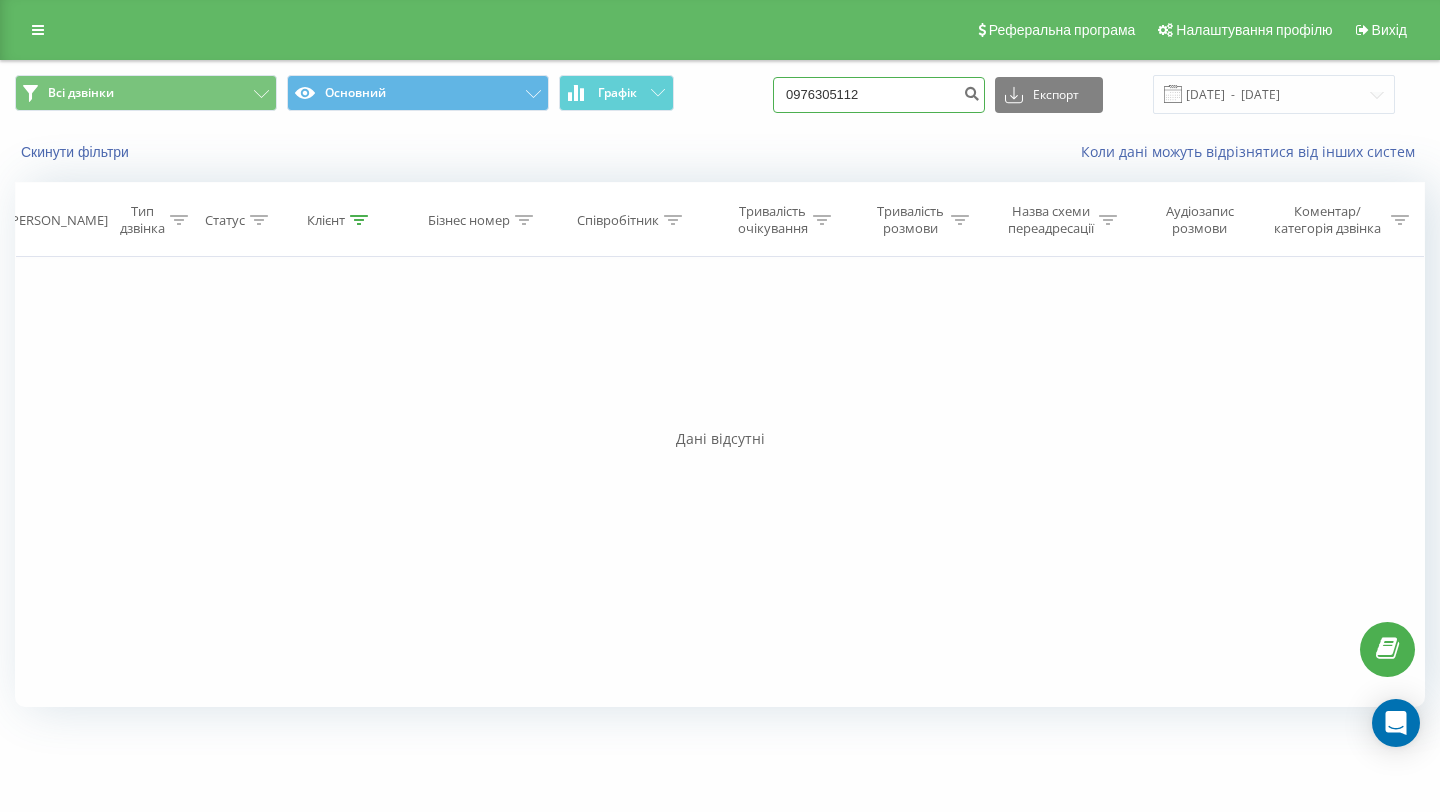 type on "0976305112" 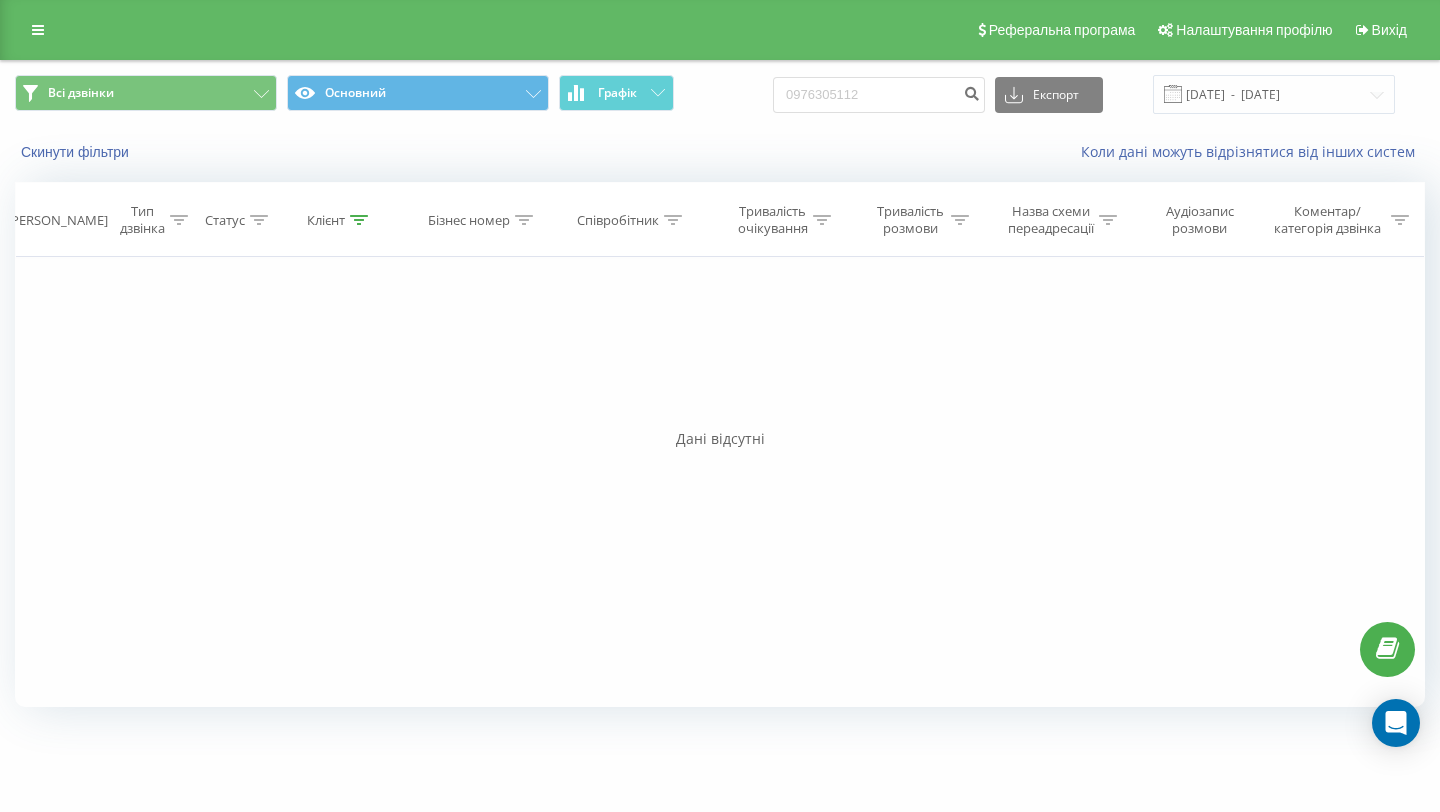 scroll, scrollTop: 0, scrollLeft: 0, axis: both 